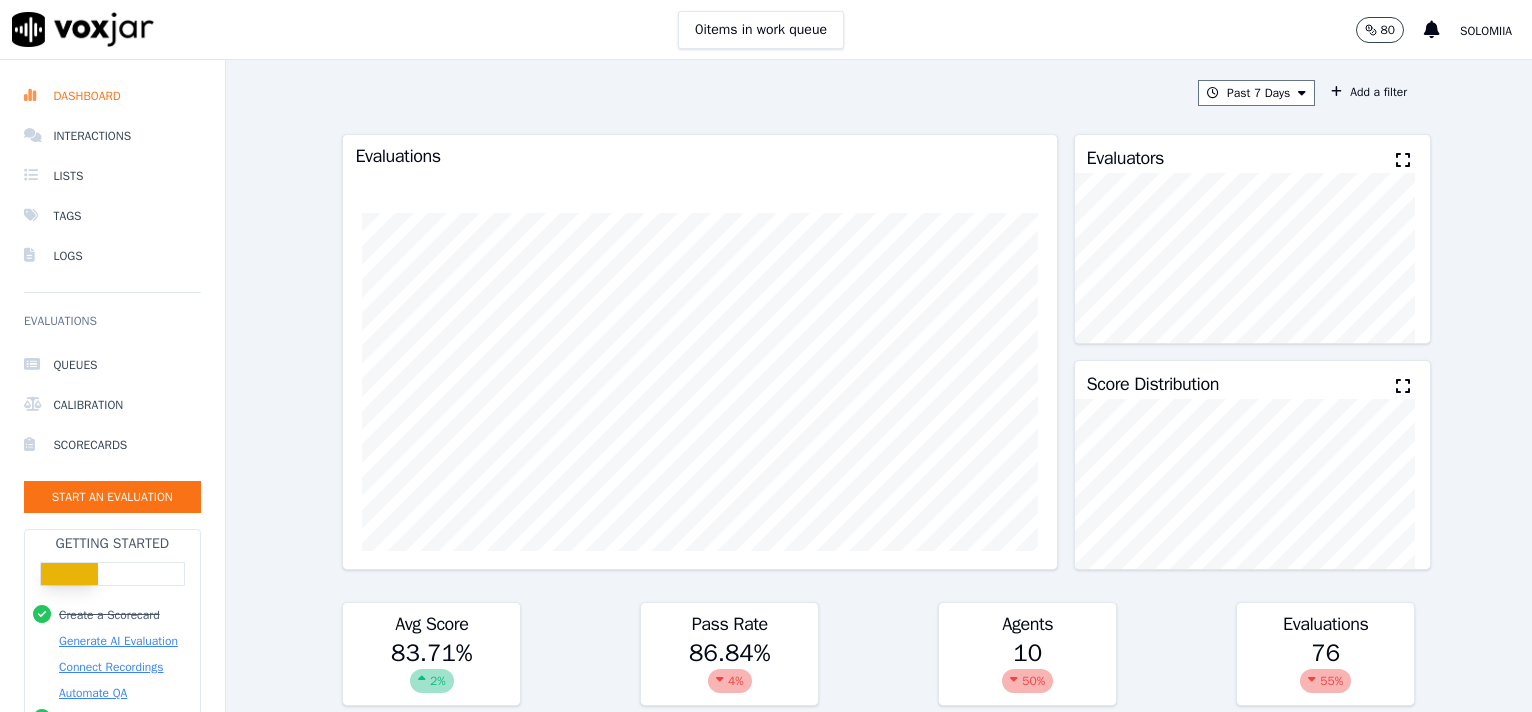 scroll, scrollTop: 0, scrollLeft: 0, axis: both 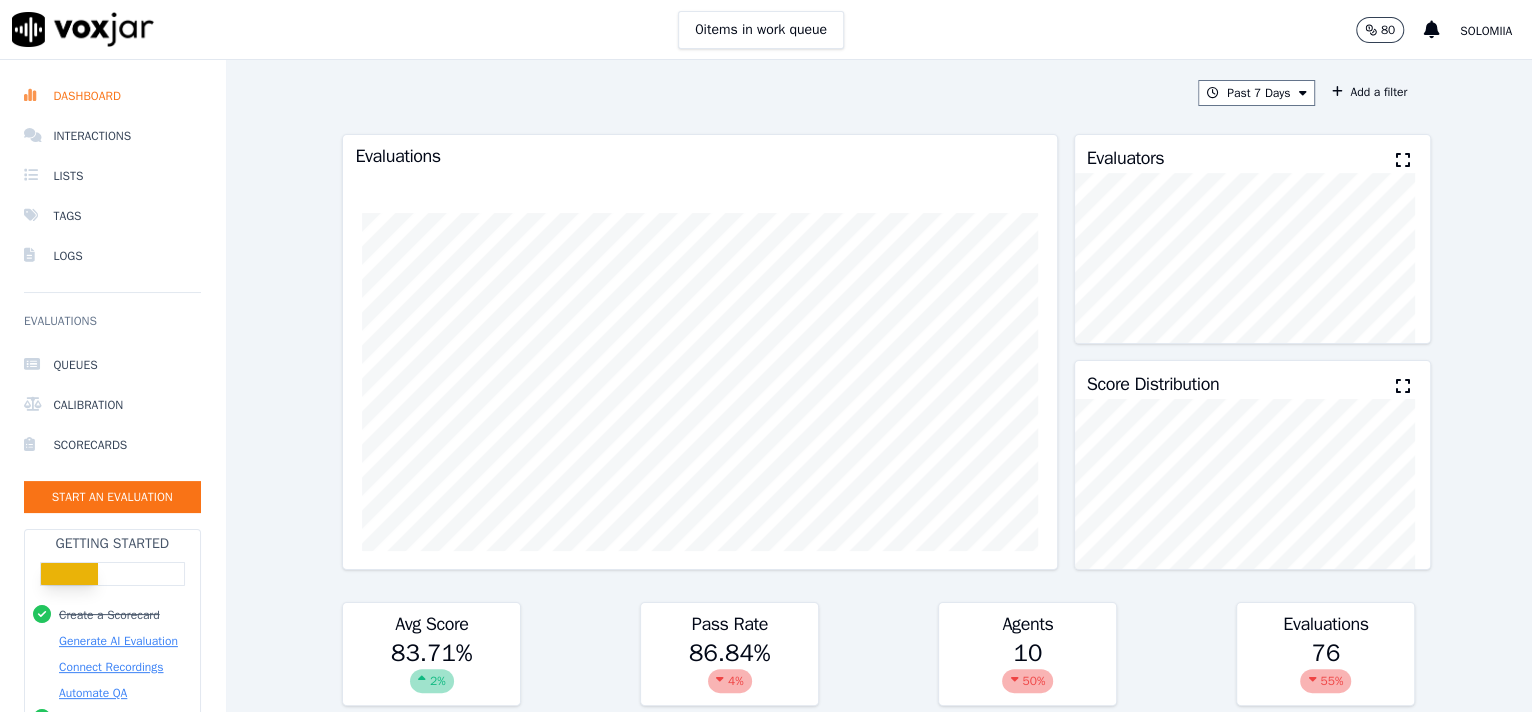 click on "Start an Evaluation" 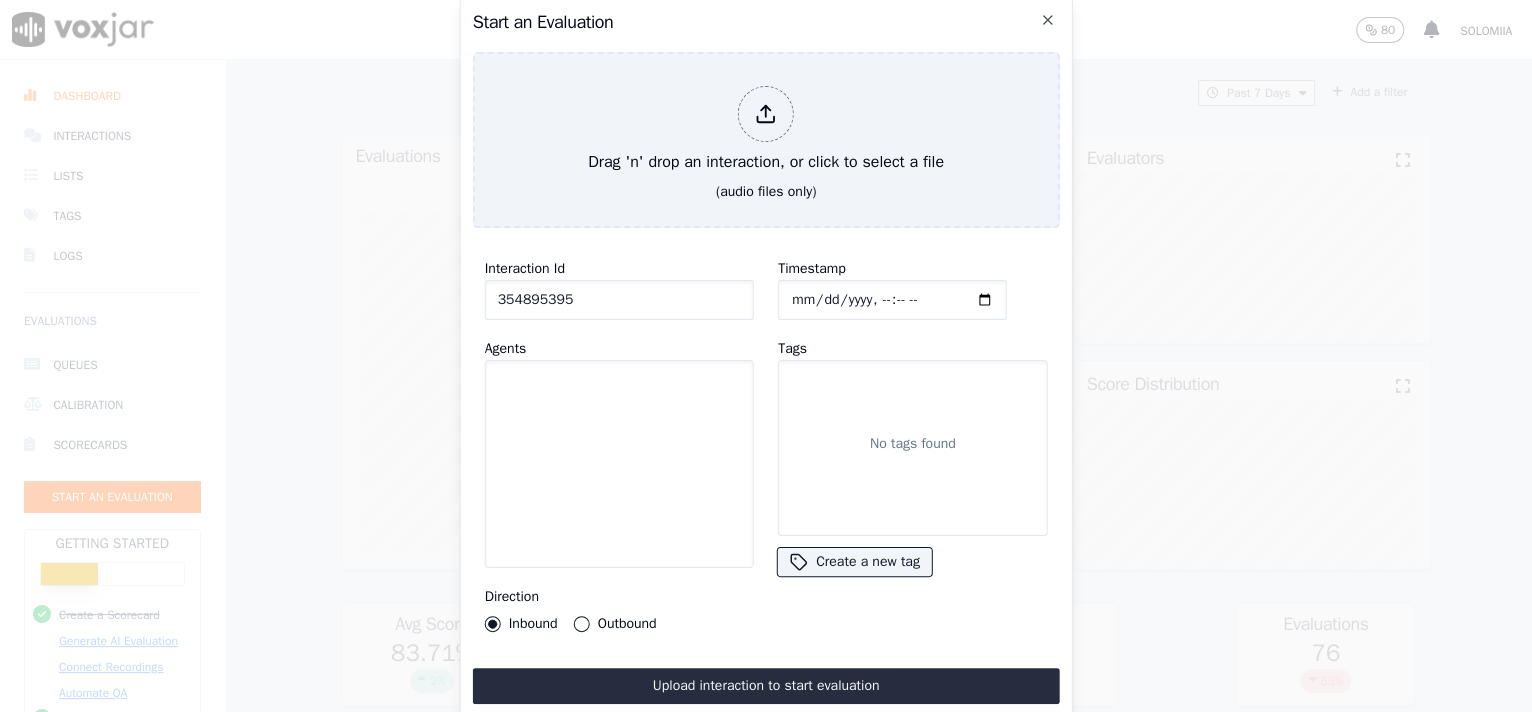 type on "354895395" 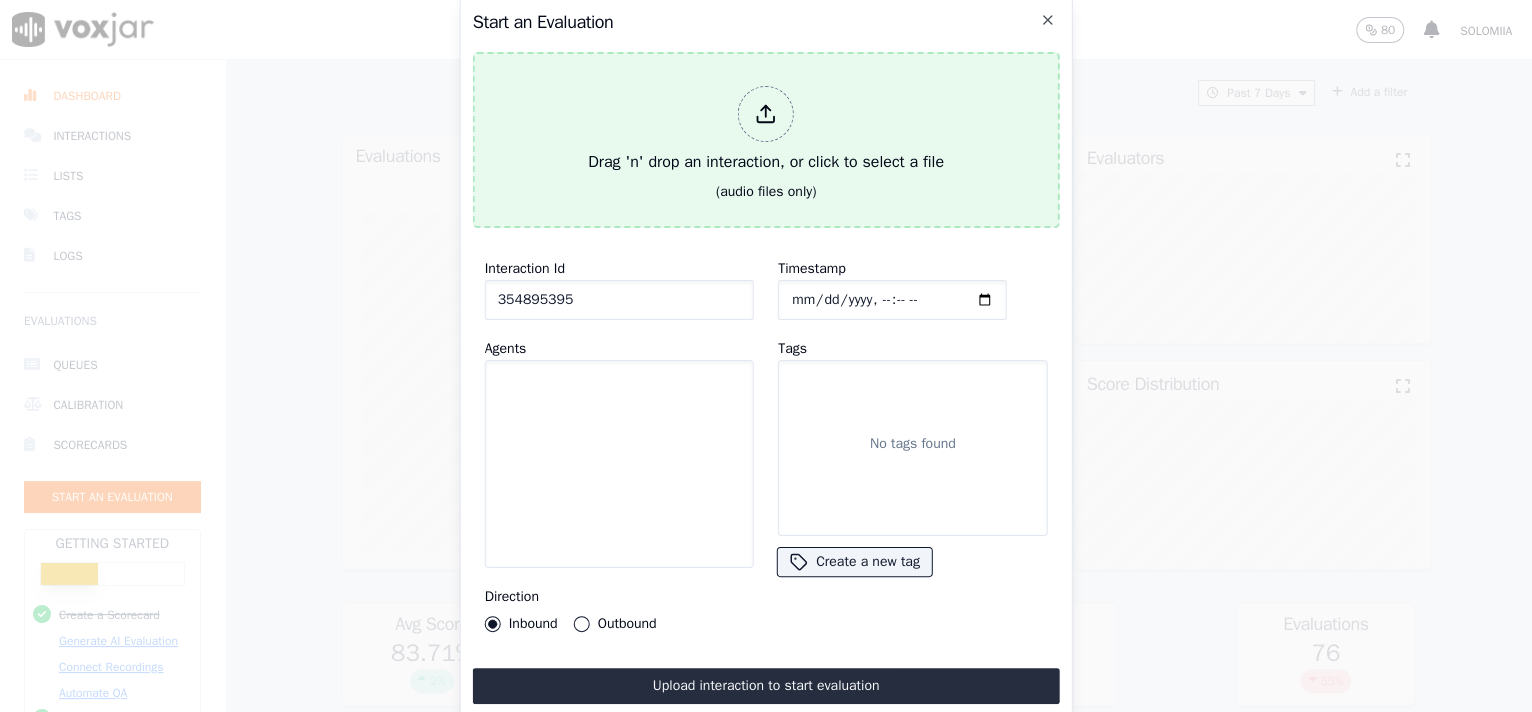 click 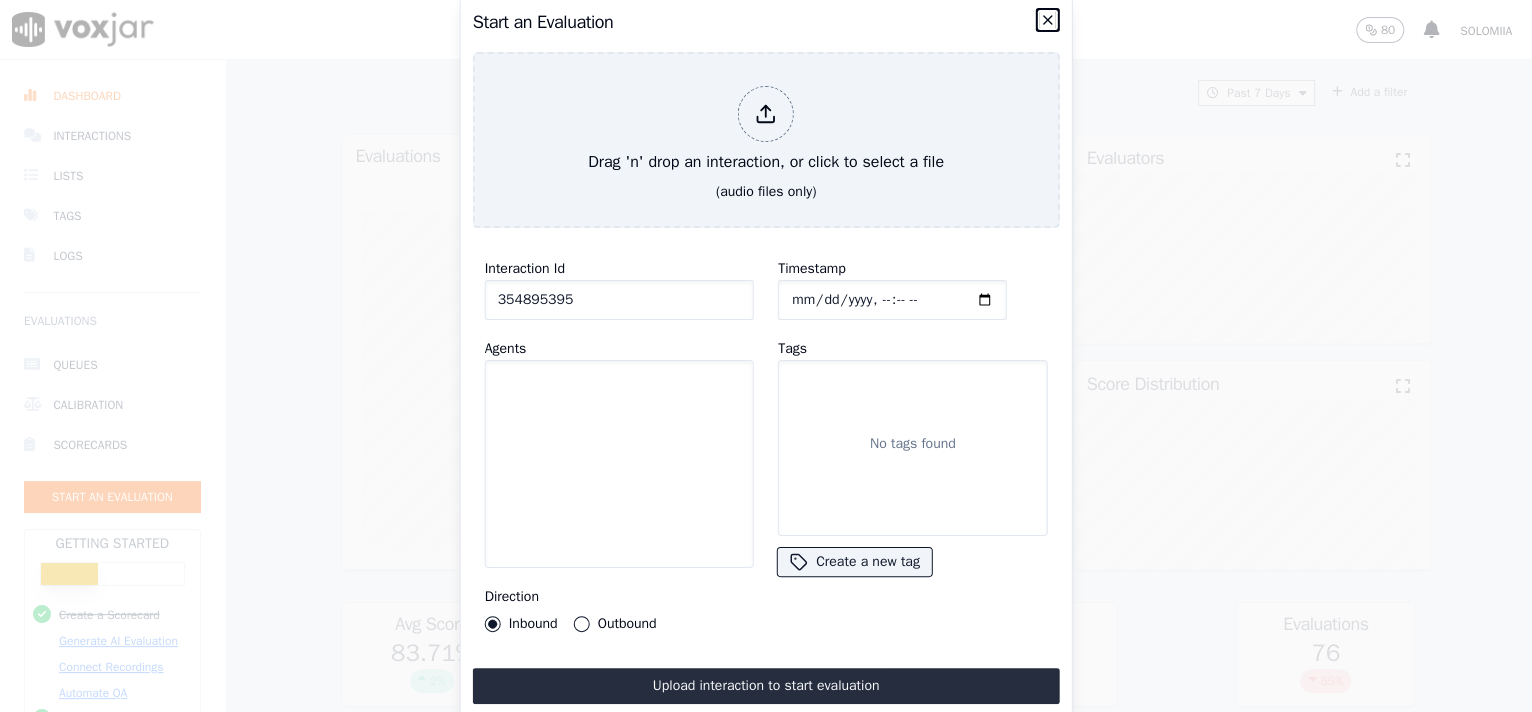 click 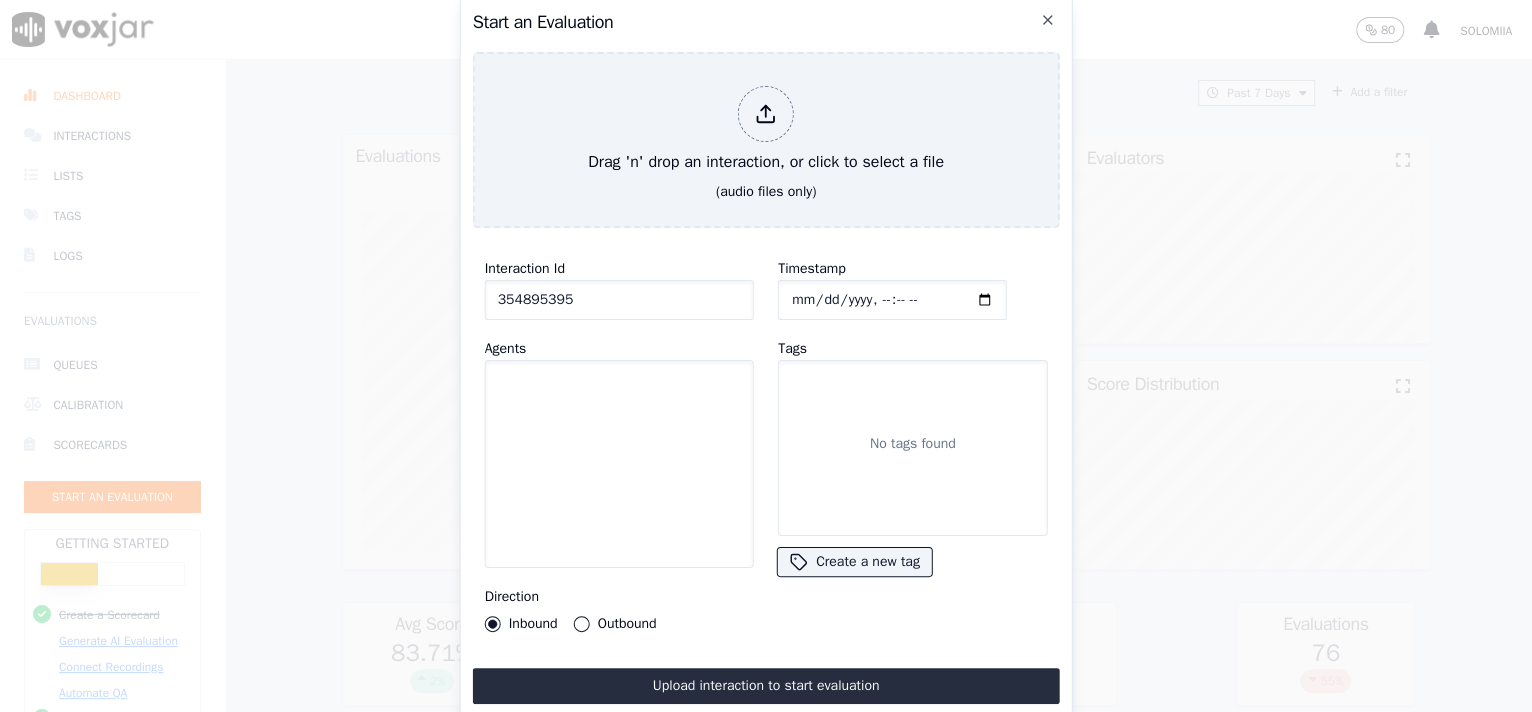 click on "Start an Evaluation" at bounding box center [766, 22] 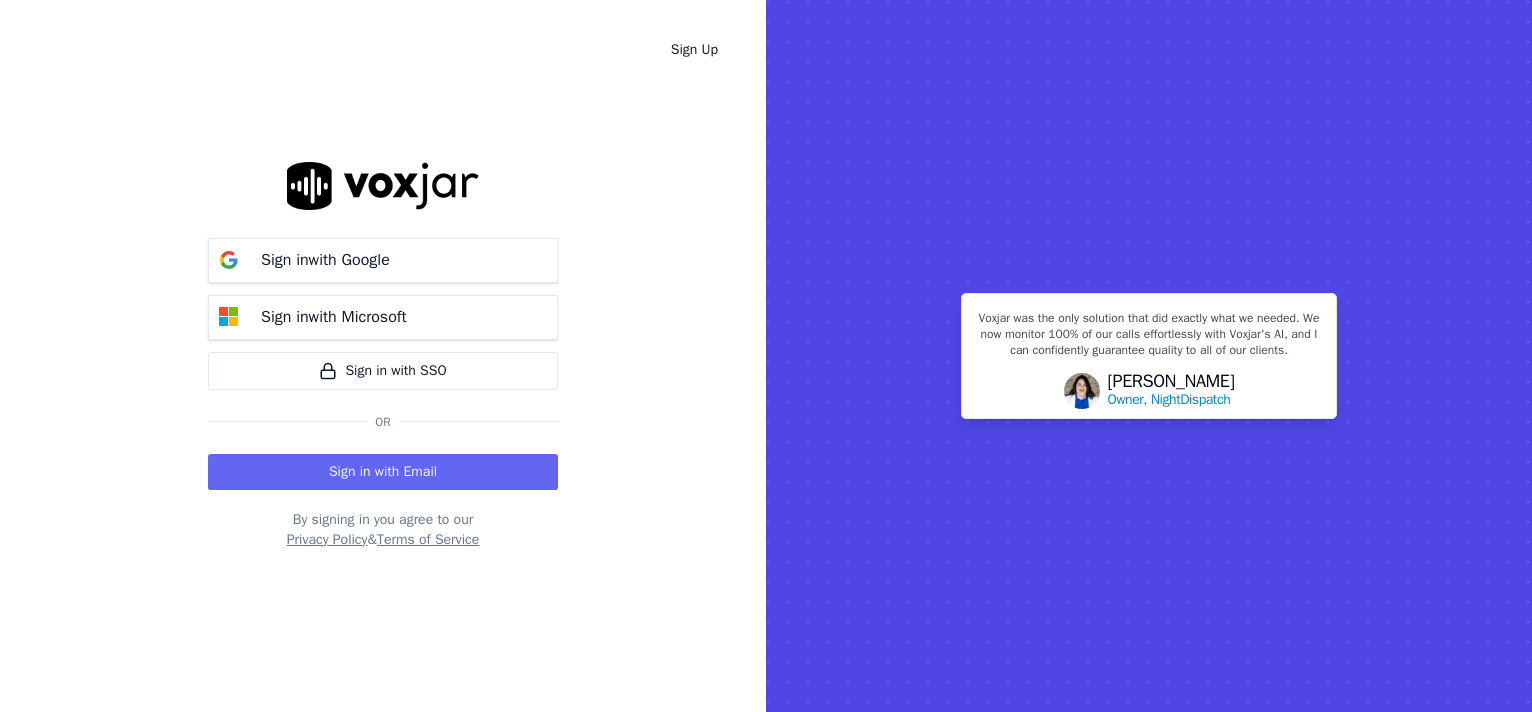 scroll, scrollTop: 0, scrollLeft: 0, axis: both 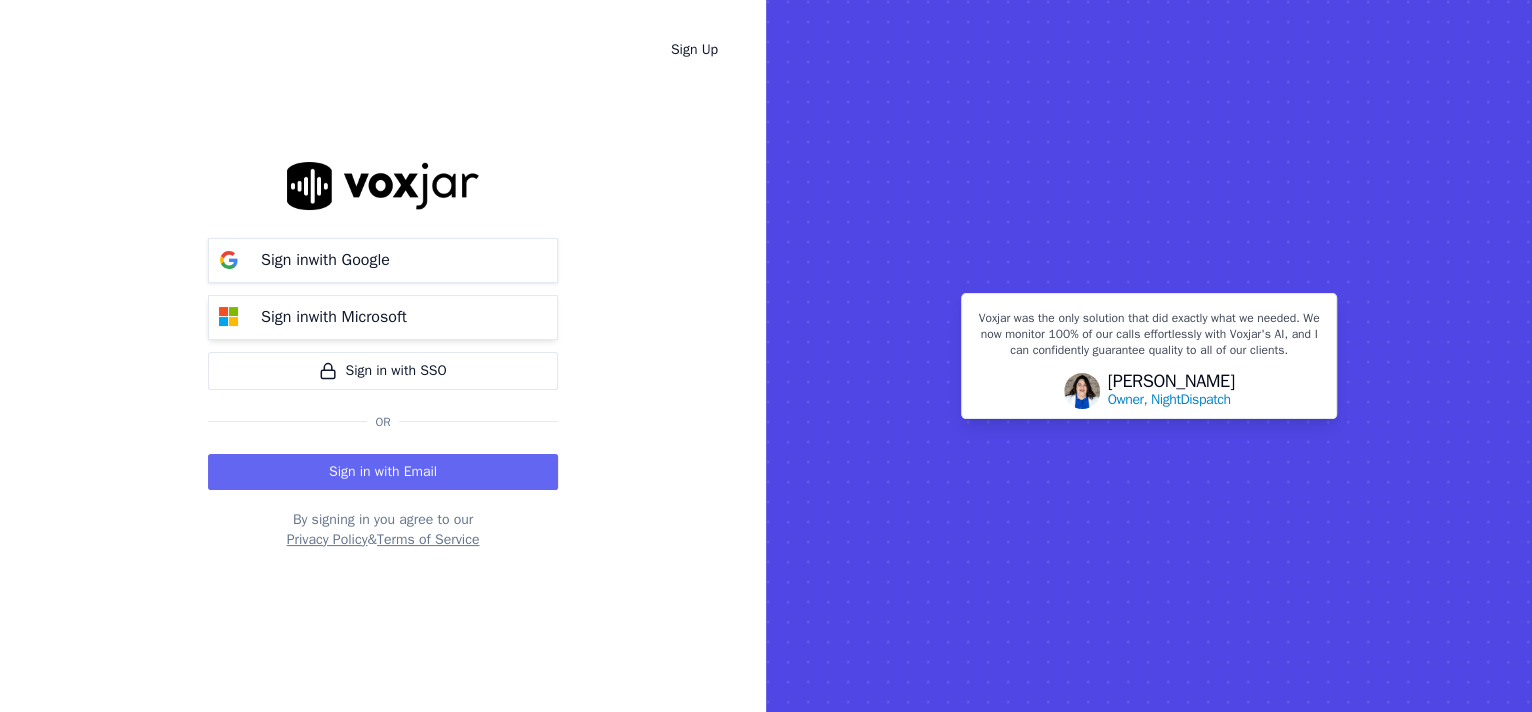 click on "Sign in  with Microsoft" at bounding box center (334, 317) 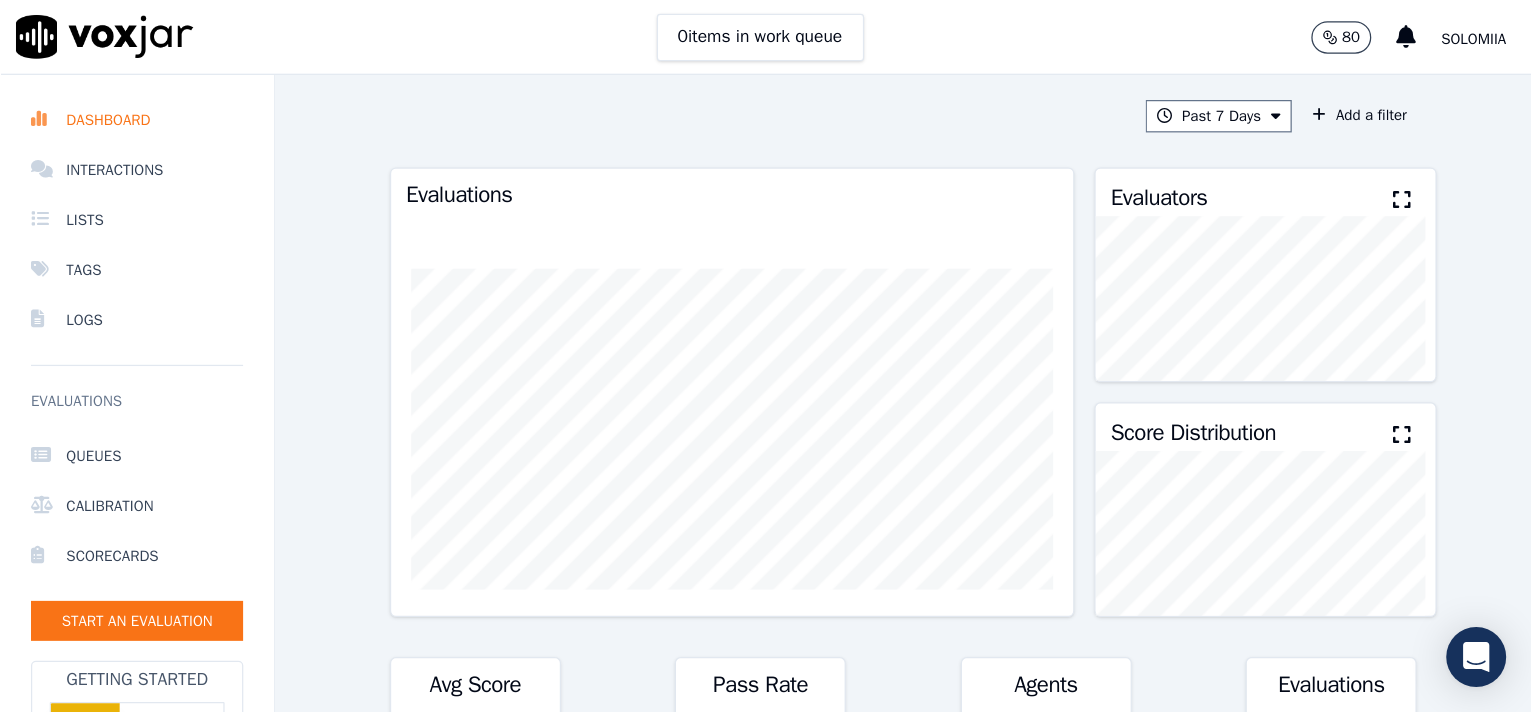 scroll, scrollTop: 0, scrollLeft: 0, axis: both 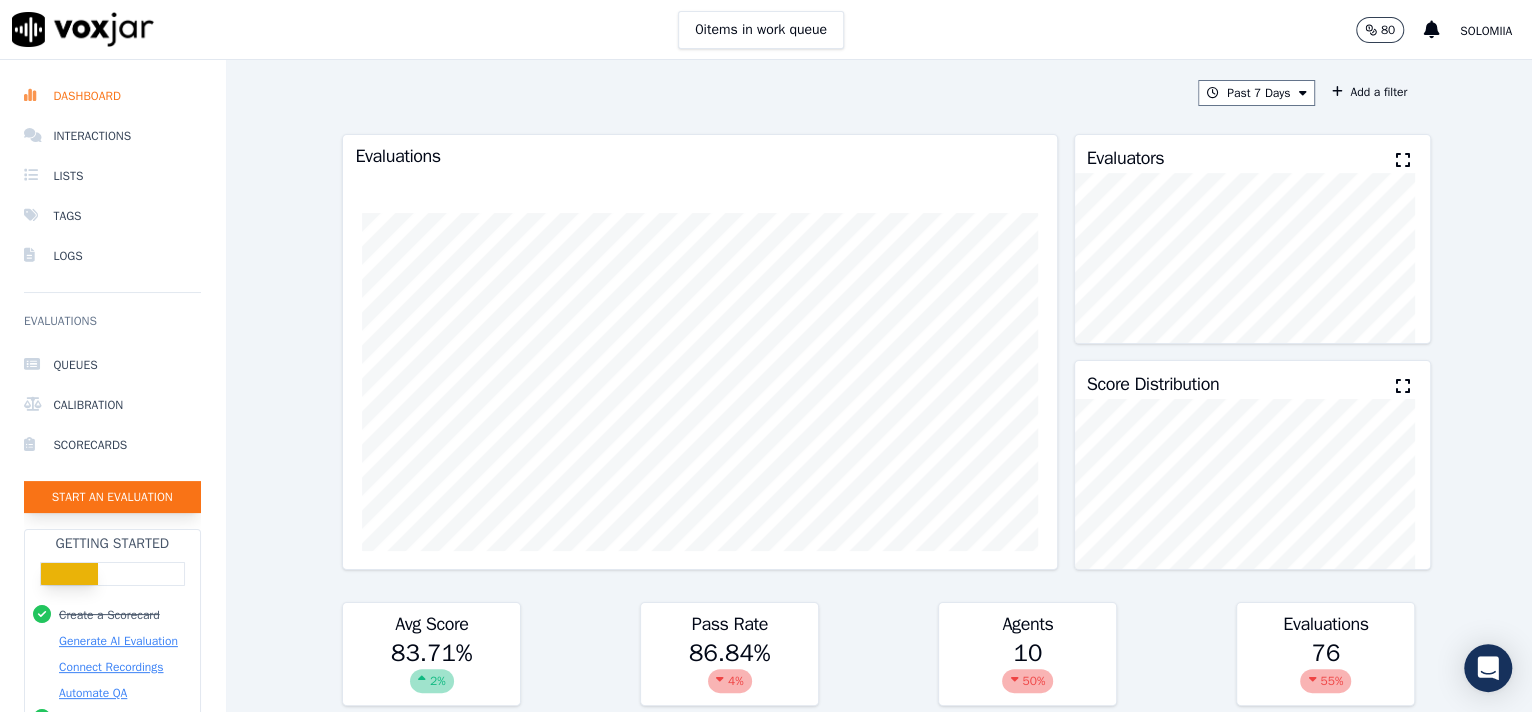 click on "Start an Evaluation" 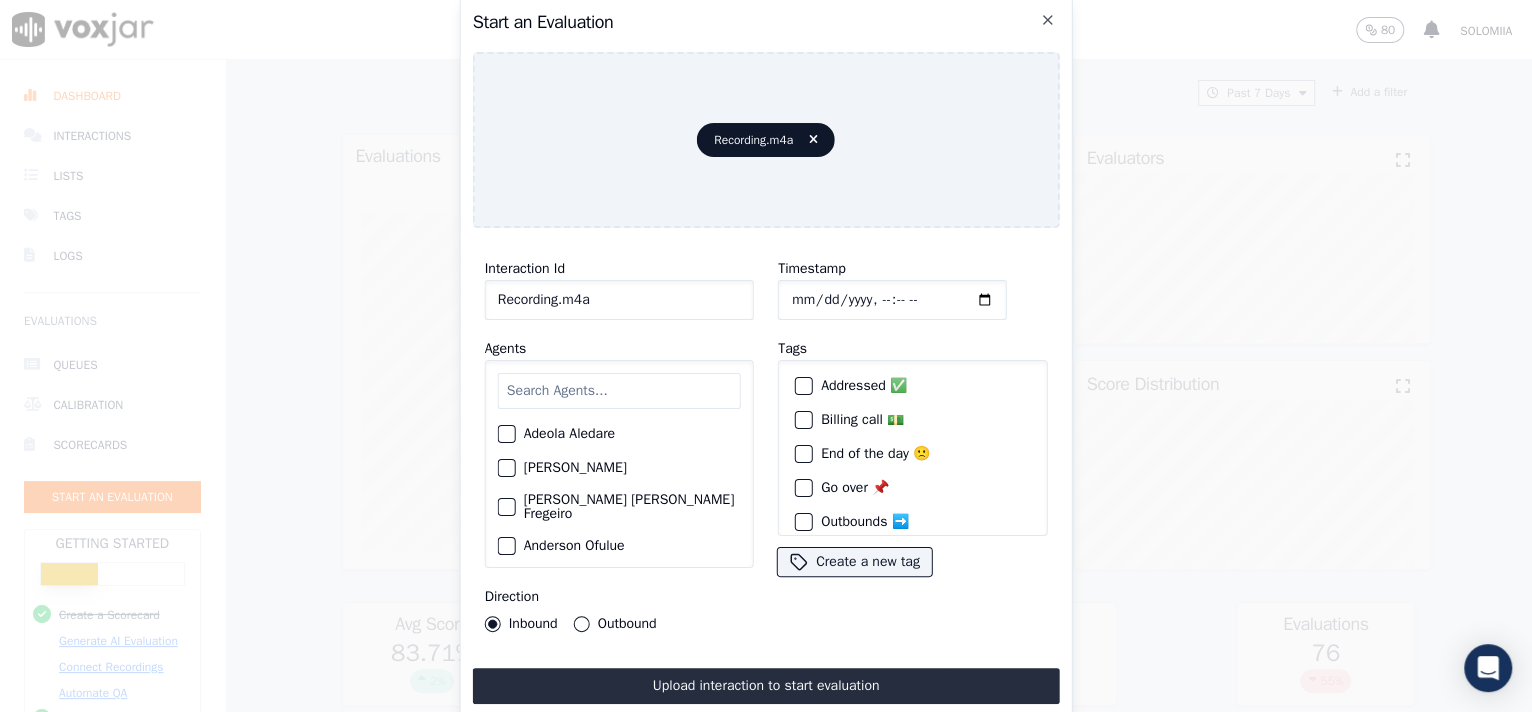 drag, startPoint x: 634, startPoint y: 289, endPoint x: 237, endPoint y: 280, distance: 397.102 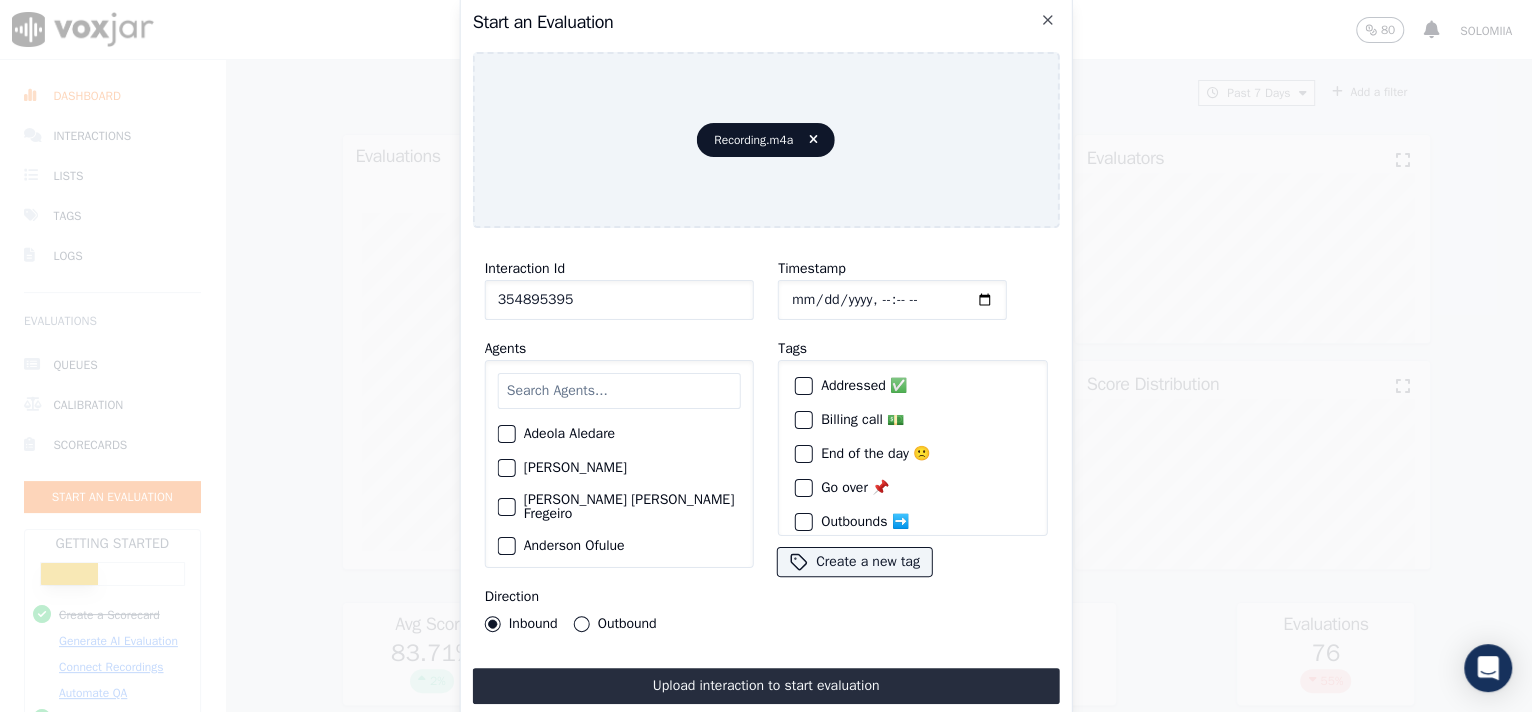 type on "354895395" 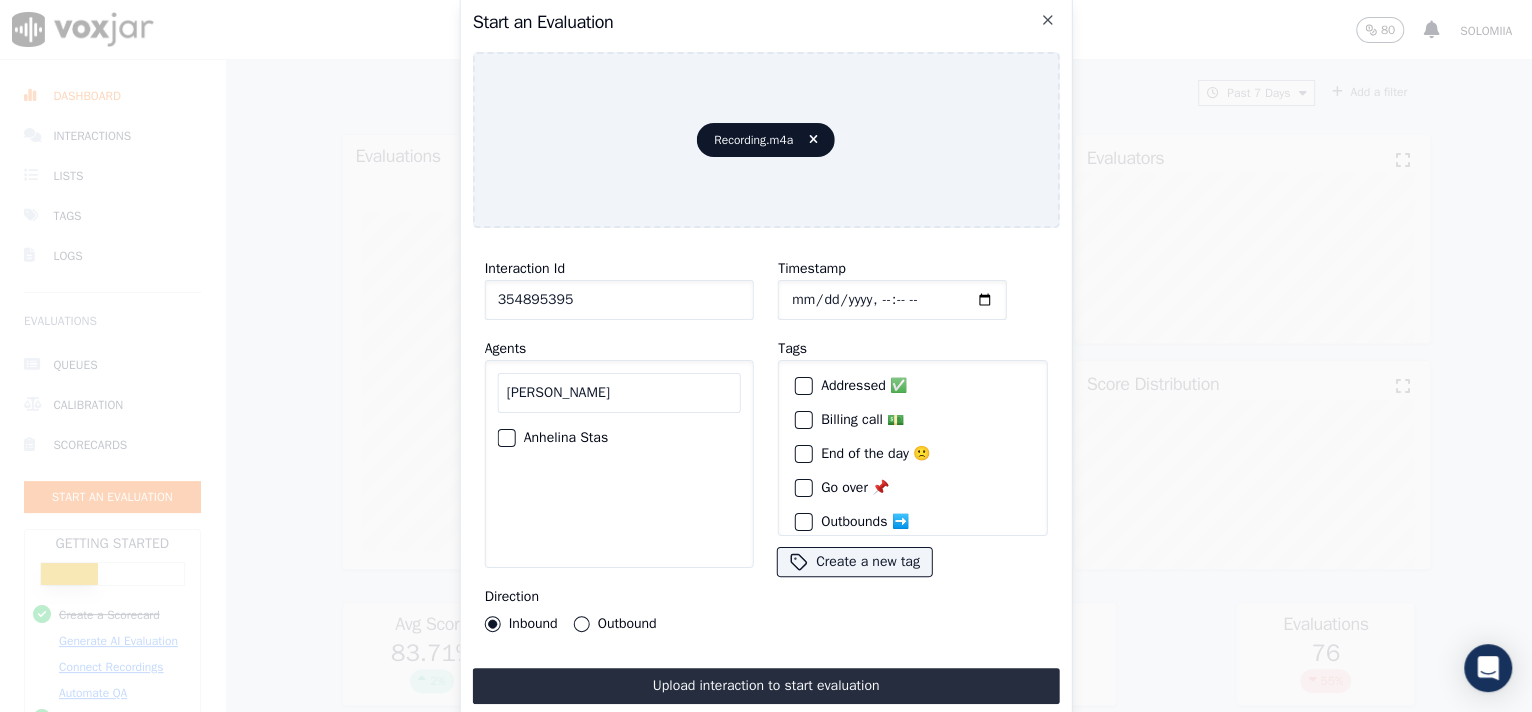 type on "[PERSON_NAME]" 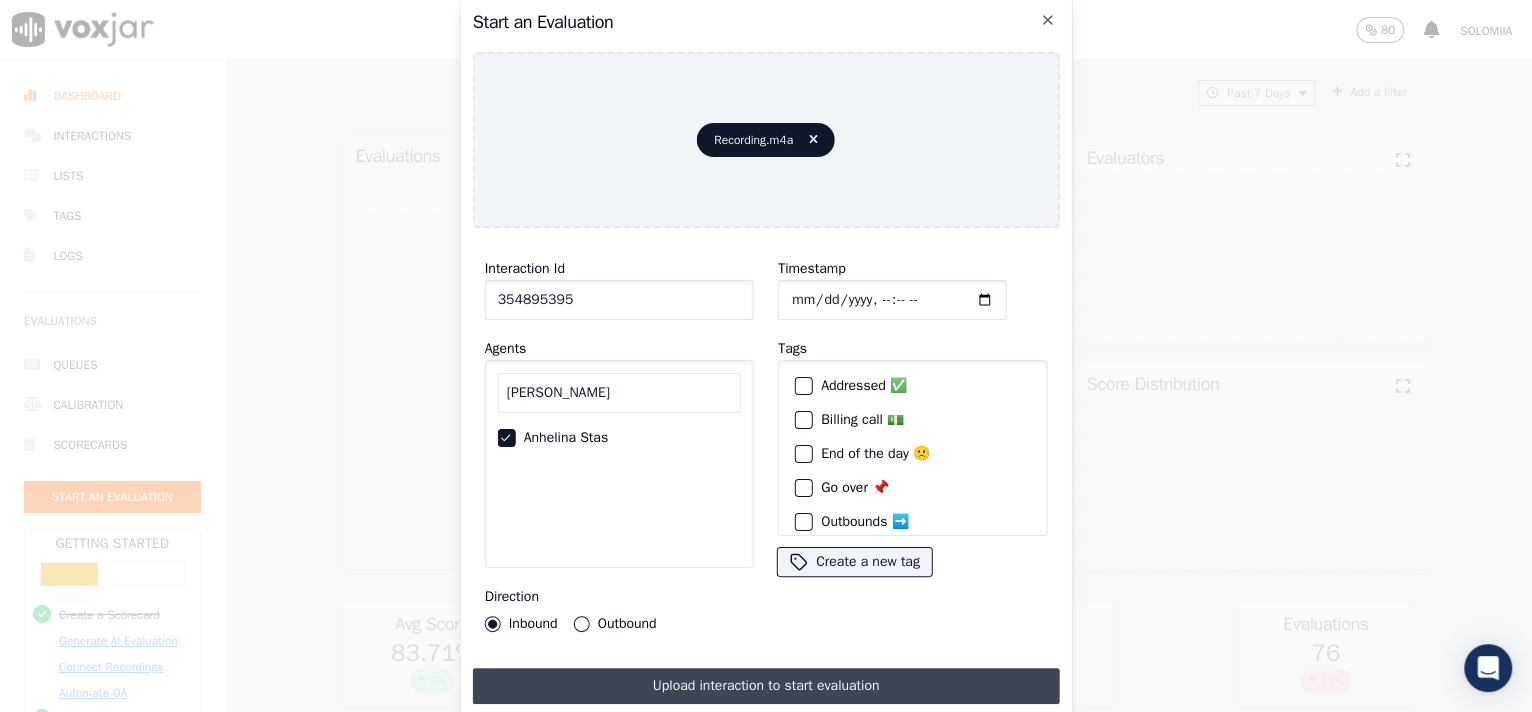 click on "Upload interaction to start evaluation" at bounding box center (766, 686) 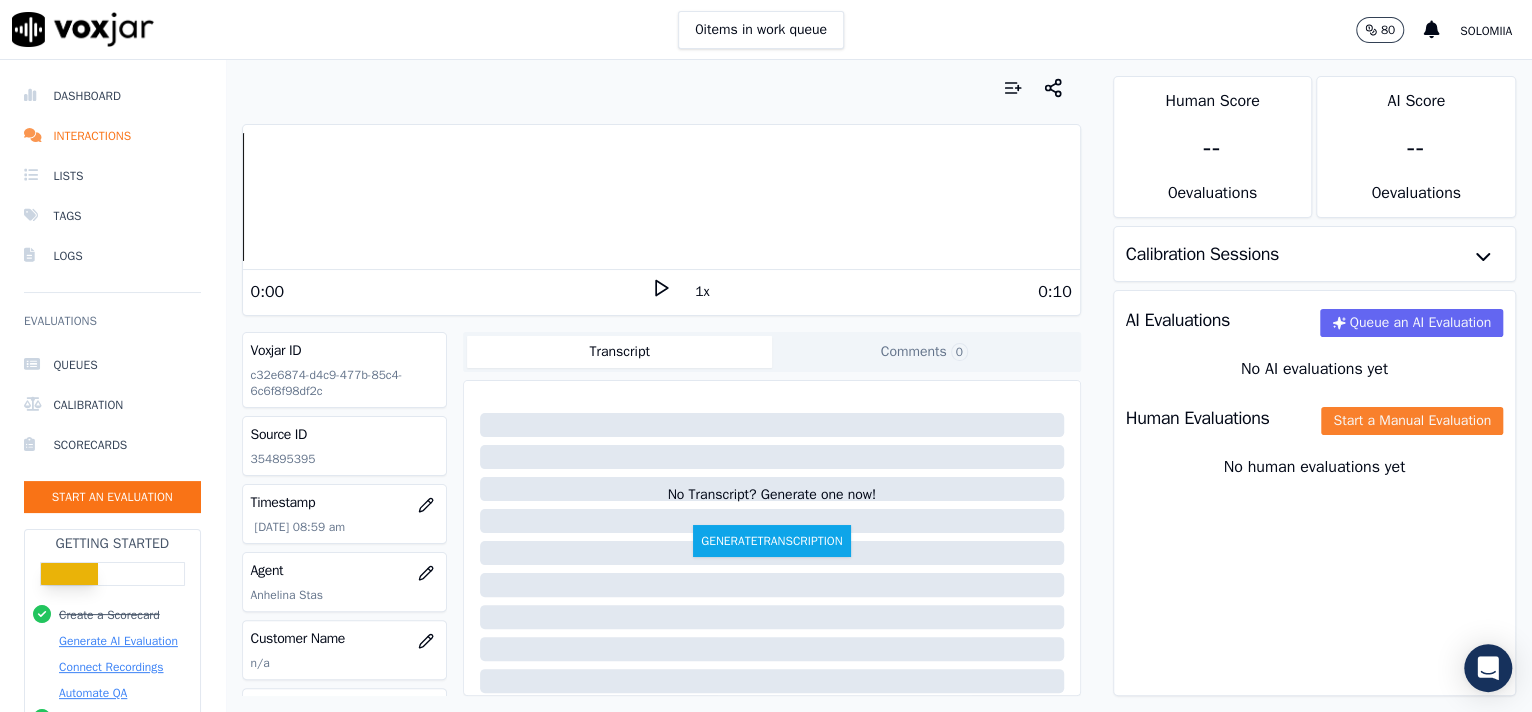 click on "Start a Manual Evaluation" 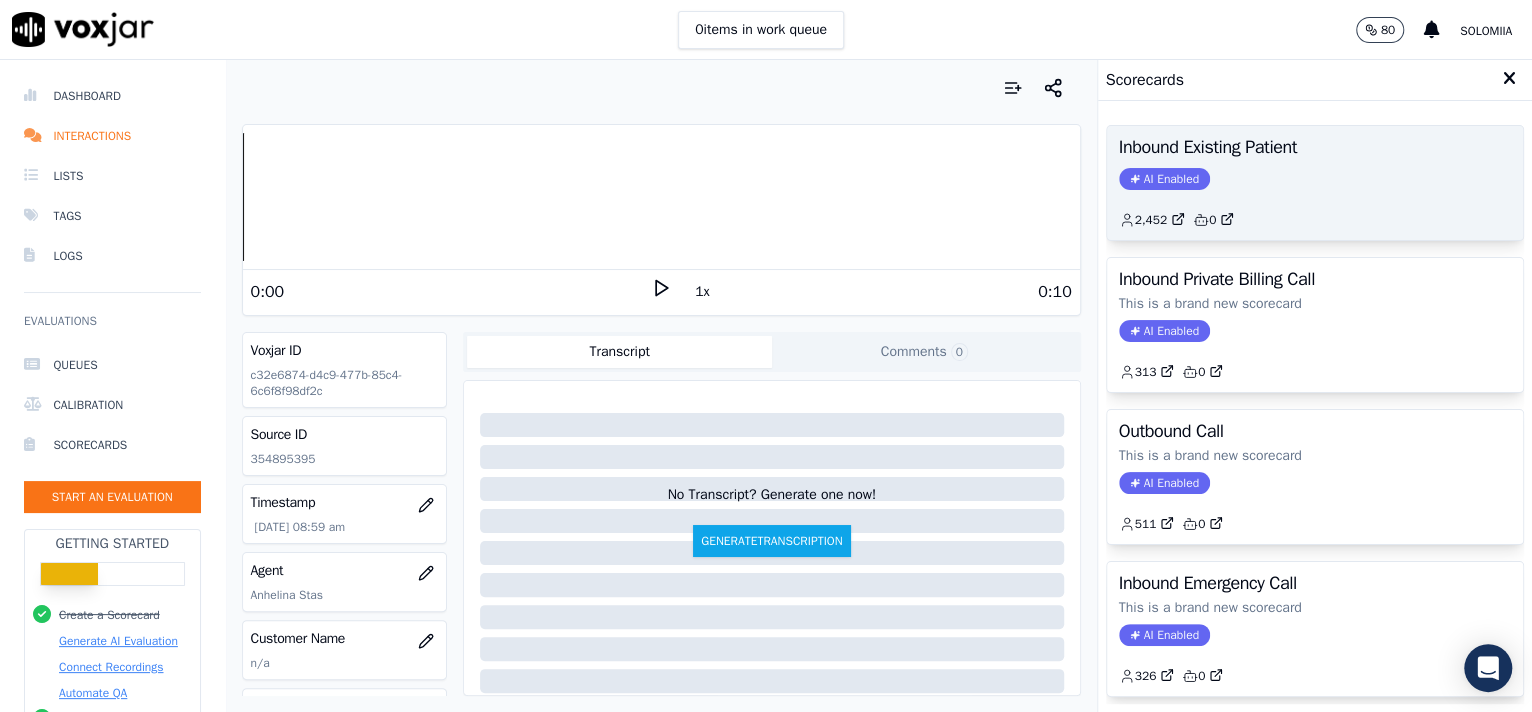 click on "AI Enabled" 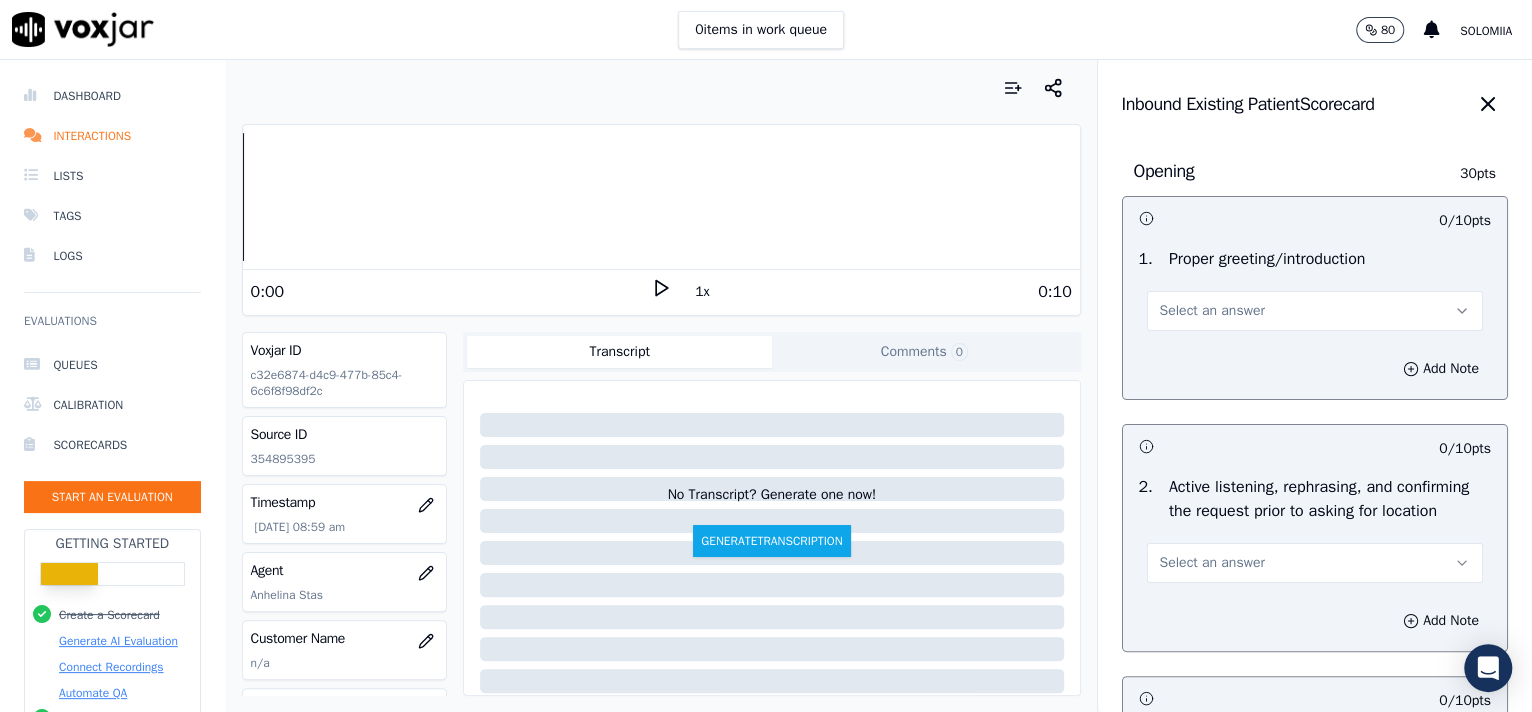 click on "Select an answer" at bounding box center (1212, 311) 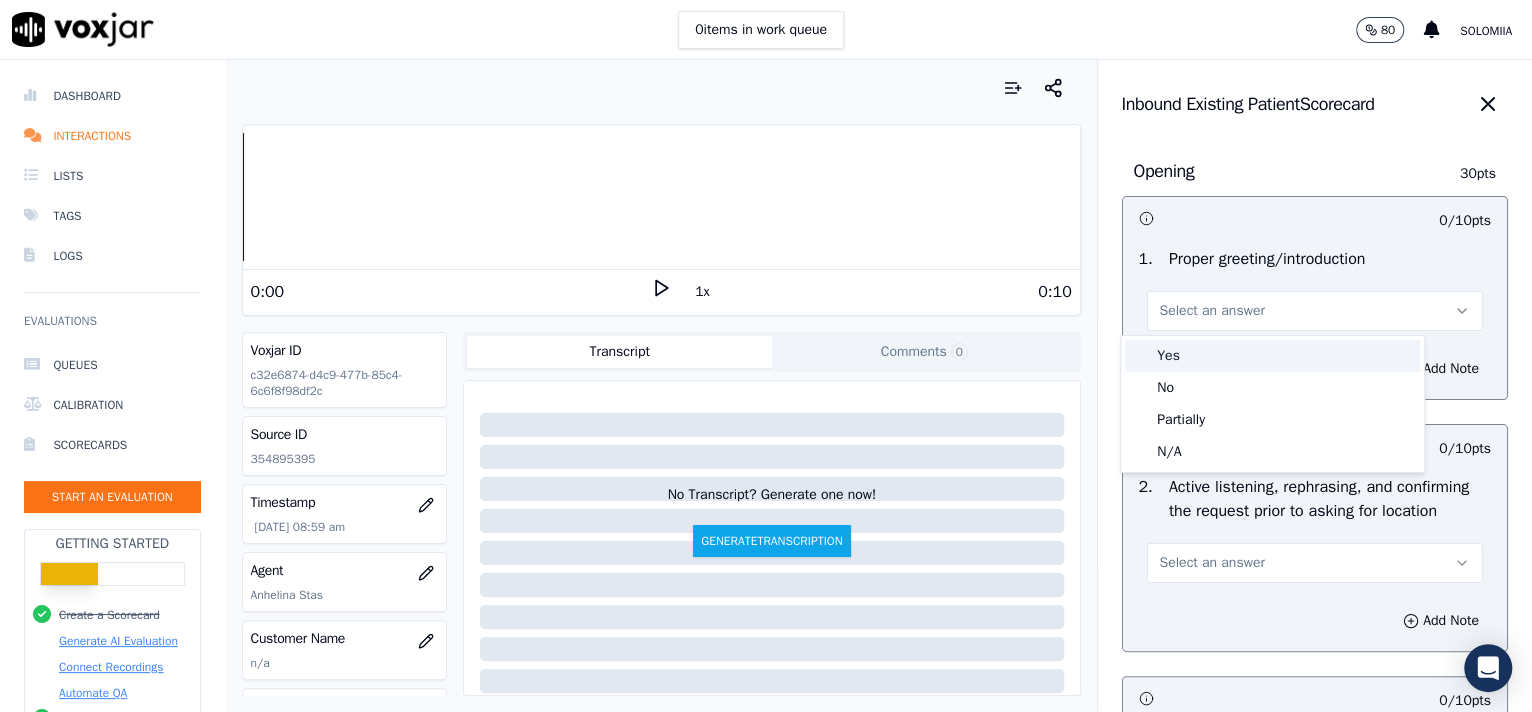 click on "Yes" at bounding box center (1272, 356) 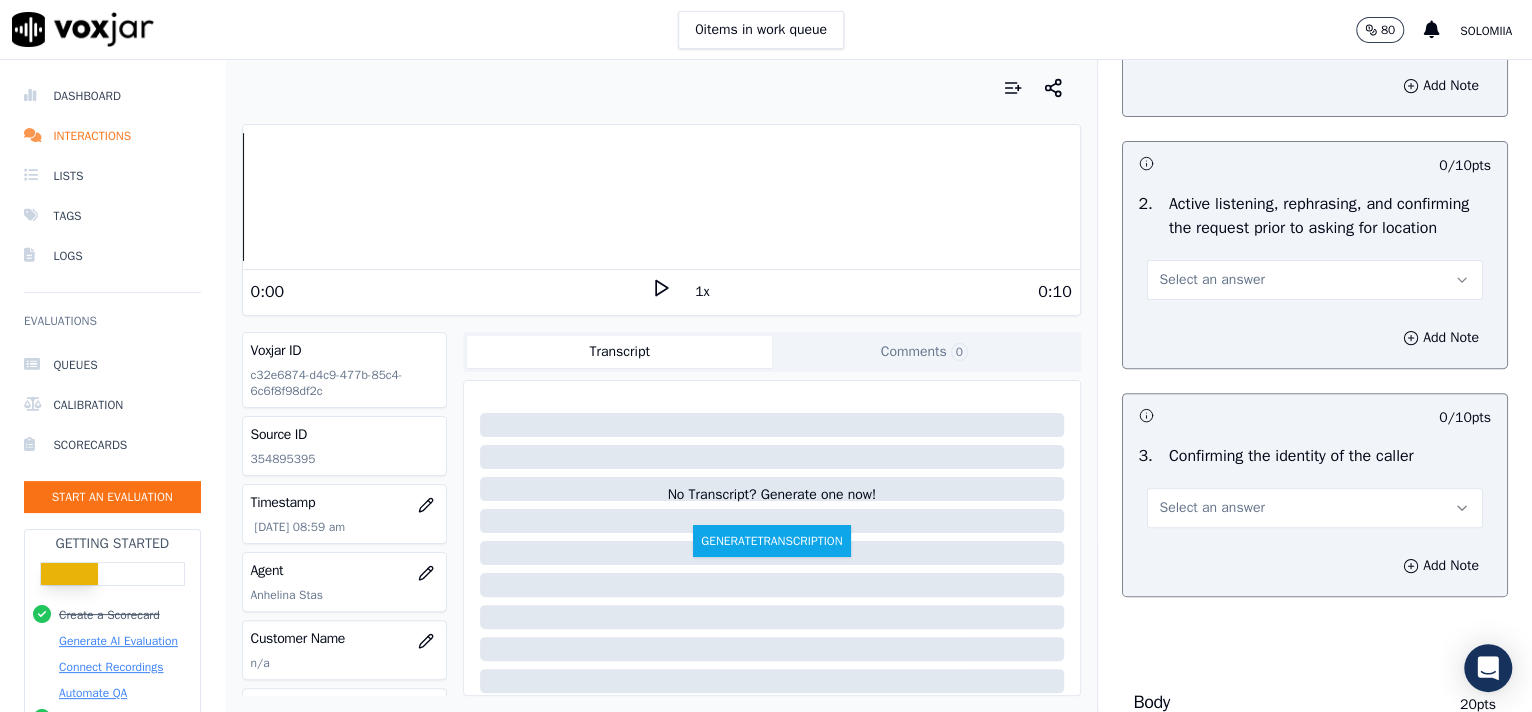 scroll, scrollTop: 357, scrollLeft: 0, axis: vertical 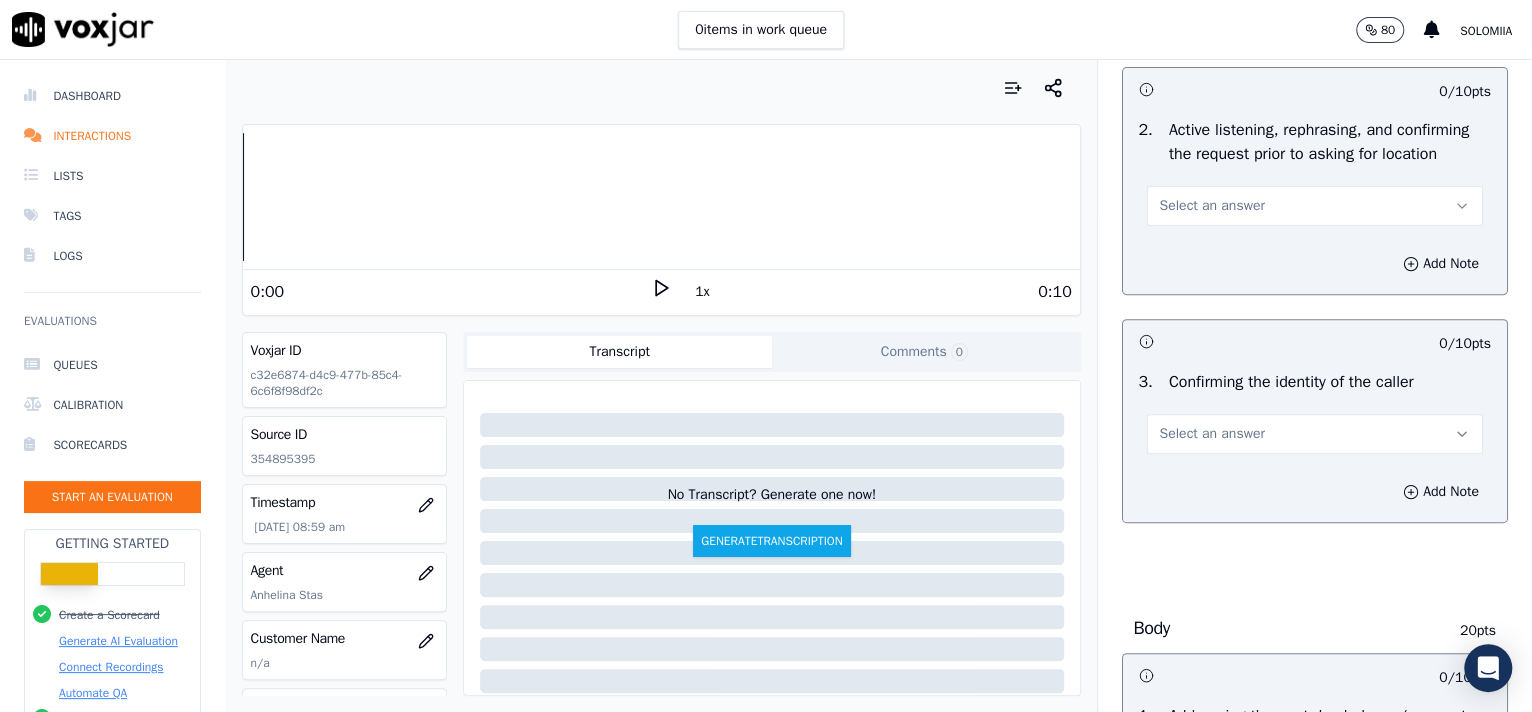 click on "Select an answer" at bounding box center [1315, 206] 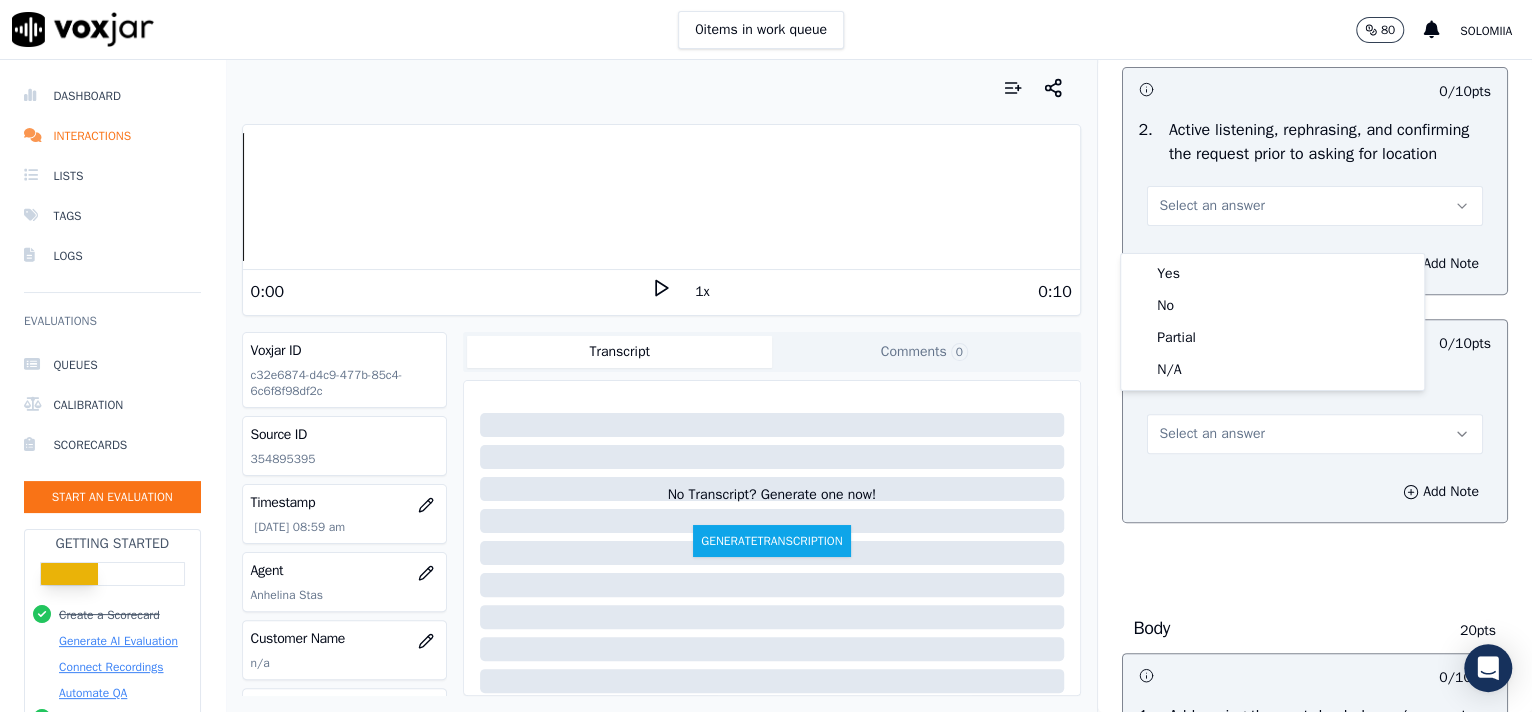 drag, startPoint x: 1212, startPoint y: 256, endPoint x: 1202, endPoint y: 264, distance: 12.806249 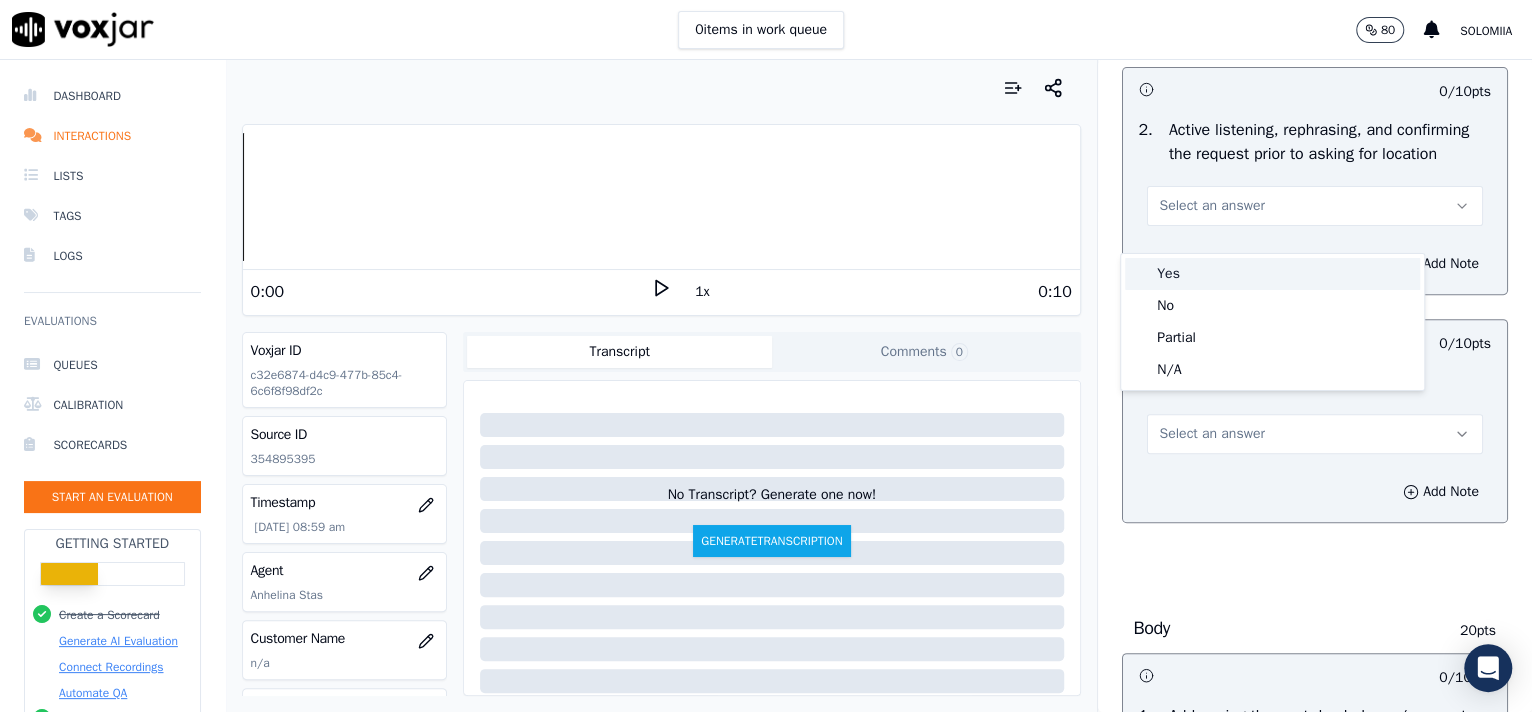 click on "Yes" at bounding box center (1272, 274) 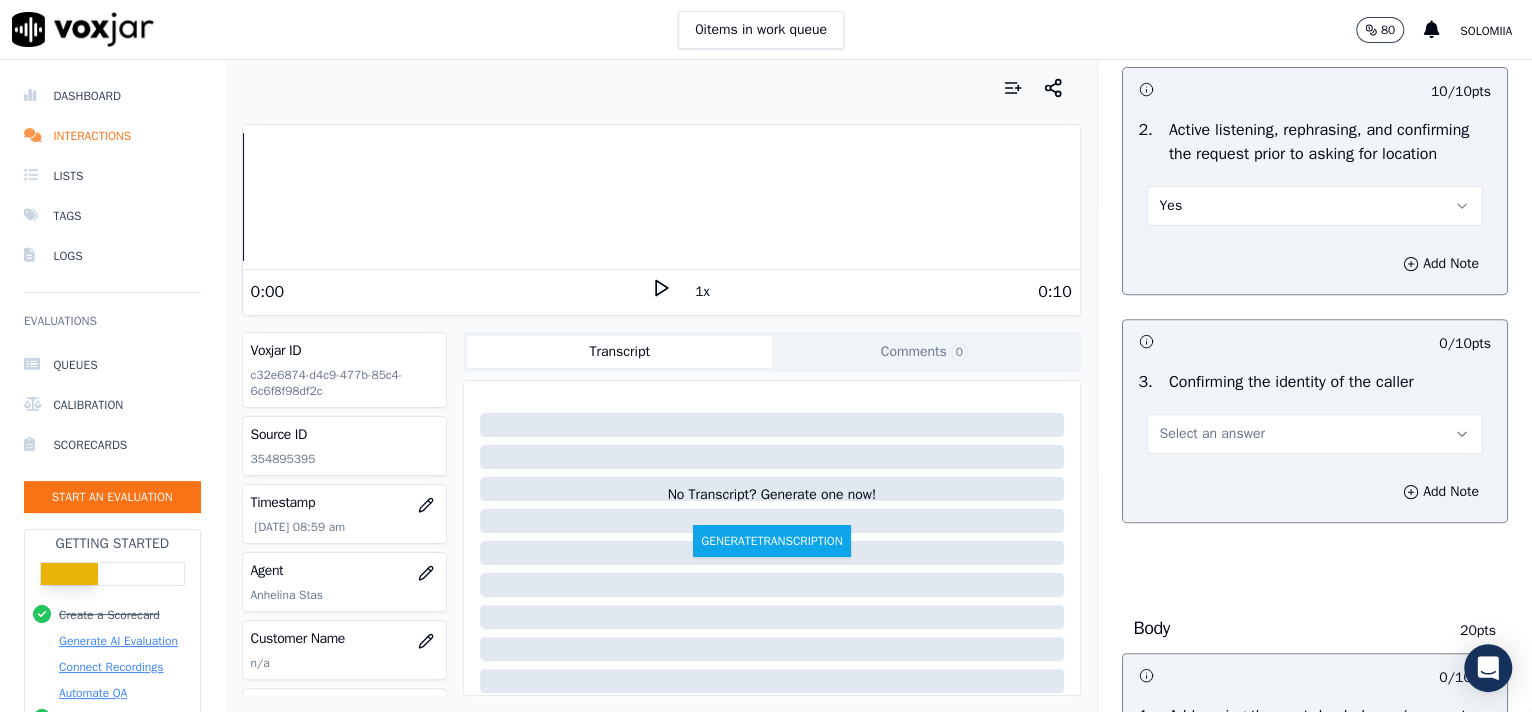 click on "Select an answer" at bounding box center [1212, 434] 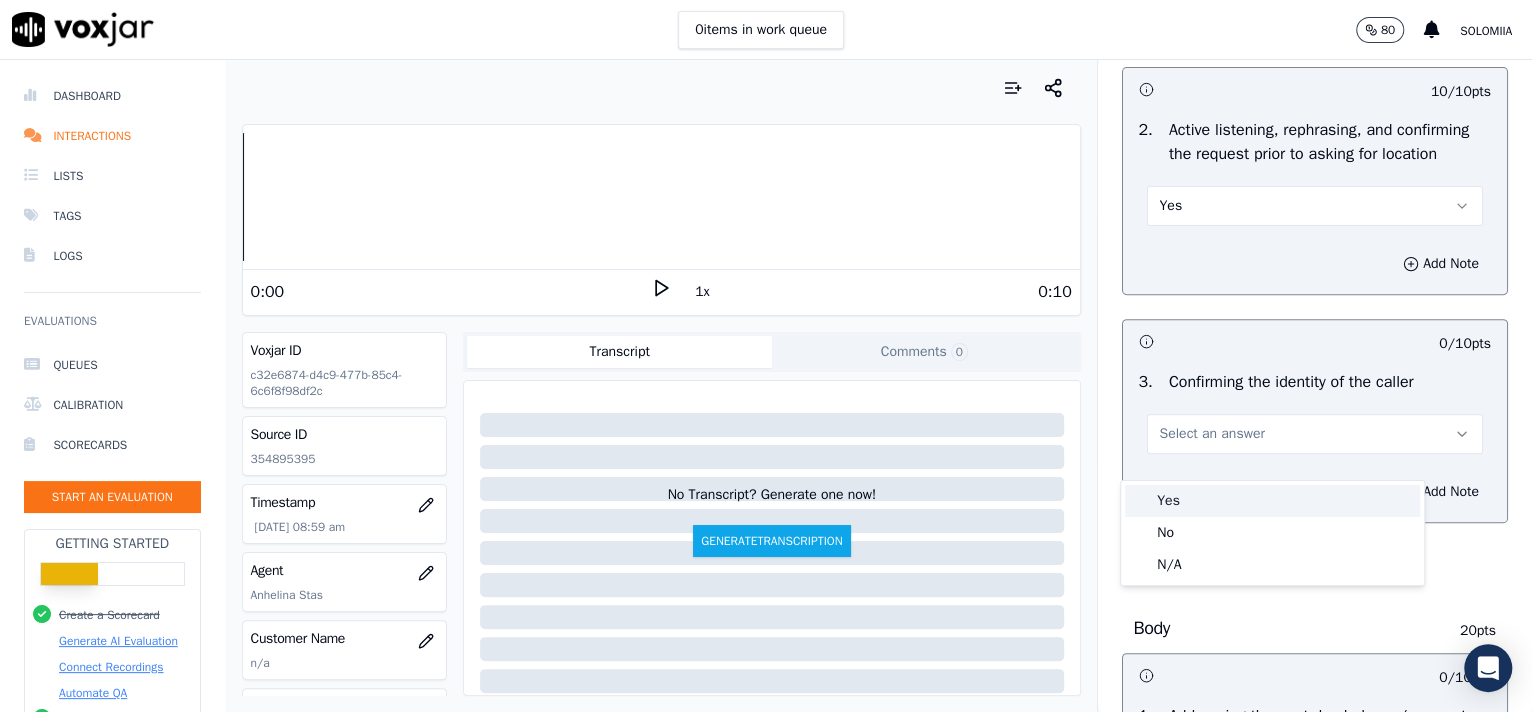 click on "Yes" at bounding box center [1272, 501] 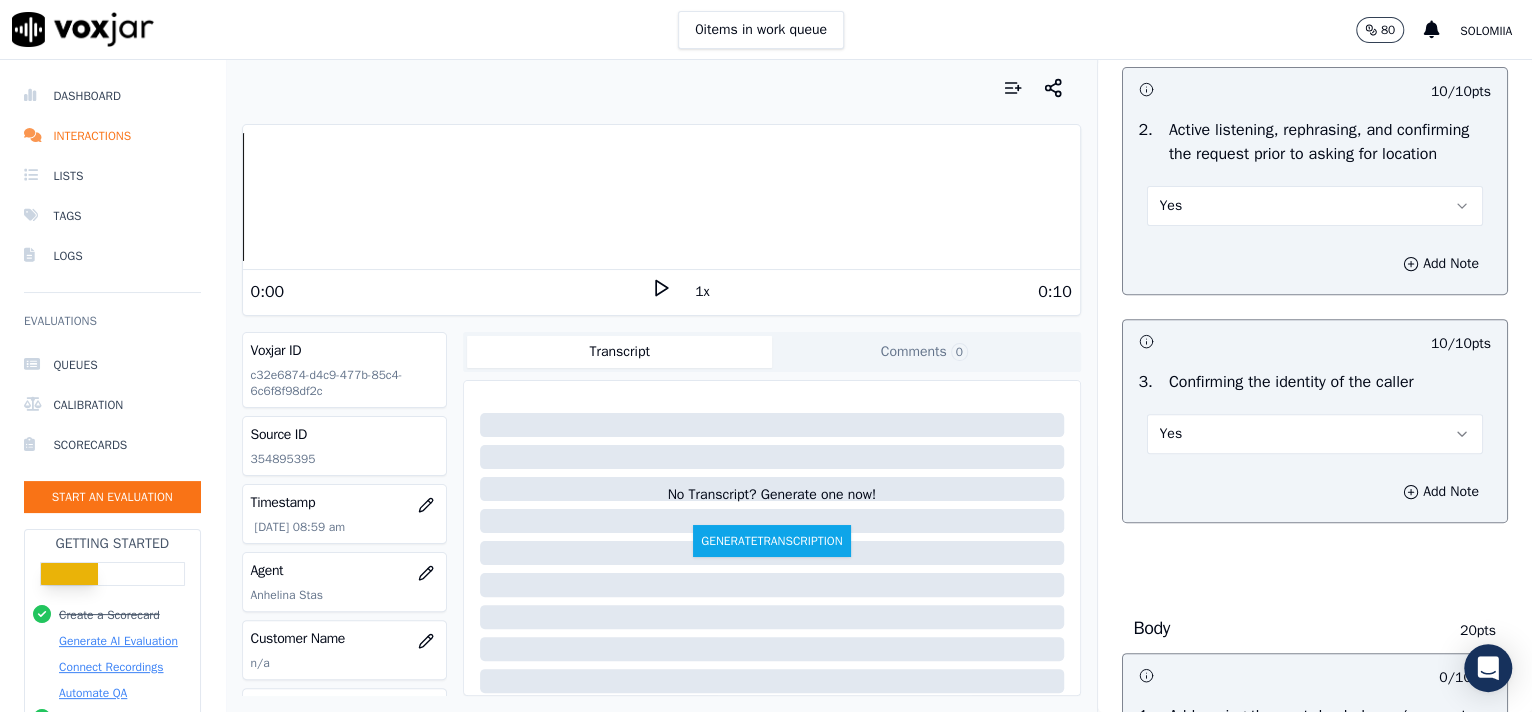 scroll, scrollTop: 3057, scrollLeft: 0, axis: vertical 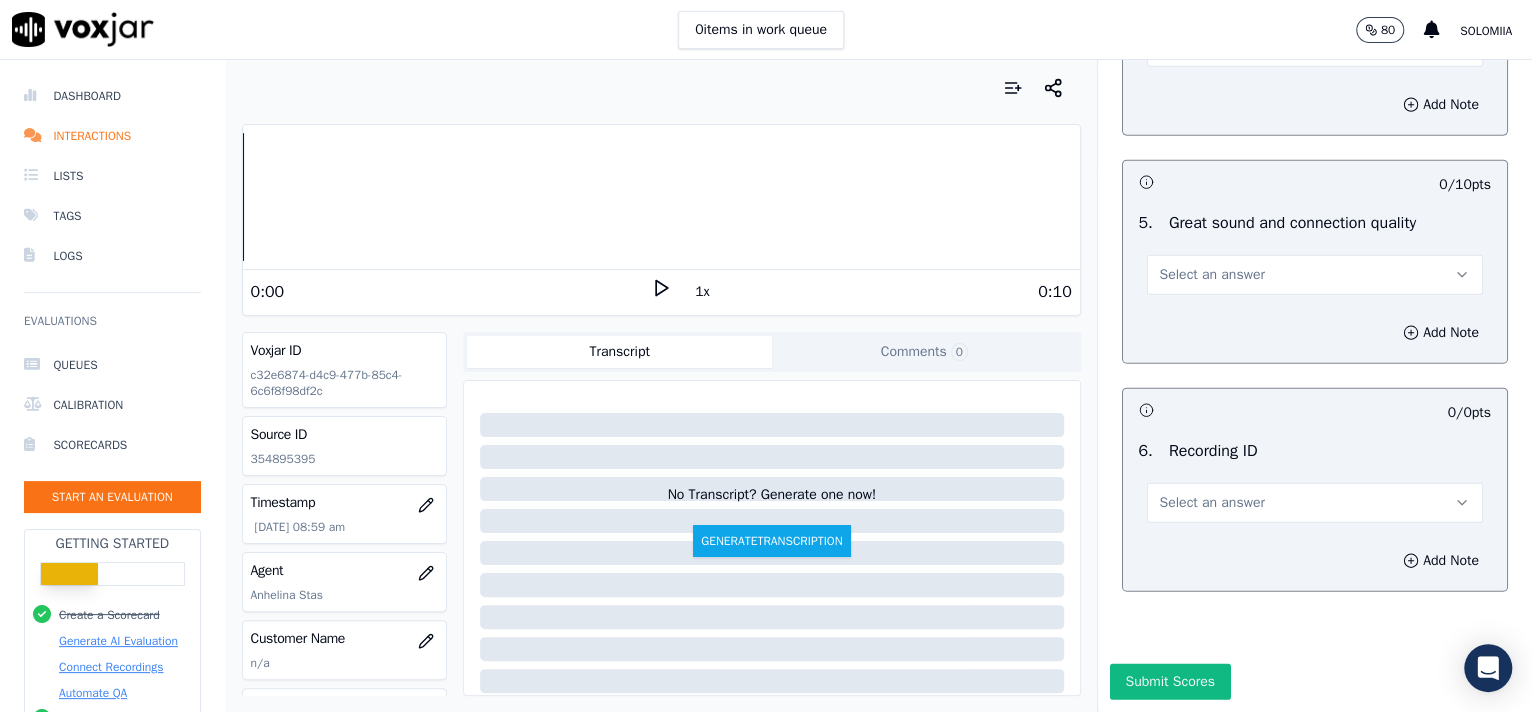 click on "Select an answer" at bounding box center (1212, 503) 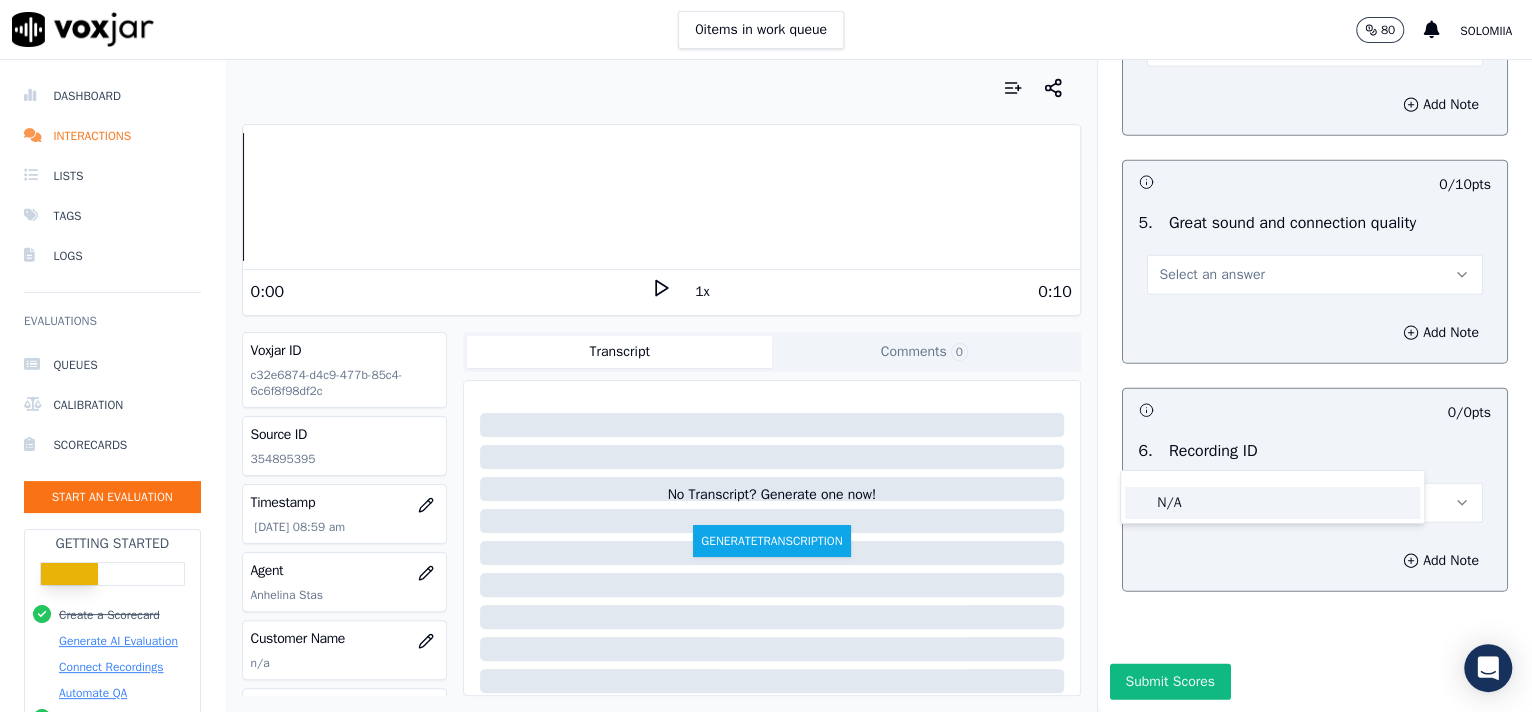 click on "N/A" 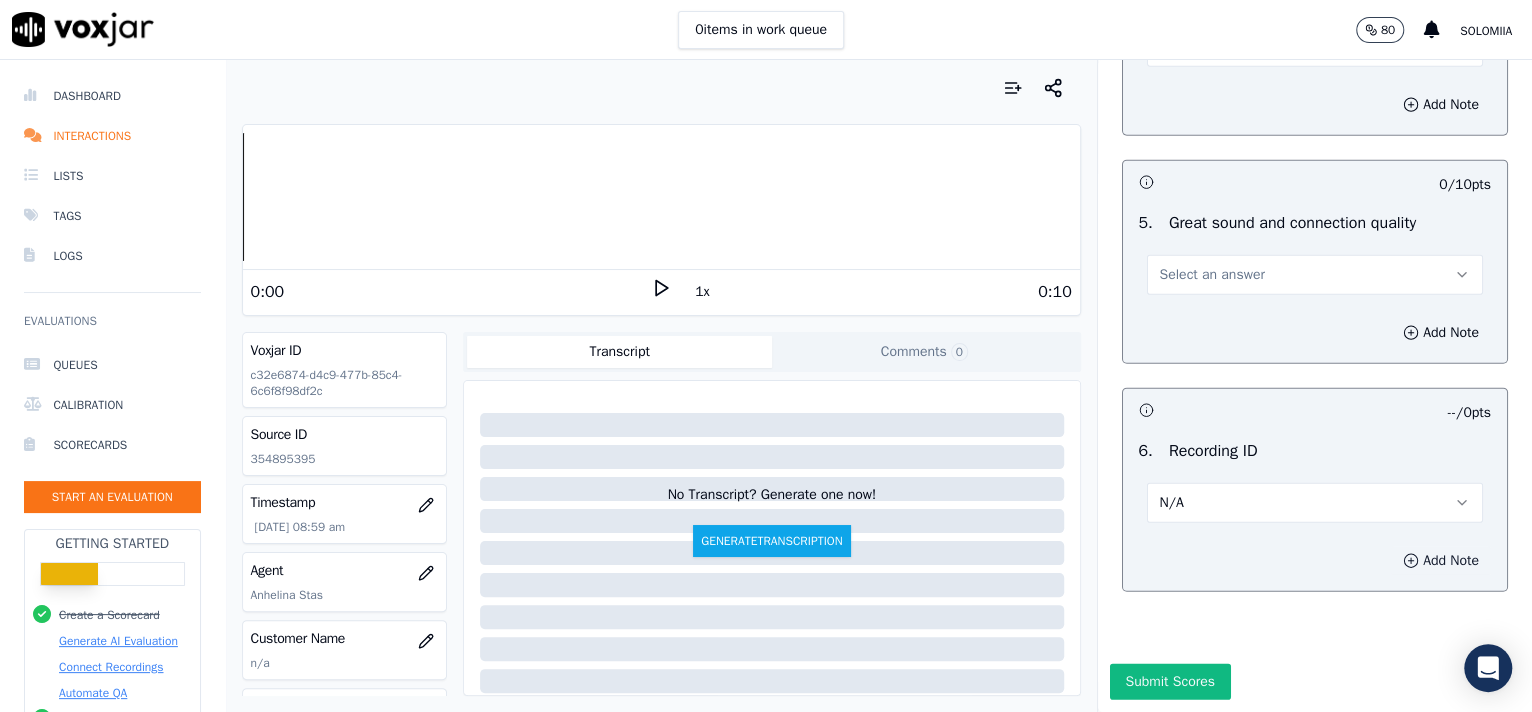 click 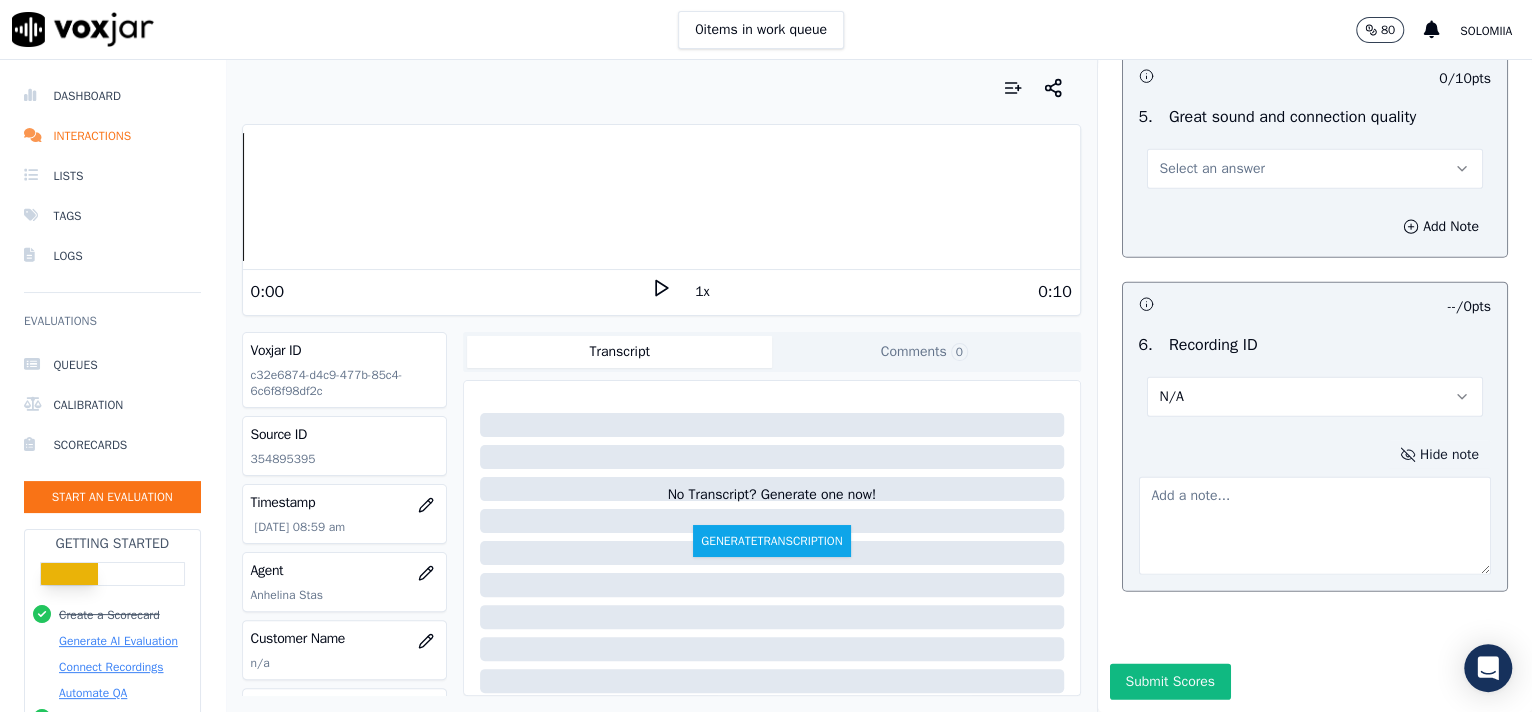 click at bounding box center [1315, 526] 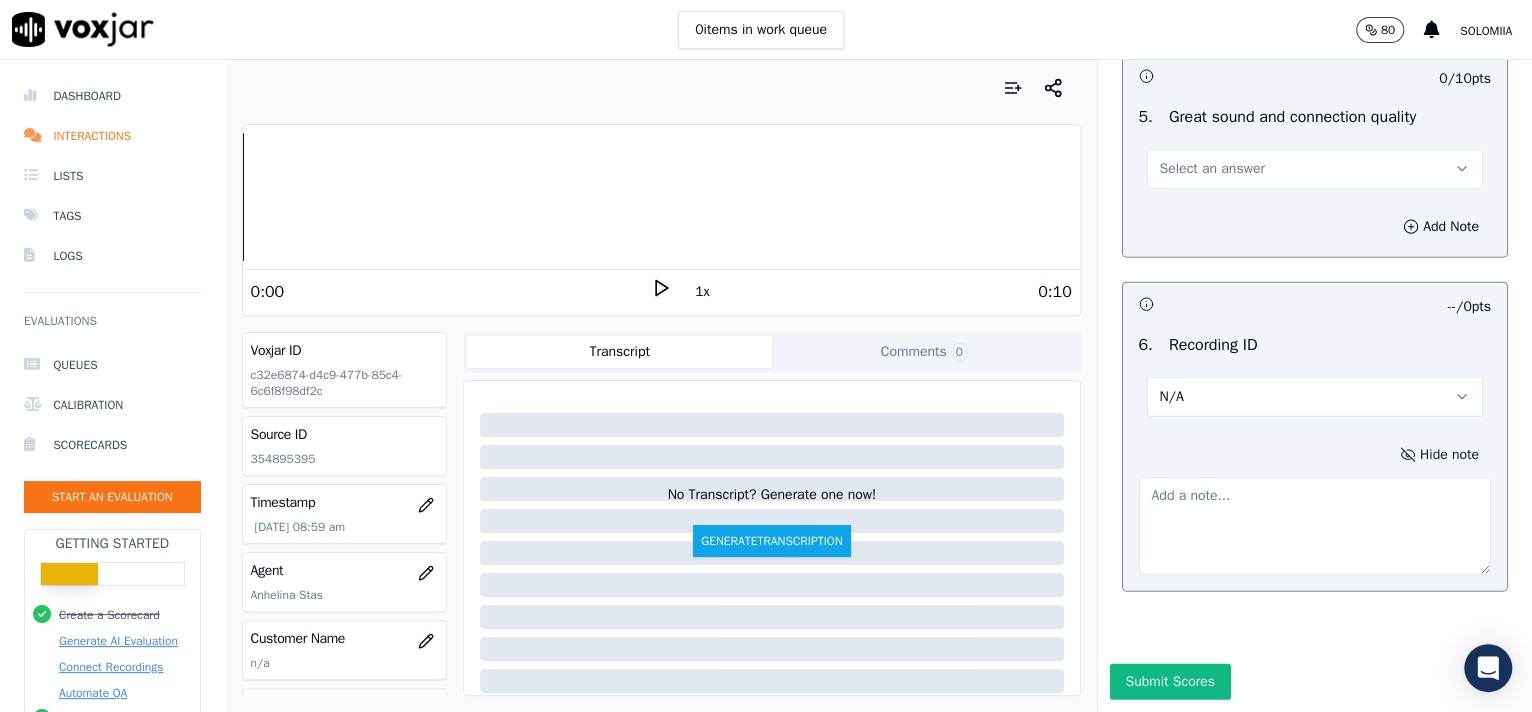 paste on "354895395" 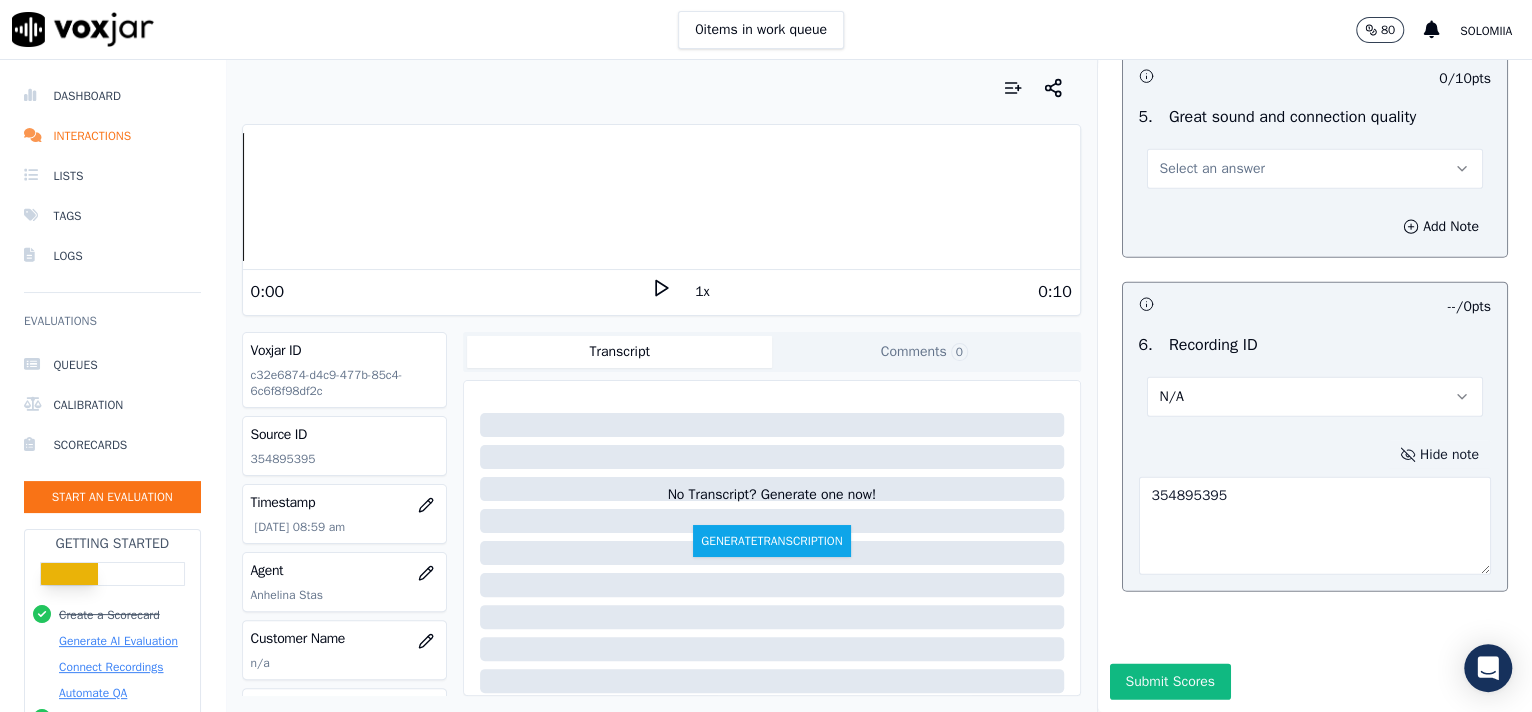 type on "354895395" 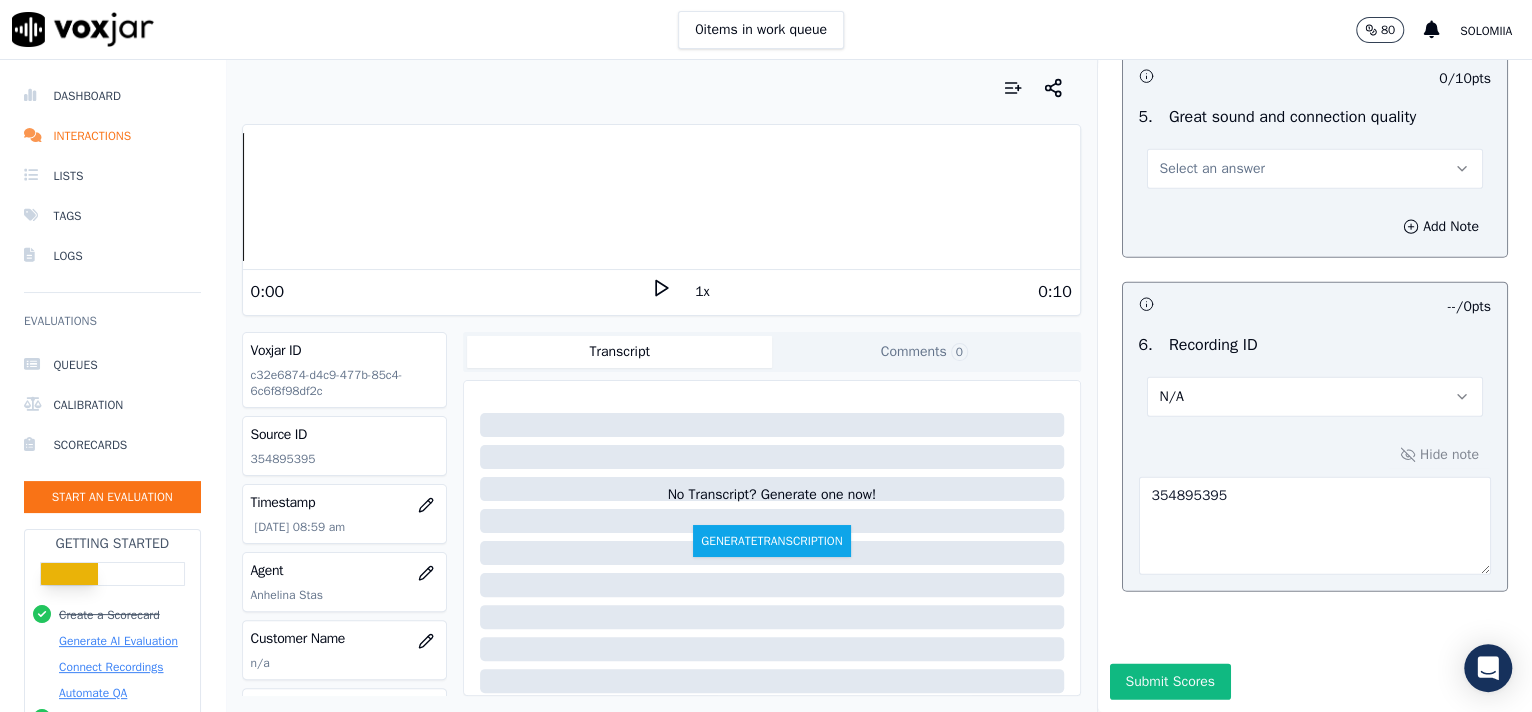 click on "Select an answer" at bounding box center (1212, 169) 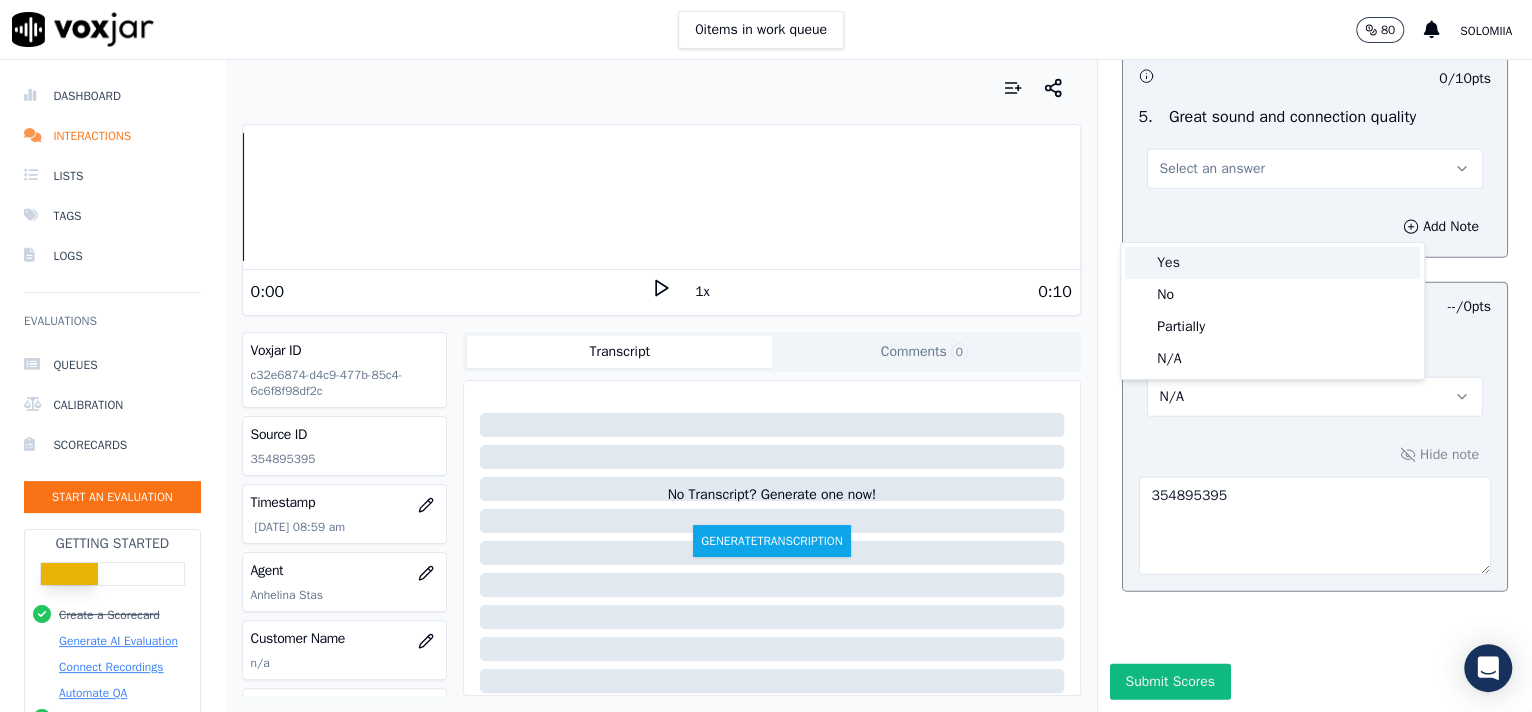 click on "Yes" at bounding box center [1272, 263] 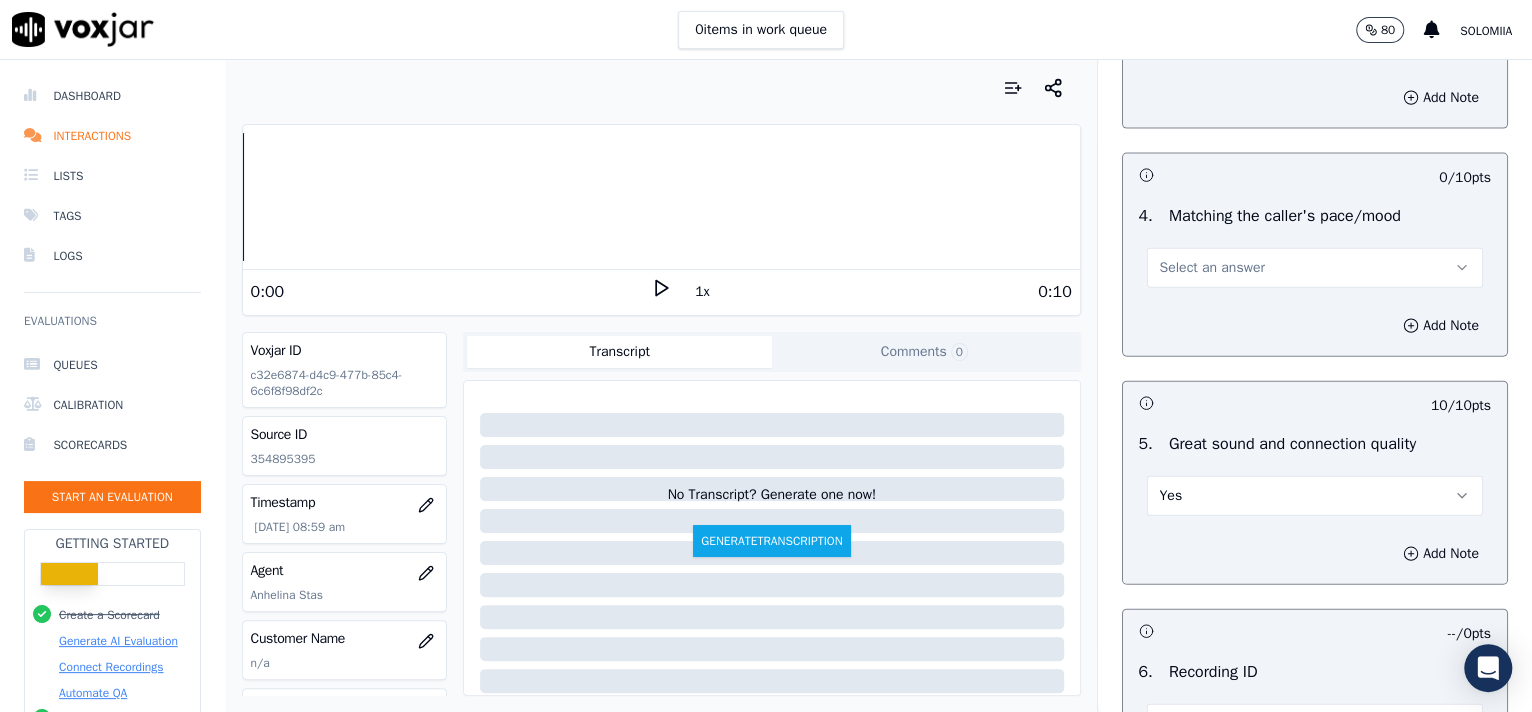 scroll, scrollTop: 2585, scrollLeft: 0, axis: vertical 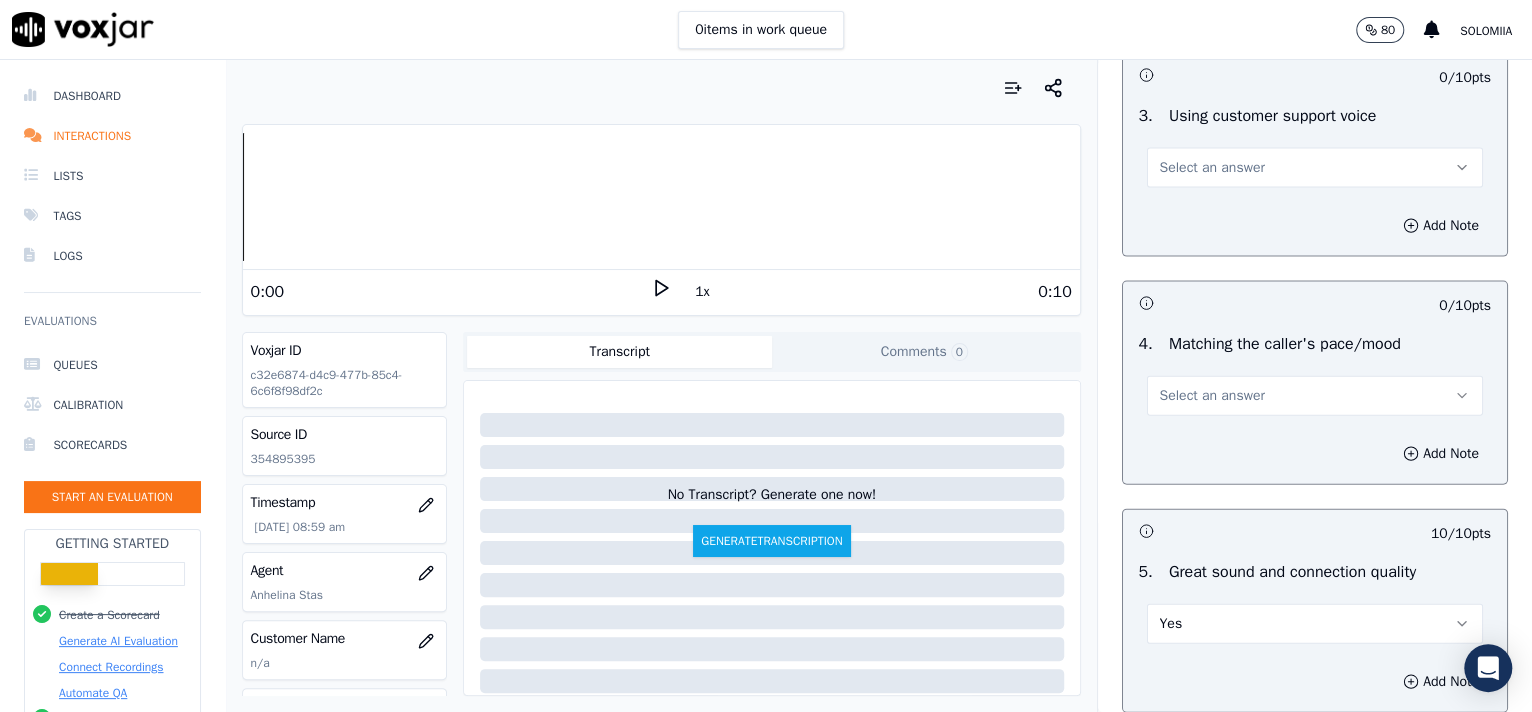 click on "Select an answer" at bounding box center [1315, 396] 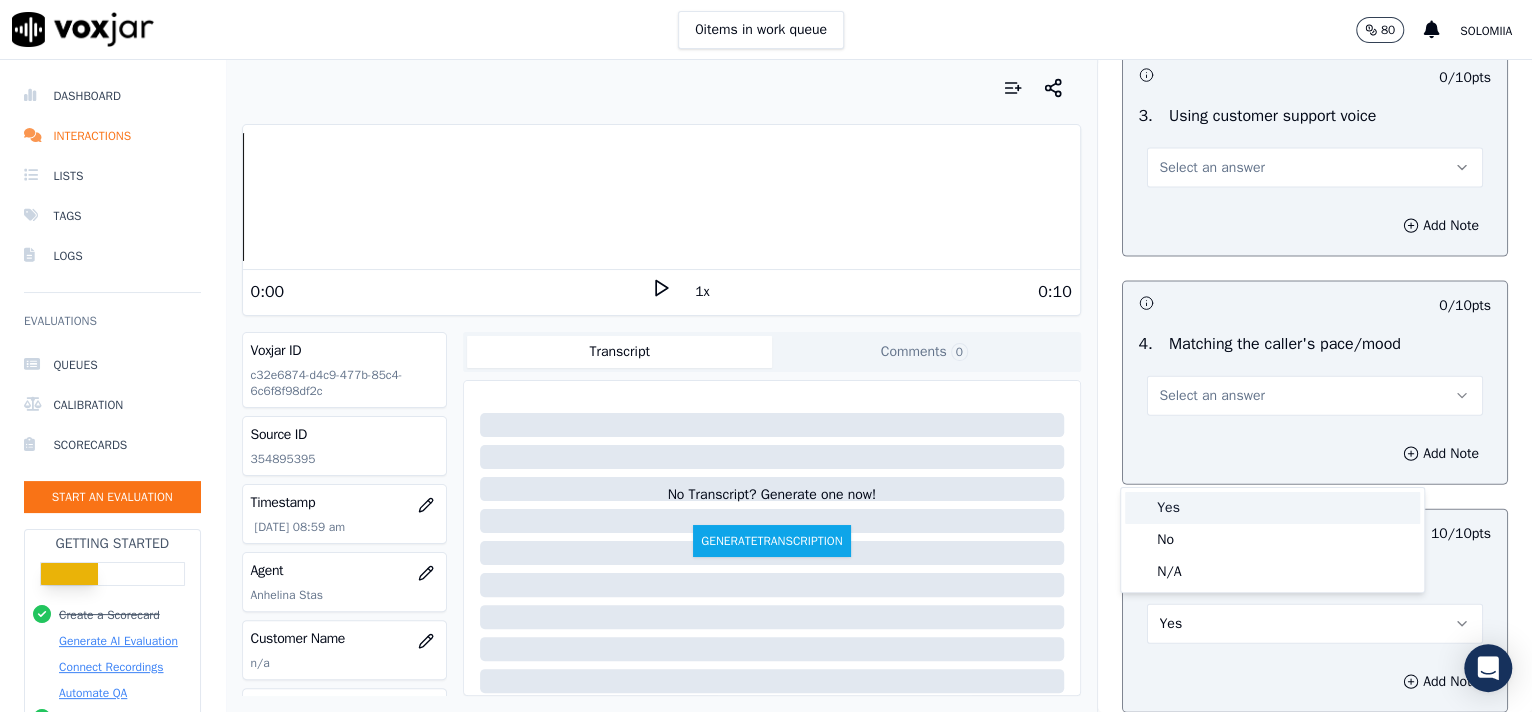 click on "Yes" at bounding box center [1272, 508] 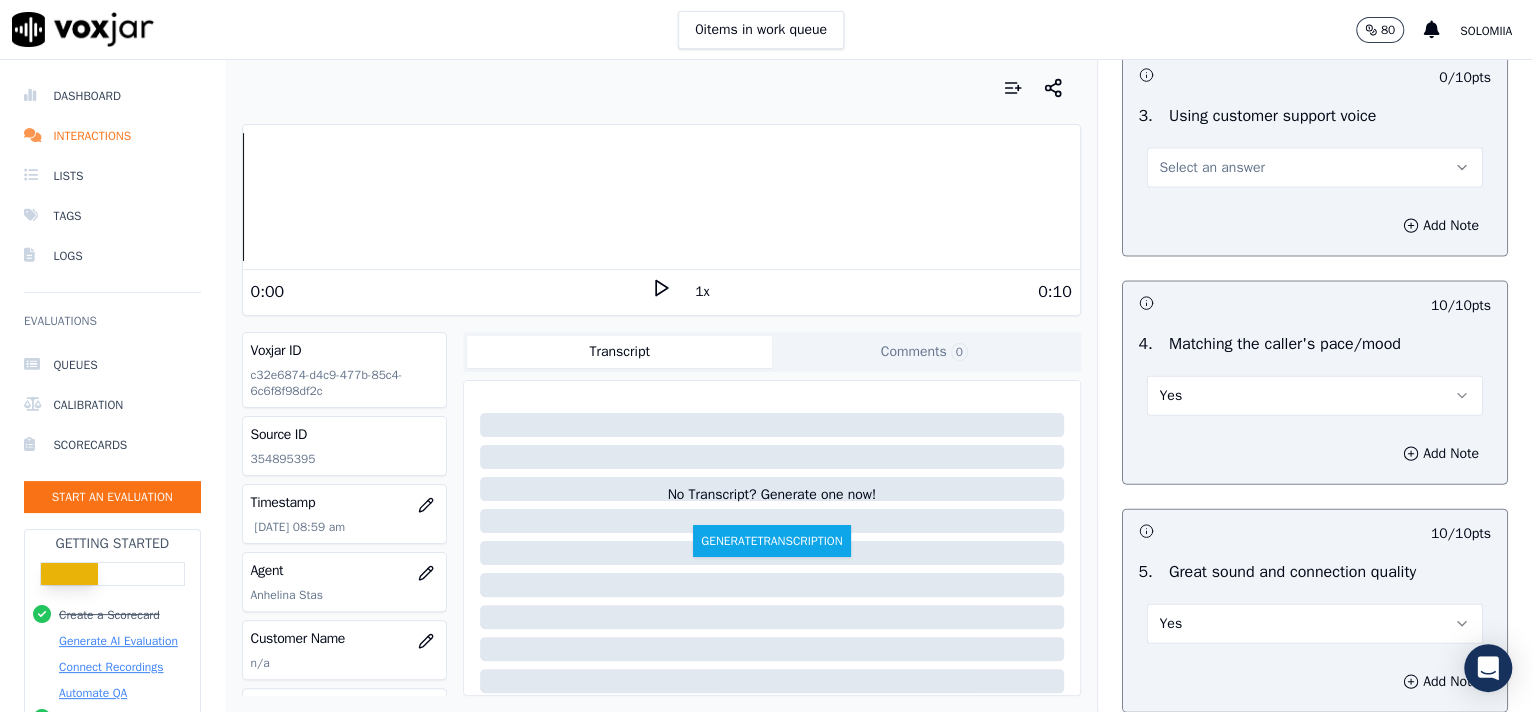 click on "Select an answer" at bounding box center [1315, 168] 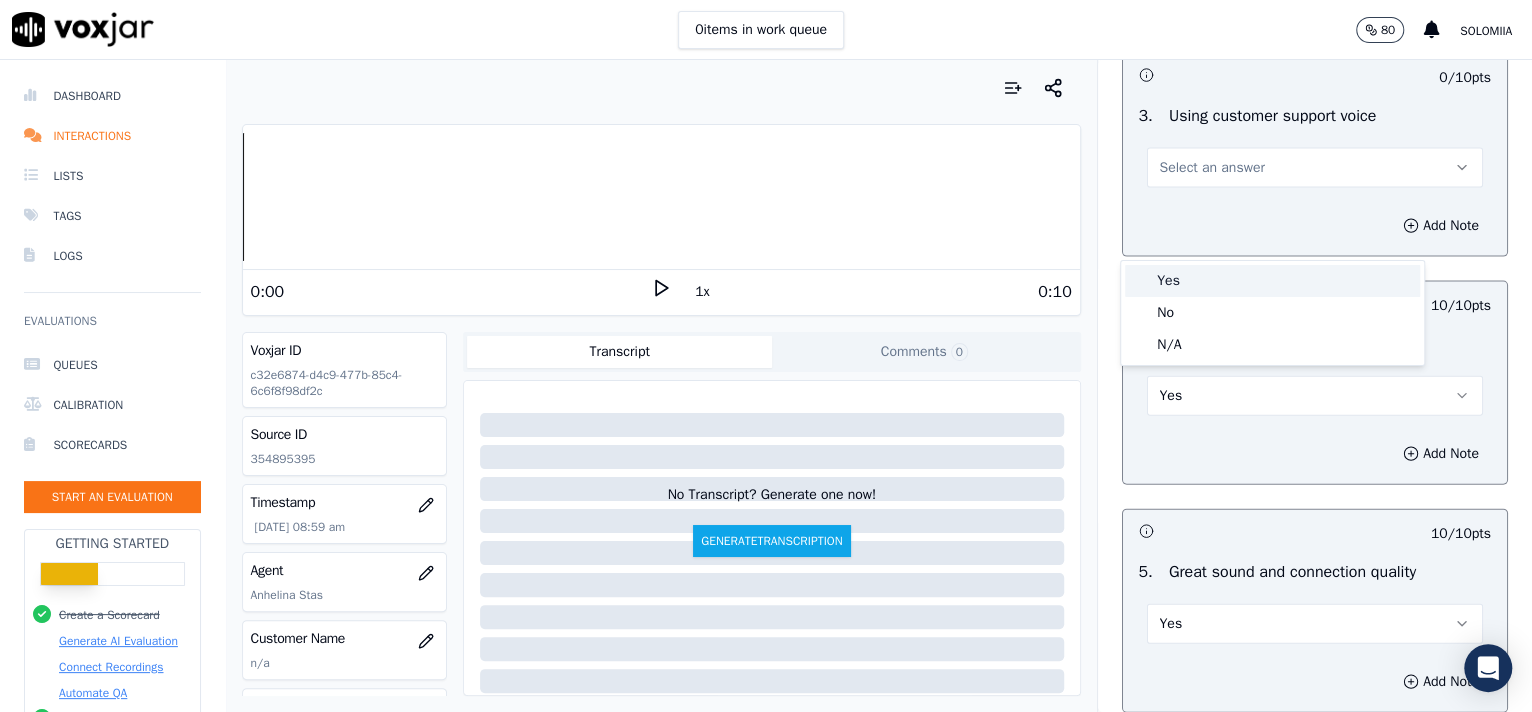 click on "Yes" at bounding box center [1272, 281] 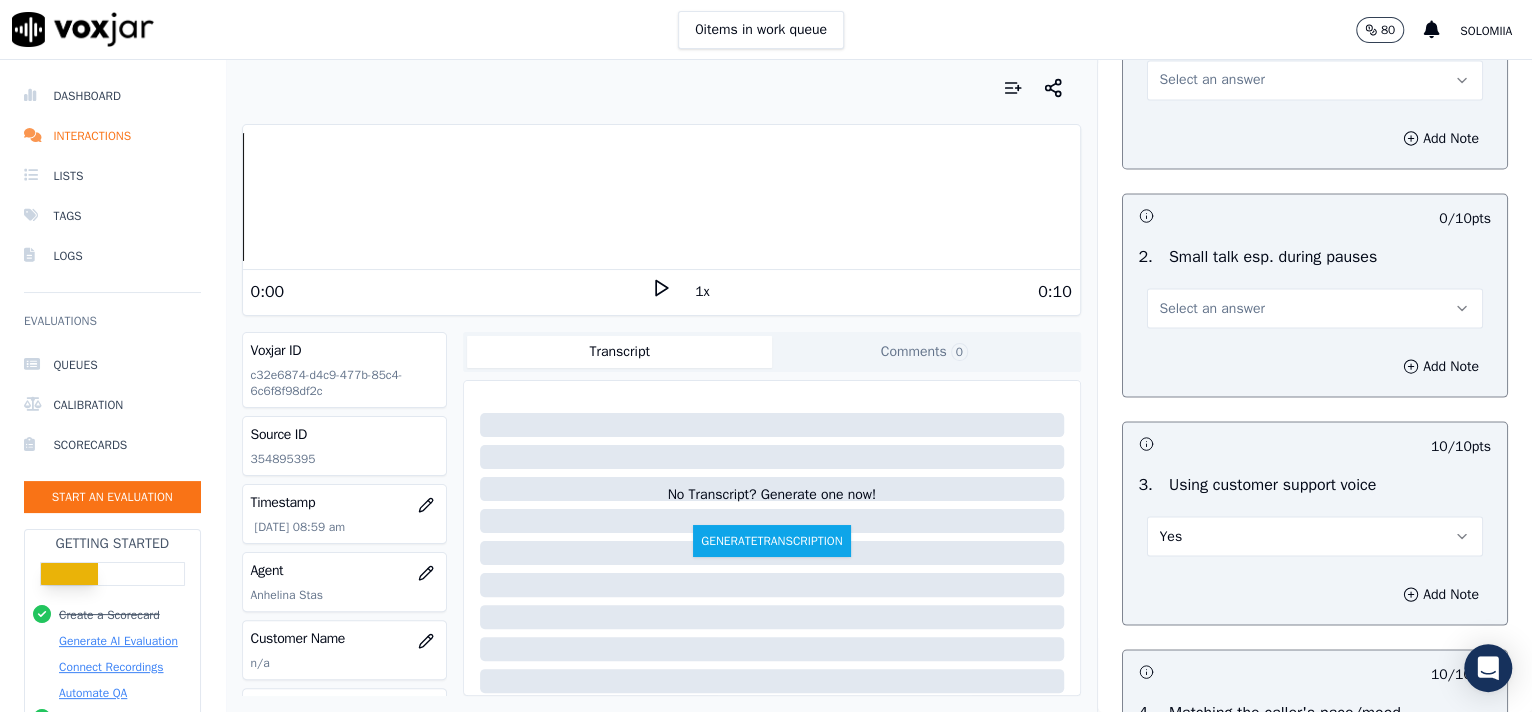 scroll, scrollTop: 2188, scrollLeft: 0, axis: vertical 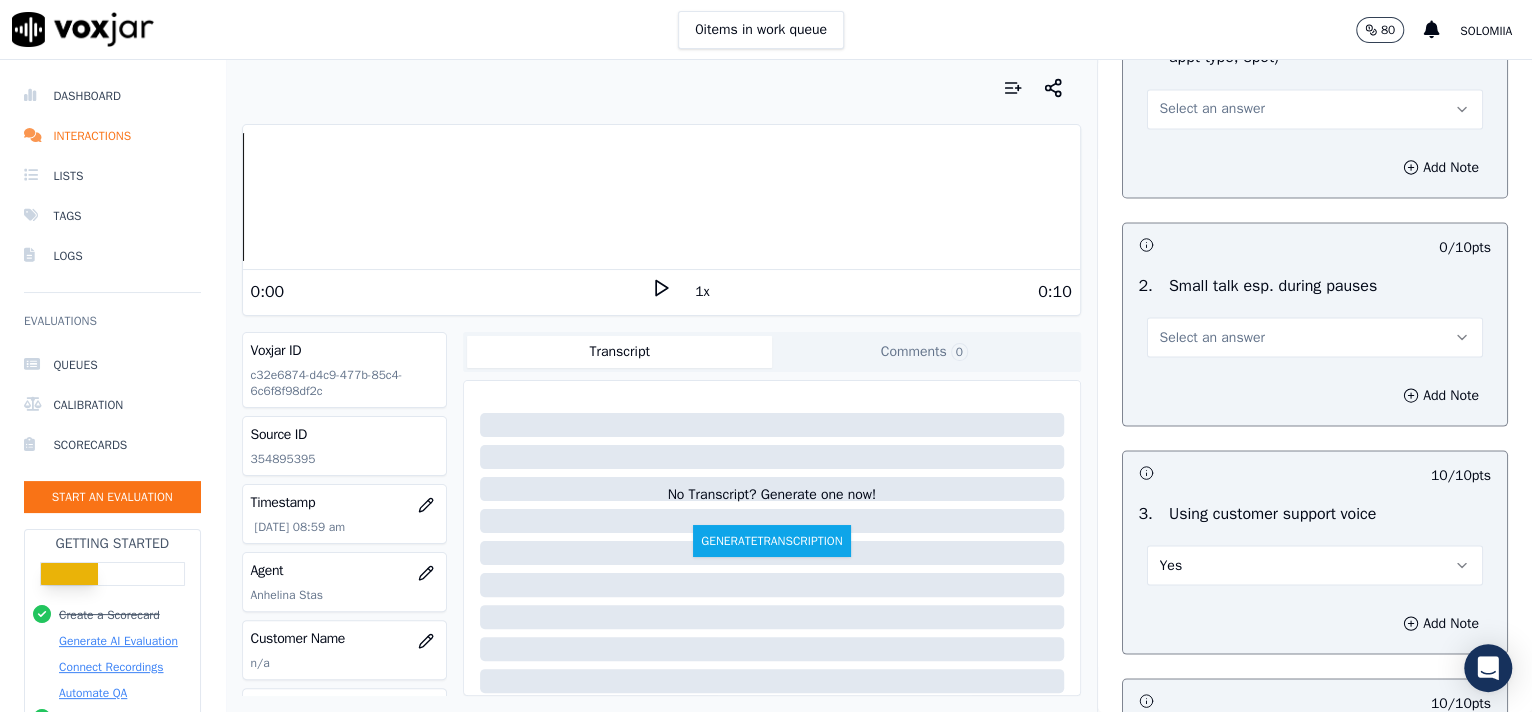 click on "Select an answer" at bounding box center (1315, 337) 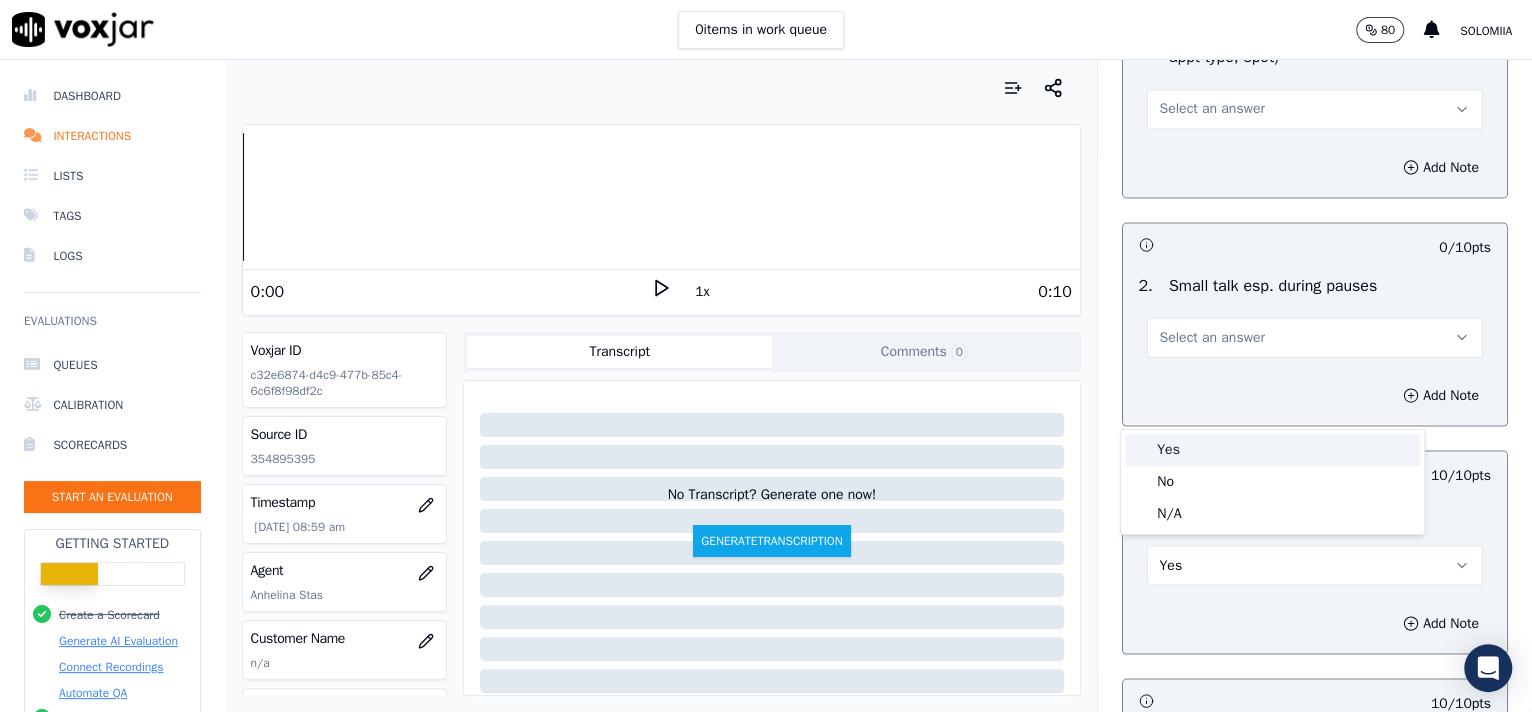 click on "Yes" at bounding box center [1272, 450] 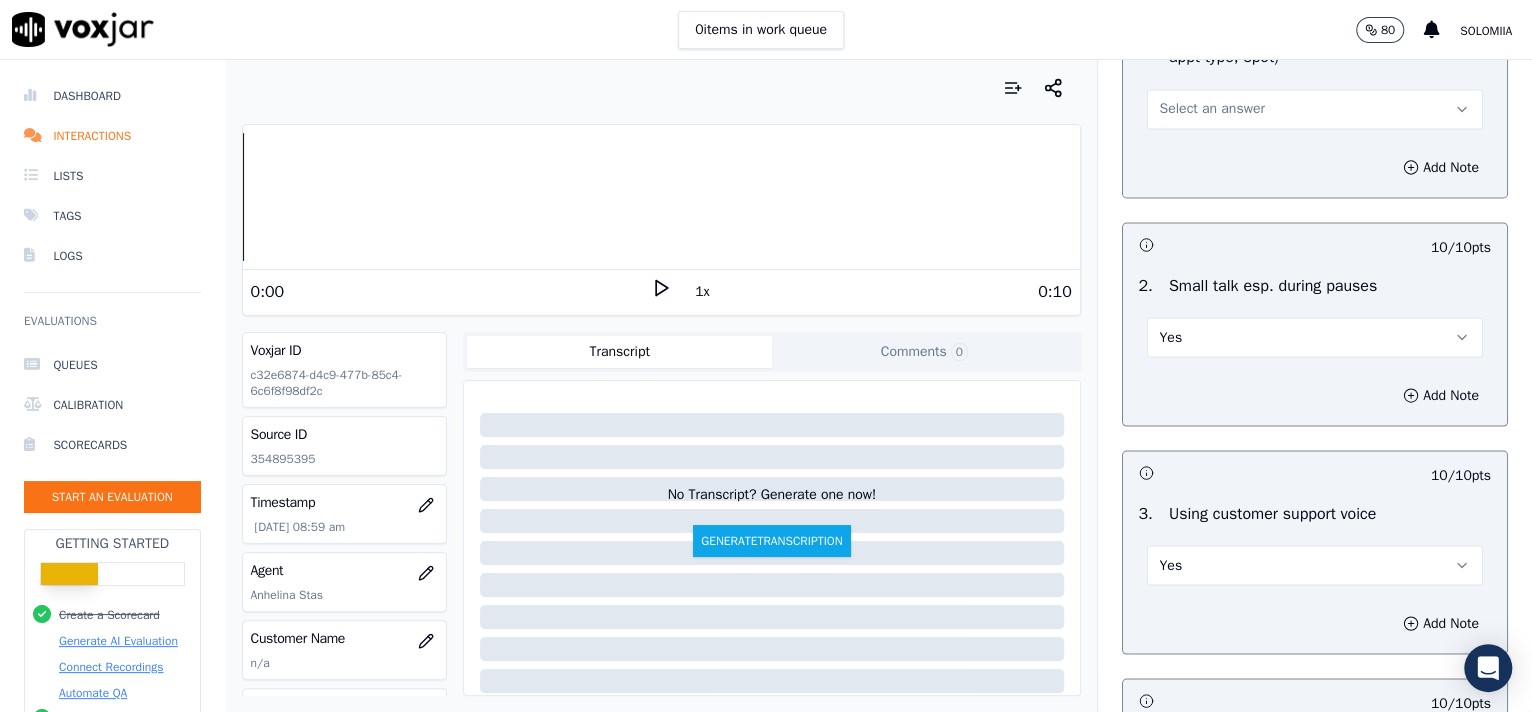 click on "Yes" at bounding box center [1315, 337] 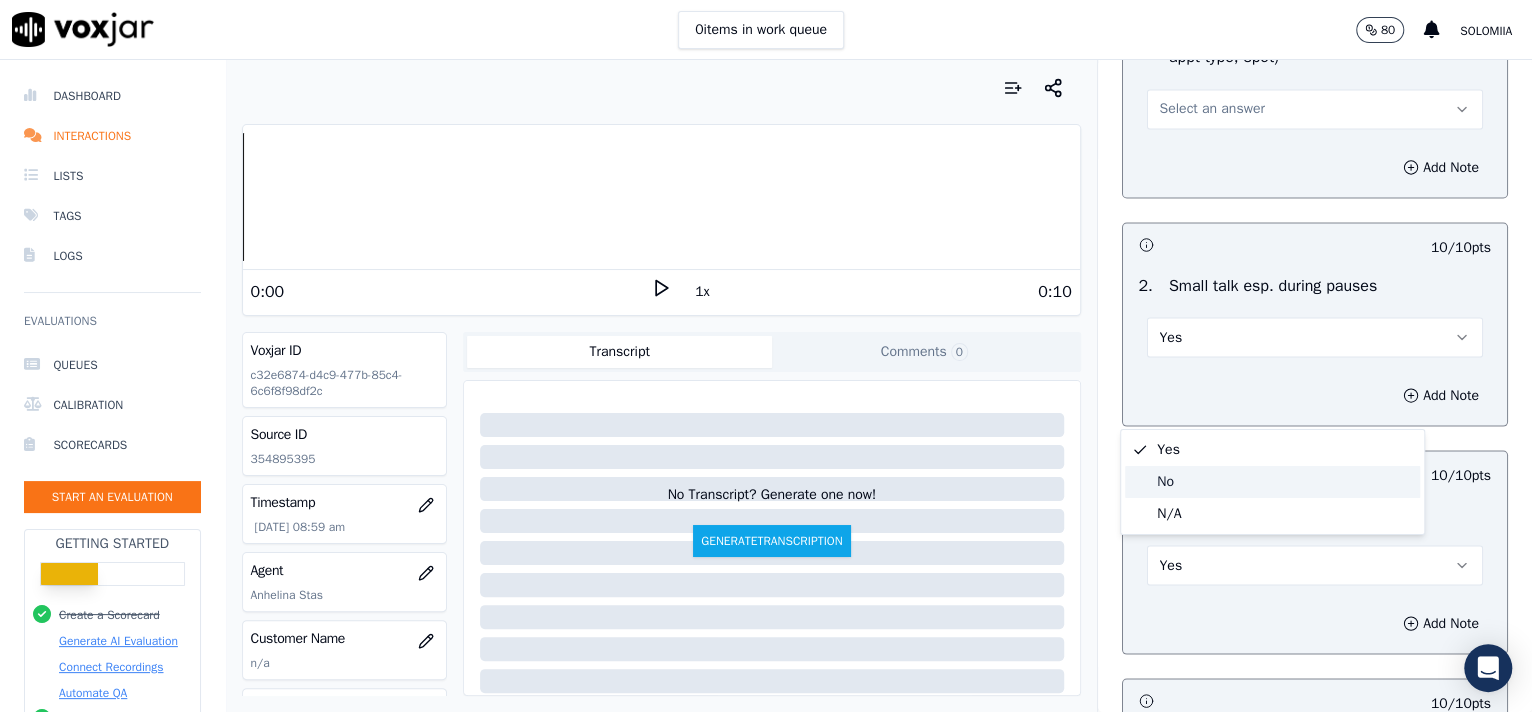 click on "No" 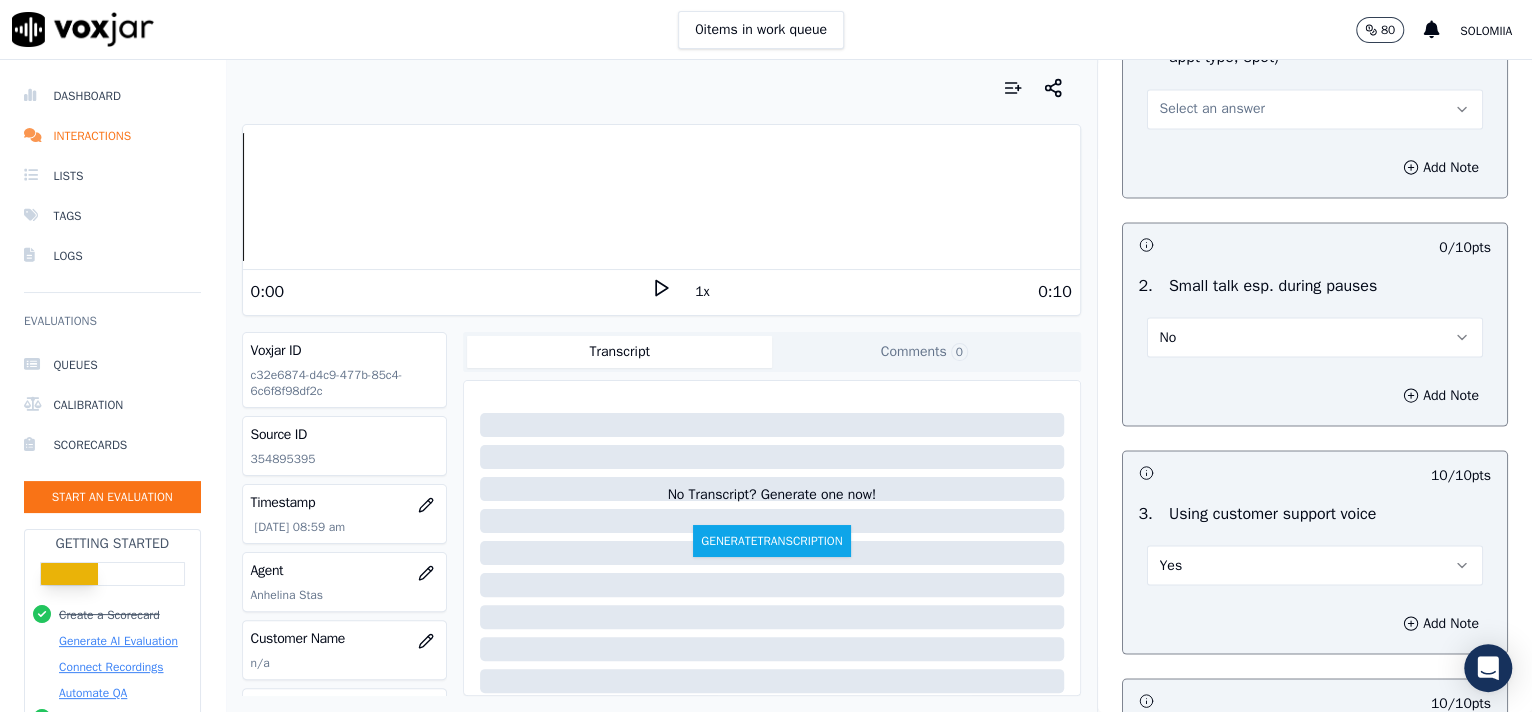 click on "Select an answer" at bounding box center (1315, 109) 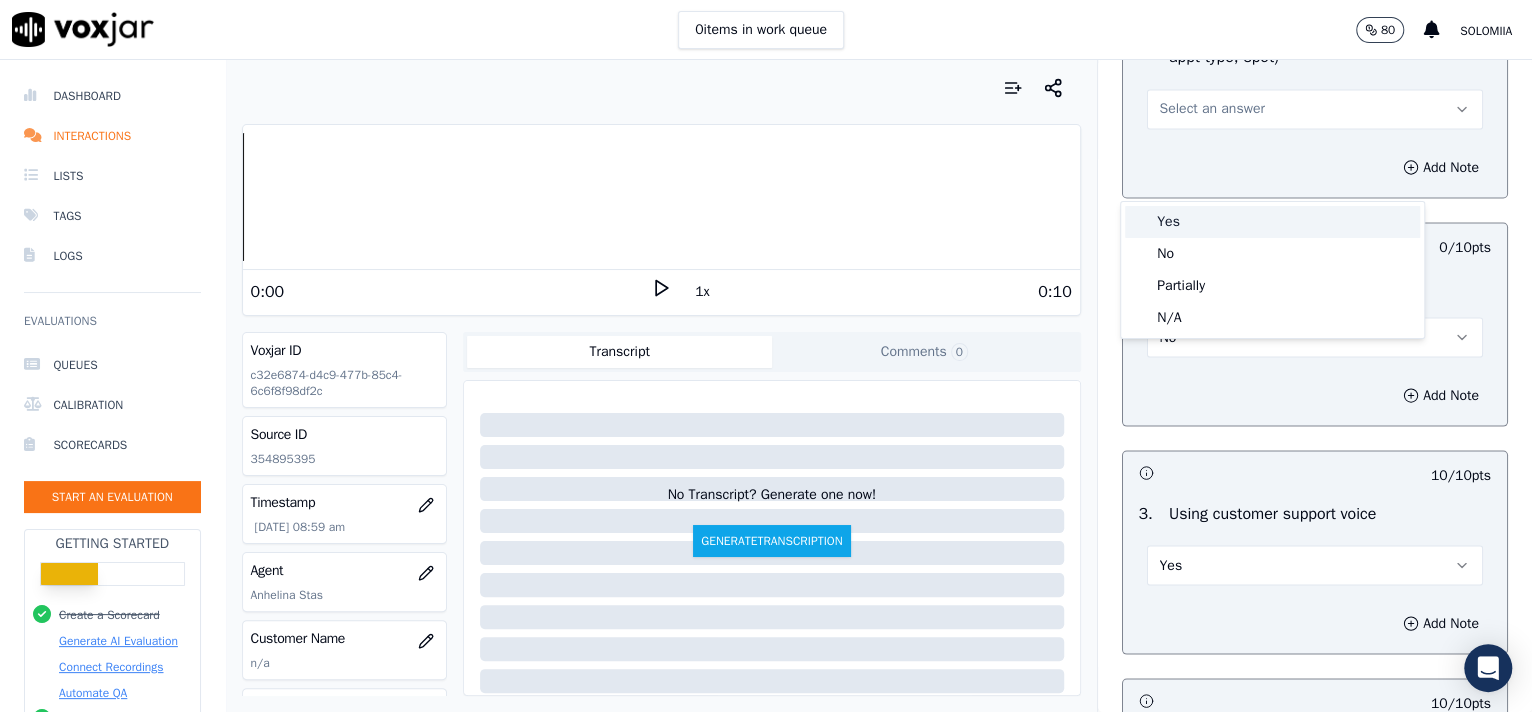 click on "Yes" at bounding box center [1272, 222] 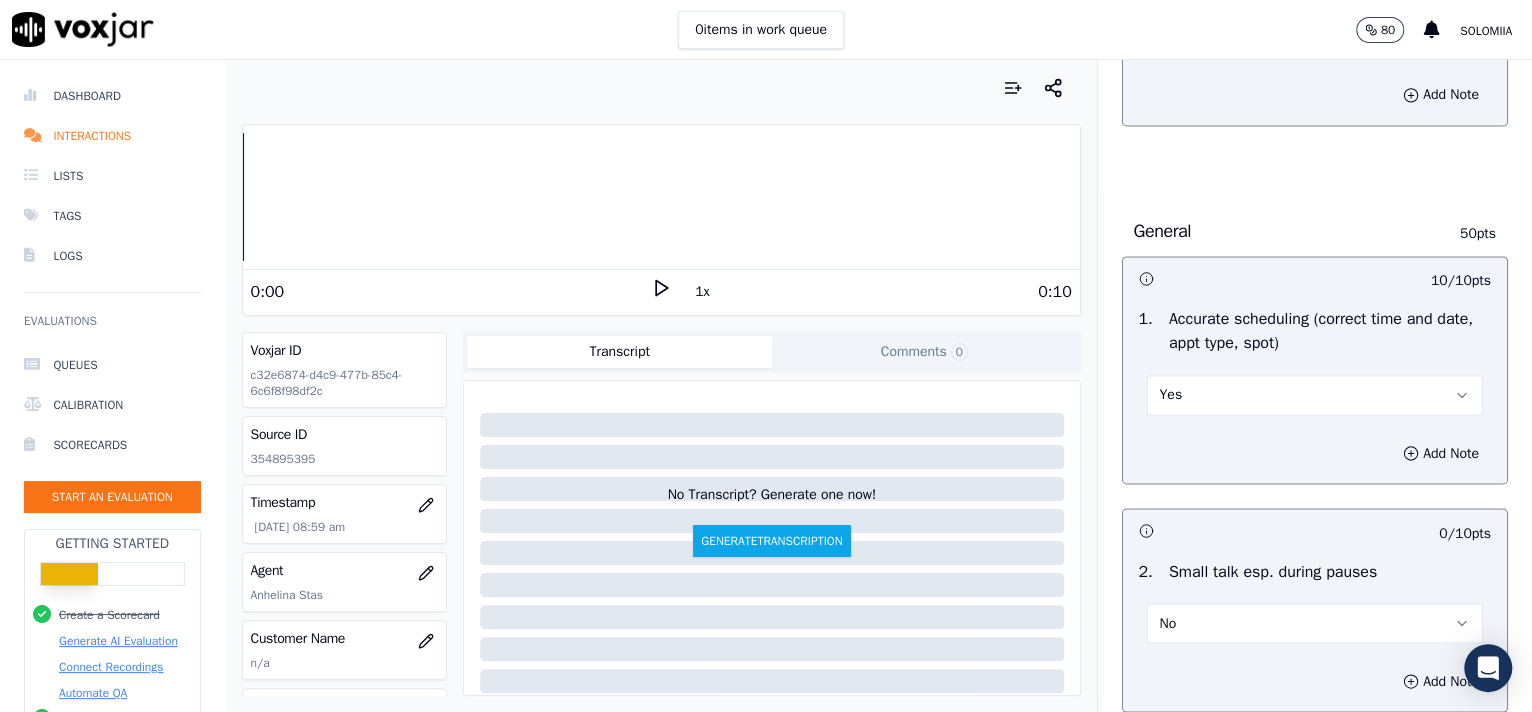 scroll, scrollTop: 1727, scrollLeft: 0, axis: vertical 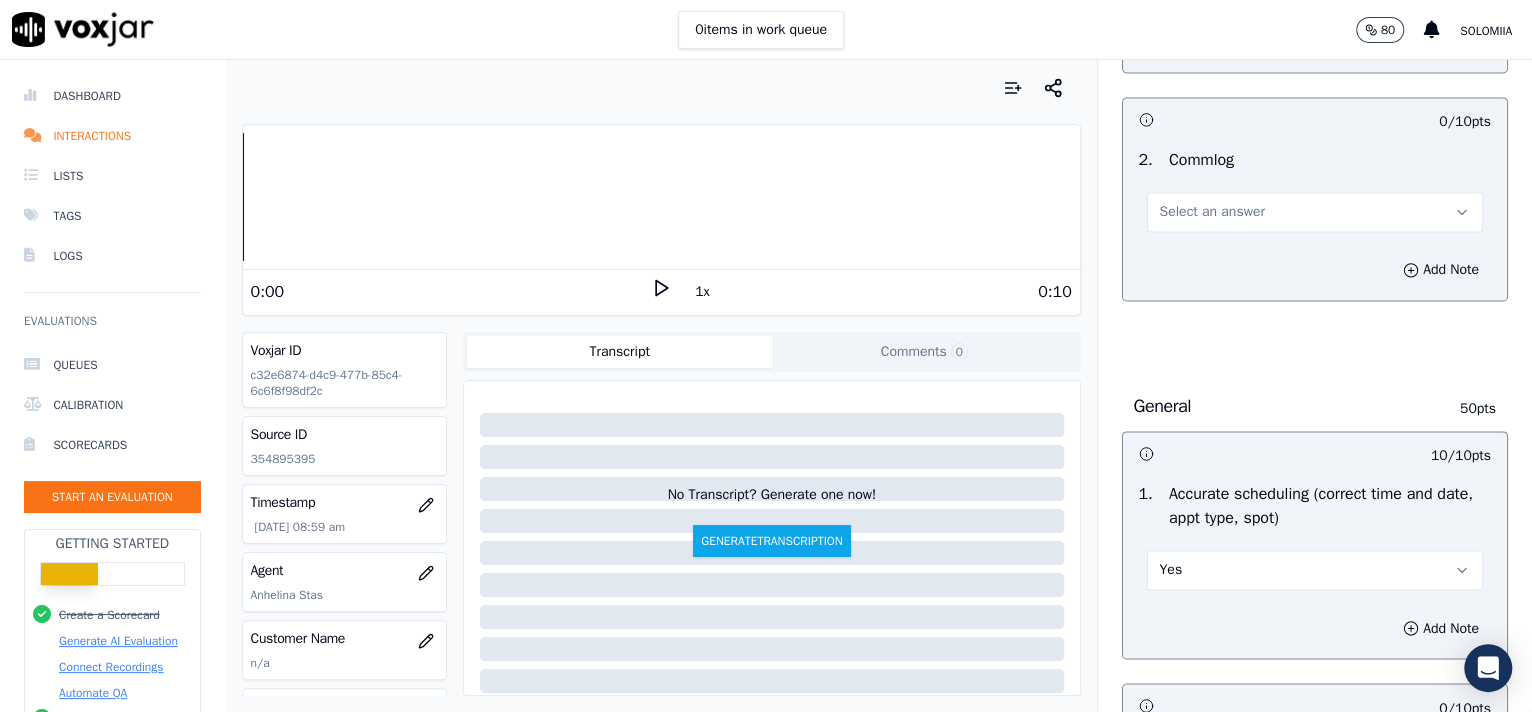 click on "Select an answer" at bounding box center [1212, 212] 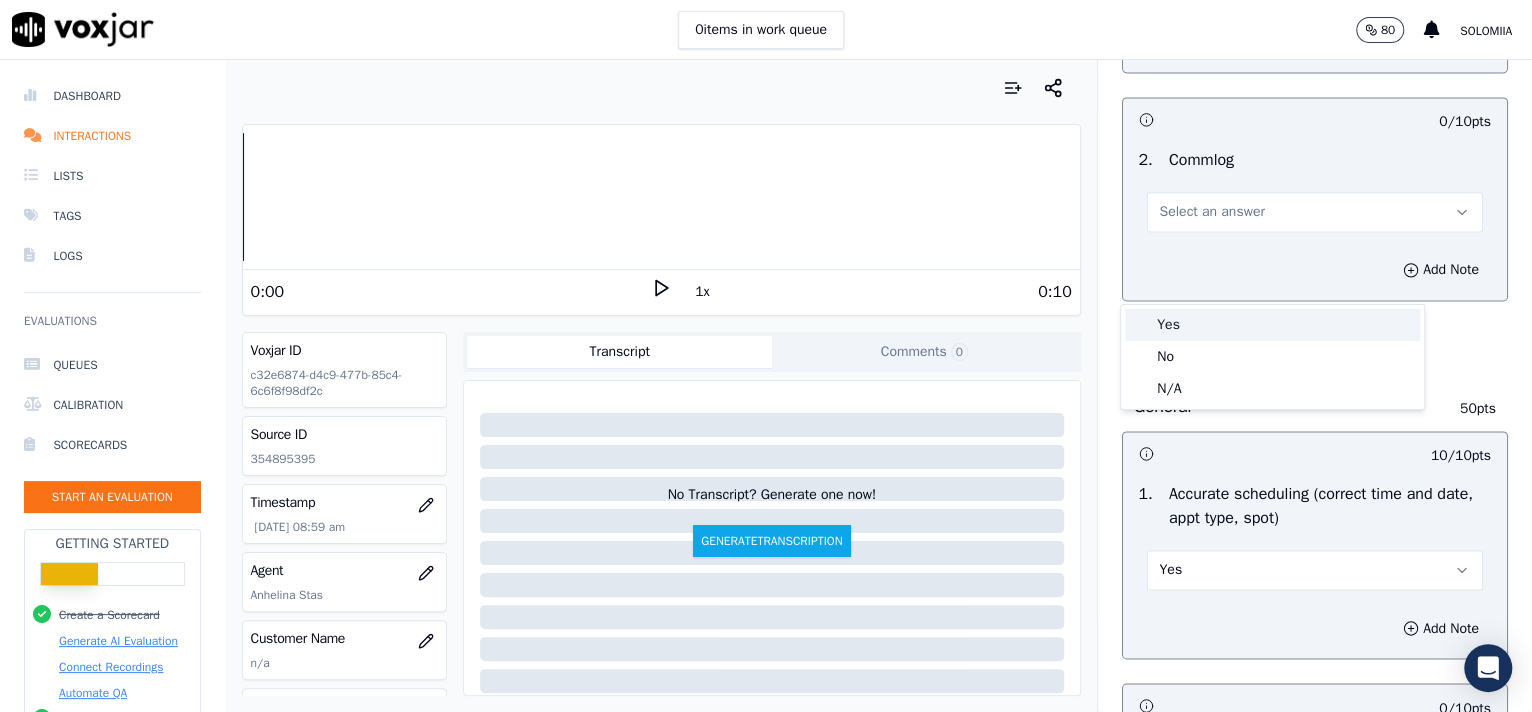 click on "Yes" at bounding box center (1272, 325) 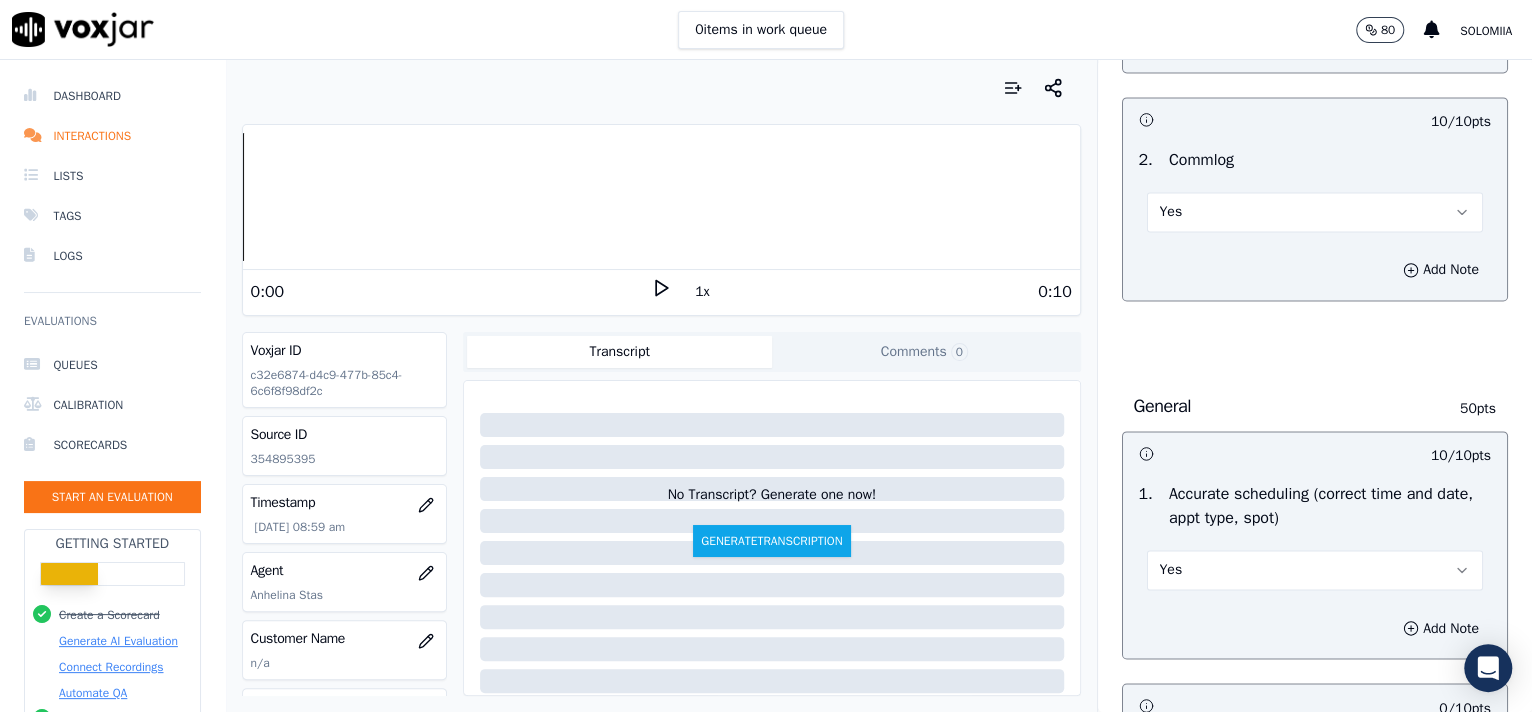 scroll, scrollTop: 1400, scrollLeft: 0, axis: vertical 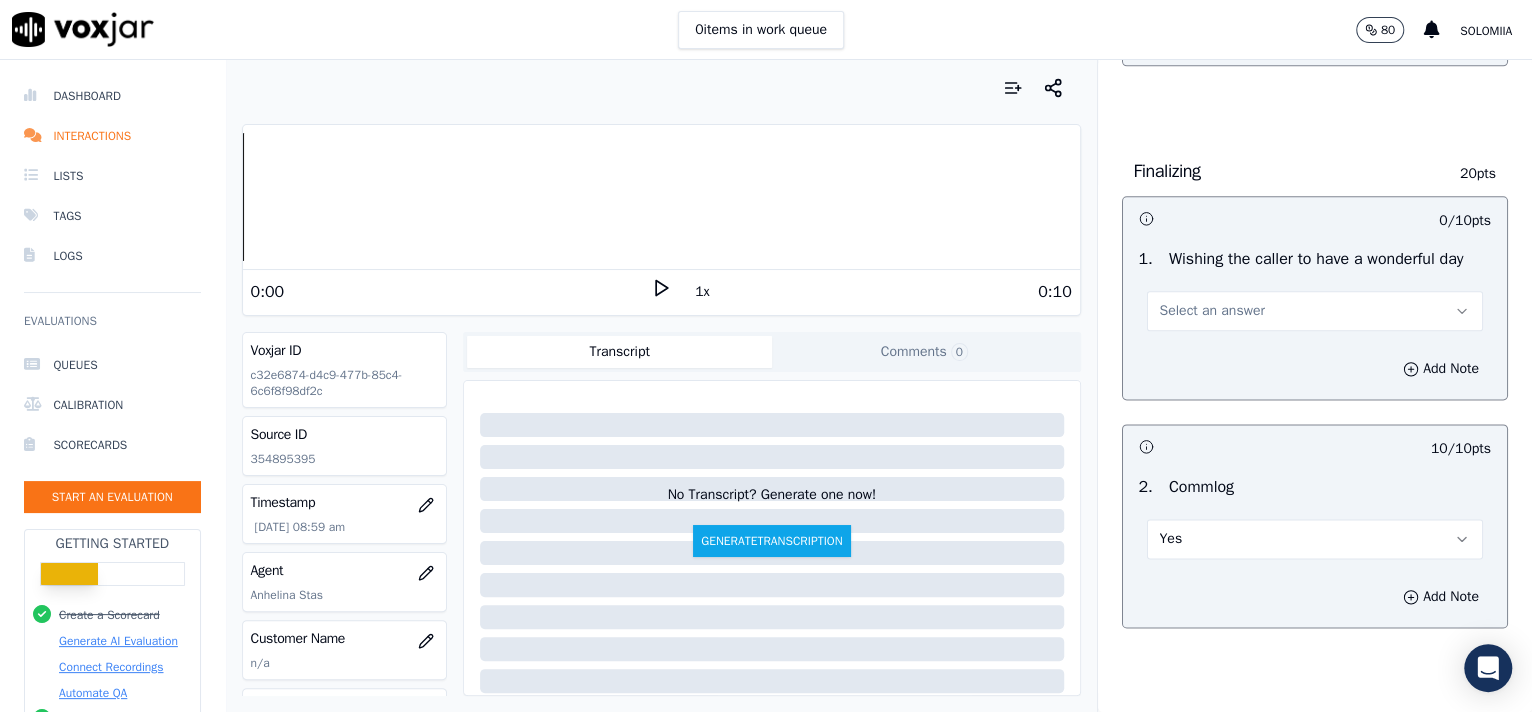 click on "Select an answer" at bounding box center [1315, 311] 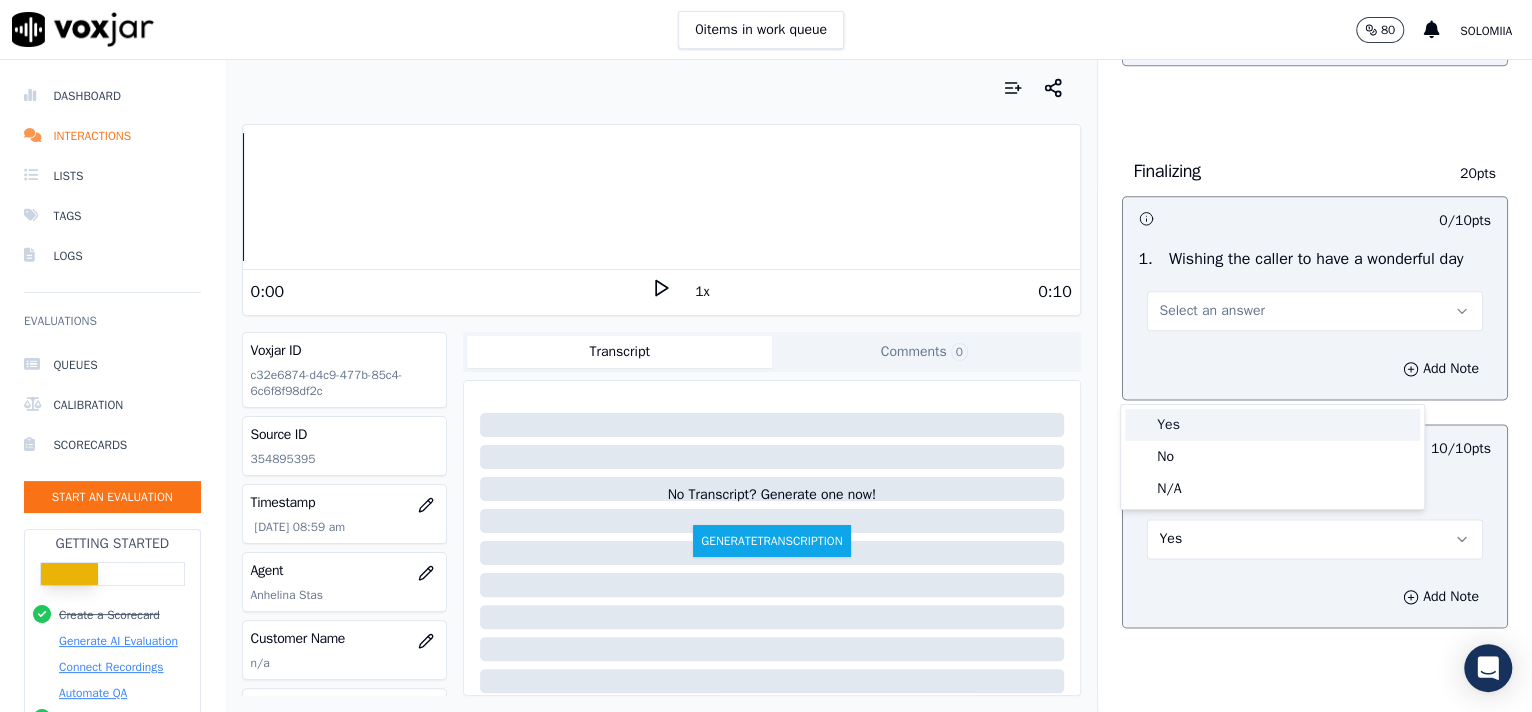 click on "Yes" at bounding box center [1272, 425] 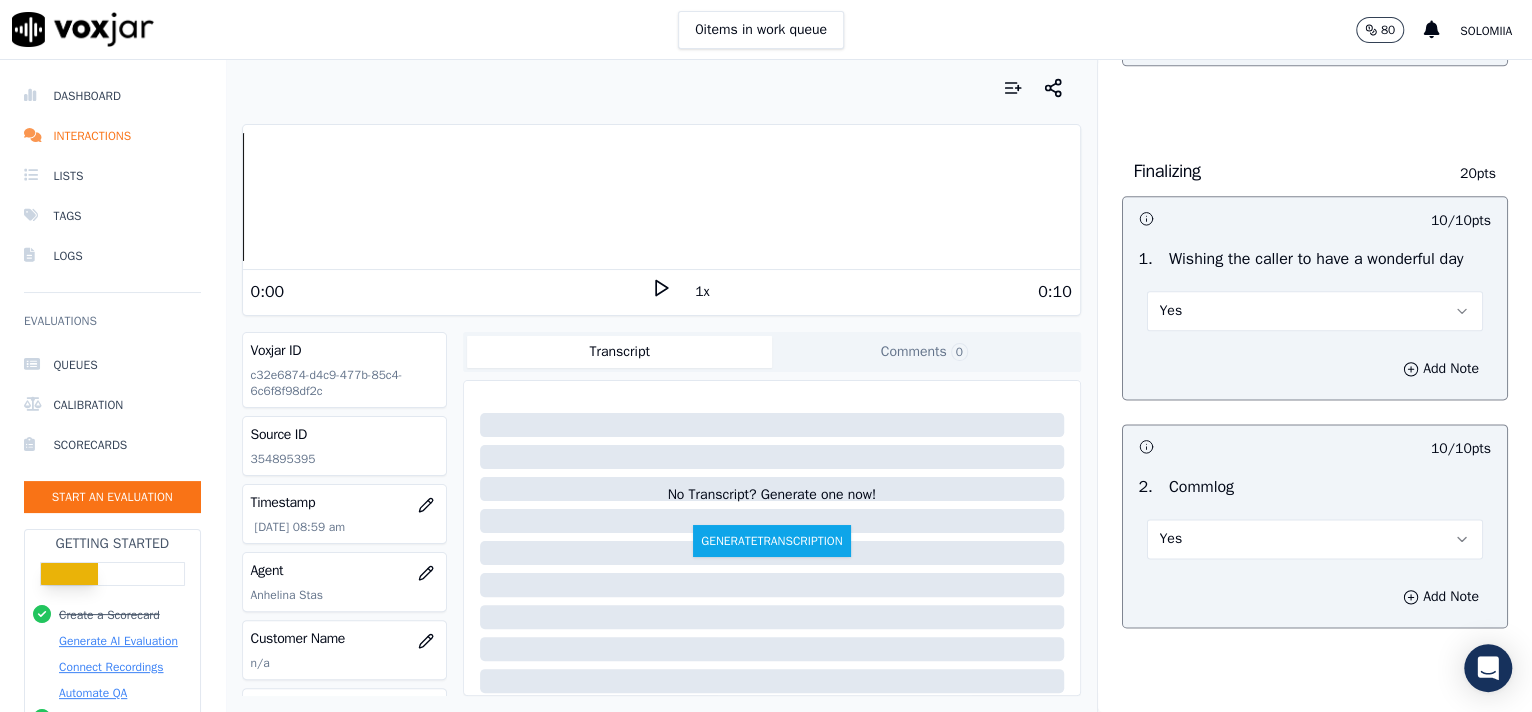 scroll, scrollTop: 1137, scrollLeft: 0, axis: vertical 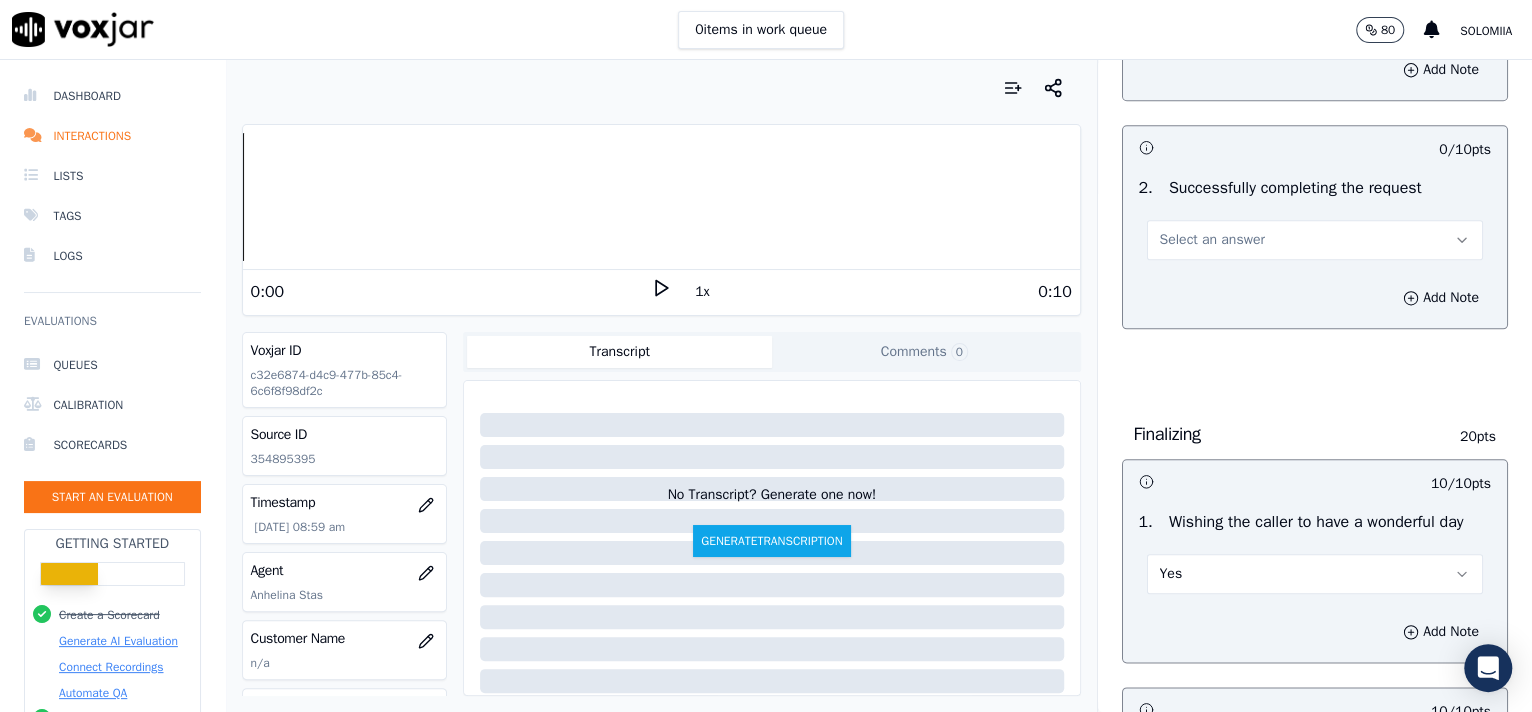 click on "Select an answer" at bounding box center (1212, 240) 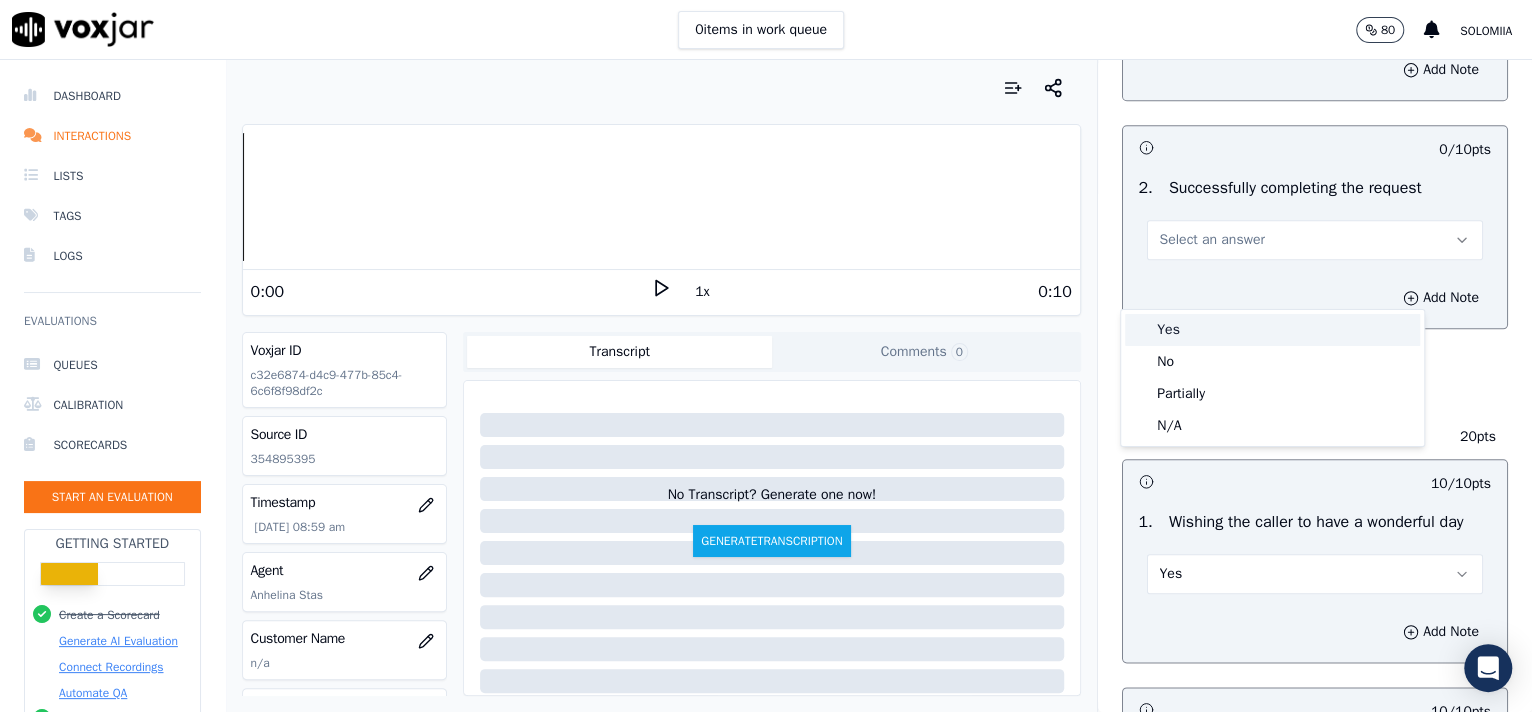 click on "Yes" at bounding box center [1272, 330] 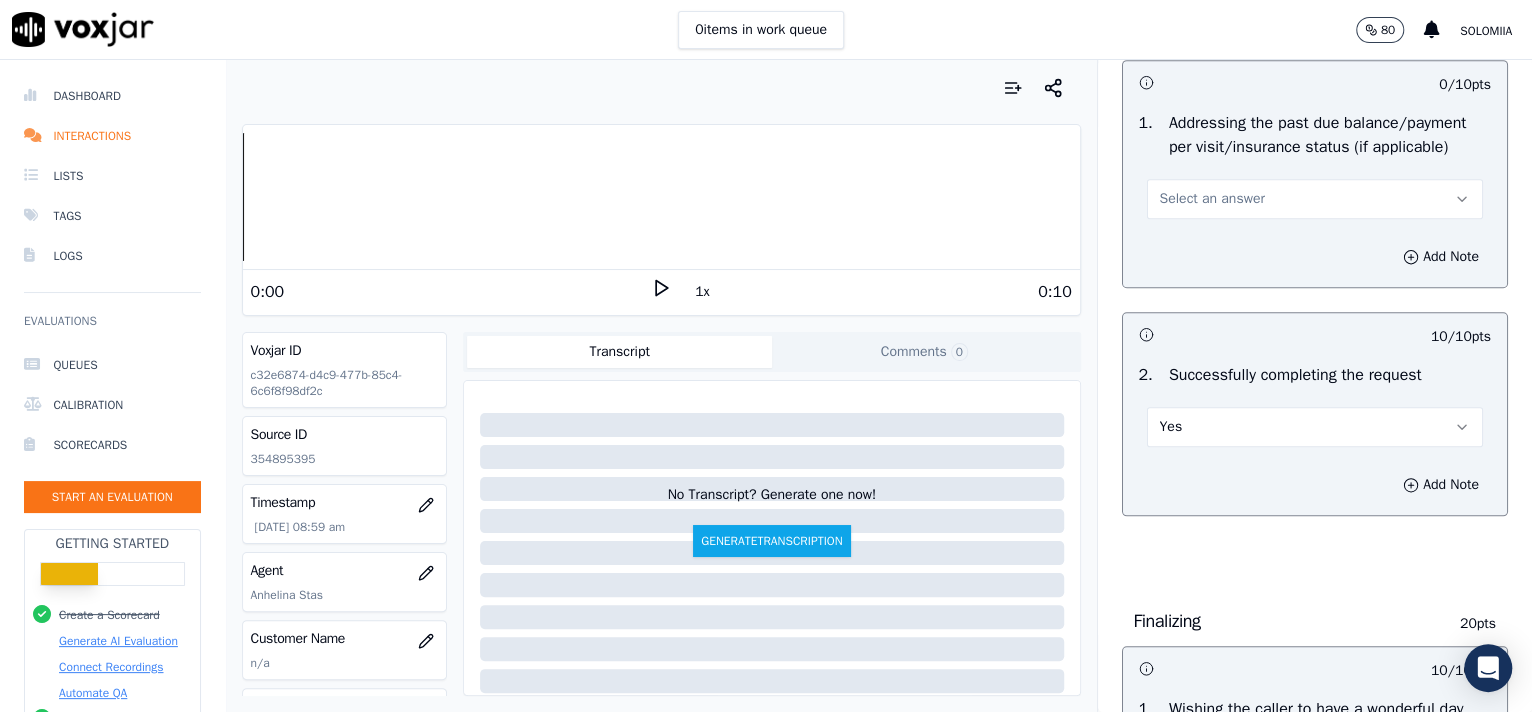 scroll, scrollTop: 950, scrollLeft: 0, axis: vertical 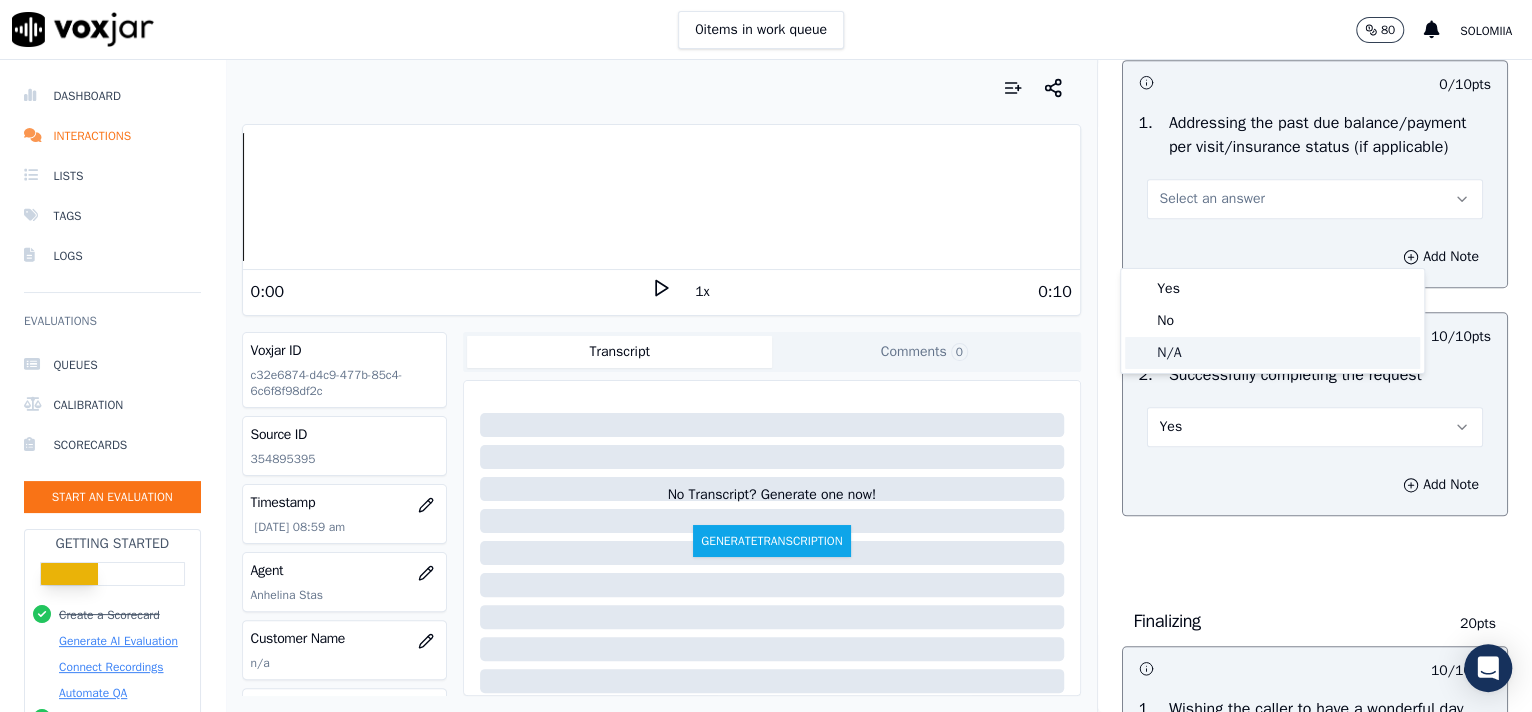 click on "N/A" 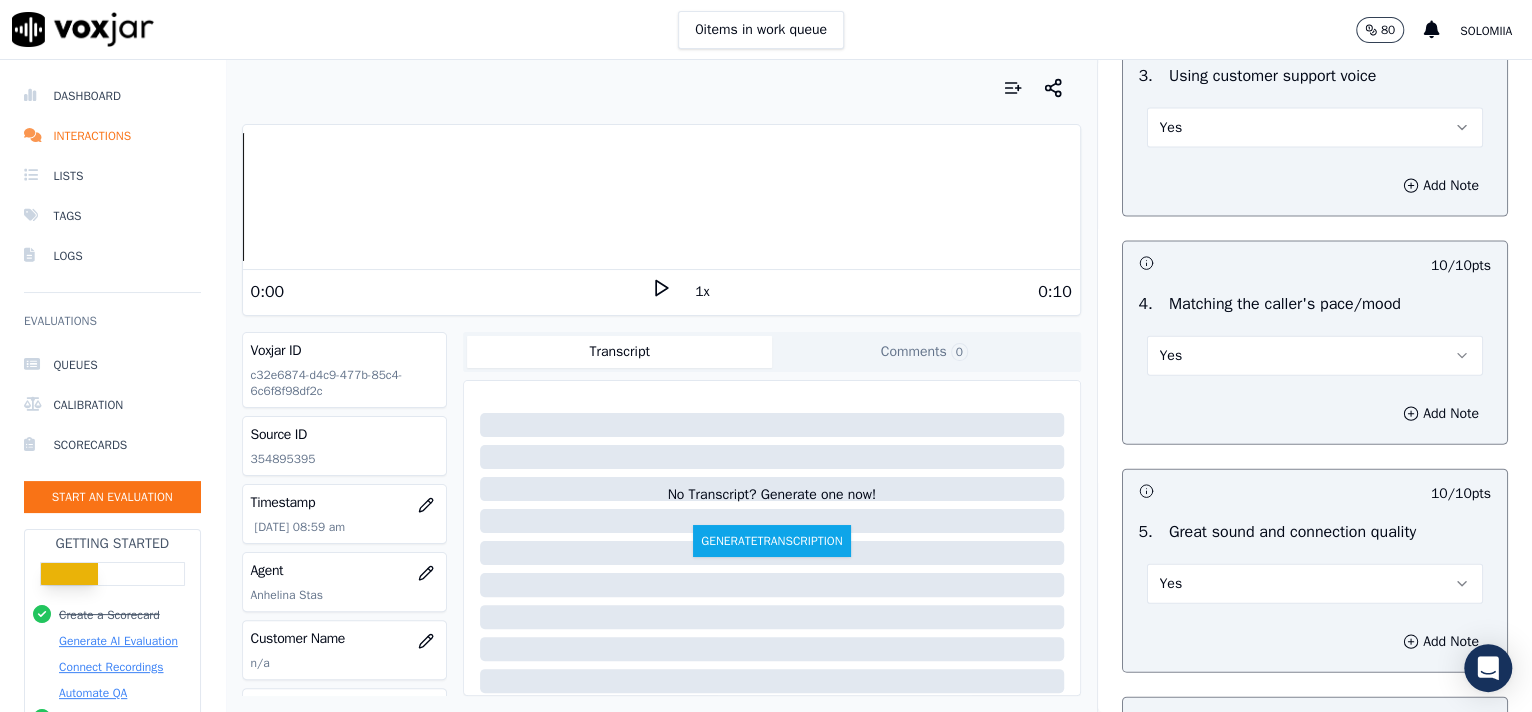 scroll, scrollTop: 3162, scrollLeft: 0, axis: vertical 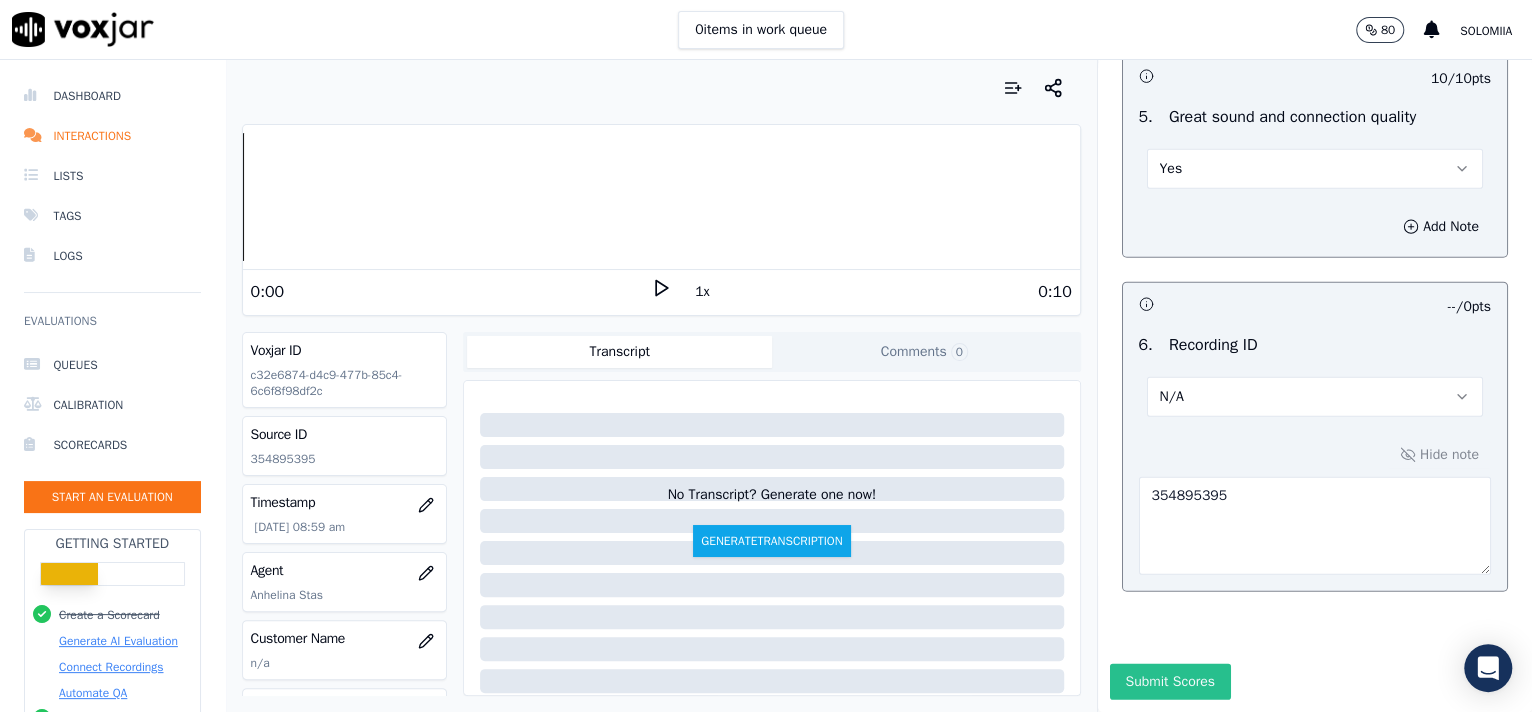 click on "Submit Scores" at bounding box center (1170, 682) 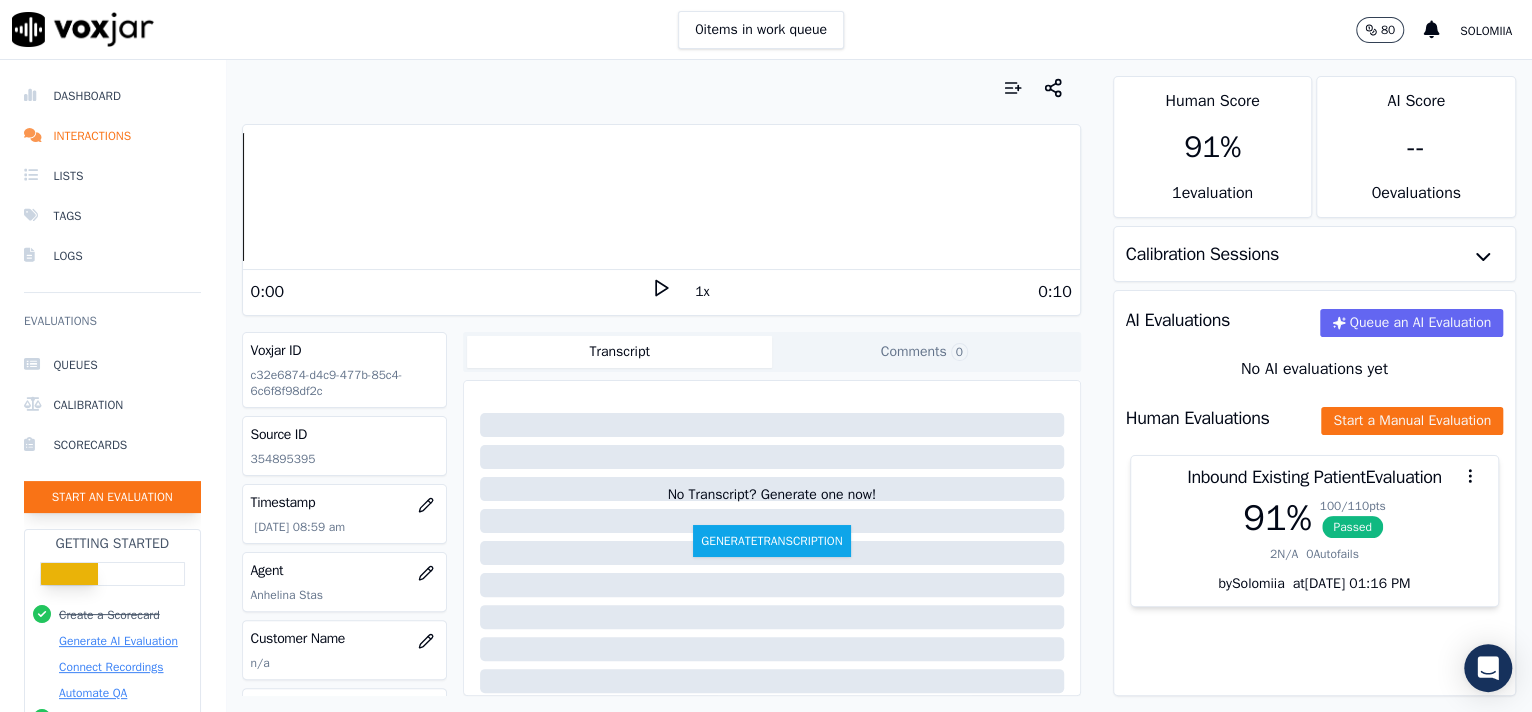 click on "Start an Evaluation" 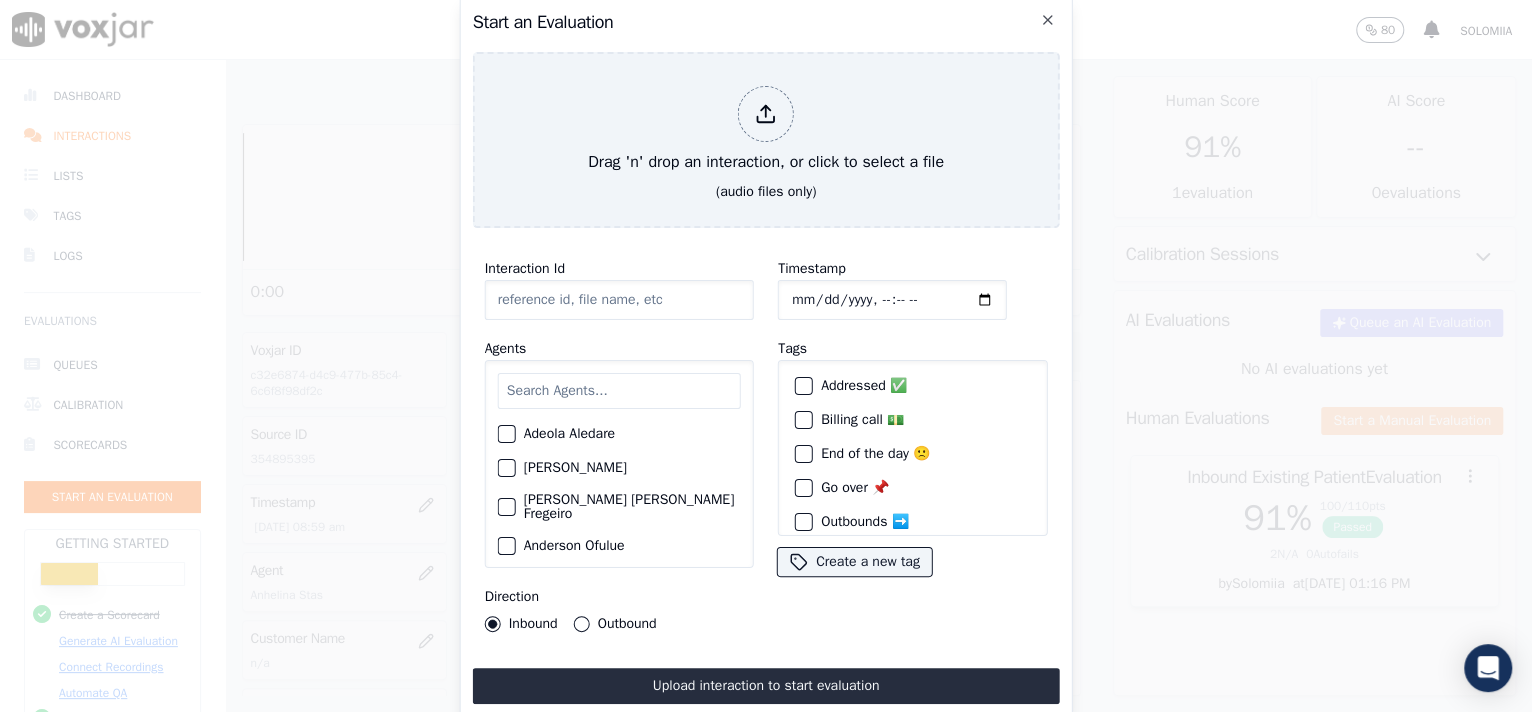 click on "Interaction Id" 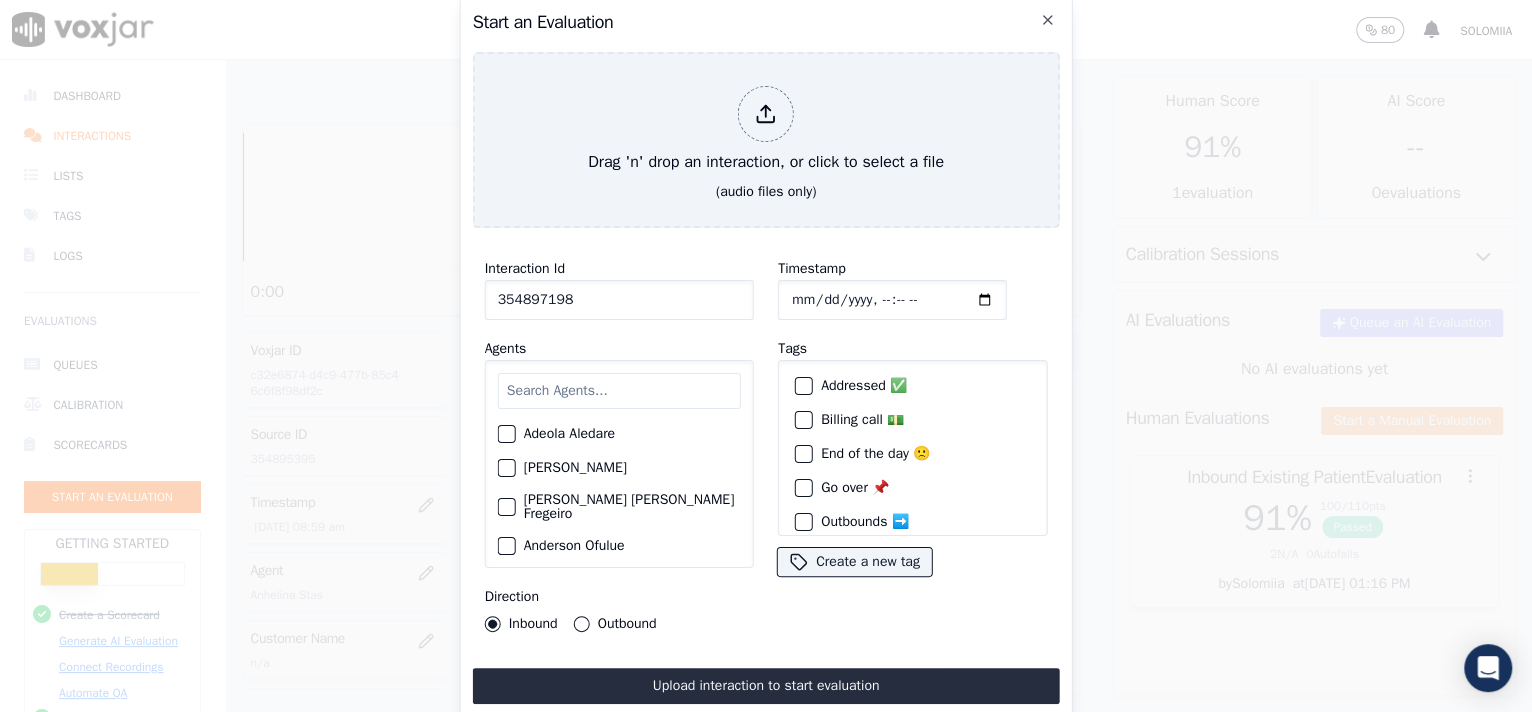 type on "354897198" 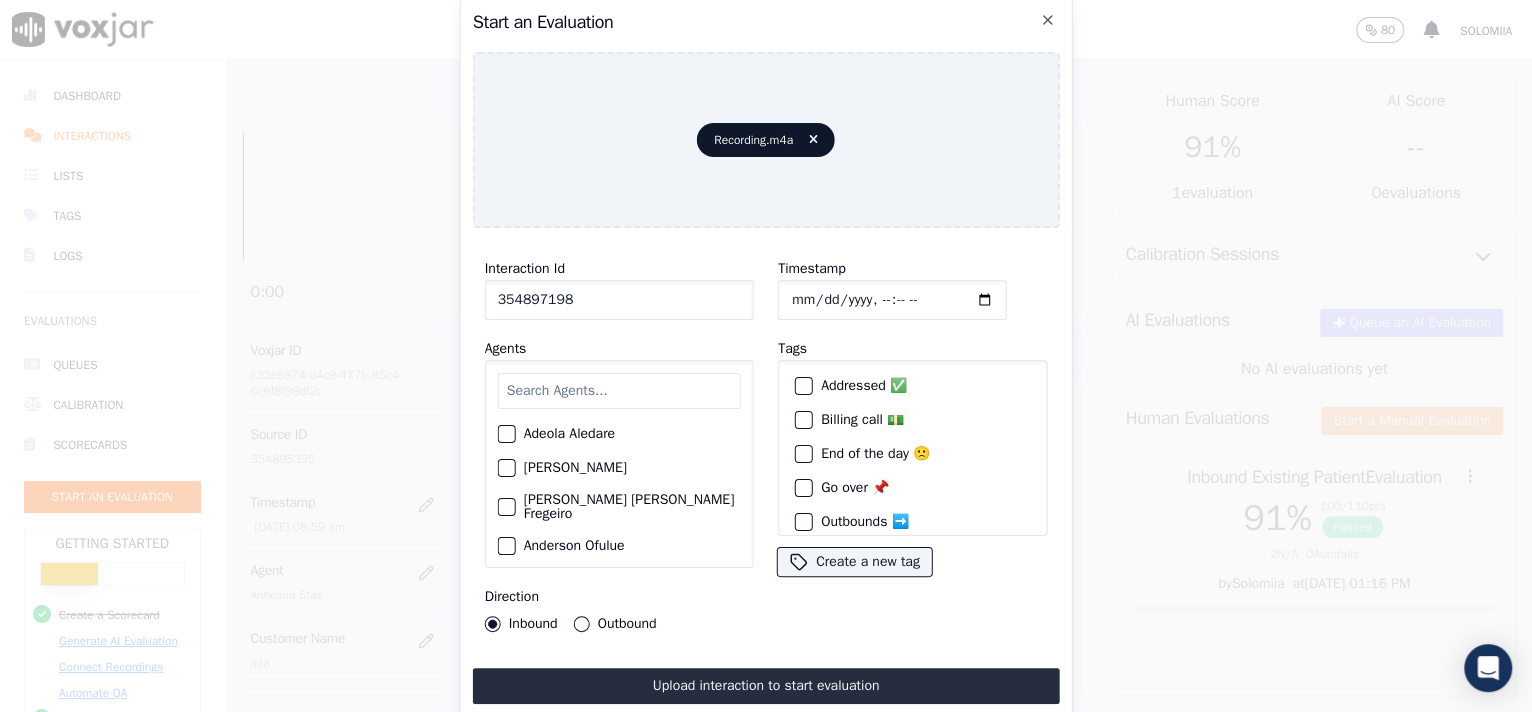 click on "Timestamp" 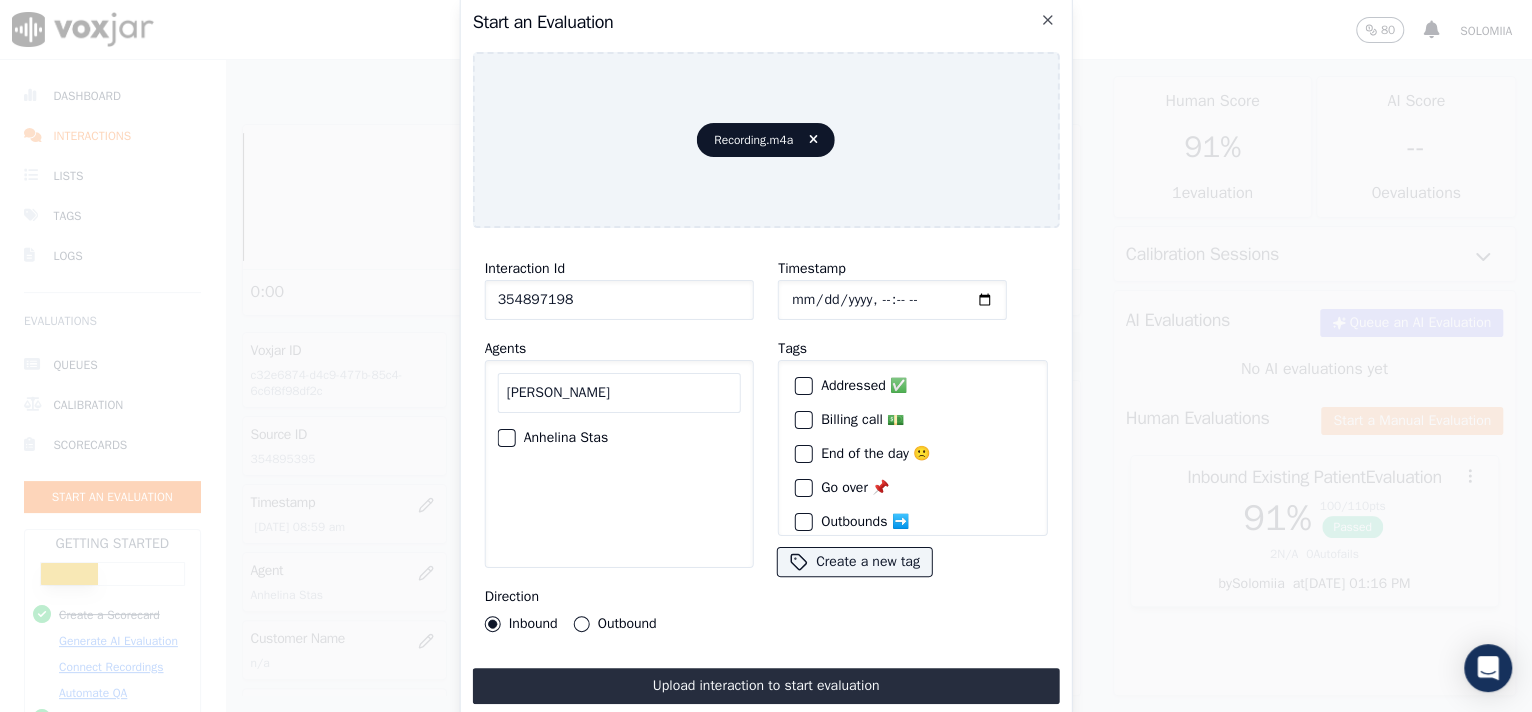 type on "[PERSON_NAME]" 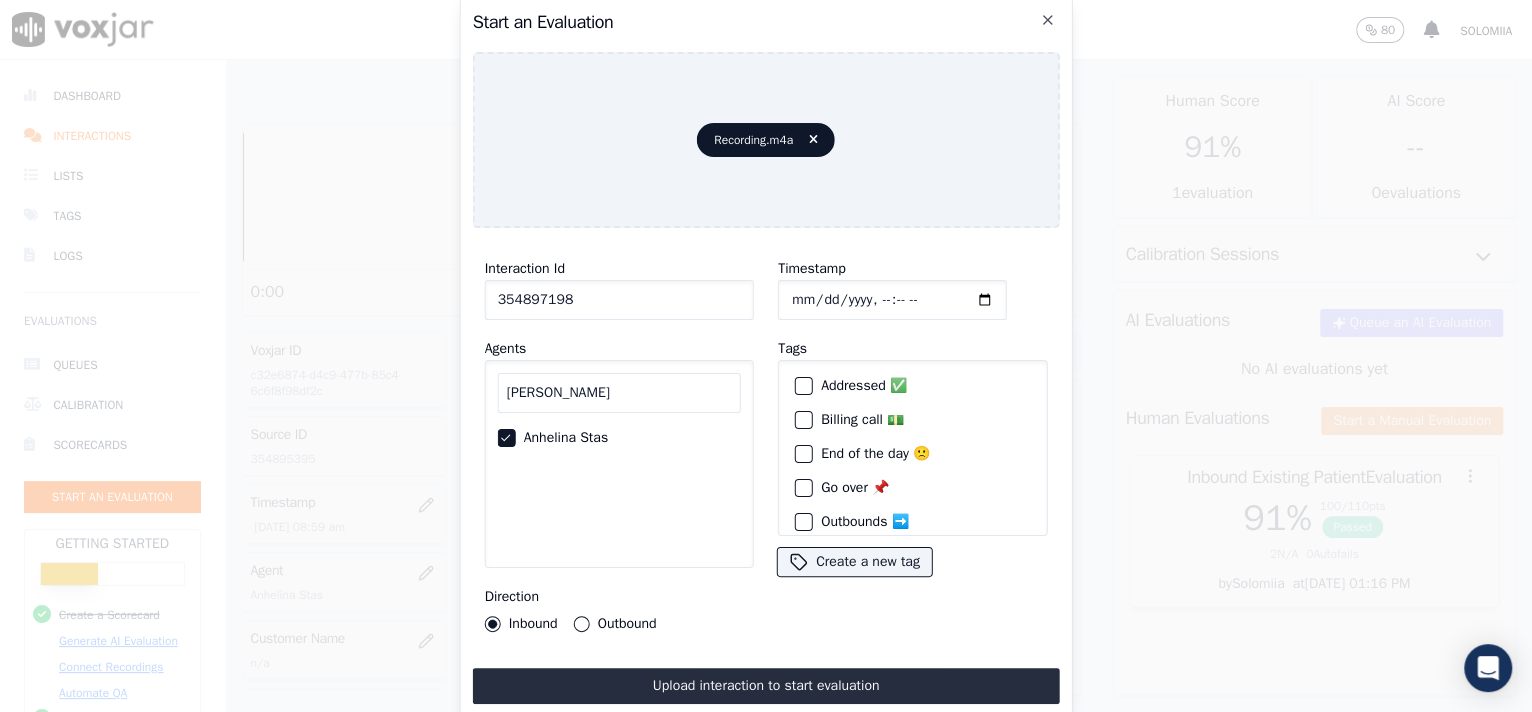 drag, startPoint x: 596, startPoint y: 298, endPoint x: 328, endPoint y: 293, distance: 268.04663 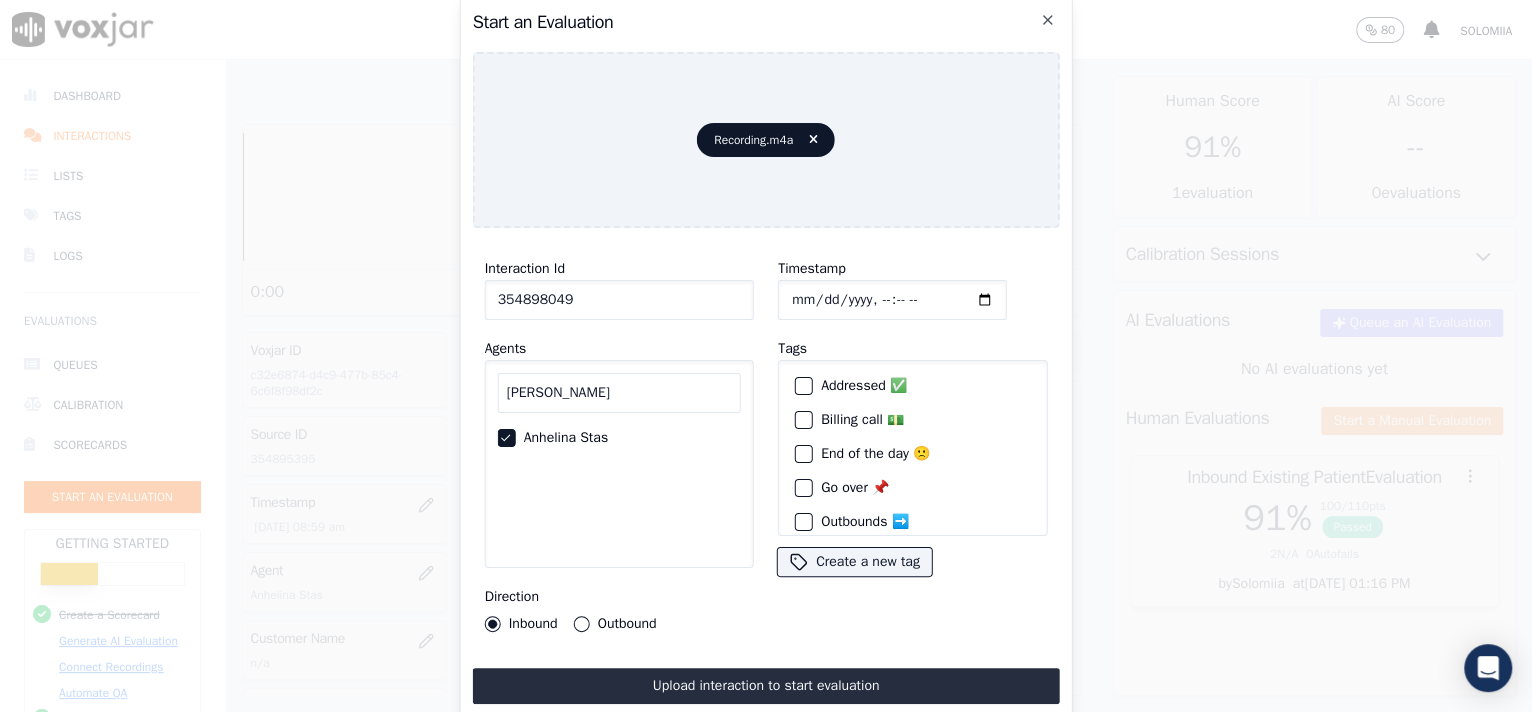 type on "354898049" 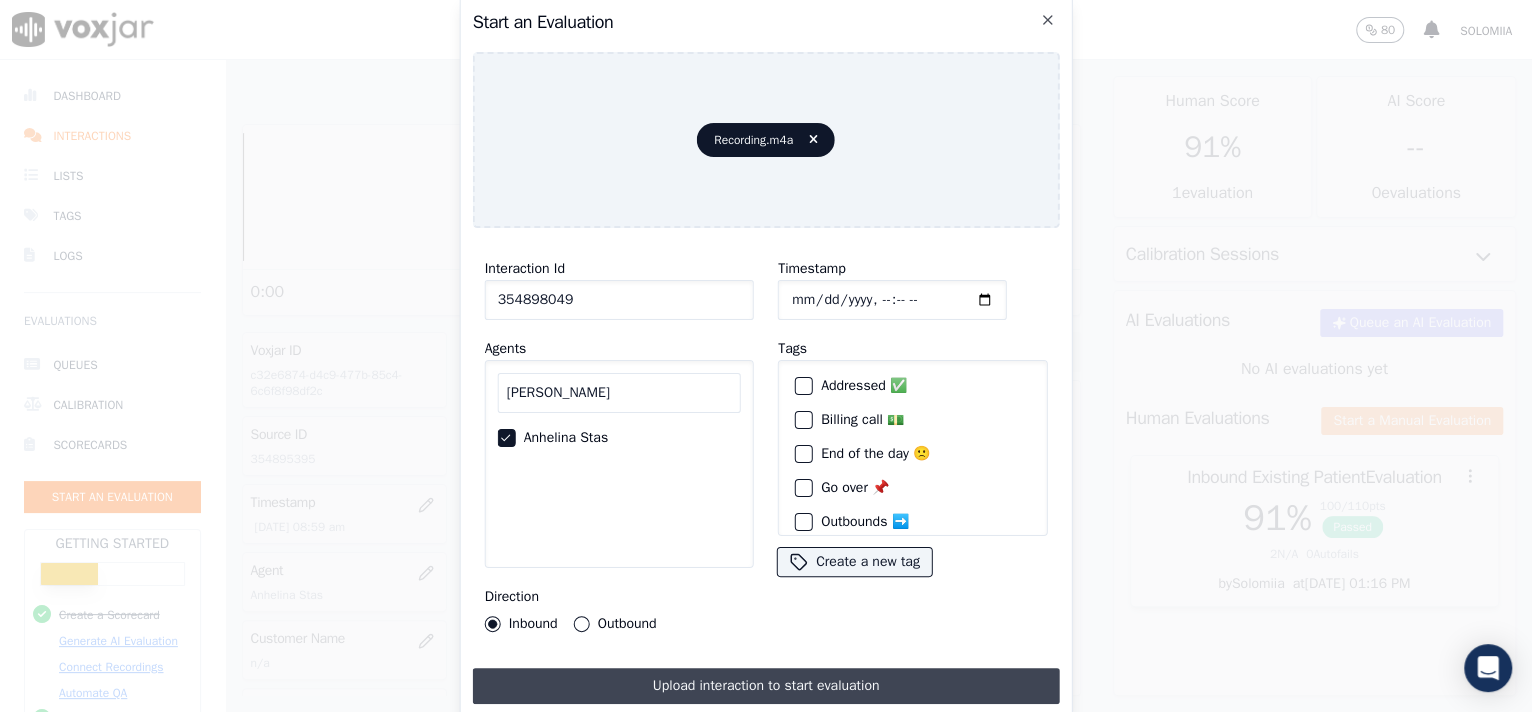 click on "Upload interaction to start evaluation" at bounding box center (766, 686) 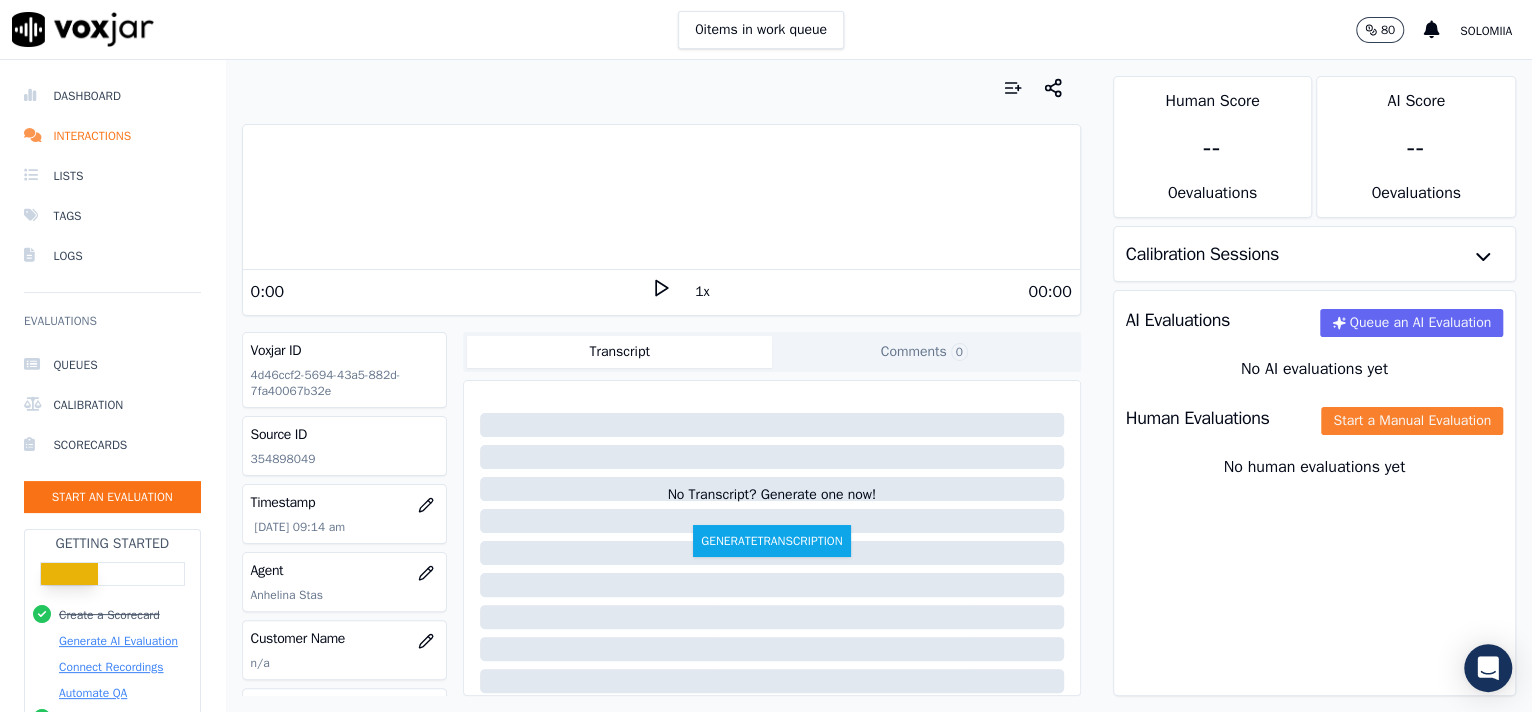 click on "Start a Manual Evaluation" 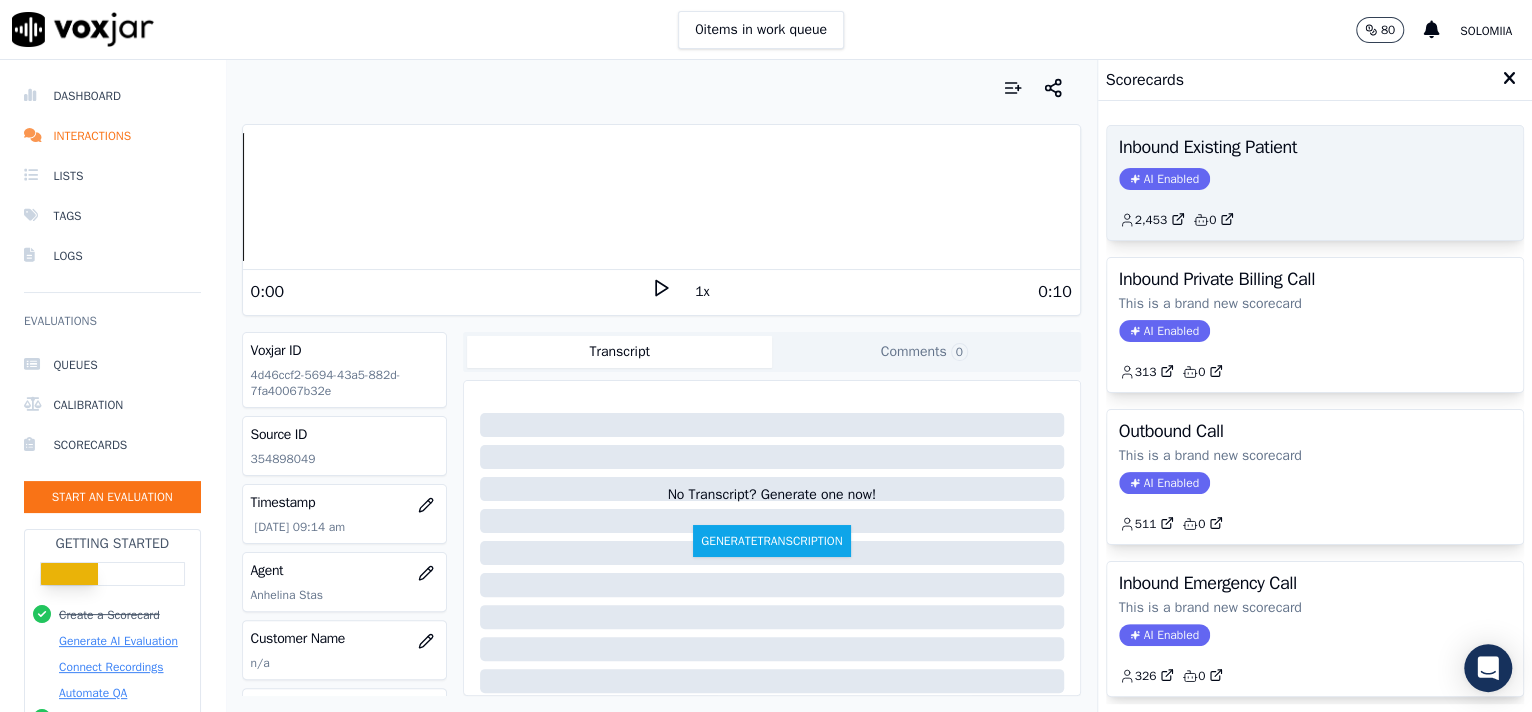 click on "2,453         0" 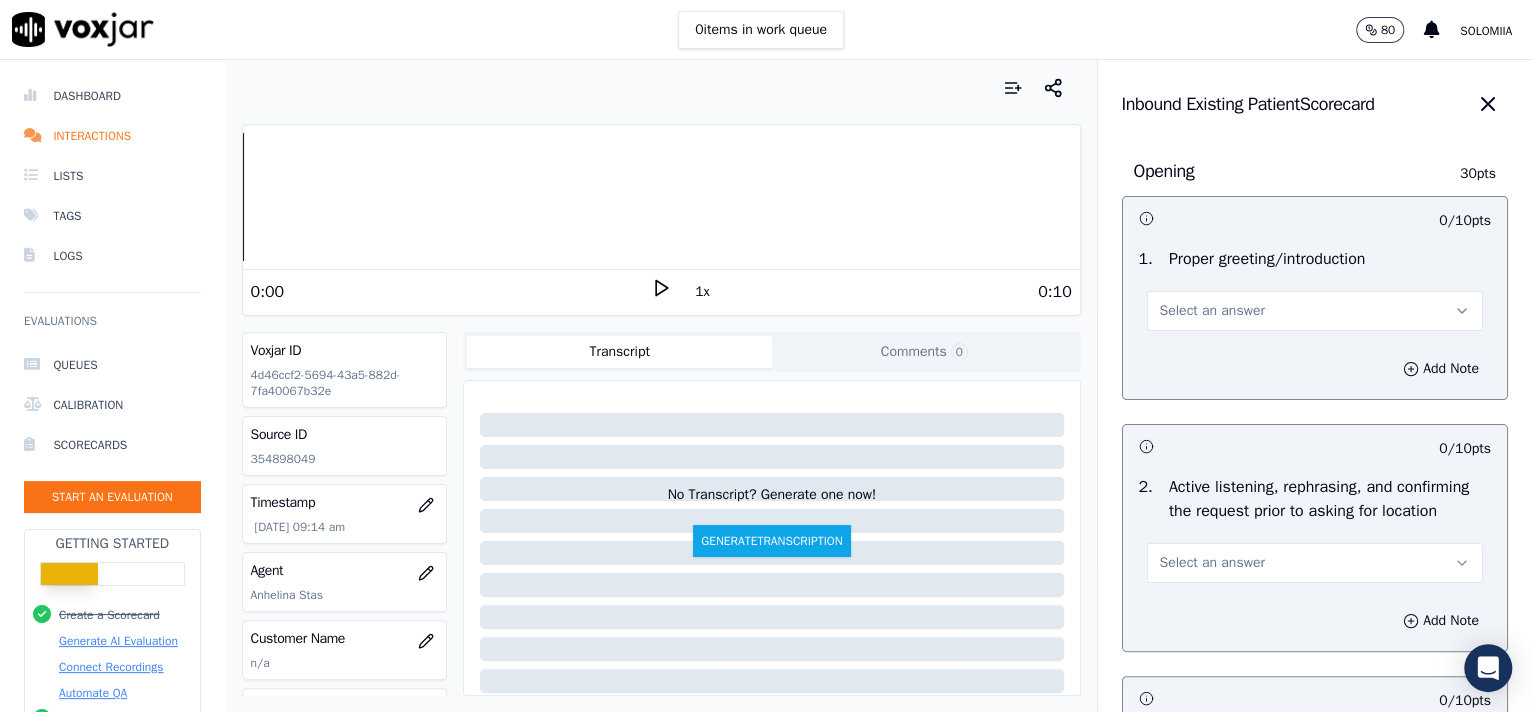click on "Select an answer" at bounding box center (1315, 311) 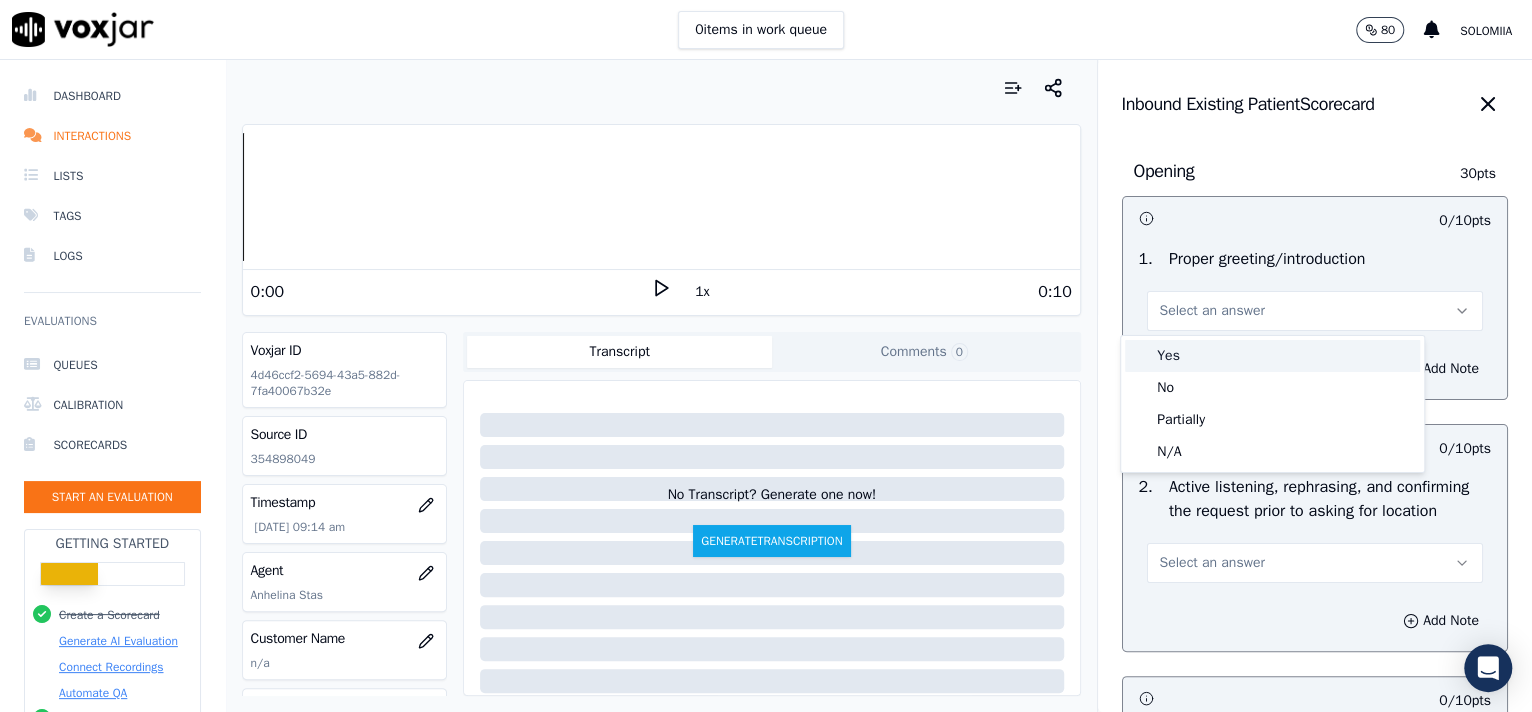 click on "Yes" at bounding box center (1272, 356) 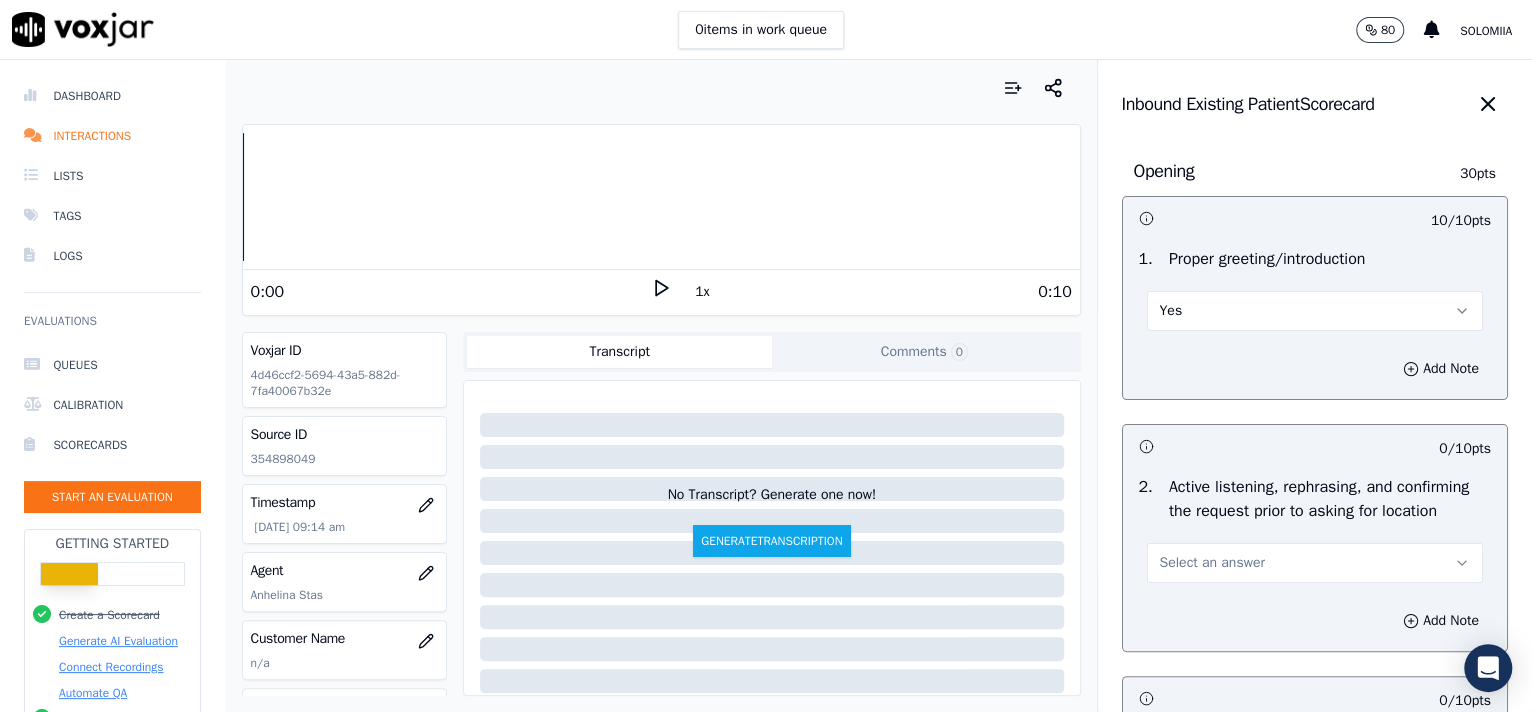 scroll, scrollTop: 521, scrollLeft: 0, axis: vertical 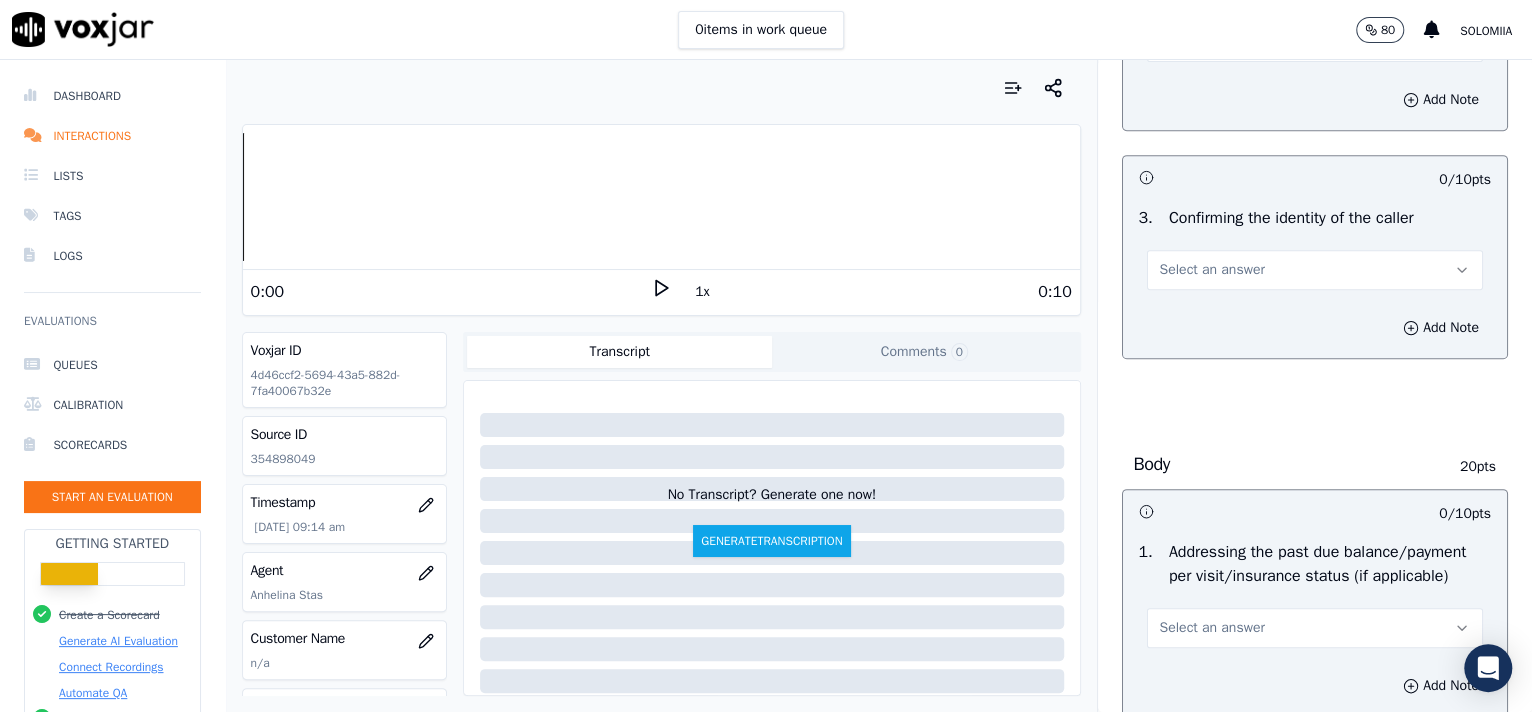 click on "Select an answer" at bounding box center [1212, 42] 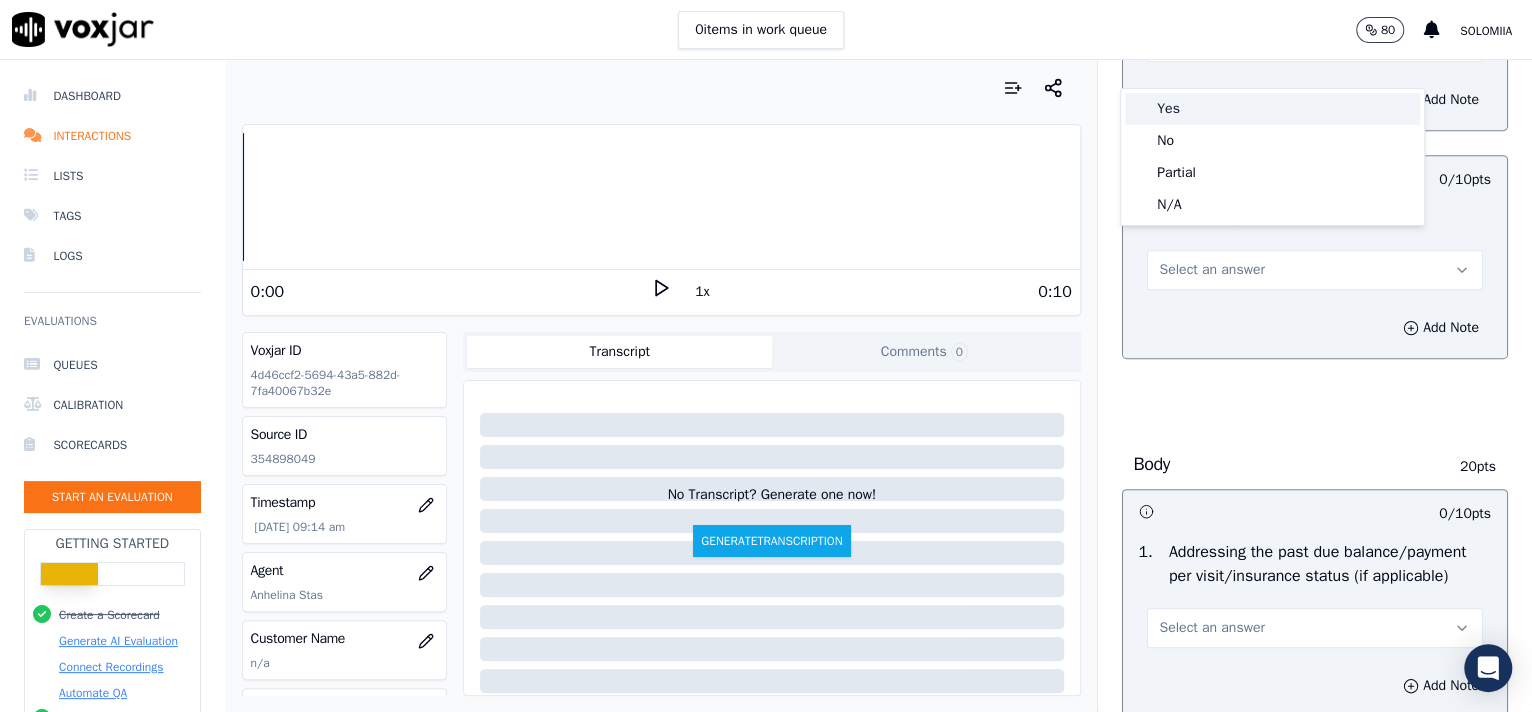 click on "Yes" at bounding box center [1272, 109] 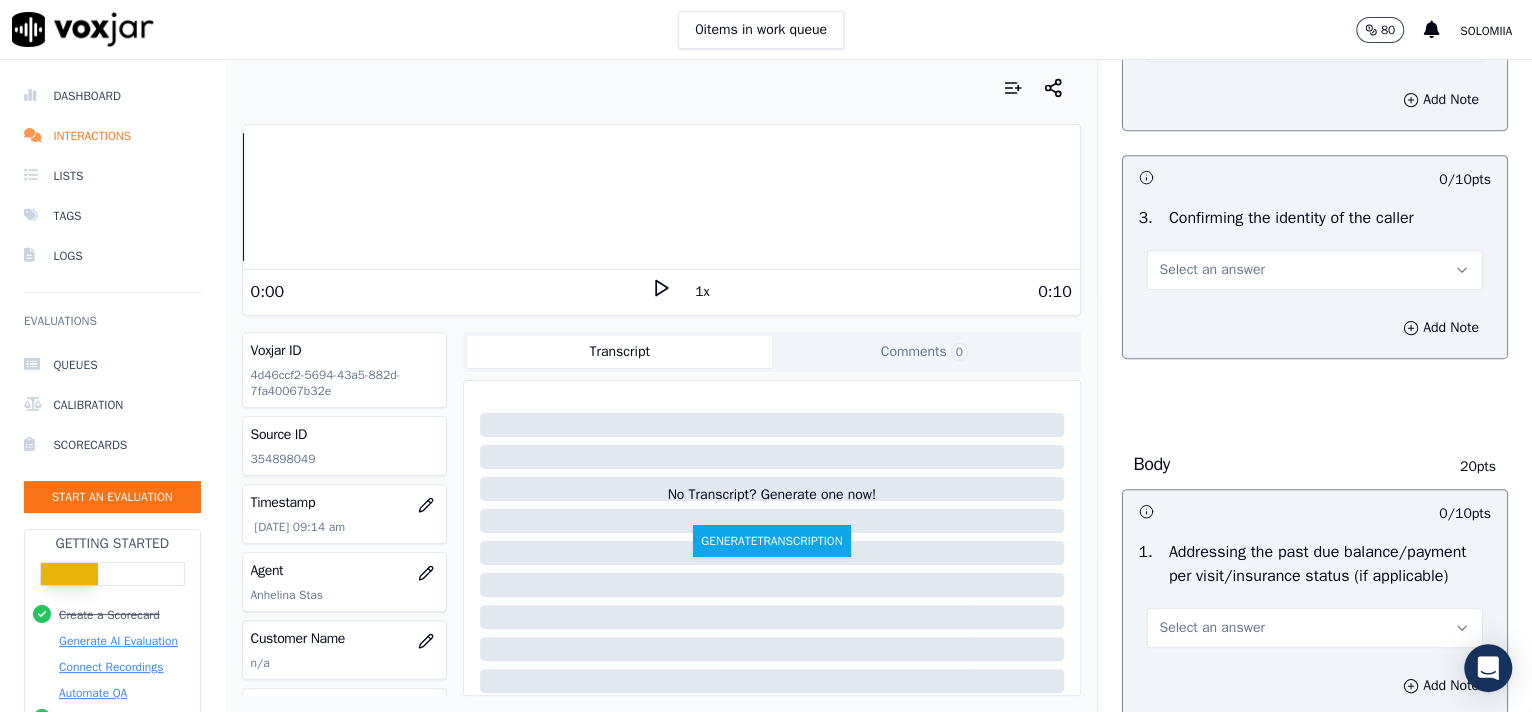 click on "Select an answer" at bounding box center (1212, 270) 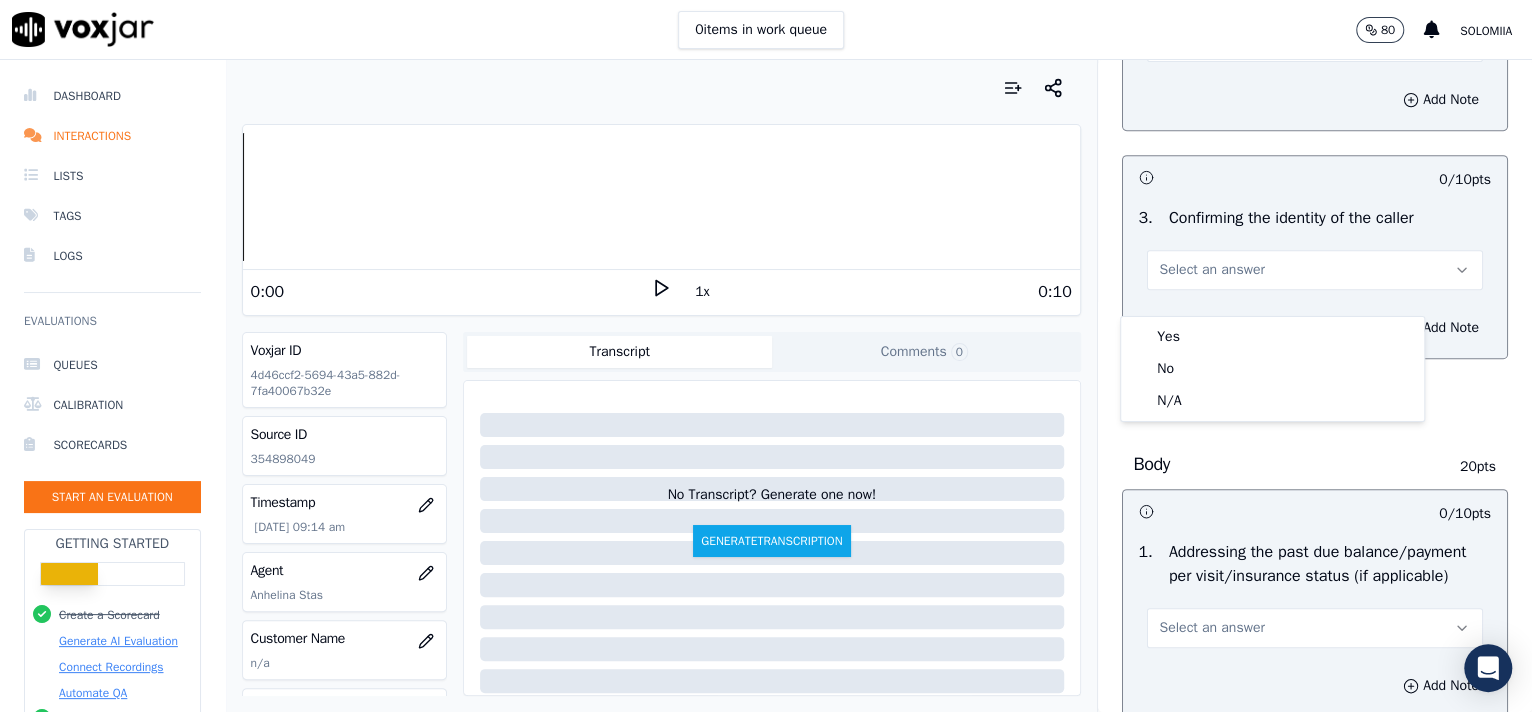 click on "Yes   No     N/A" at bounding box center [1272, 369] 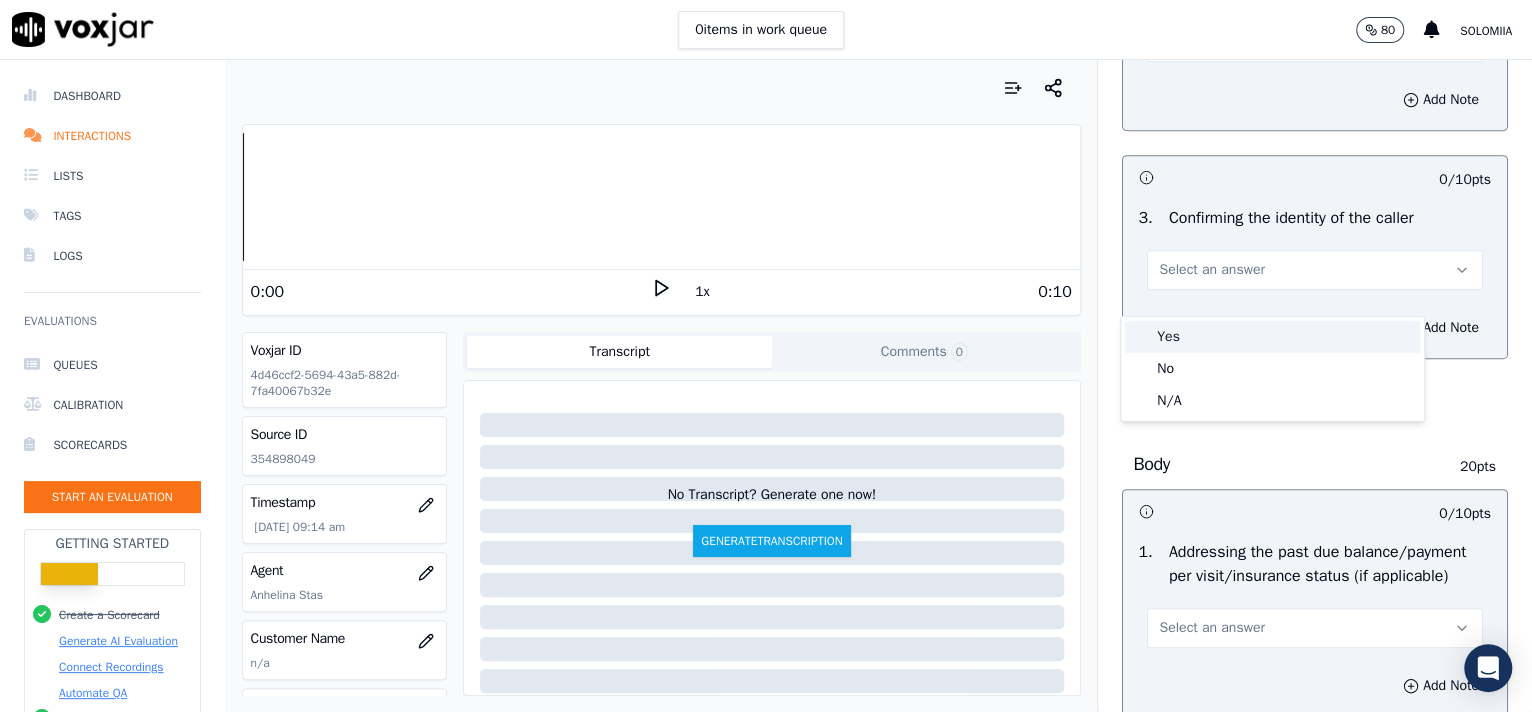 click on "Yes" at bounding box center [1272, 337] 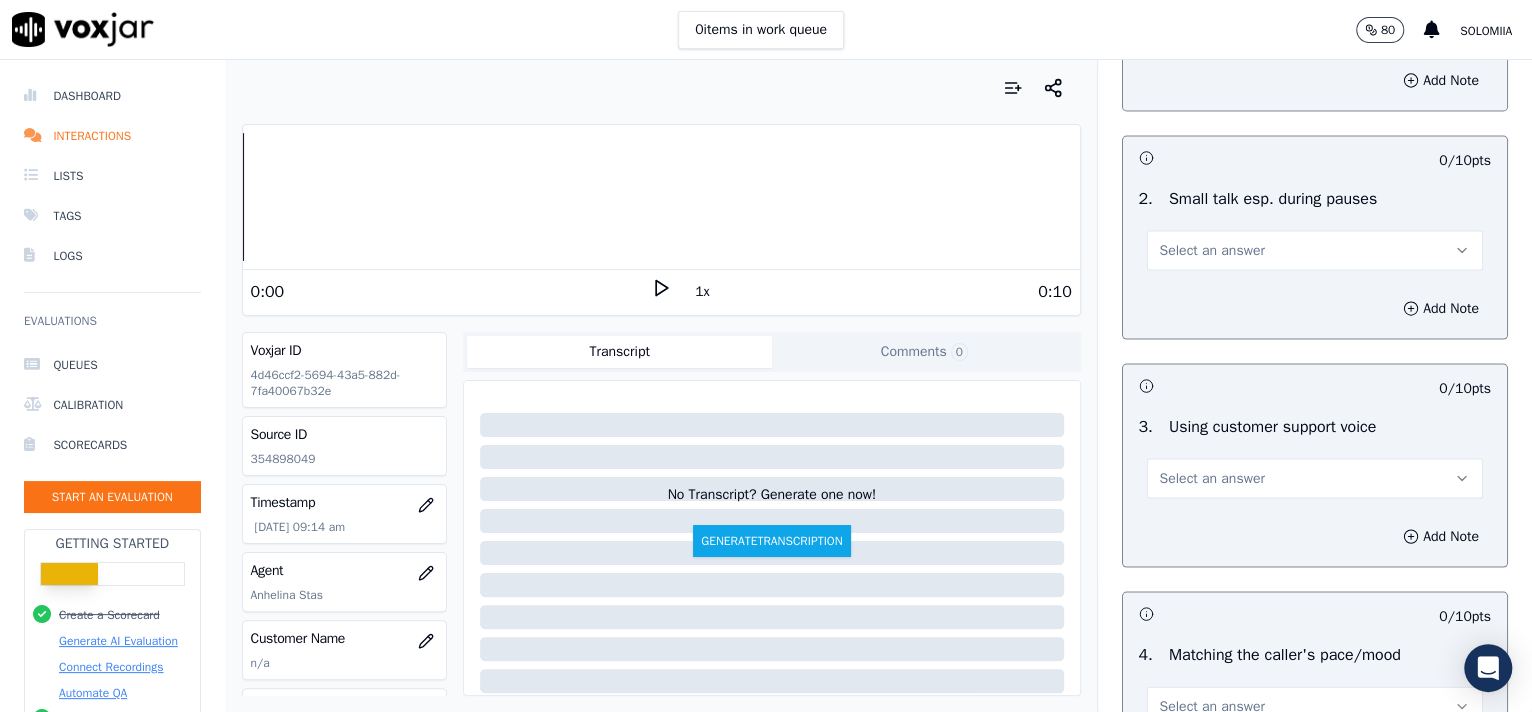 scroll, scrollTop: 3057, scrollLeft: 0, axis: vertical 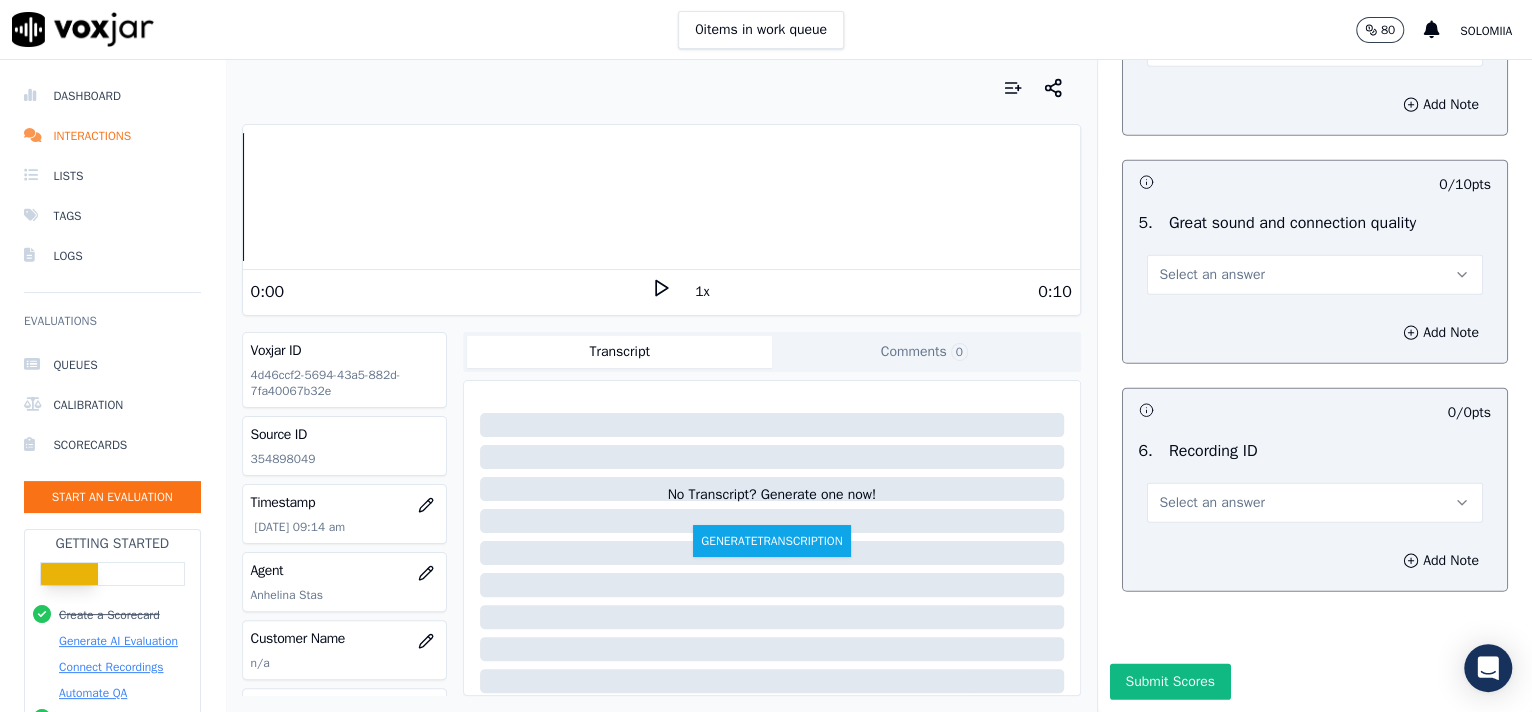 click on "Select an answer" at bounding box center (1315, 503) 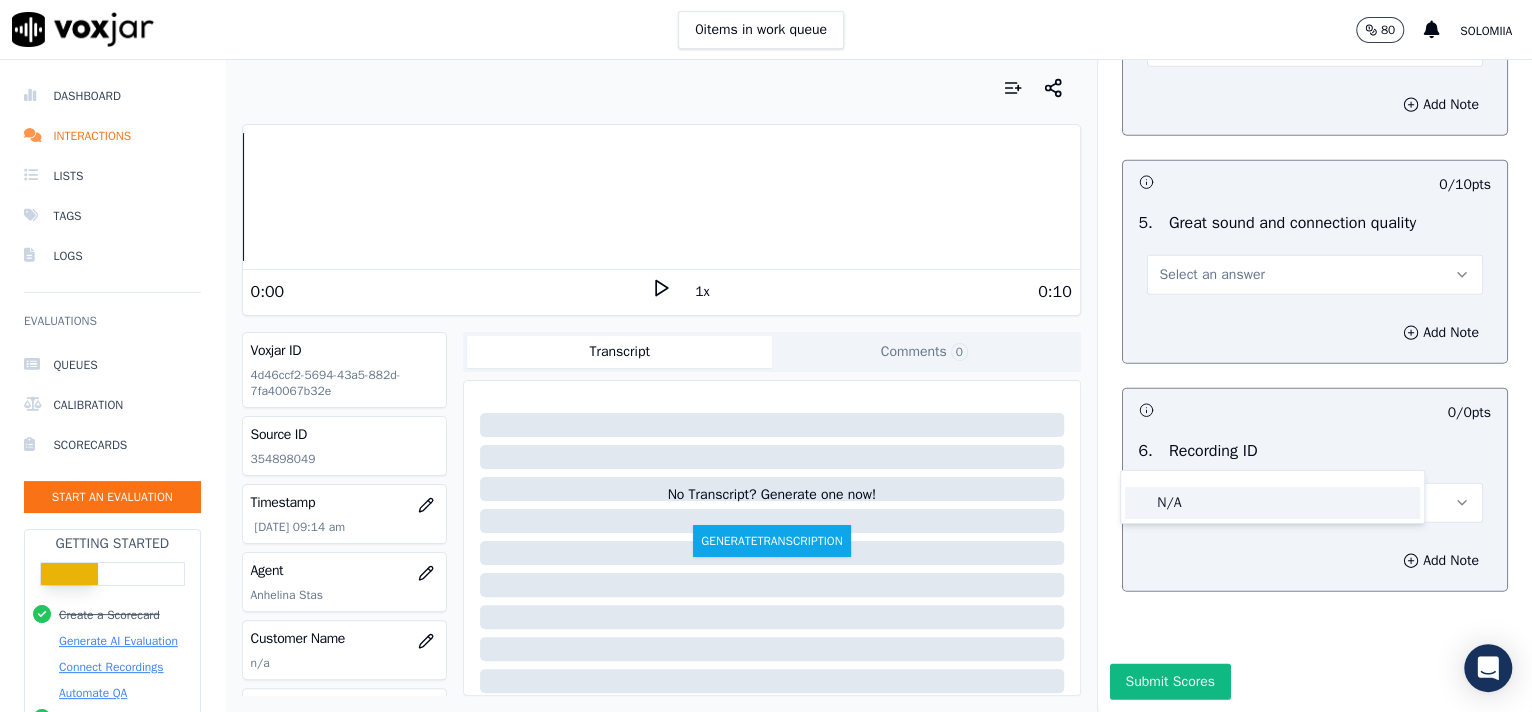 drag, startPoint x: 1209, startPoint y: 484, endPoint x: 1231, endPoint y: 504, distance: 29.732138 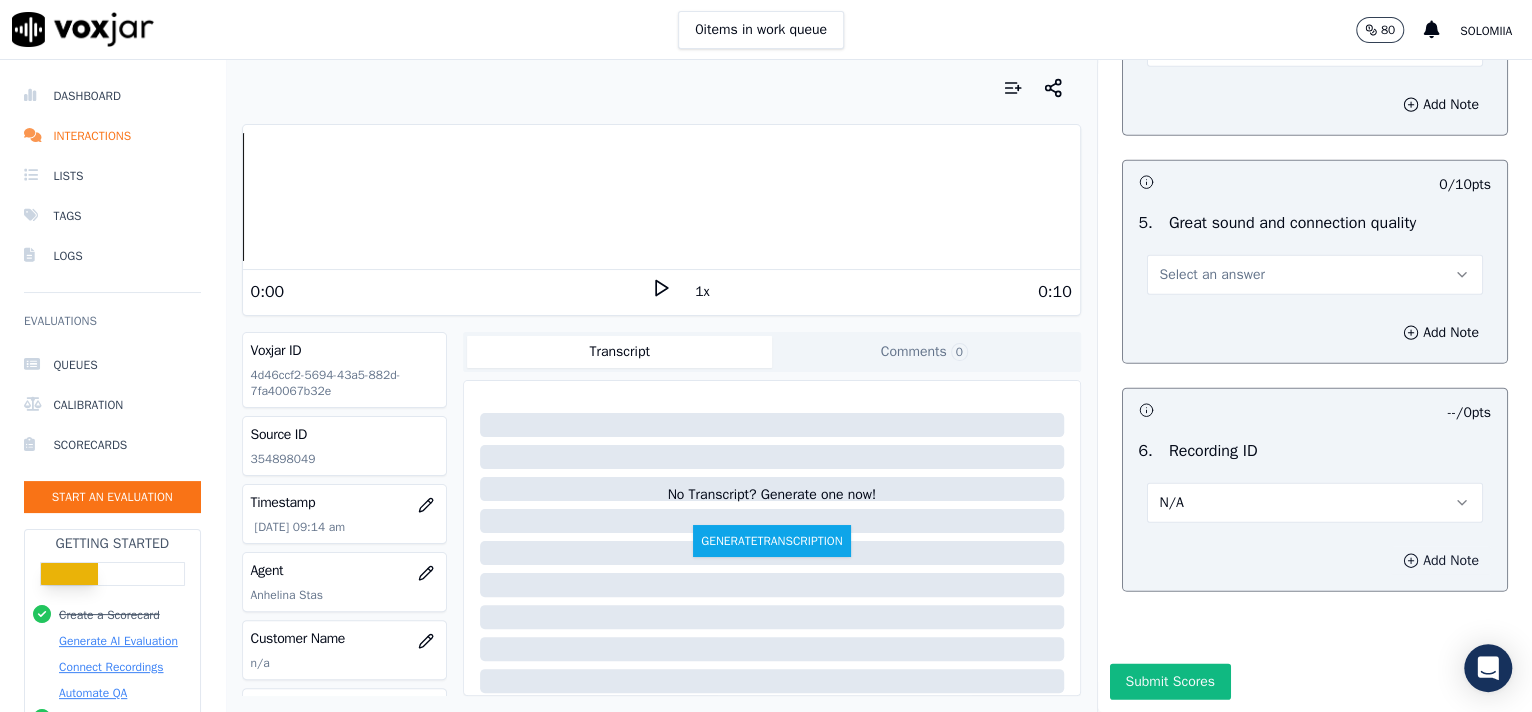 click on "Add Note" at bounding box center [1441, 561] 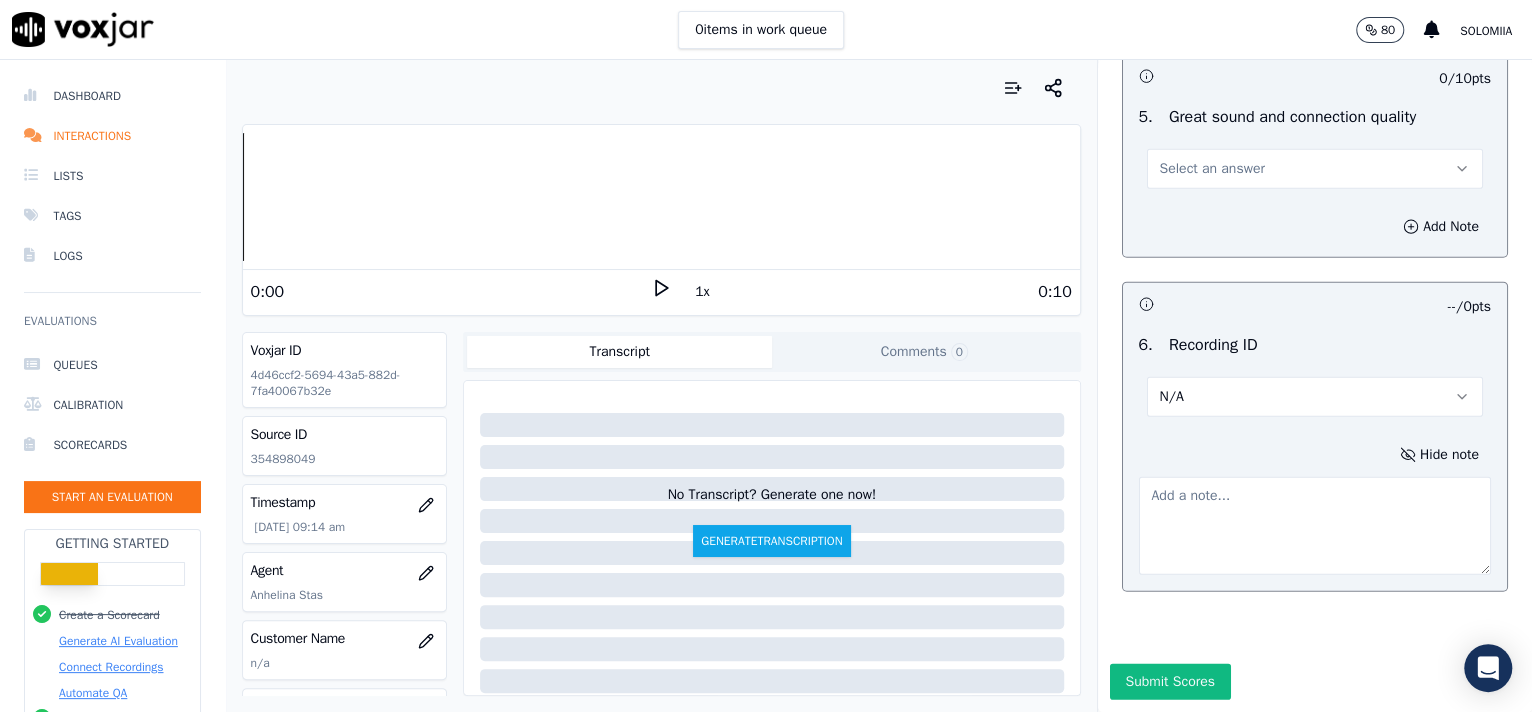 click at bounding box center (1315, 526) 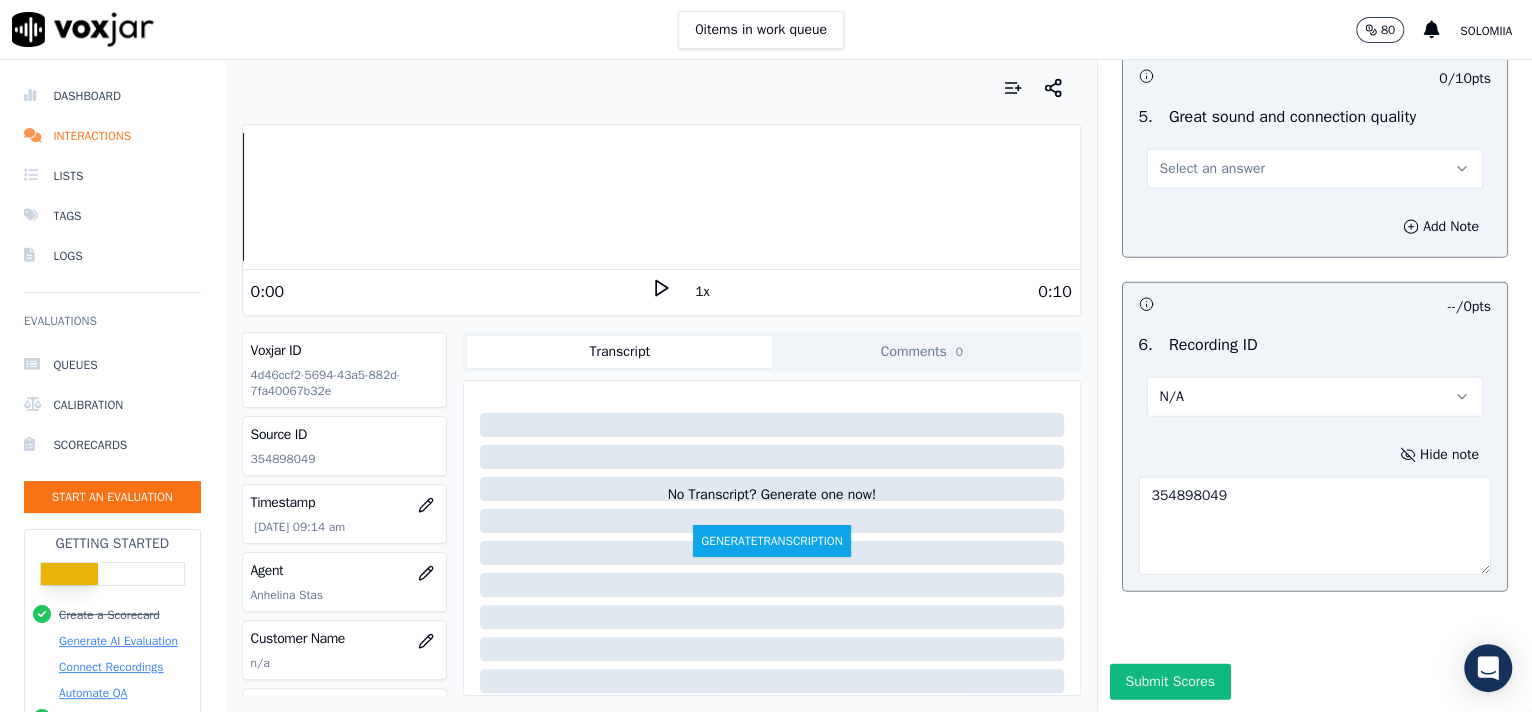 type on "354898049" 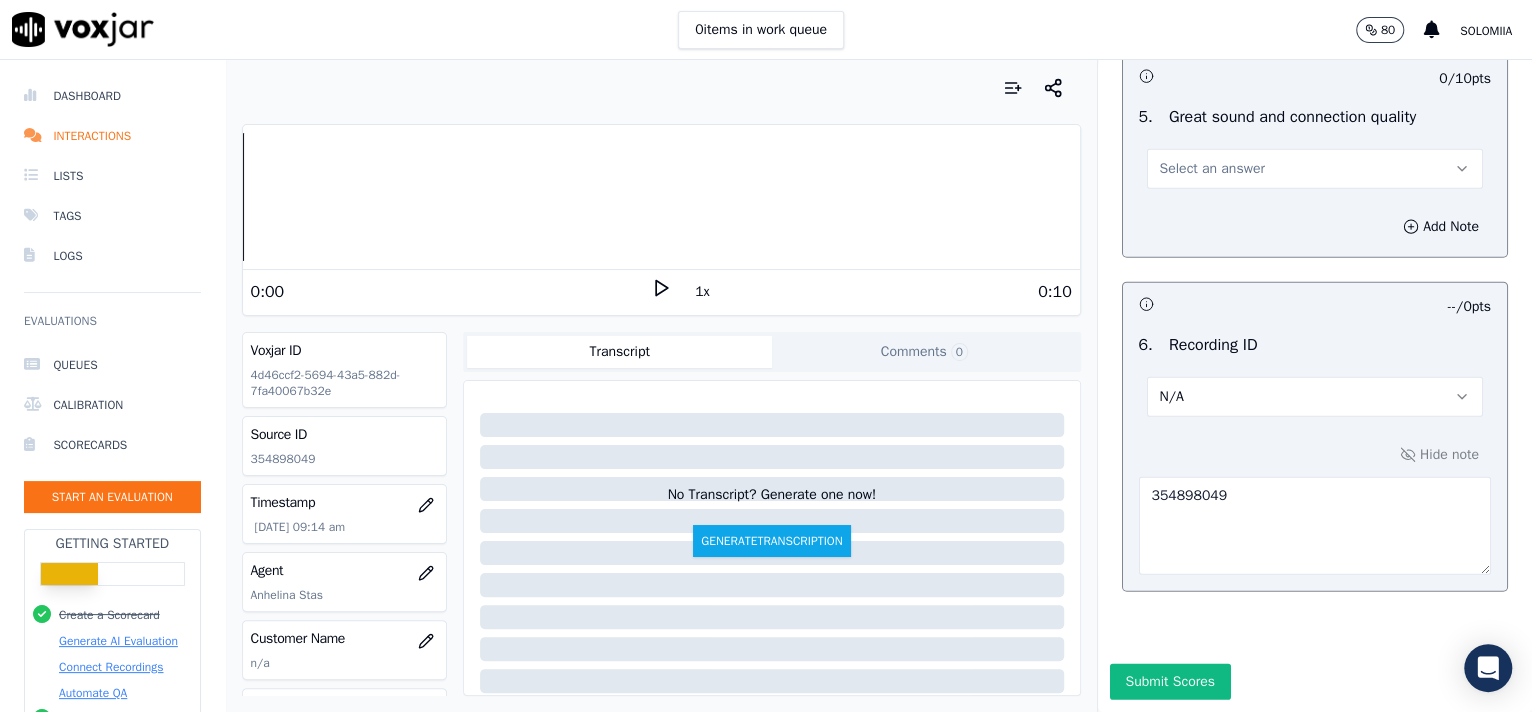 click on "Select an answer" at bounding box center [1212, 169] 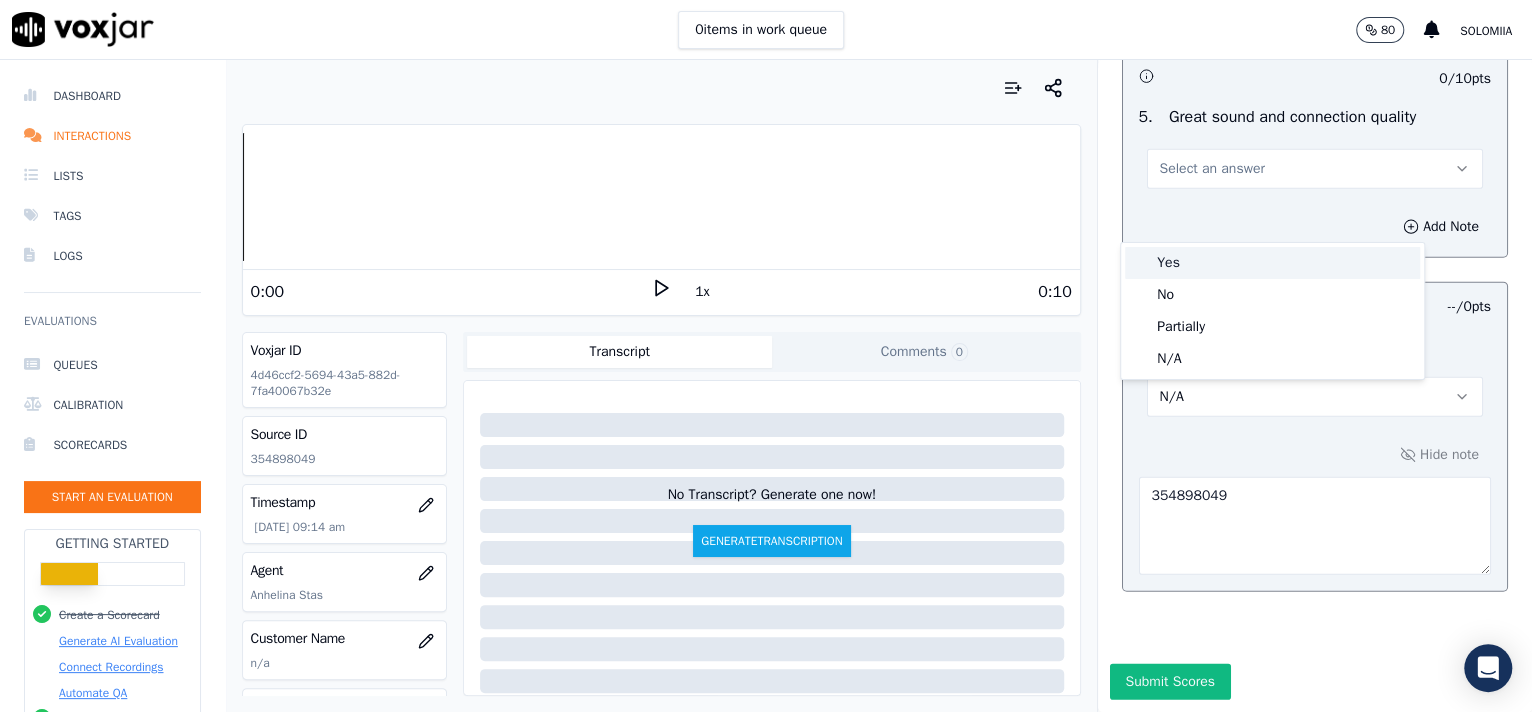 click on "Yes" at bounding box center [1272, 263] 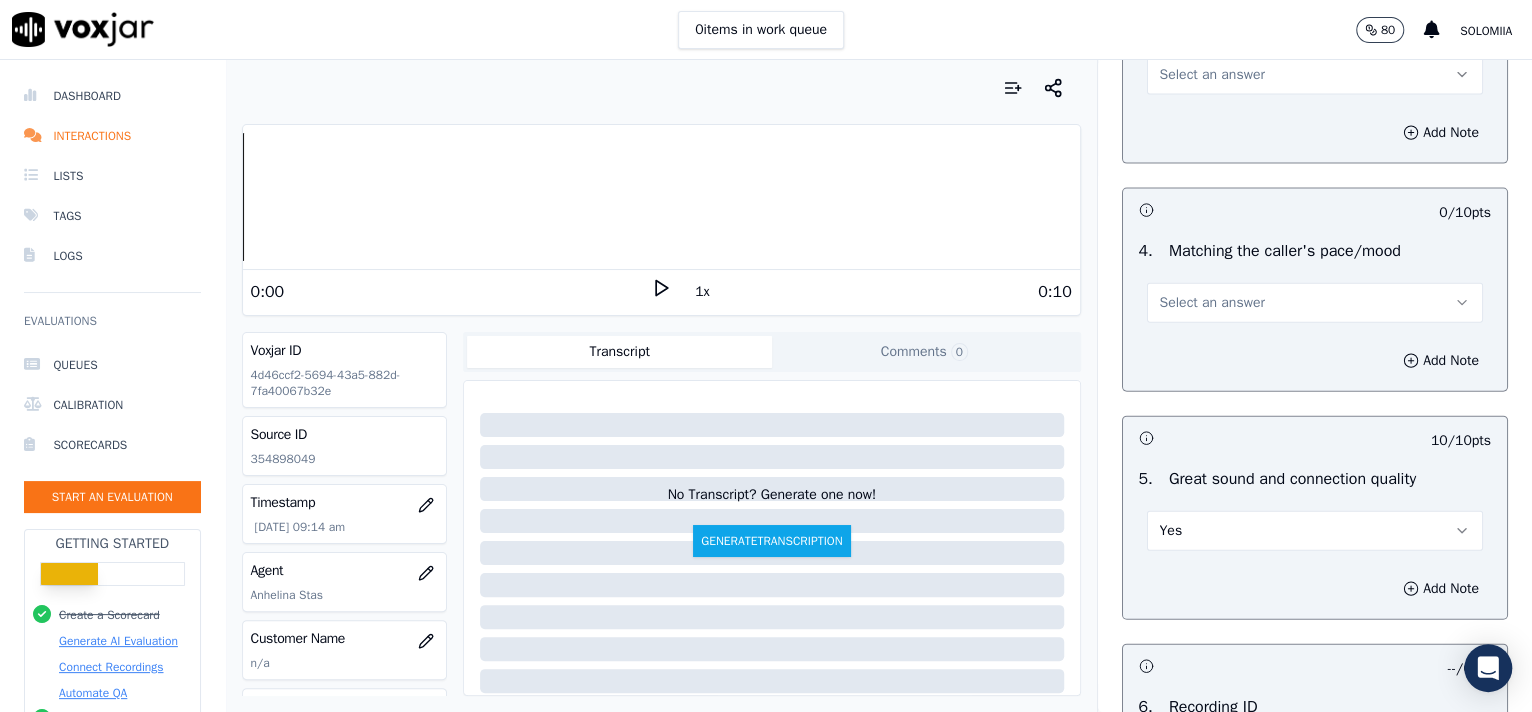 scroll, scrollTop: 2672, scrollLeft: 0, axis: vertical 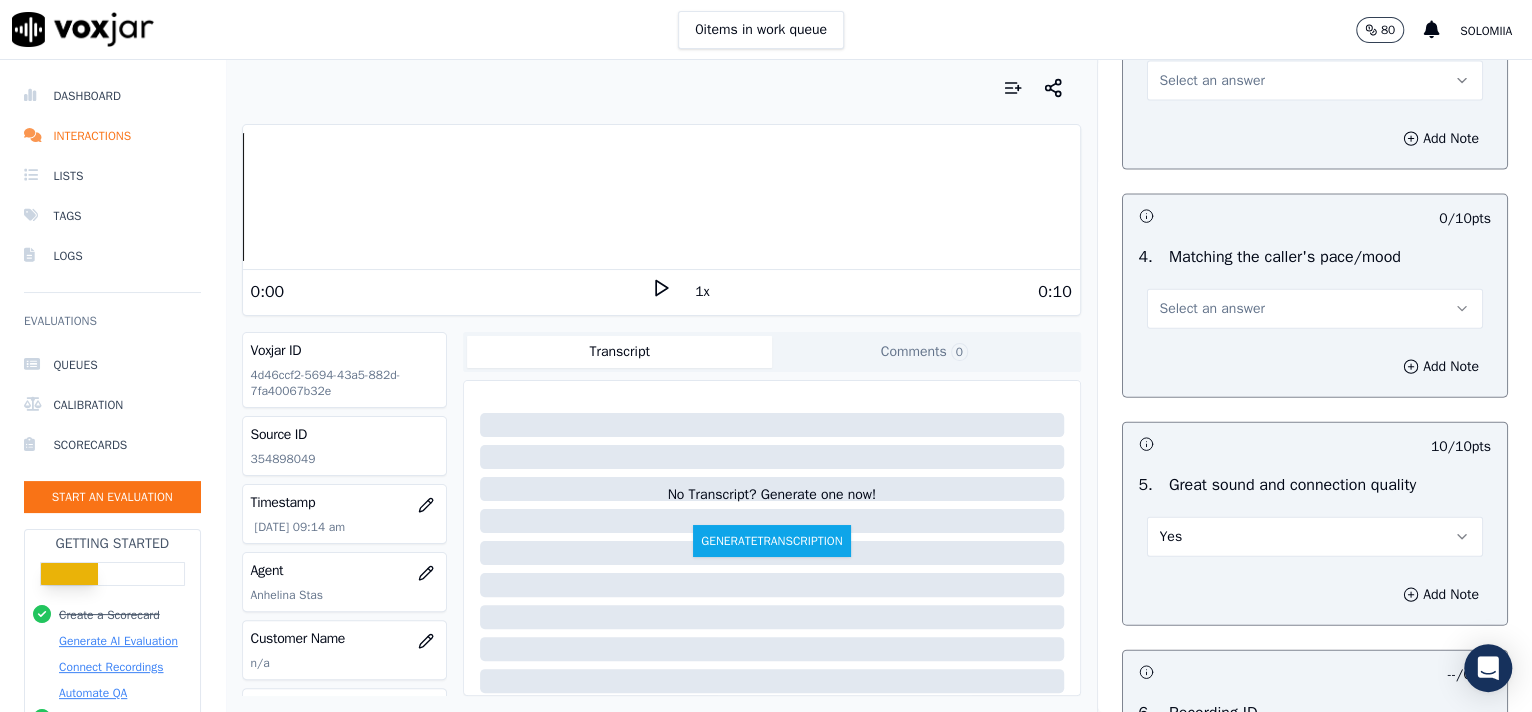 click on "Select an answer" at bounding box center [1212, 309] 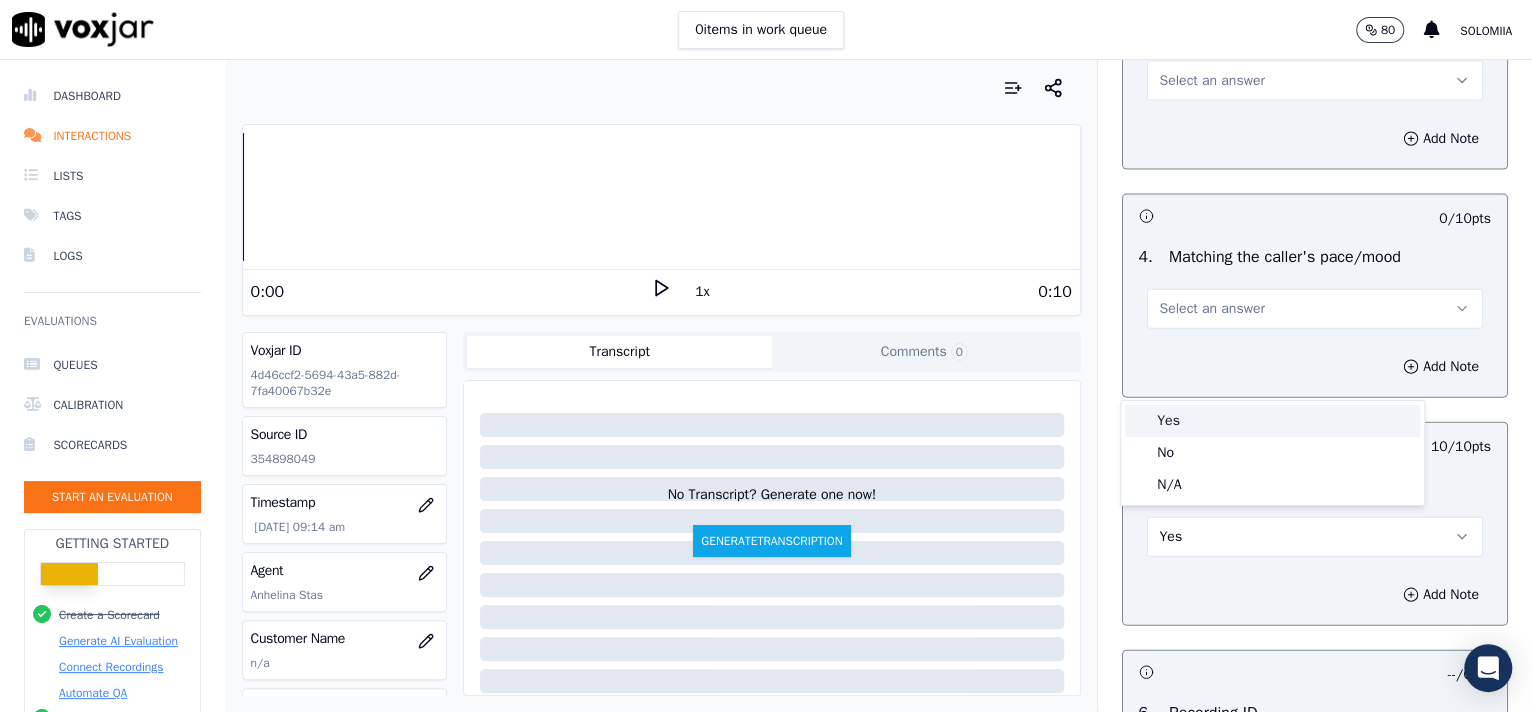 click on "Yes" at bounding box center (1272, 421) 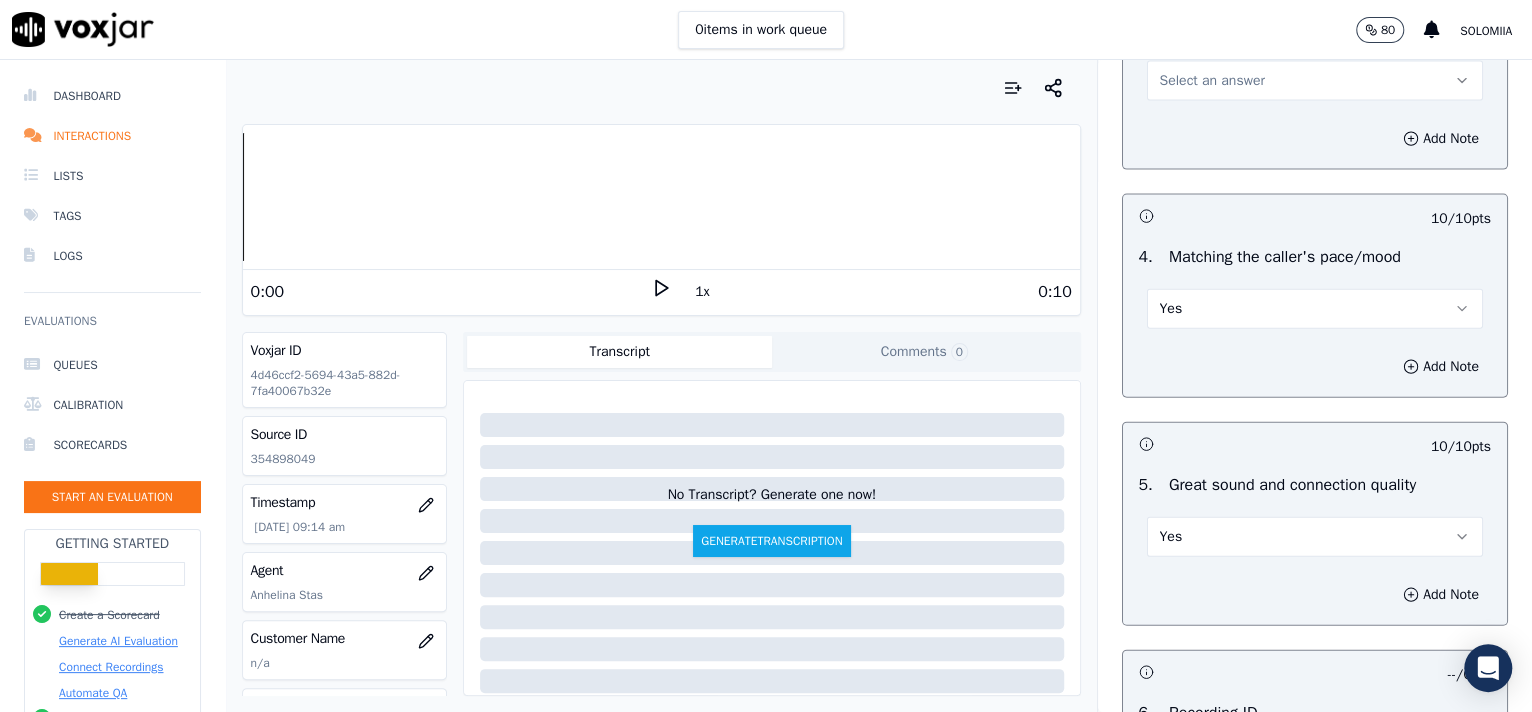 click on "Select an answer" at bounding box center [1315, 81] 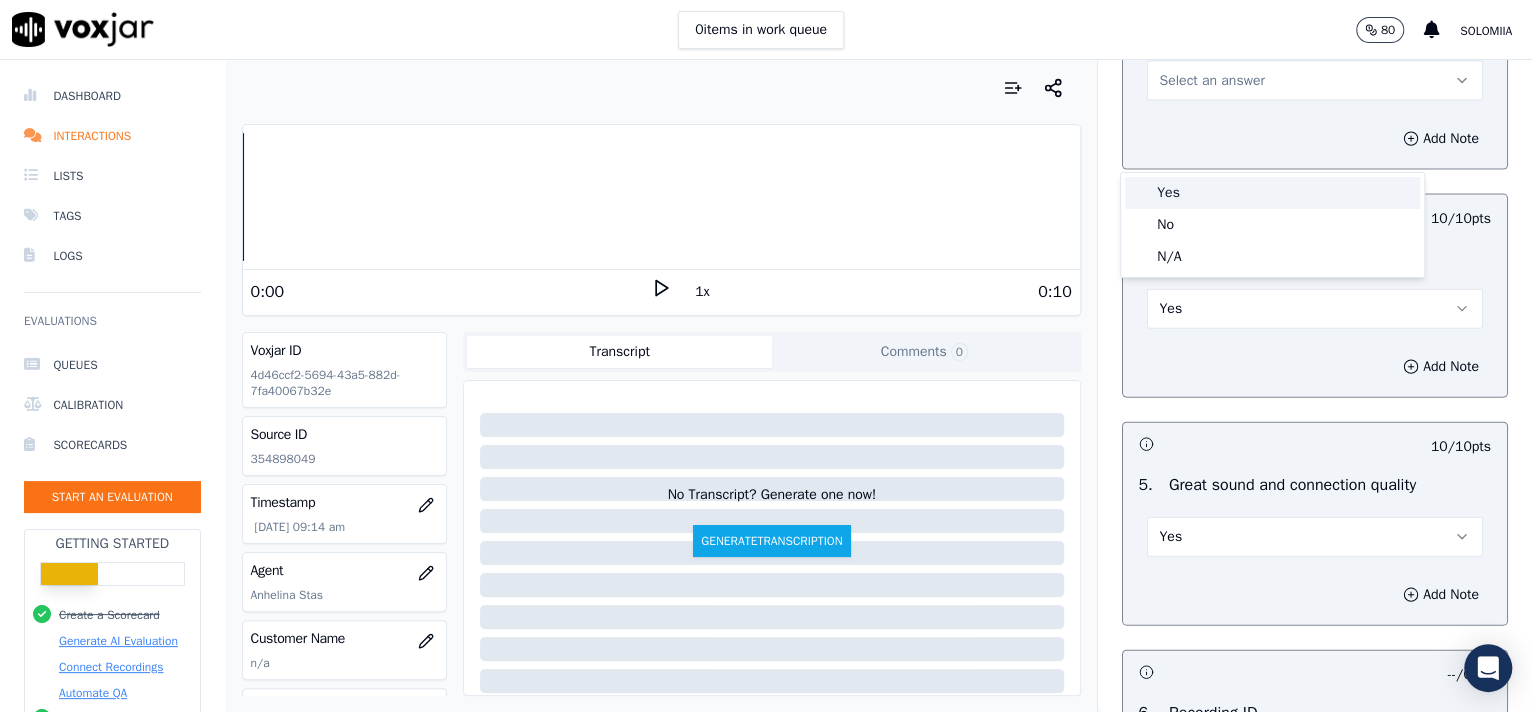 click on "Yes" at bounding box center (1272, 193) 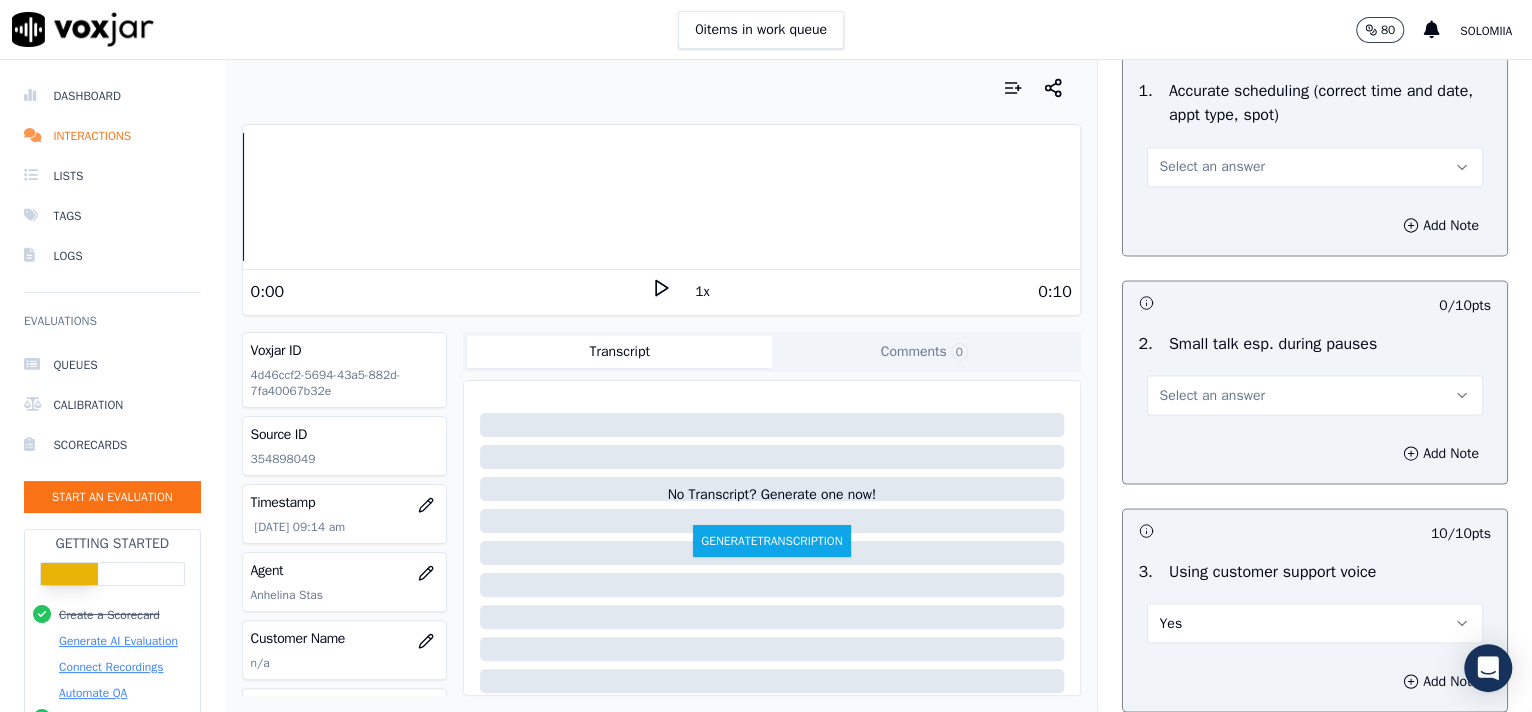 scroll, scrollTop: 2095, scrollLeft: 0, axis: vertical 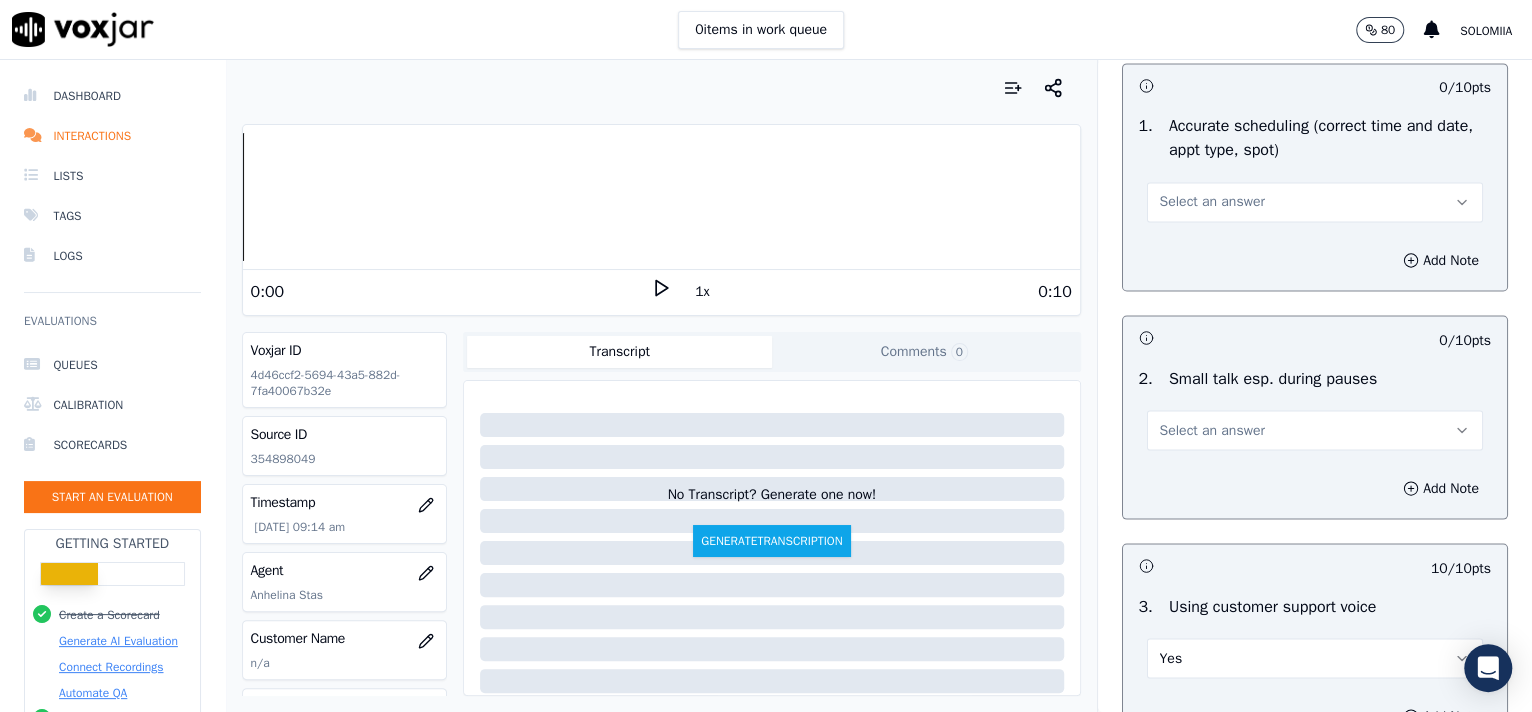 click on "Select an answer" at bounding box center (1315, 420) 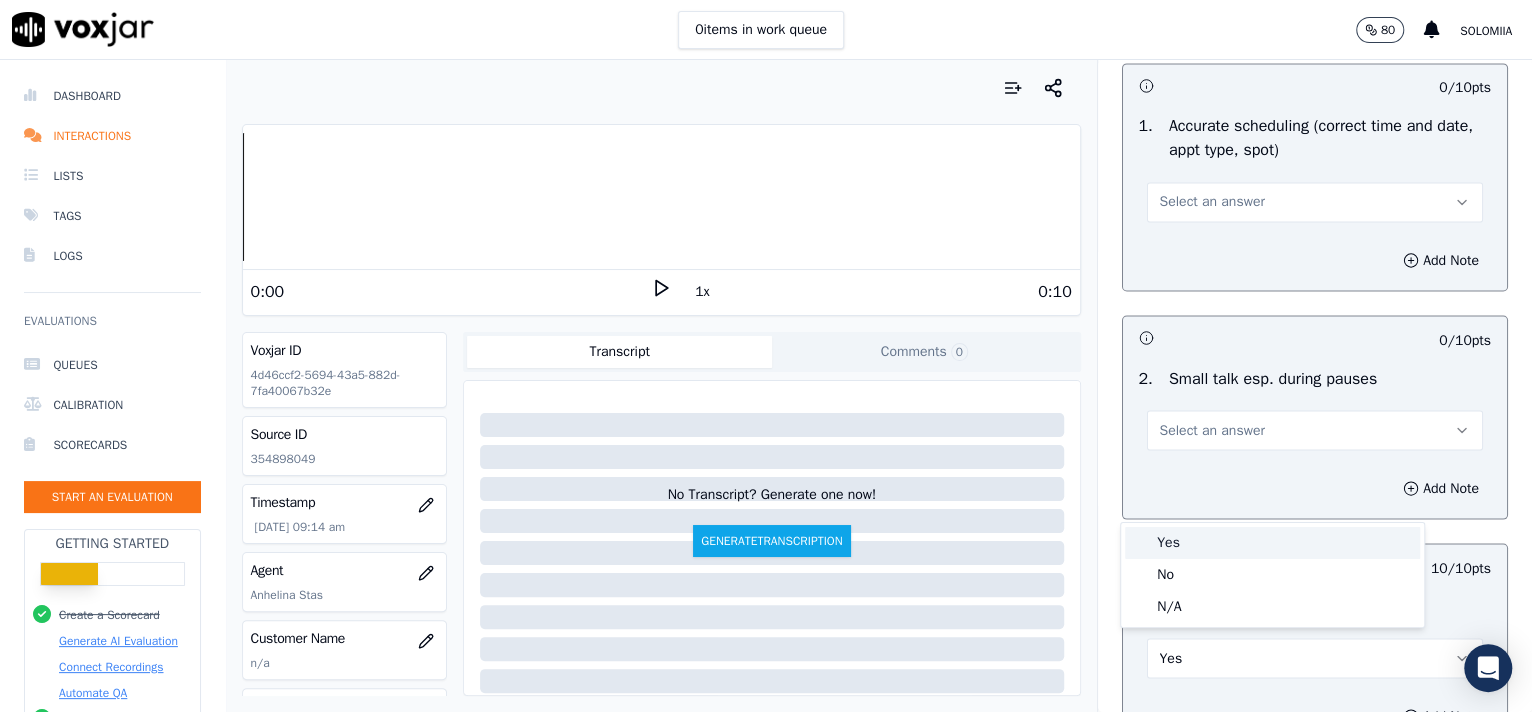 drag, startPoint x: 1192, startPoint y: 557, endPoint x: 1190, endPoint y: 541, distance: 16.124516 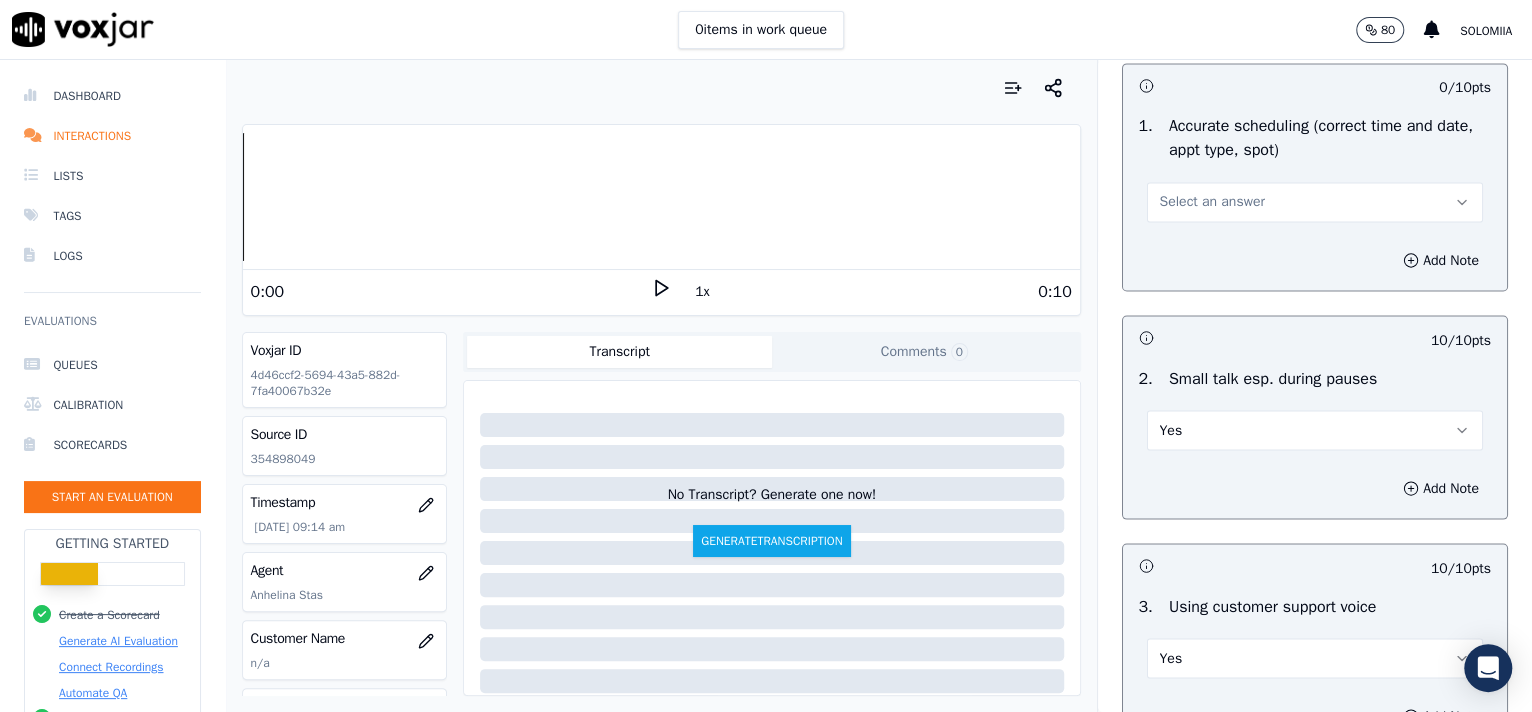 click on "Yes" at bounding box center [1315, 430] 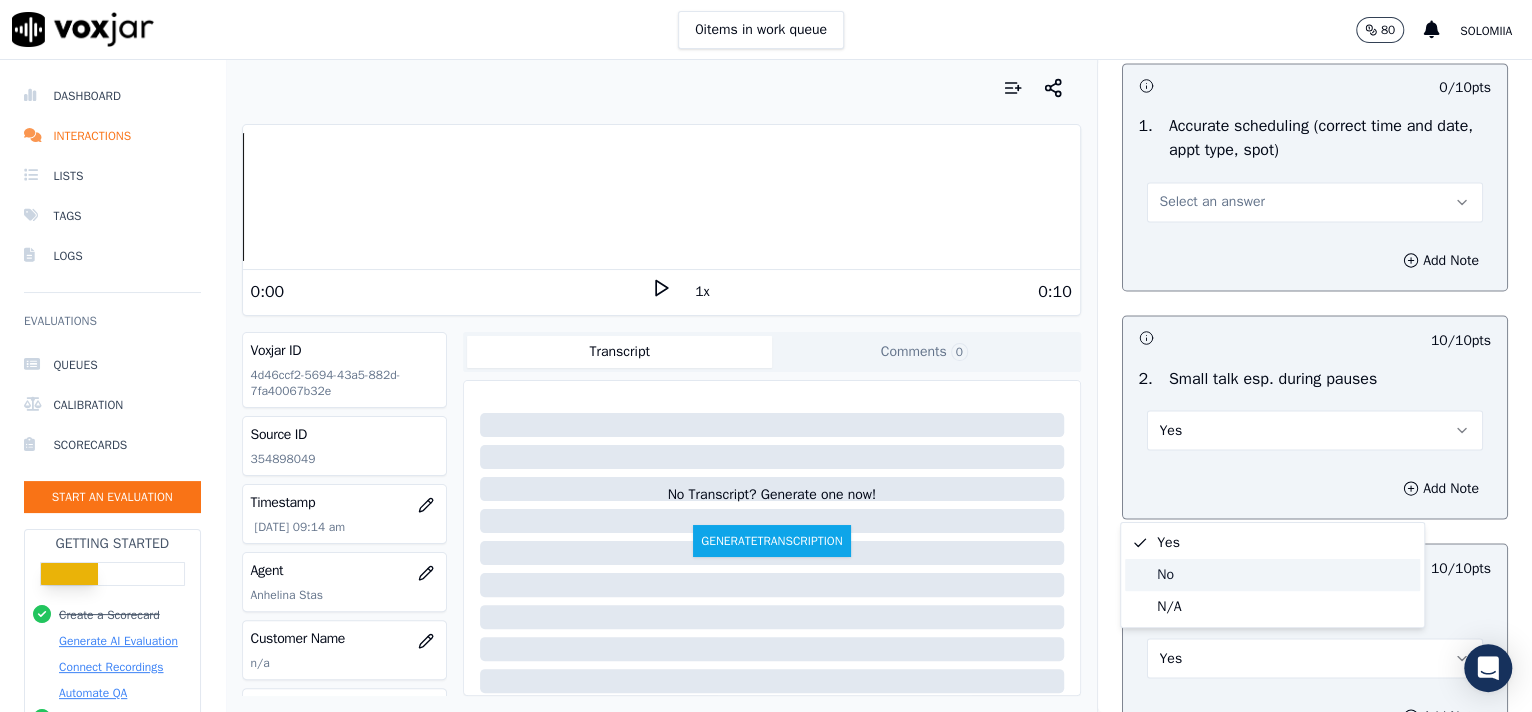 click on "No" 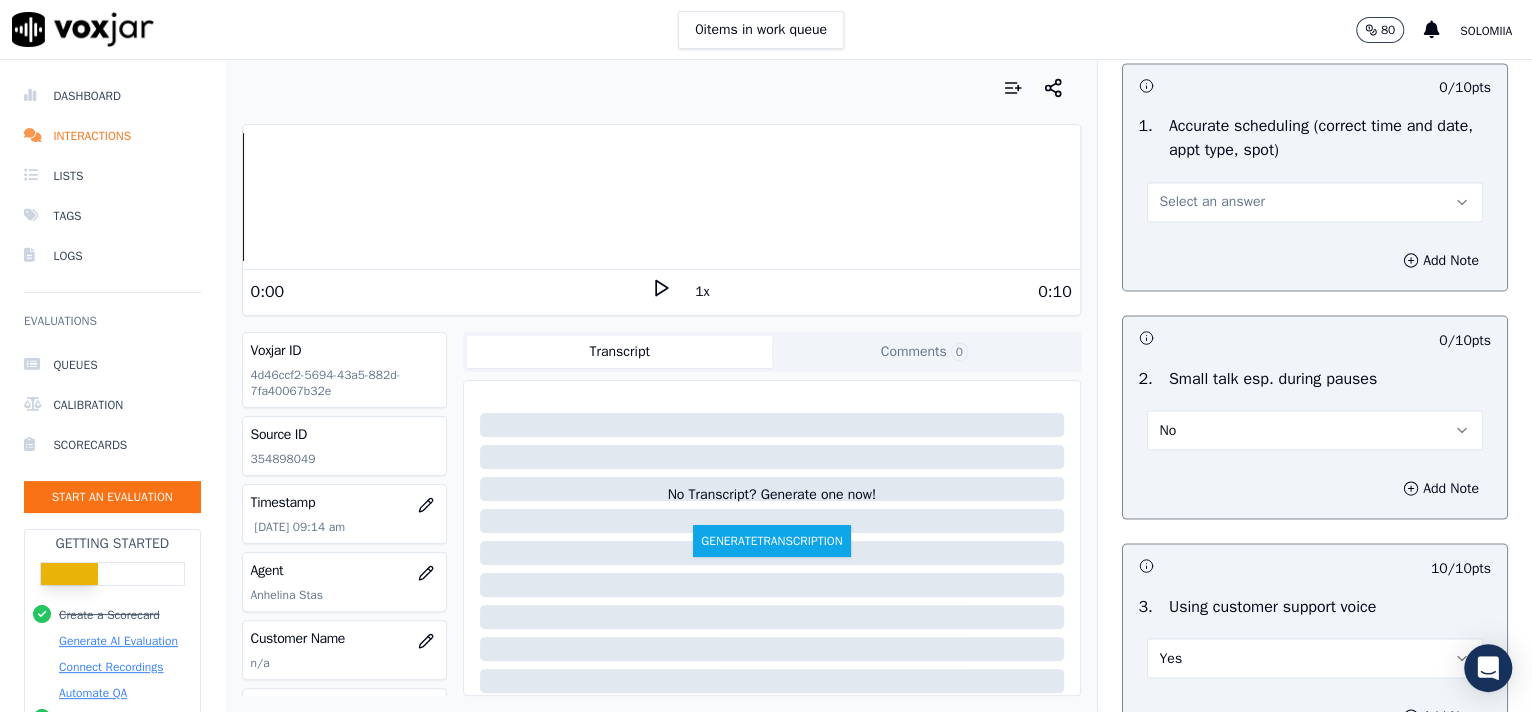 click on "Select an answer" at bounding box center [1315, 202] 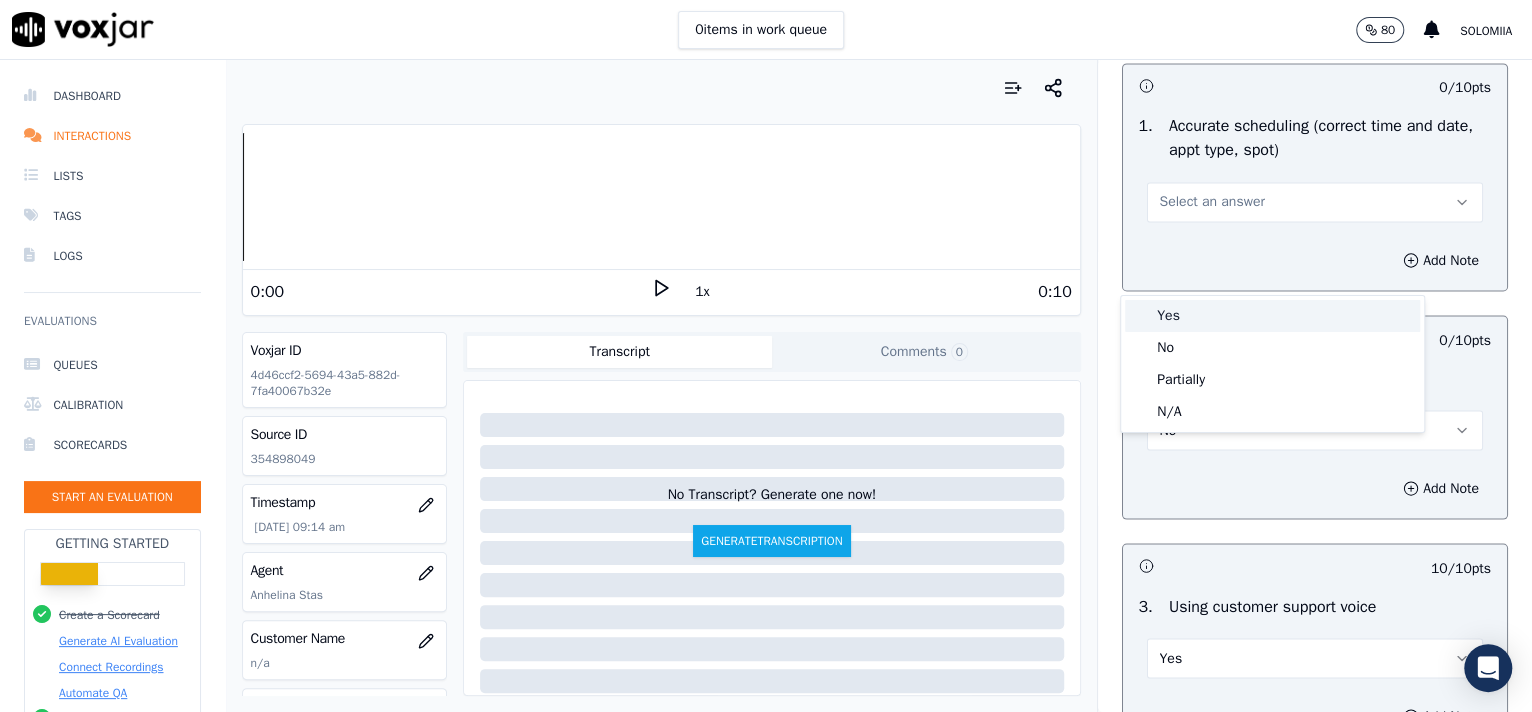 click on "Yes" at bounding box center (1272, 316) 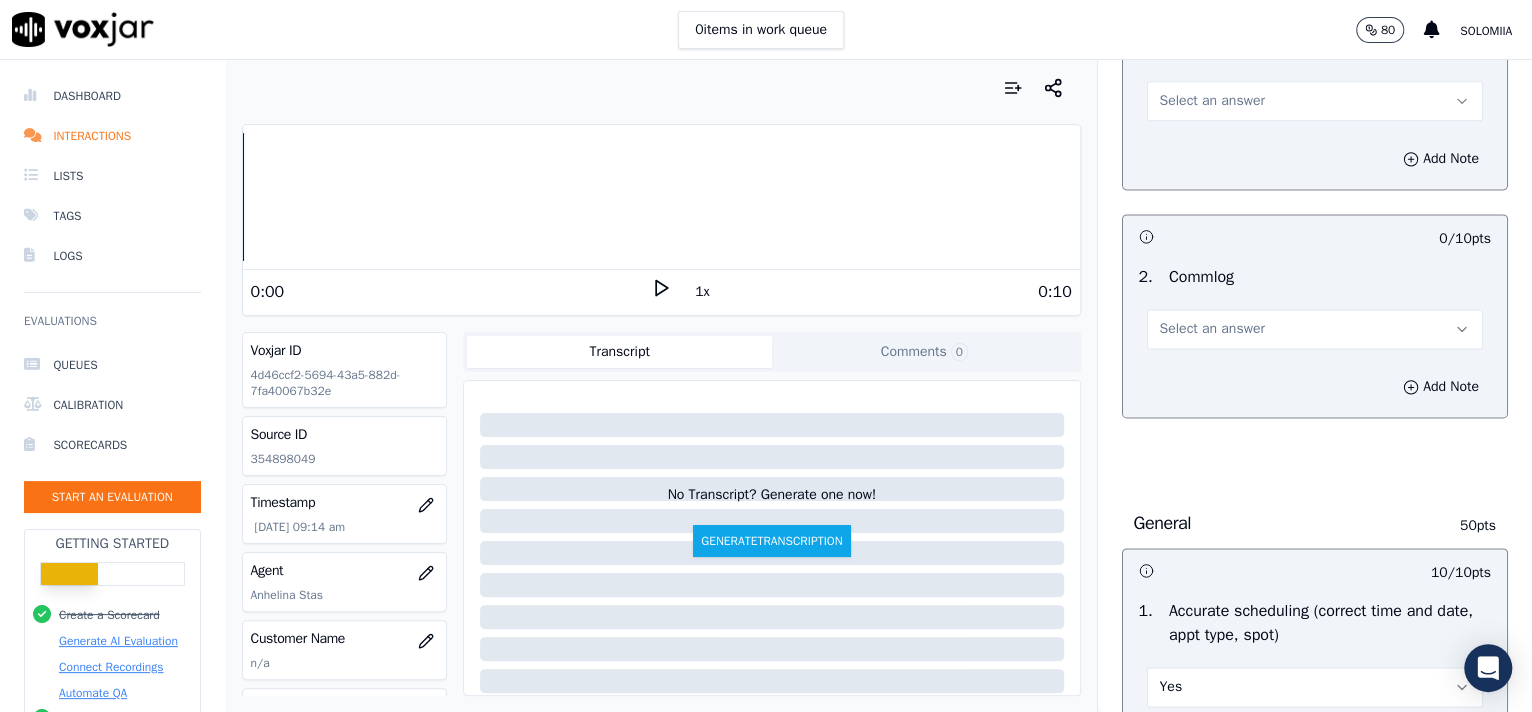 scroll, scrollTop: 1564, scrollLeft: 0, axis: vertical 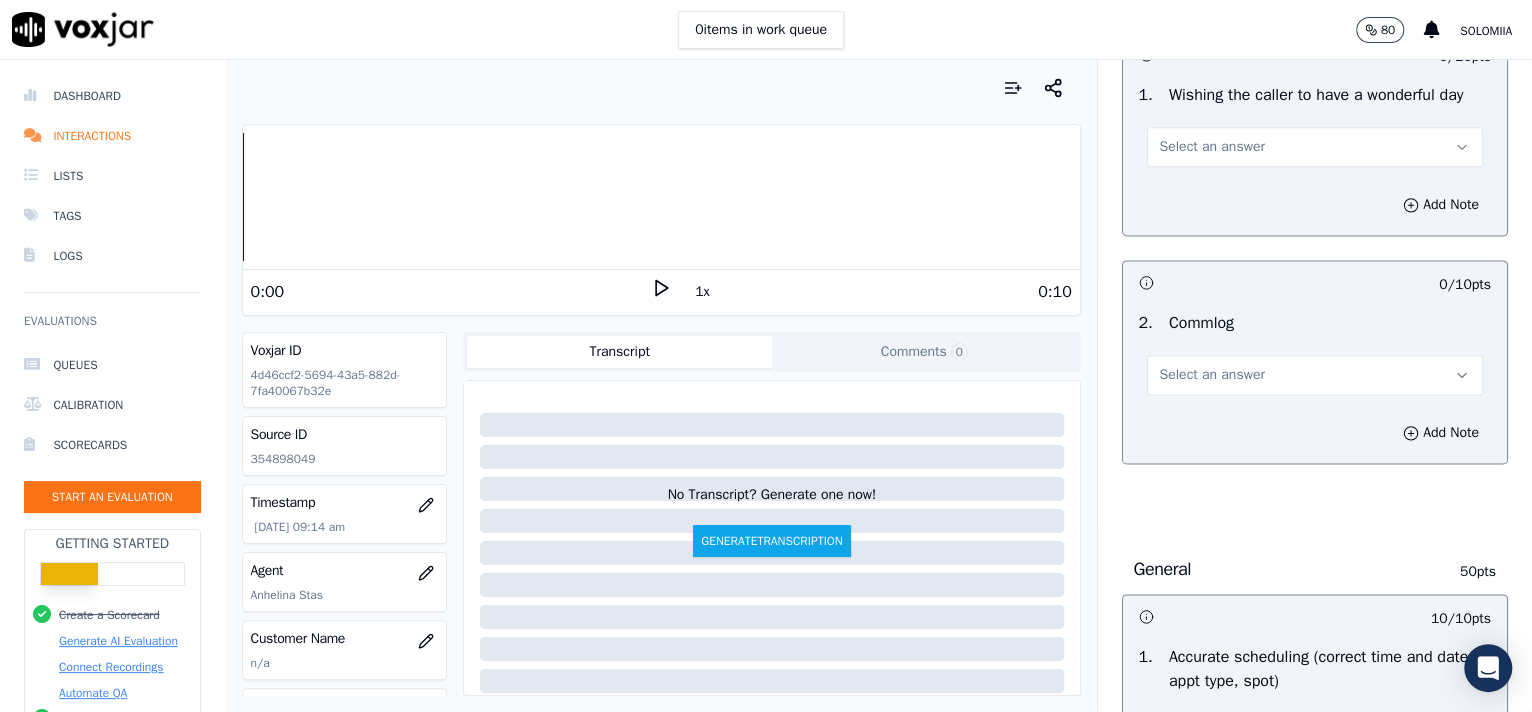 click on "Select an answer" at bounding box center (1315, 375) 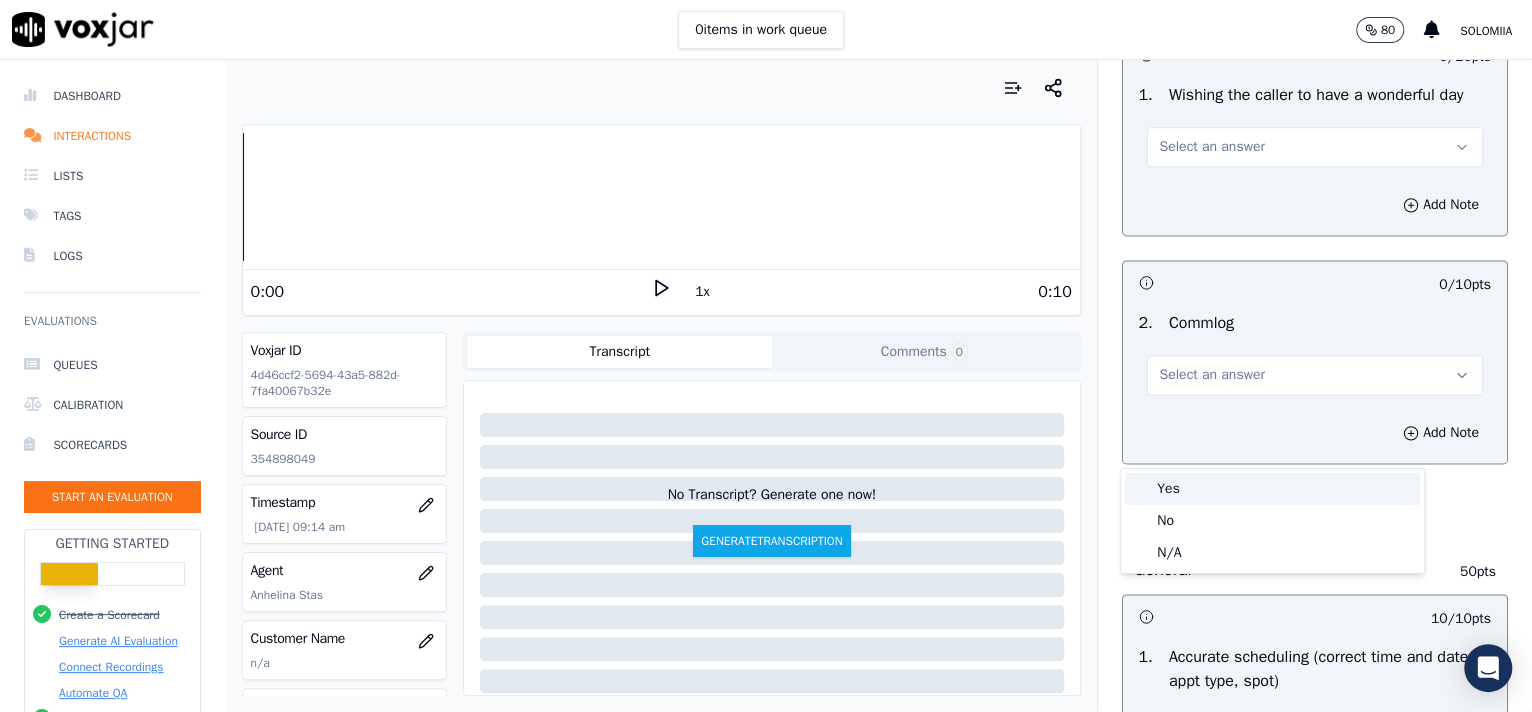 click on "Yes" at bounding box center (1272, 489) 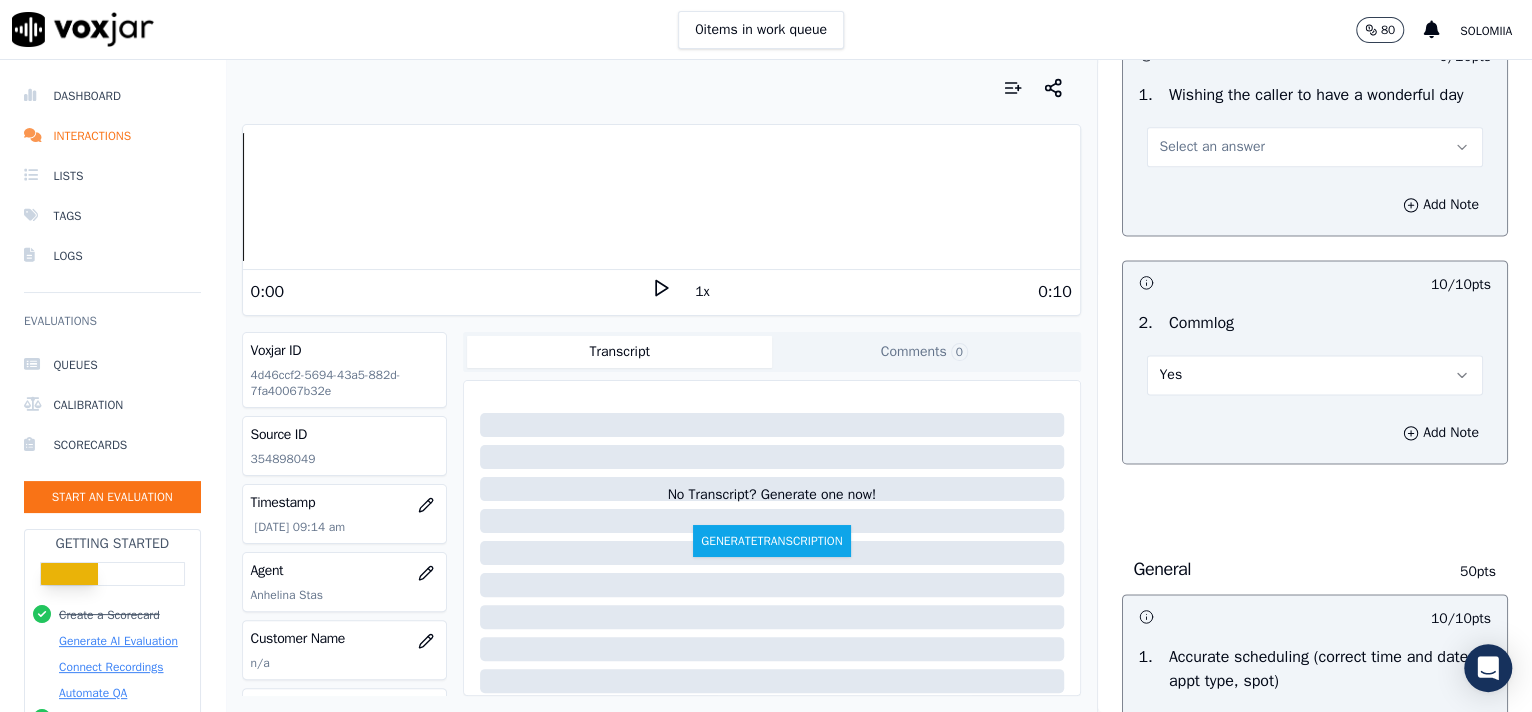 click on "Select an answer" at bounding box center [1315, 147] 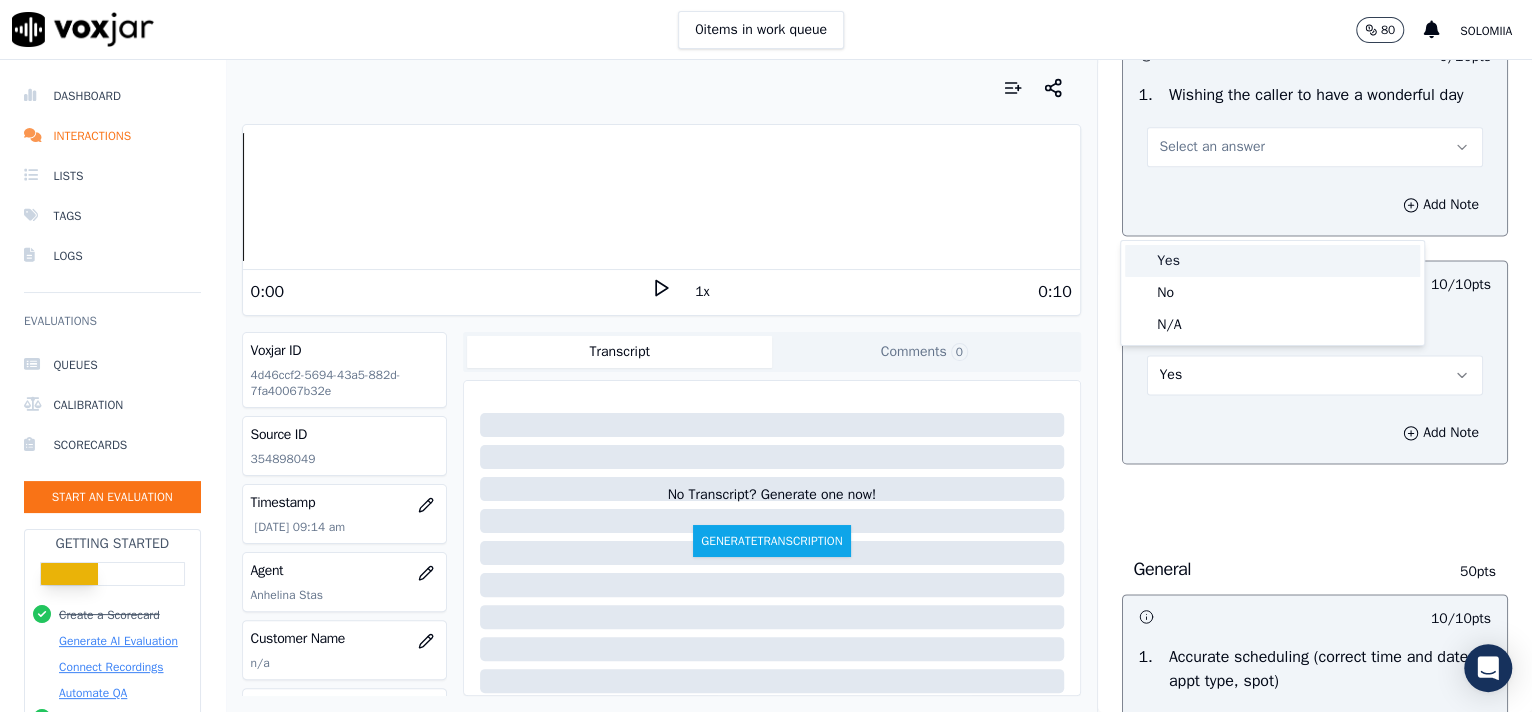 click on "Yes" at bounding box center [1272, 261] 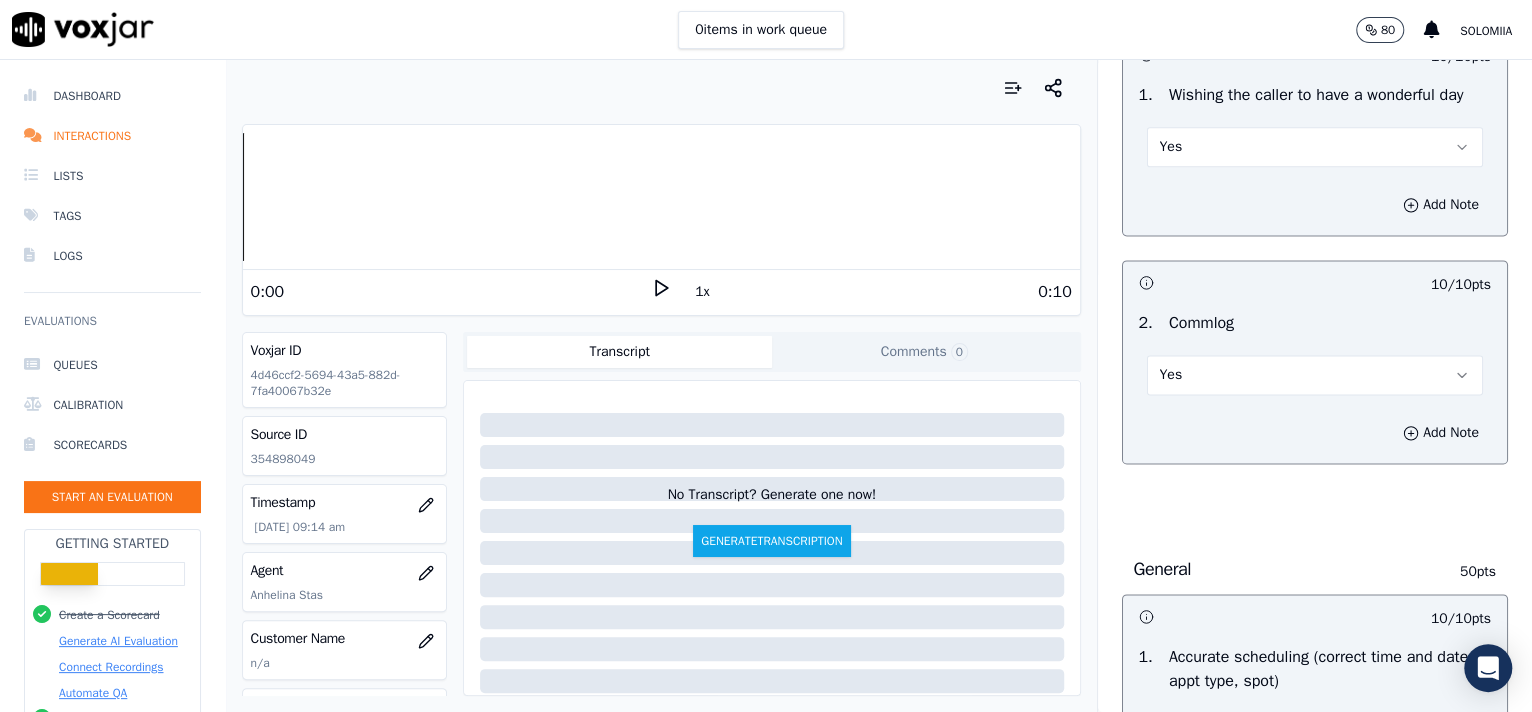 scroll, scrollTop: 1277, scrollLeft: 0, axis: vertical 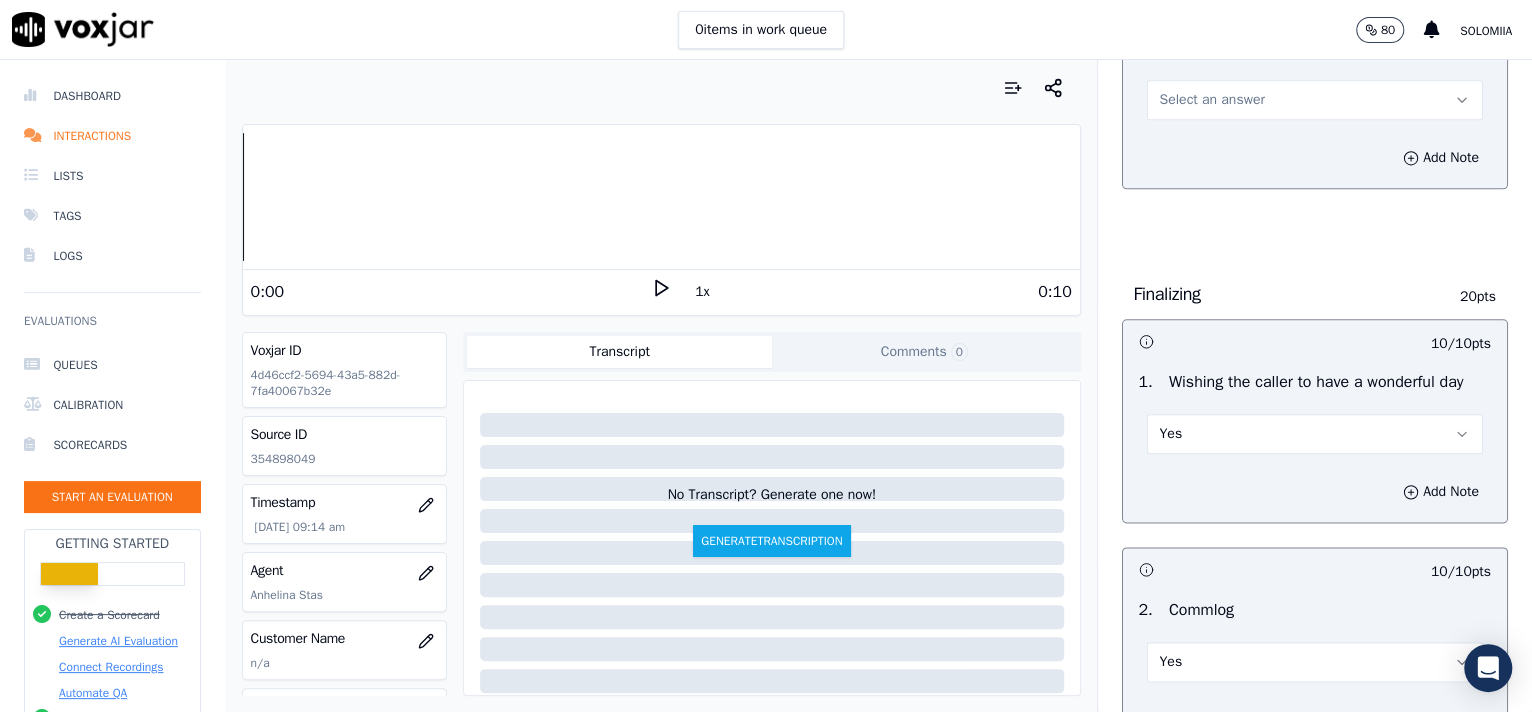 click on "2 .   Successfully completing the request    Select an answer" at bounding box center (1315, 78) 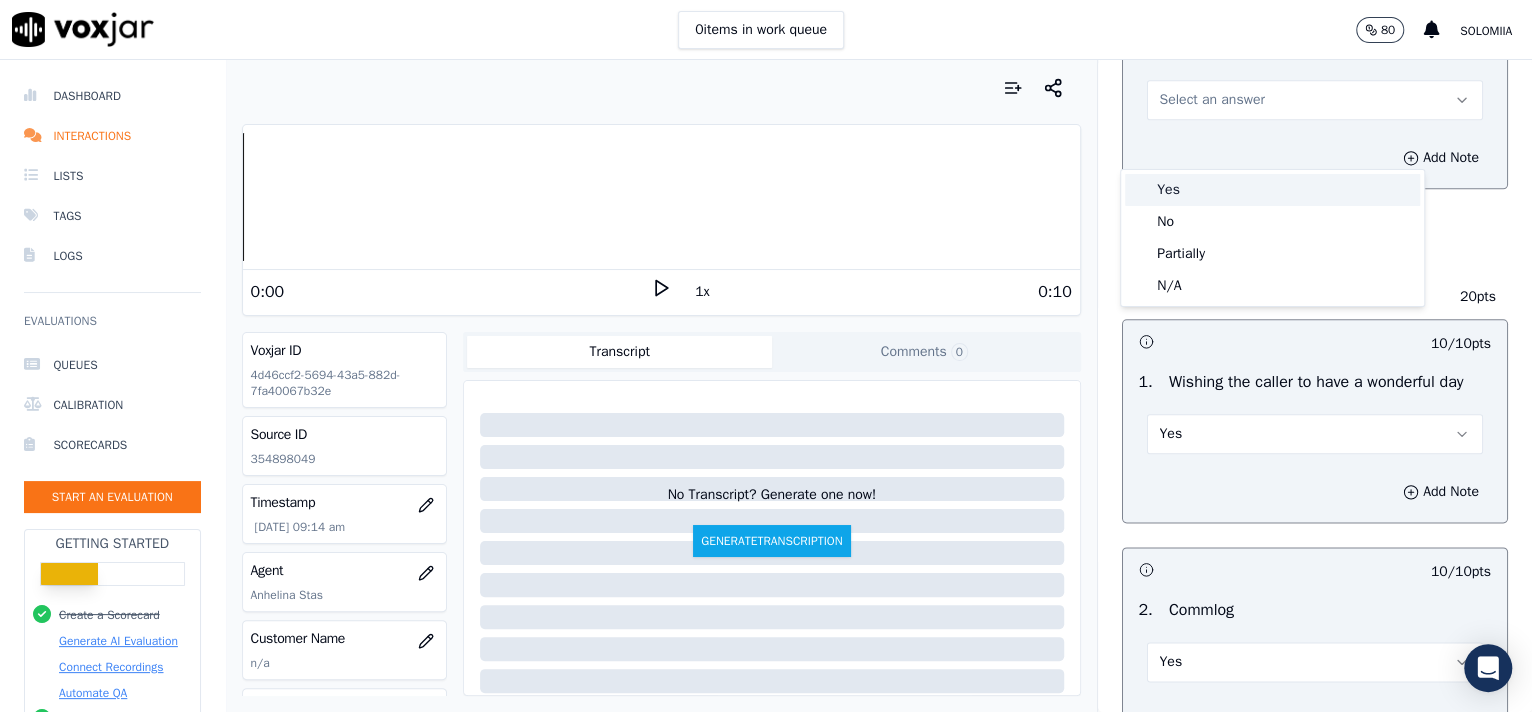 click on "Yes" at bounding box center [1272, 190] 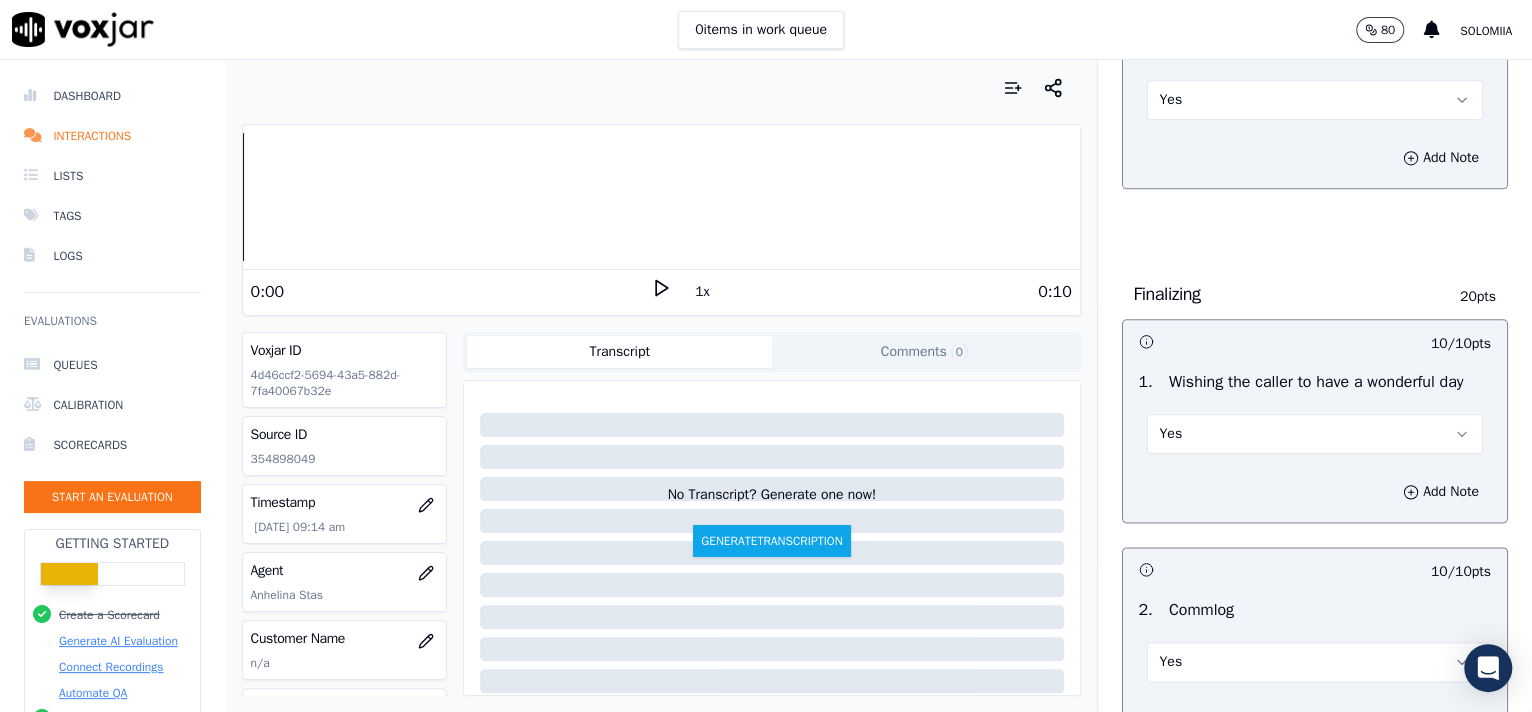 scroll, scrollTop: 869, scrollLeft: 0, axis: vertical 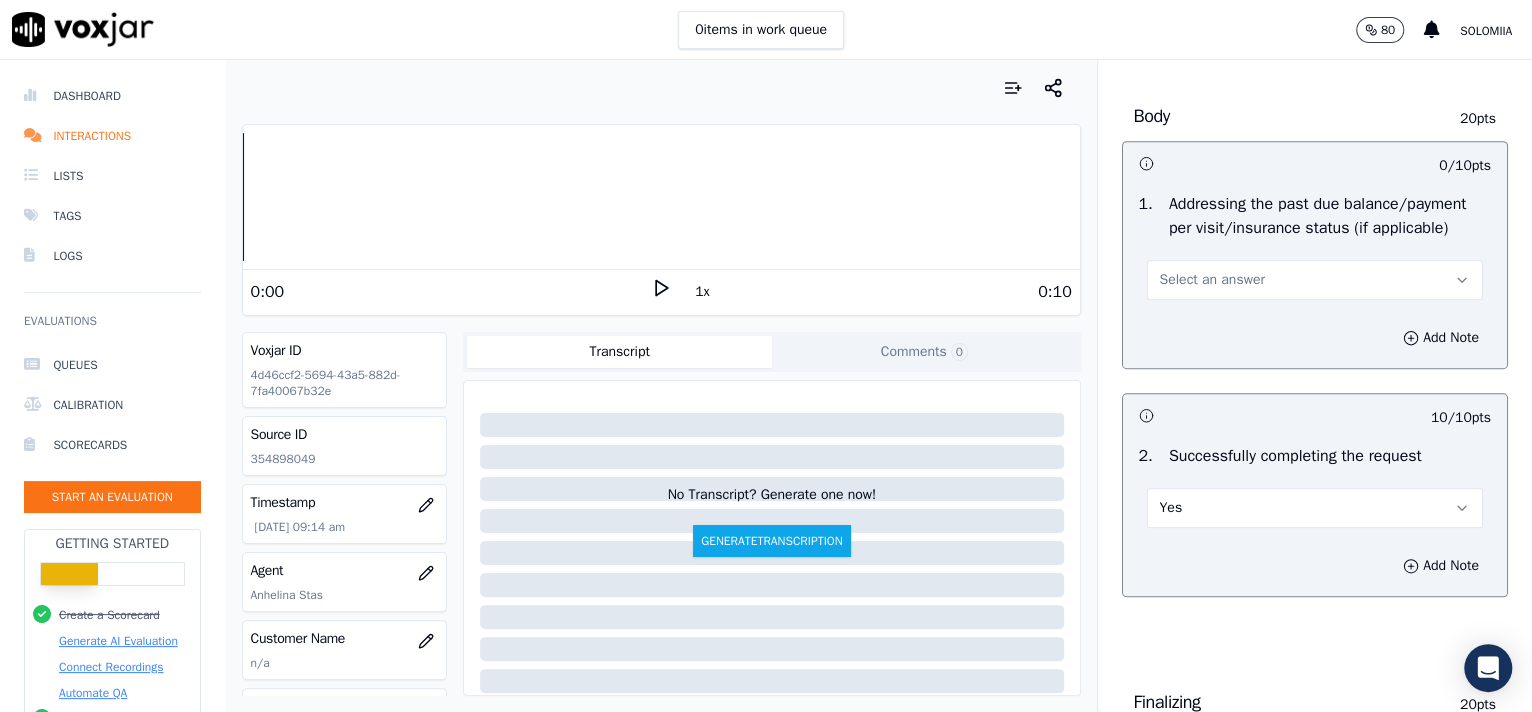 click on "Select an answer" at bounding box center (1315, 280) 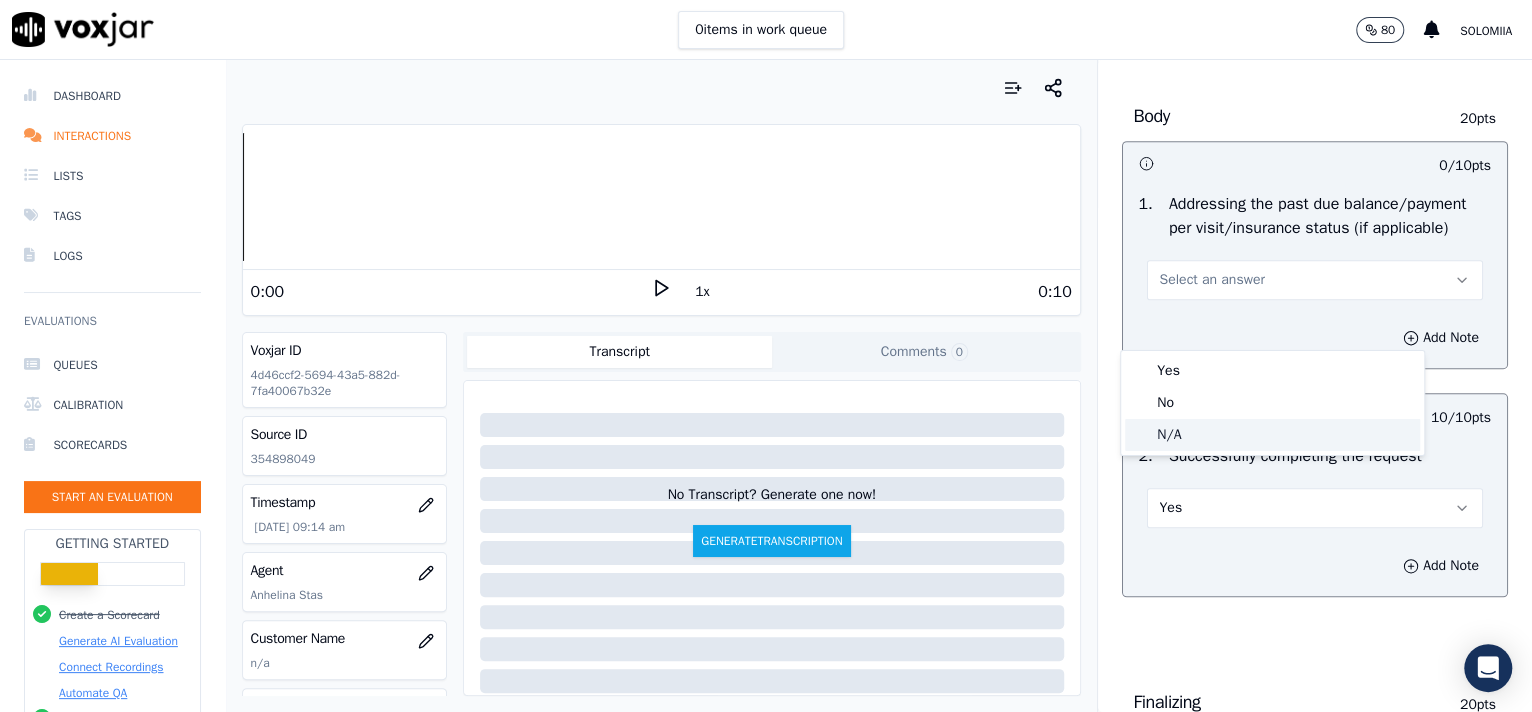 click on "N/A" 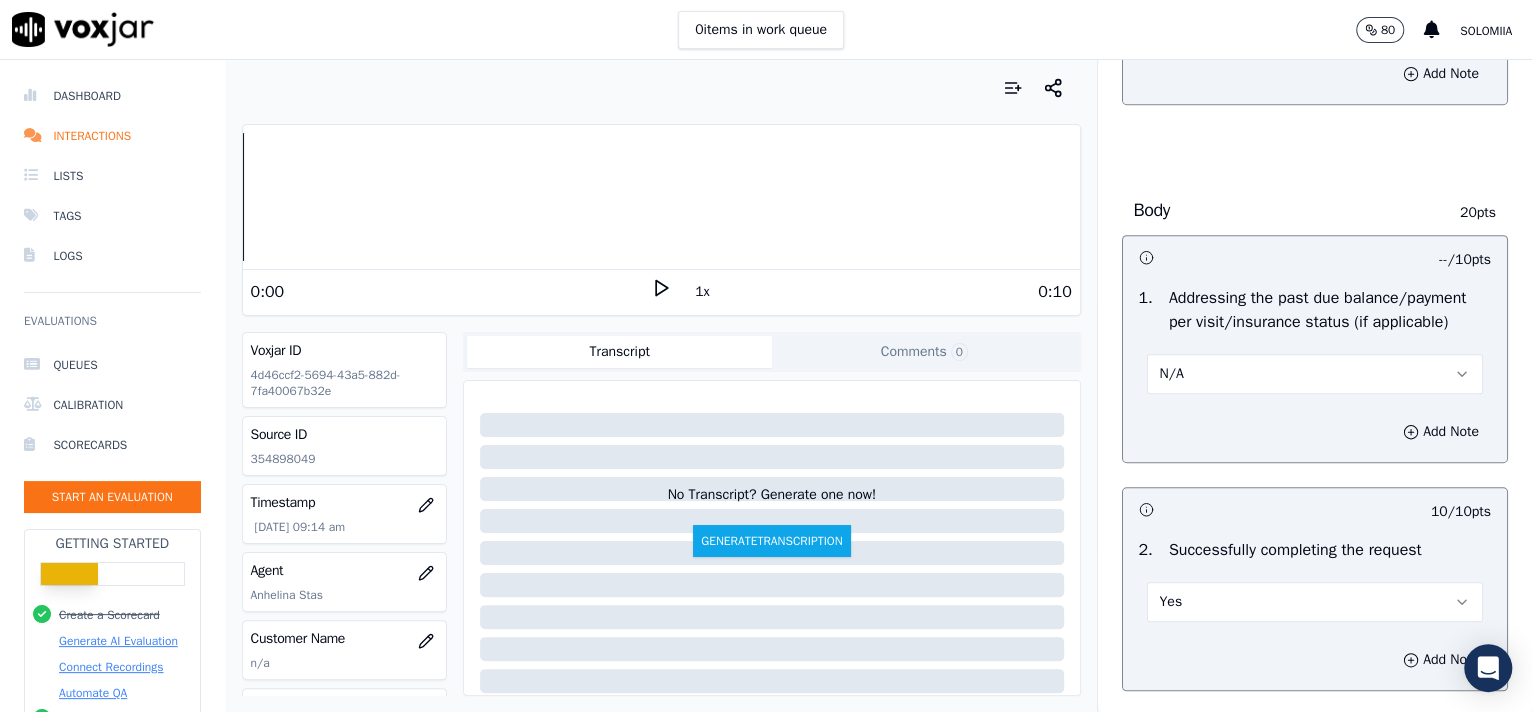 scroll, scrollTop: 781, scrollLeft: 0, axis: vertical 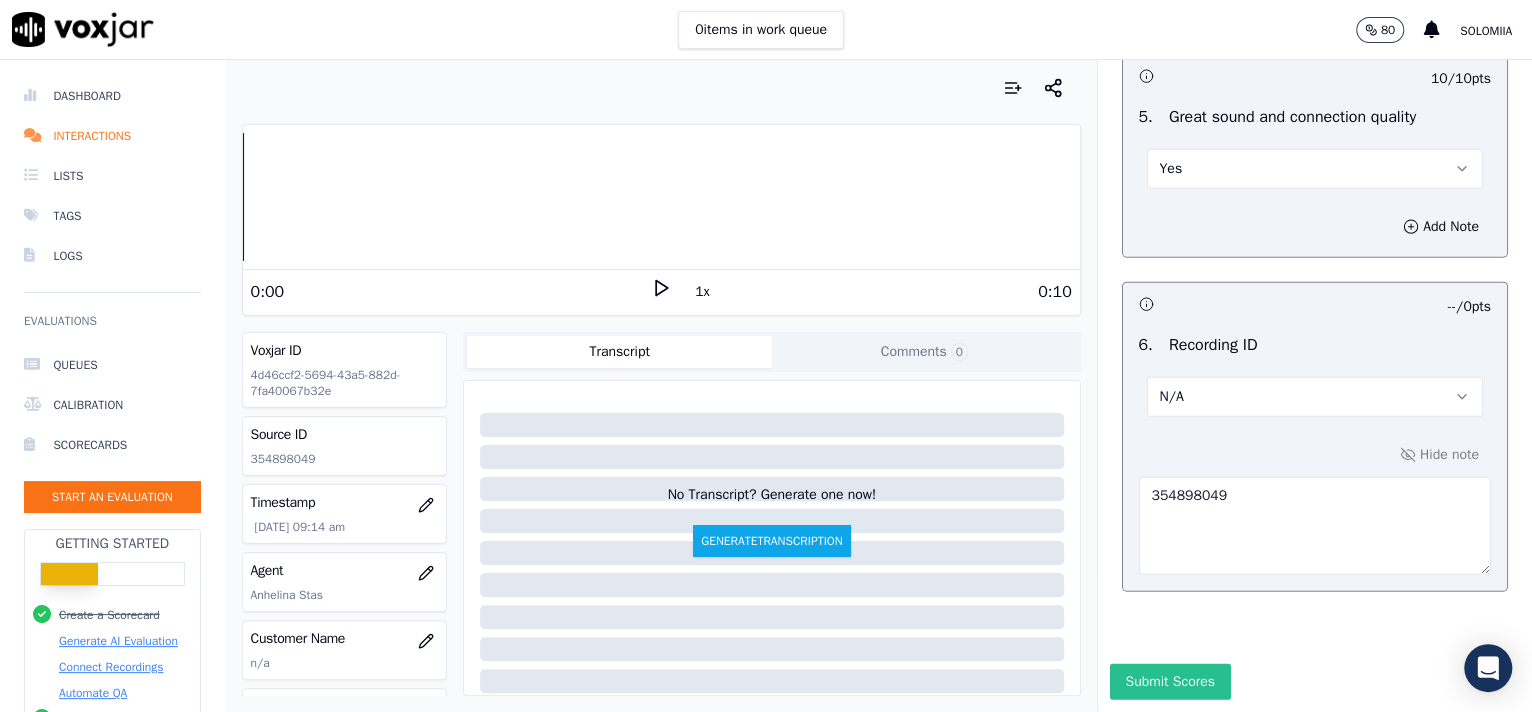 click on "Submit Scores" at bounding box center [1170, 682] 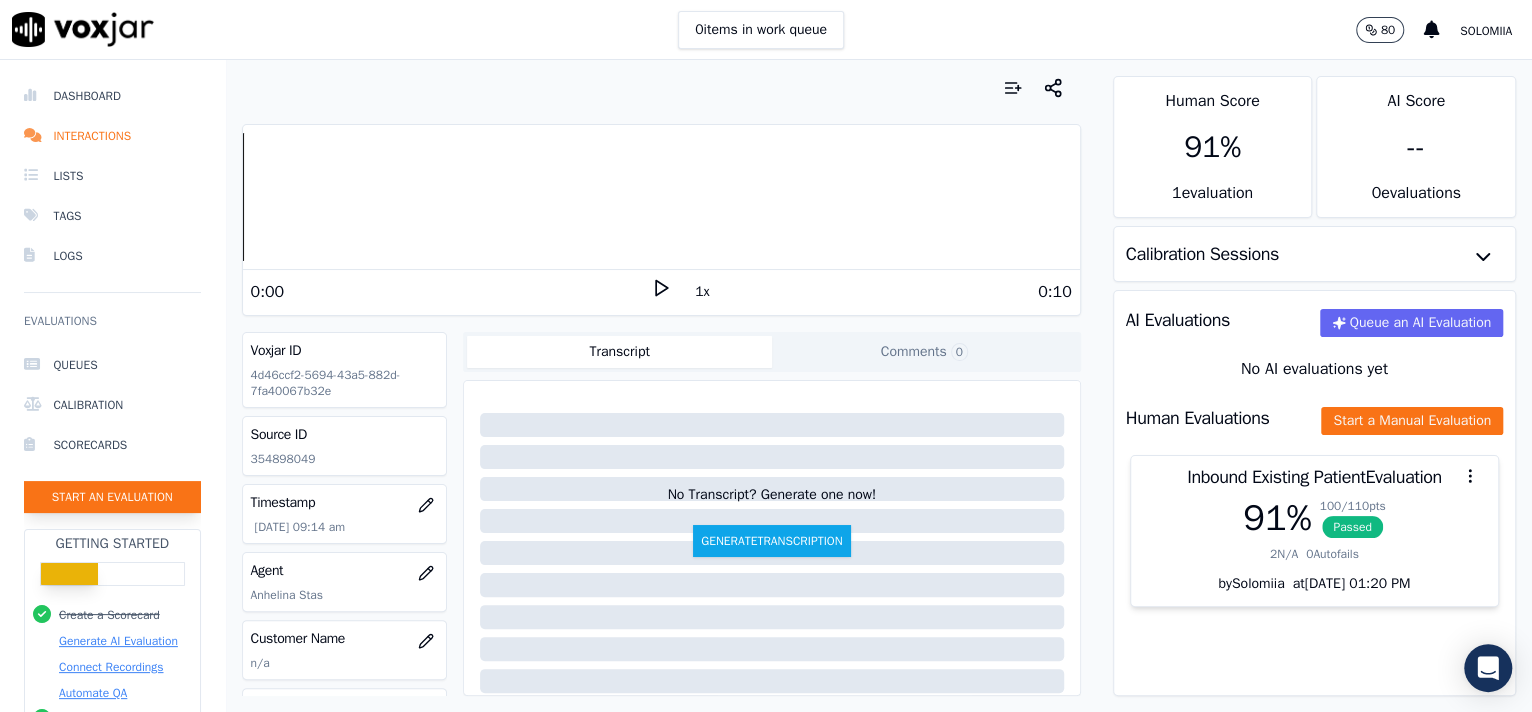 click on "Start an Evaluation" 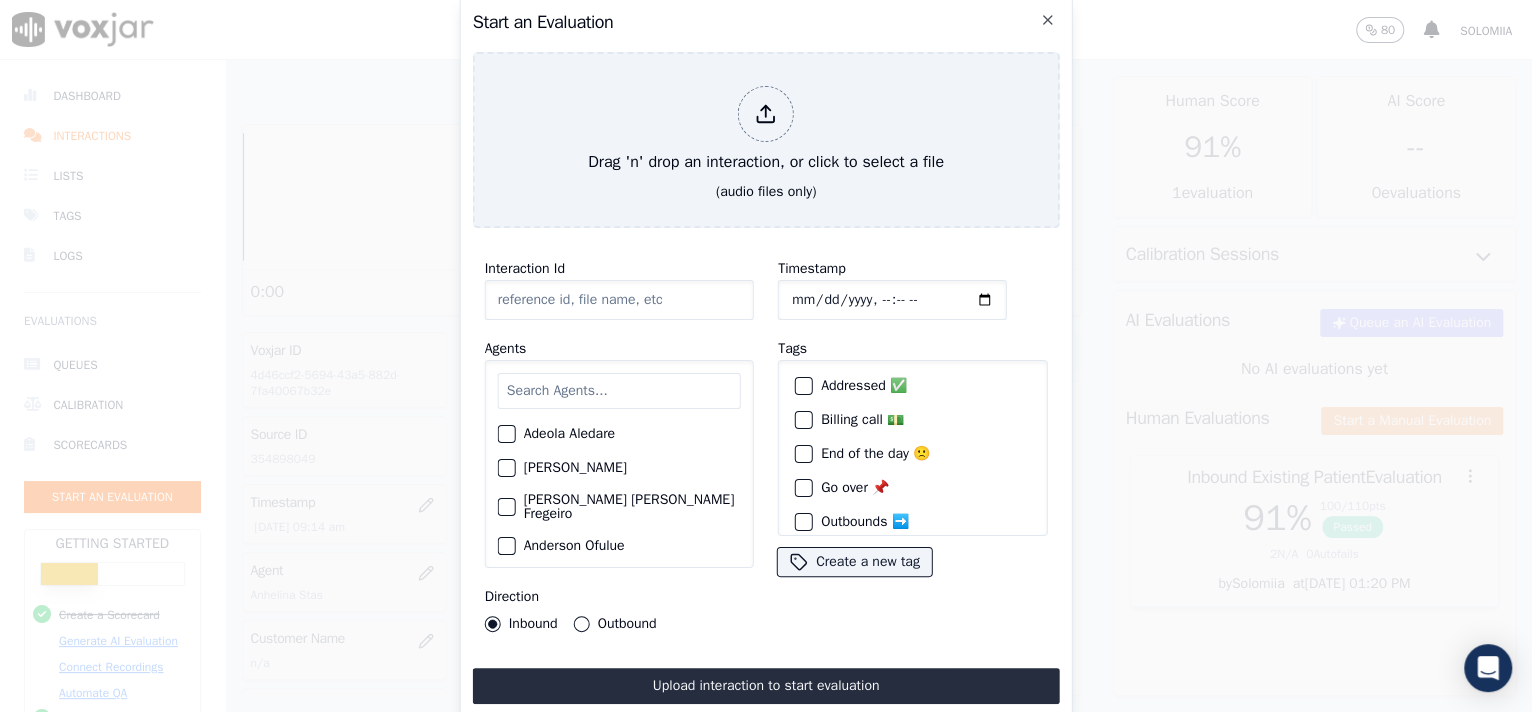 click on "Interaction Id" 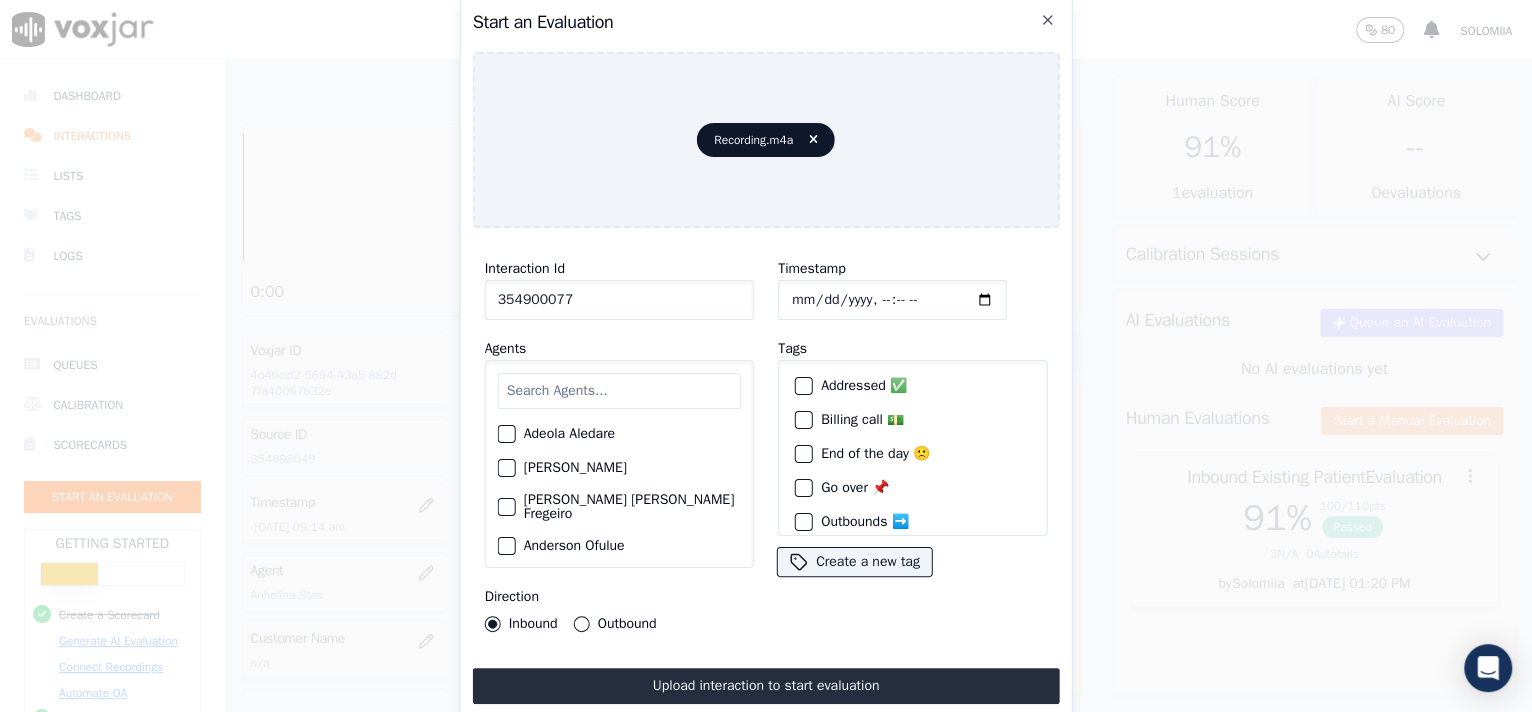 click on "Timestamp" 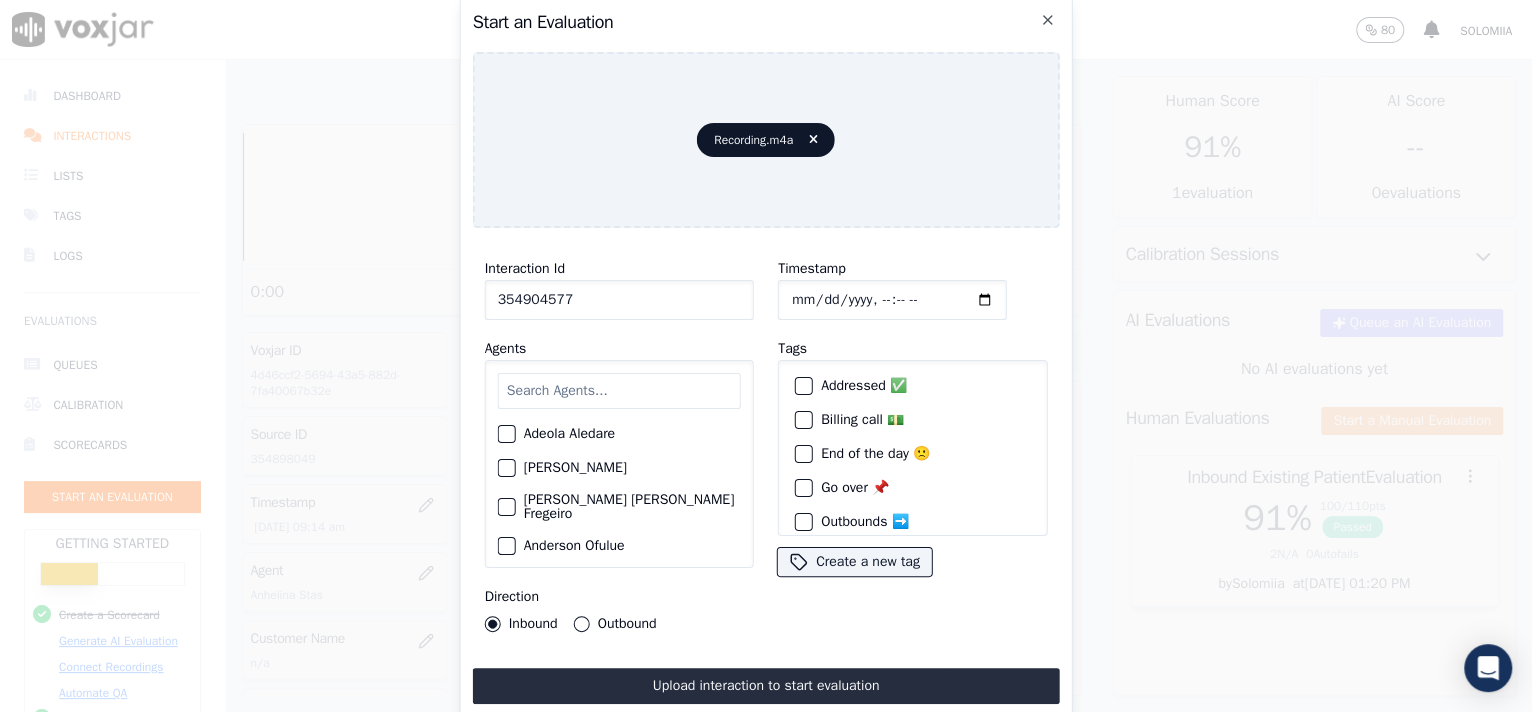 drag, startPoint x: 578, startPoint y: 296, endPoint x: 308, endPoint y: 281, distance: 270.41635 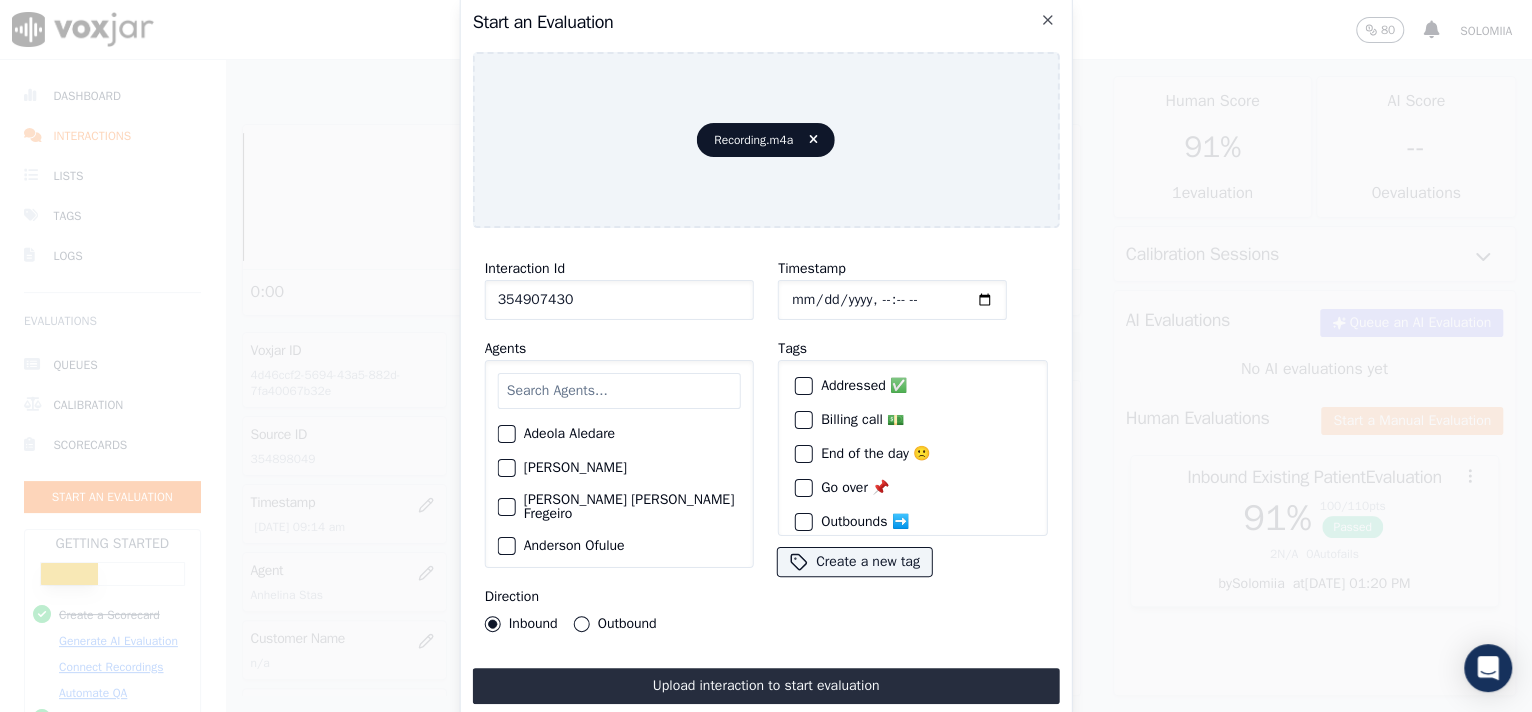 type on "354907430" 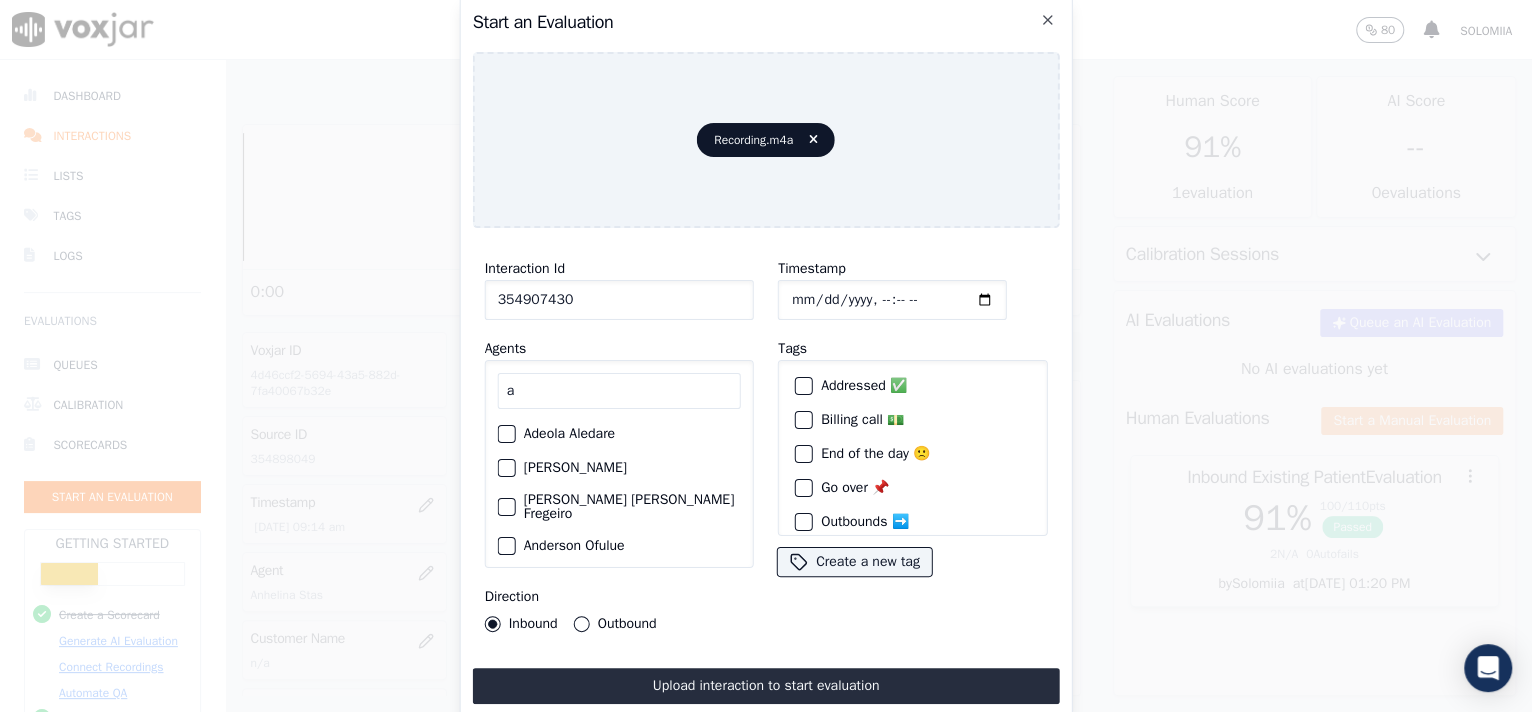 click on "a" at bounding box center [619, 391] 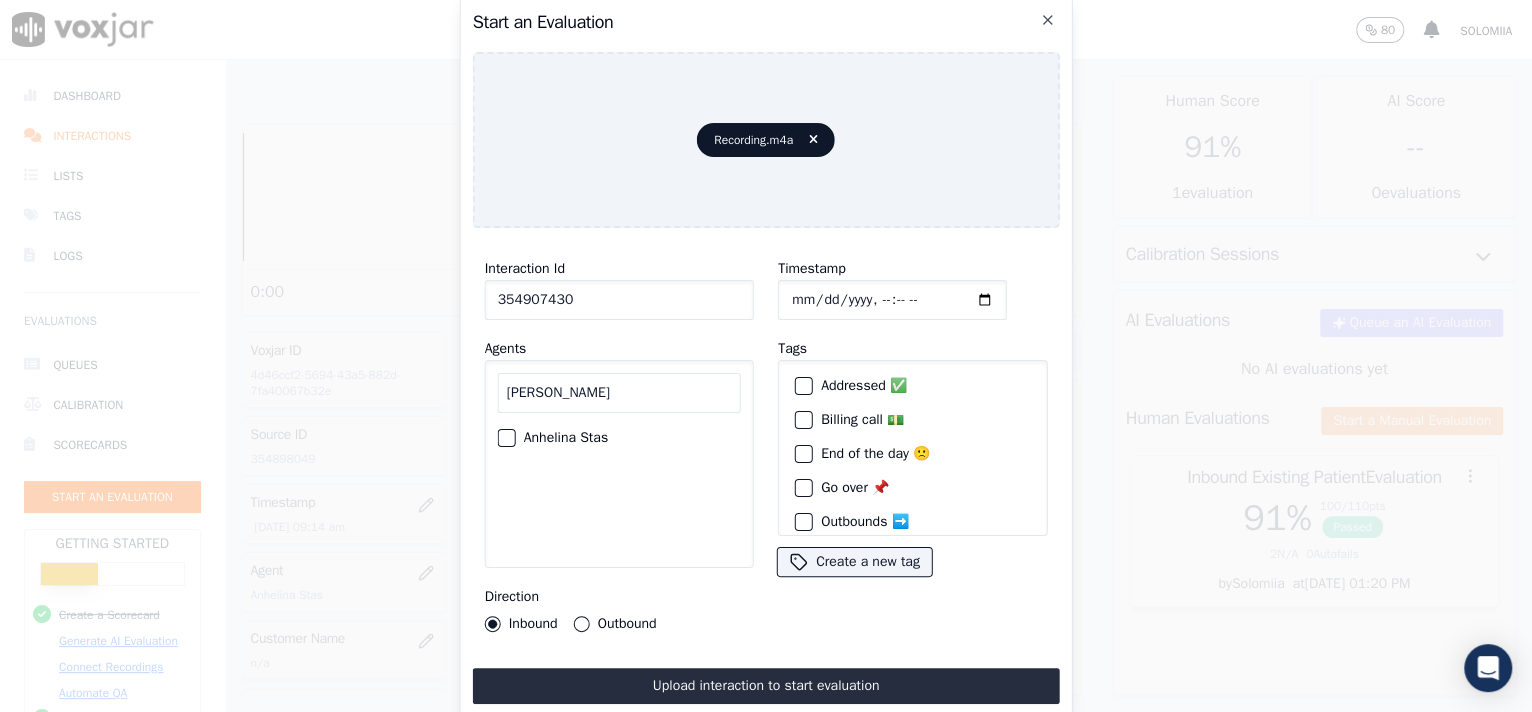 type on "[PERSON_NAME]" 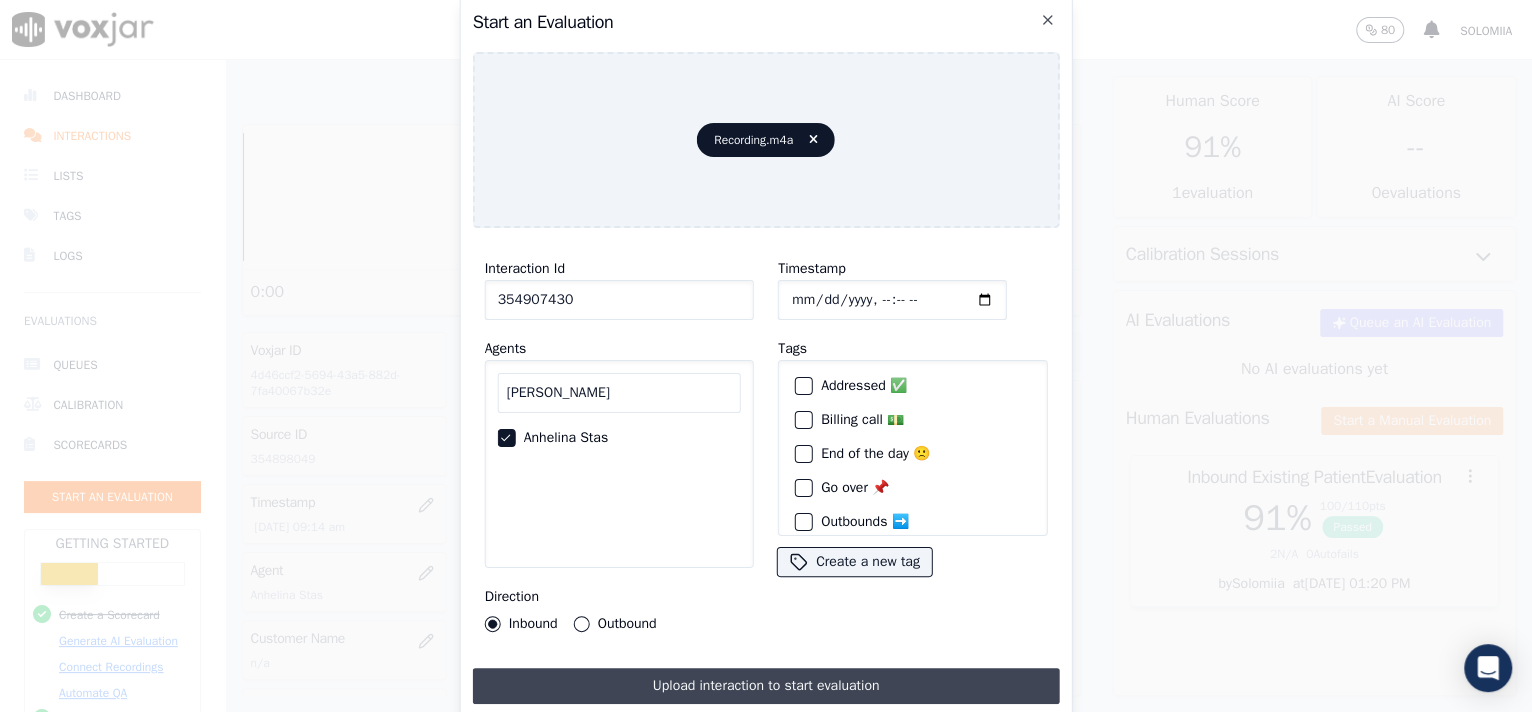 click on "Upload interaction to start evaluation" at bounding box center [766, 686] 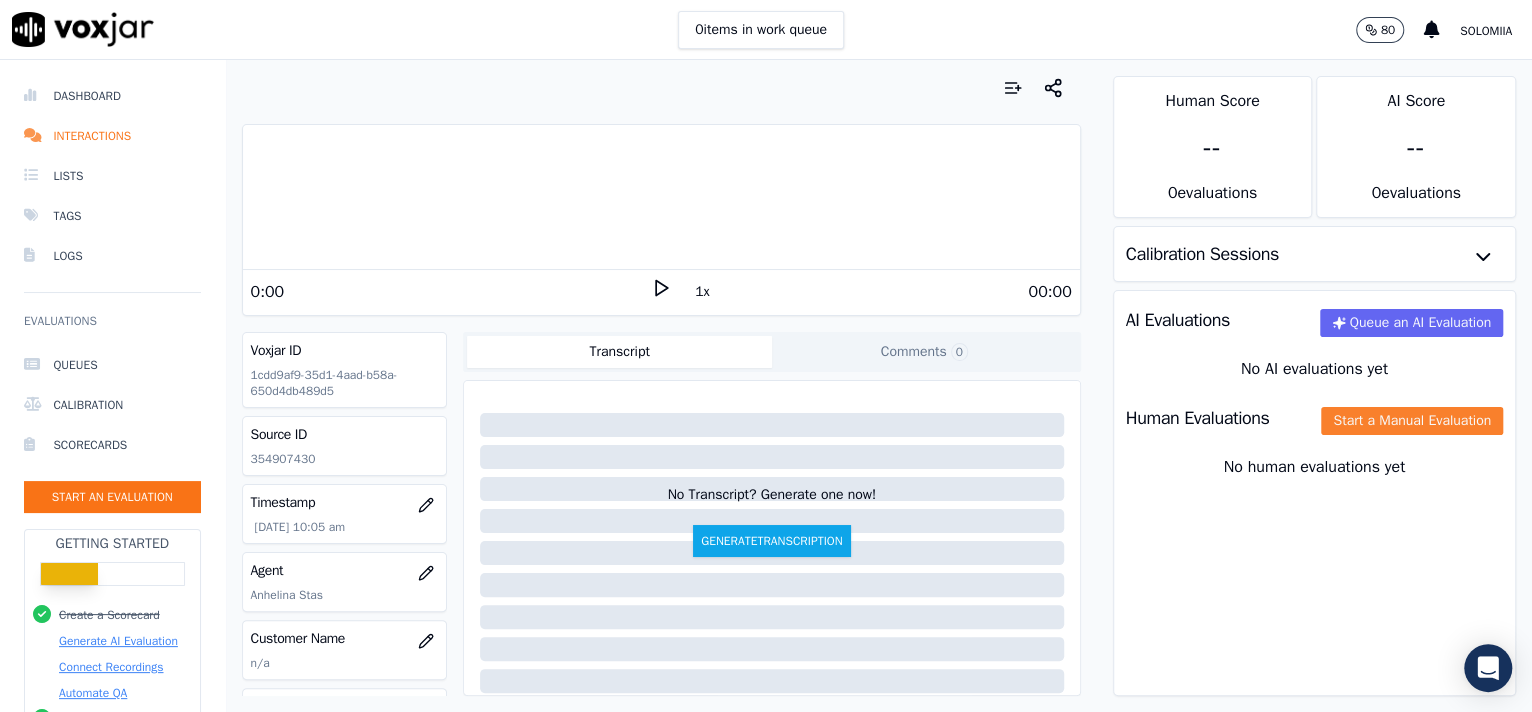 click on "Start a Manual Evaluation" 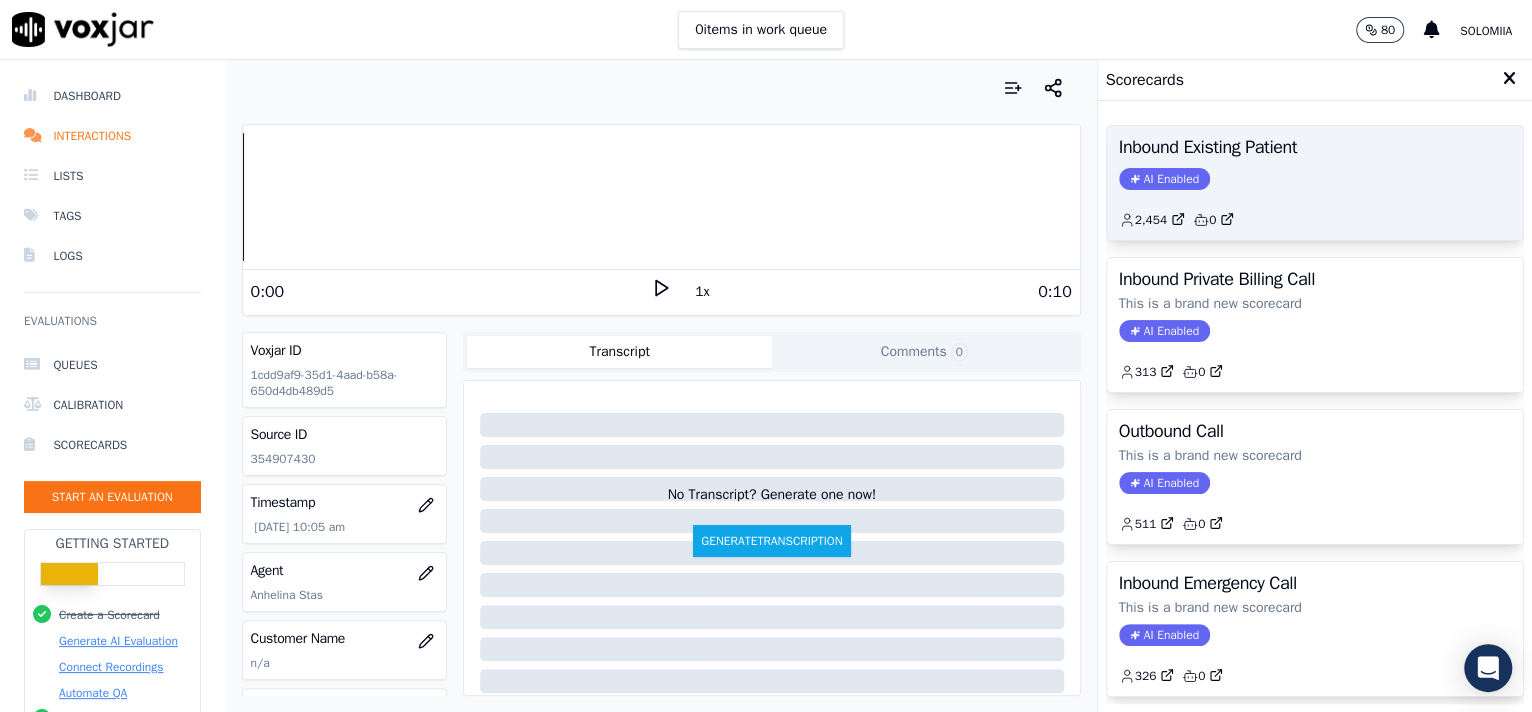click on "2,454         0" 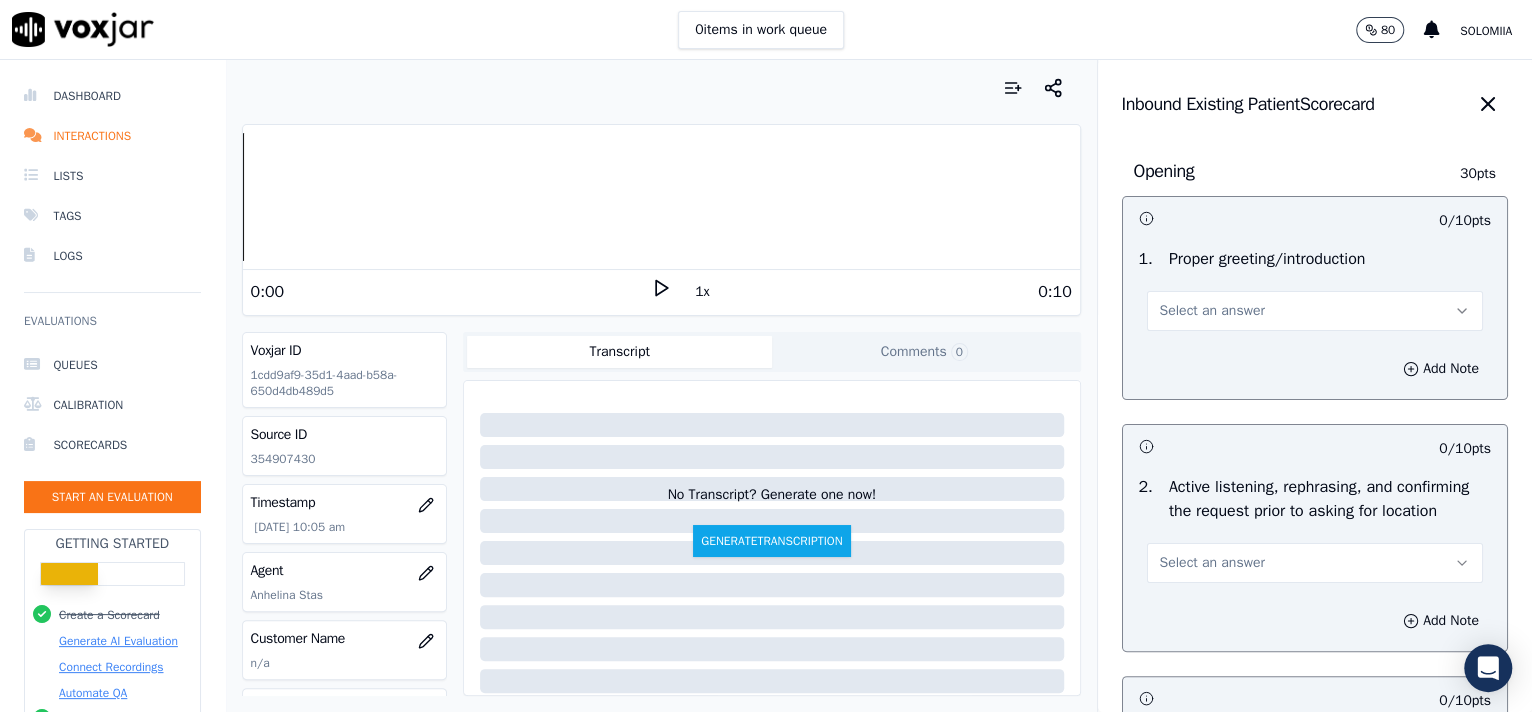 click on "Select an answer" at bounding box center [1315, 311] 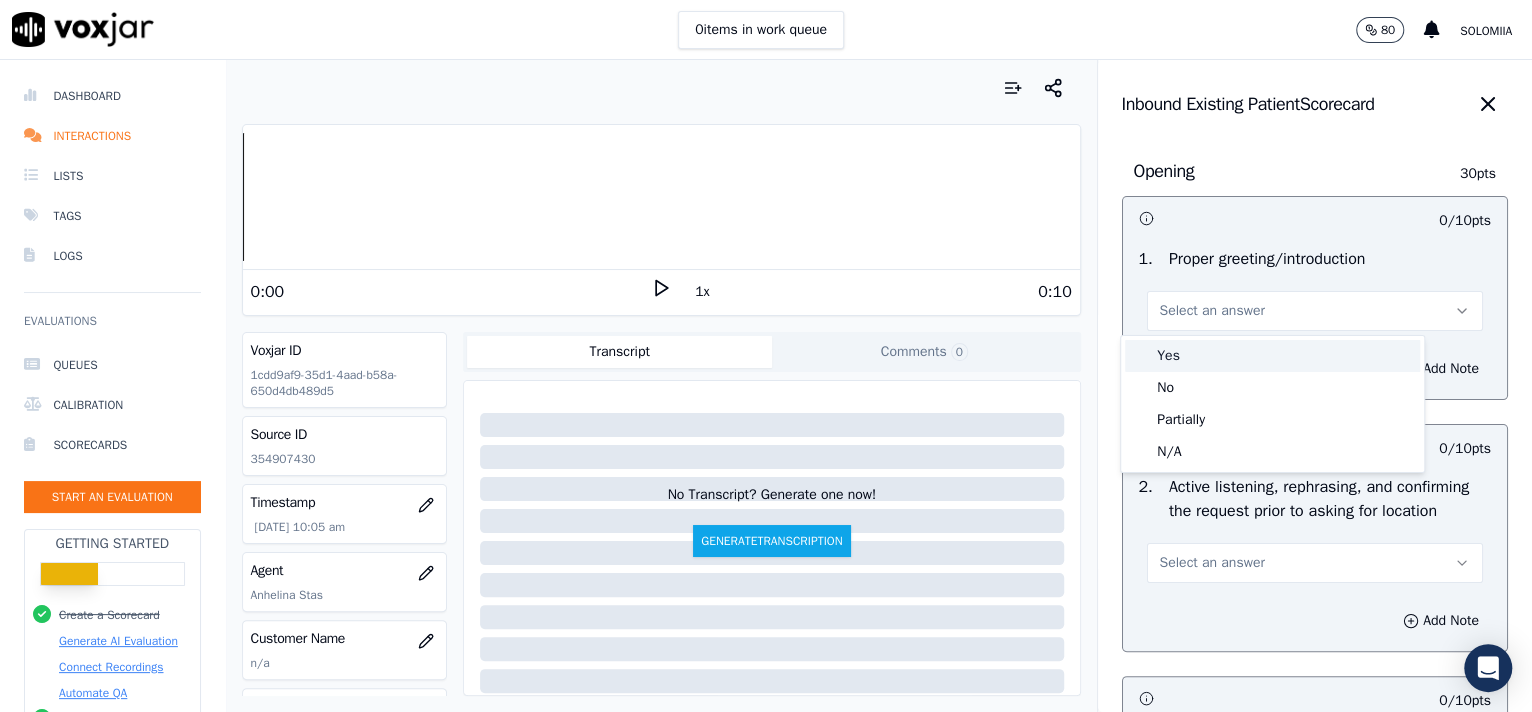 click on "Yes" at bounding box center [1272, 356] 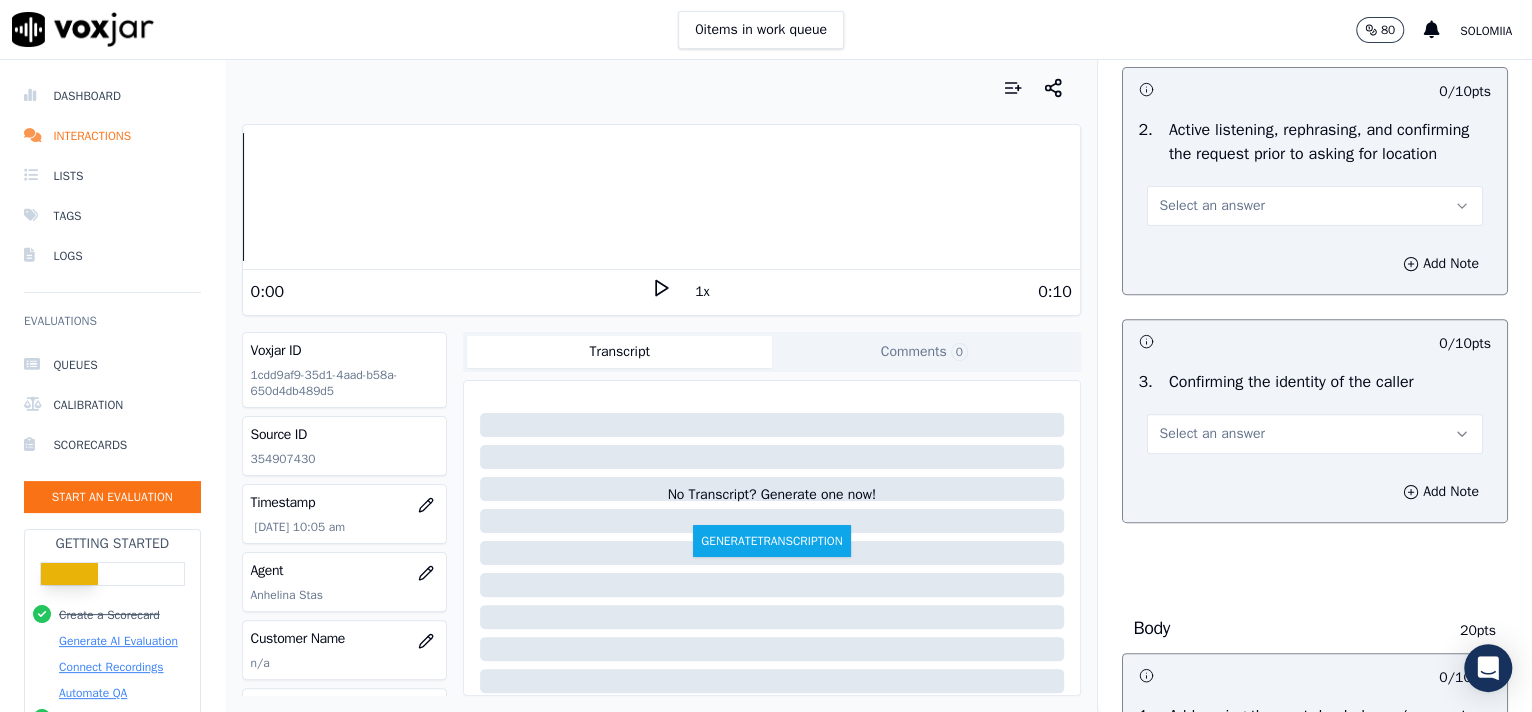 scroll, scrollTop: 402, scrollLeft: 0, axis: vertical 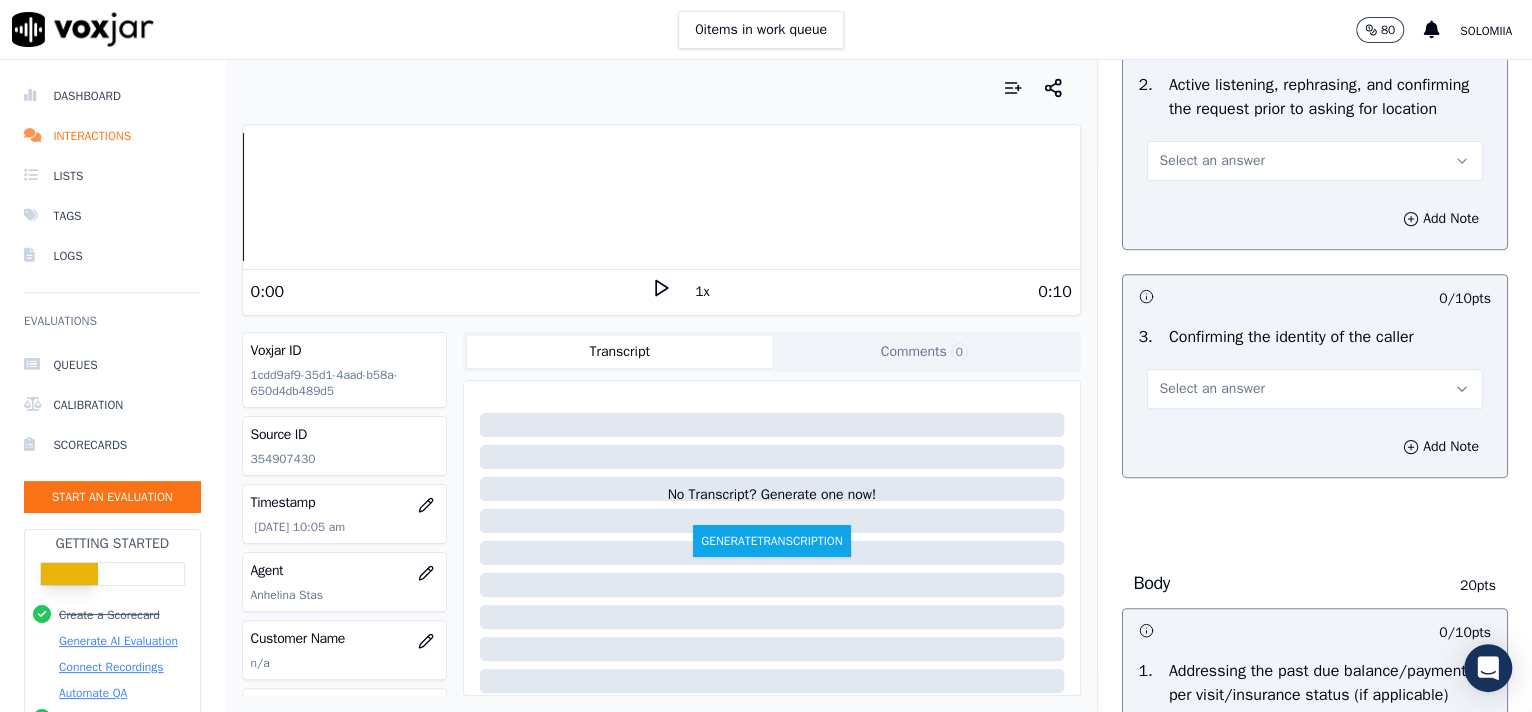 click on "Select an answer" at bounding box center (1315, 161) 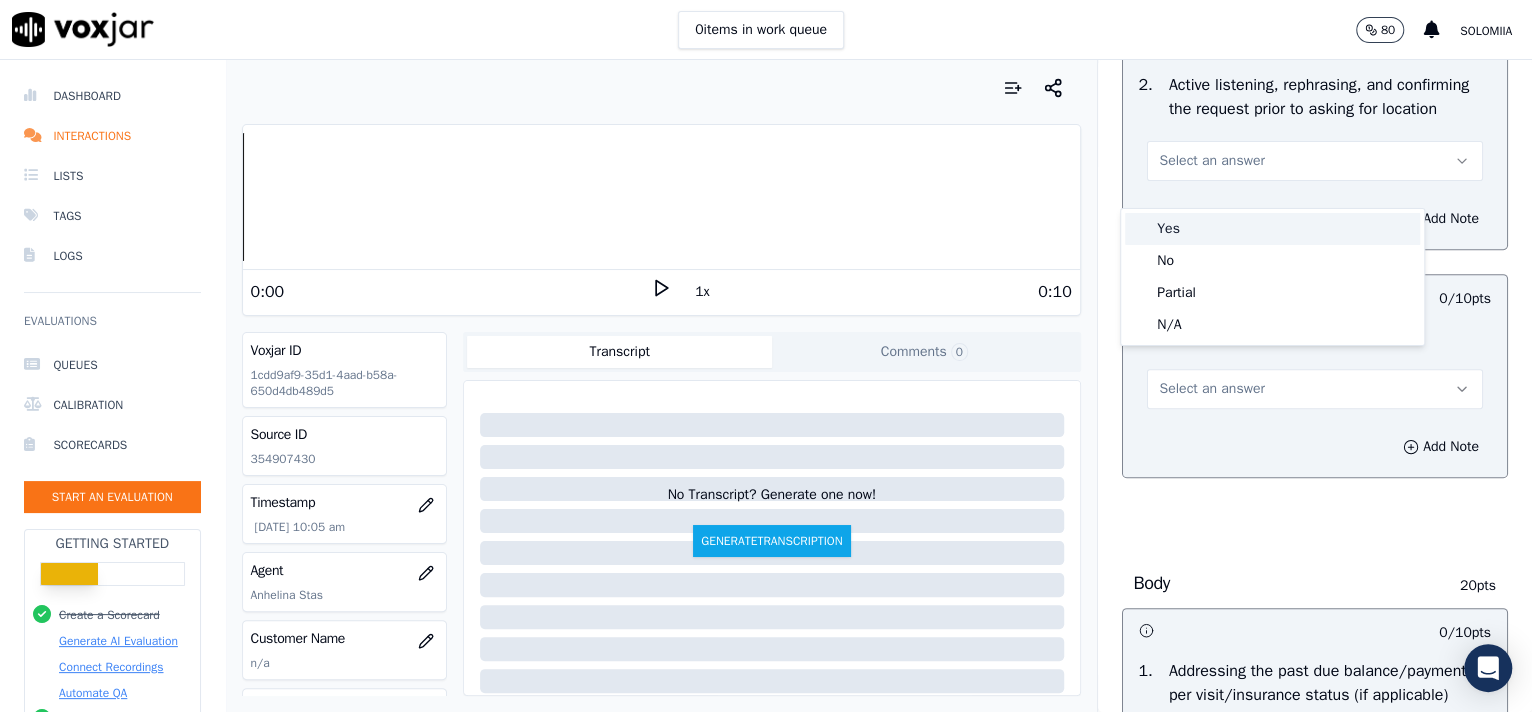 click on "Yes" at bounding box center [1272, 229] 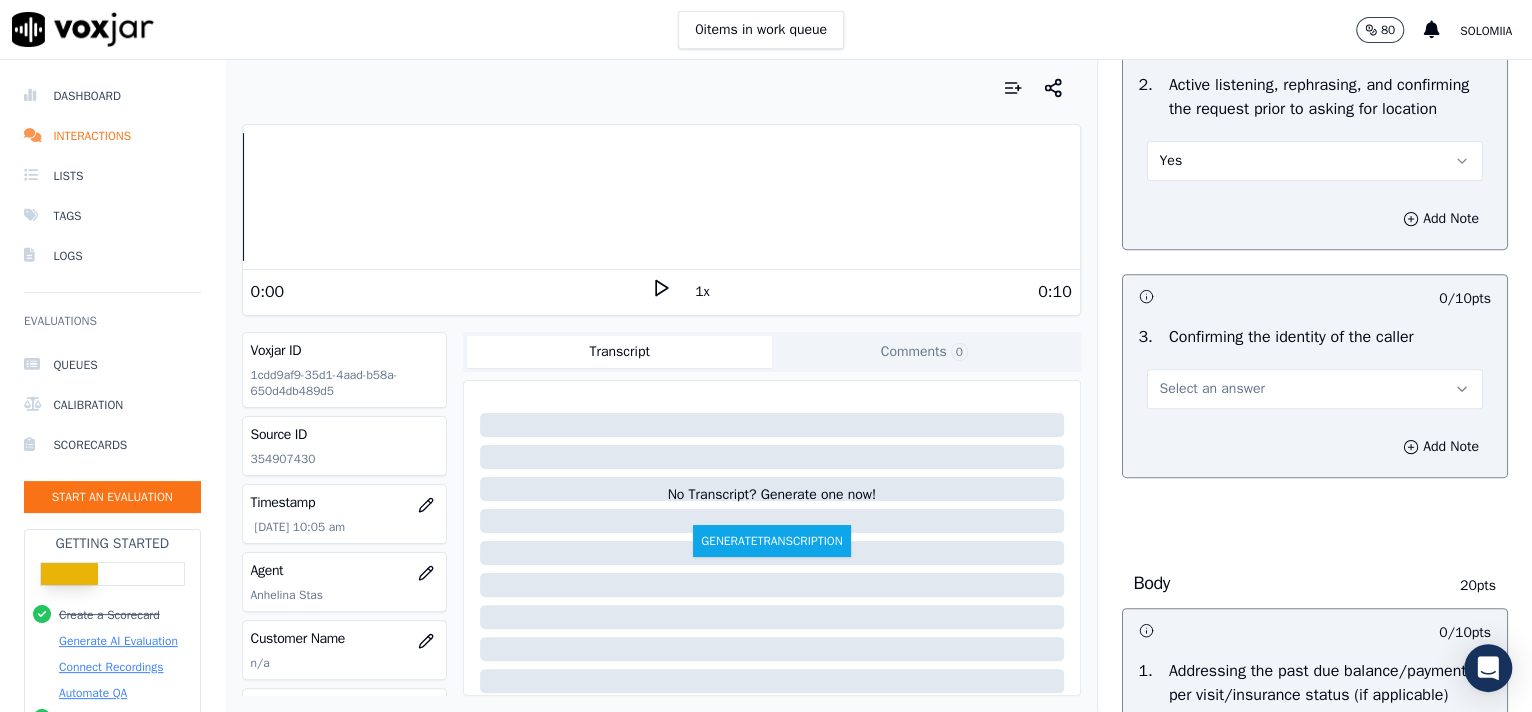 scroll, scrollTop: 3057, scrollLeft: 0, axis: vertical 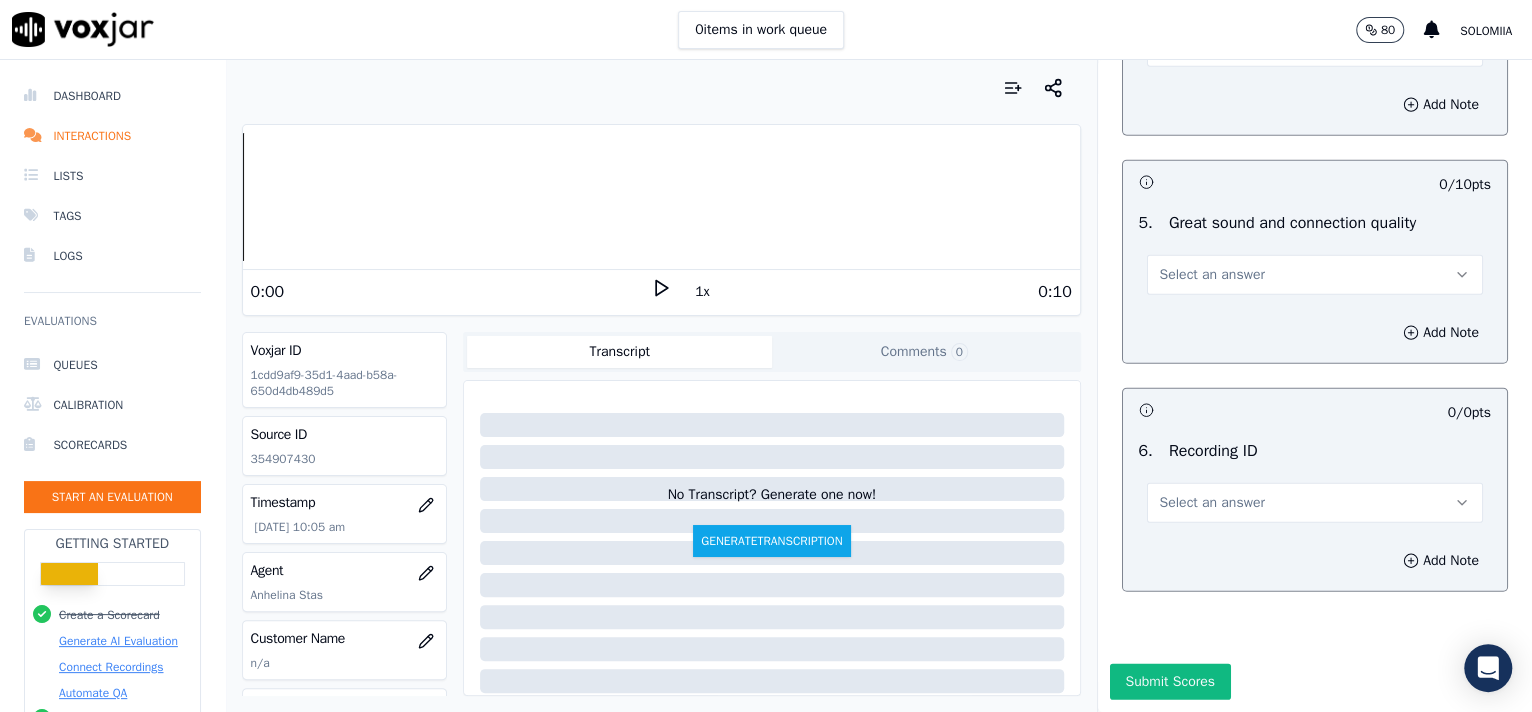 click on "Select an answer" at bounding box center (1315, 503) 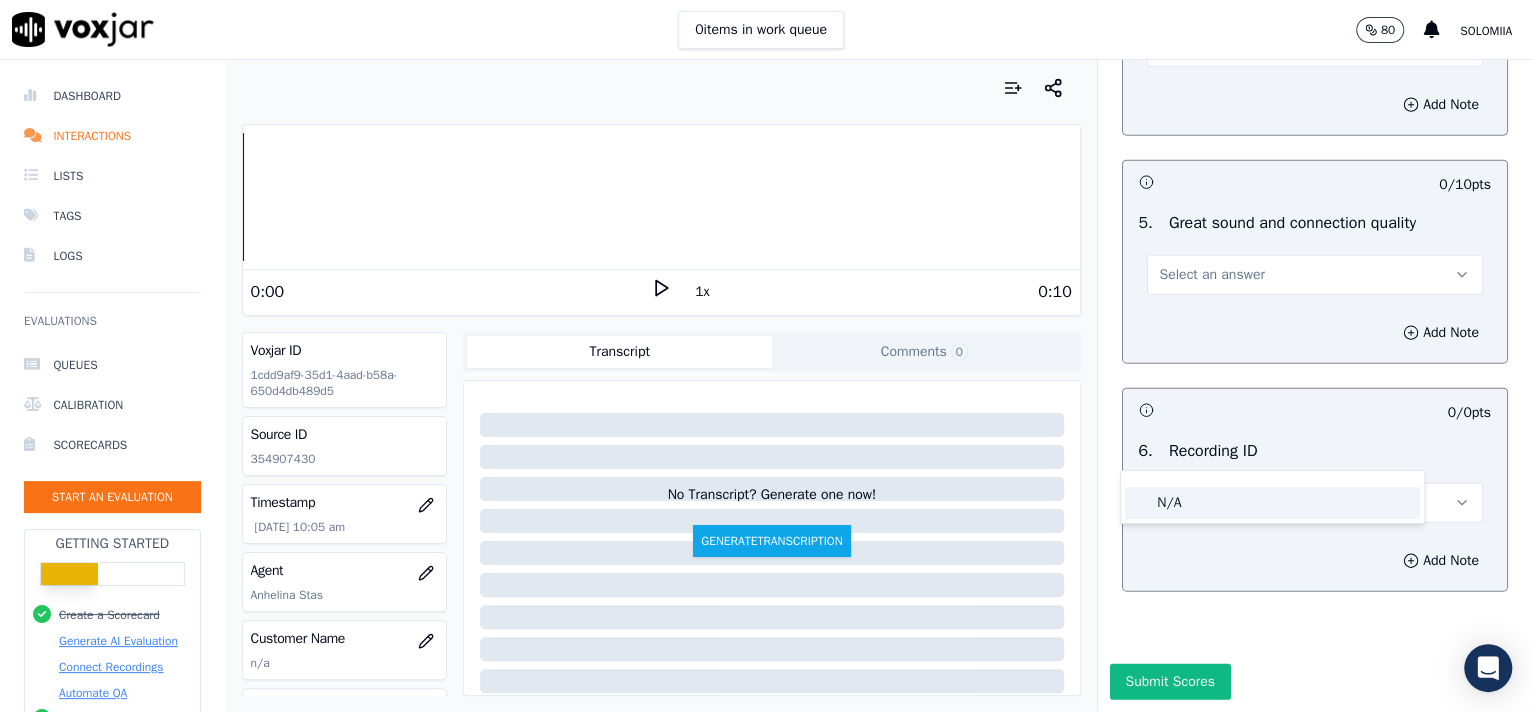 click on "N/A" 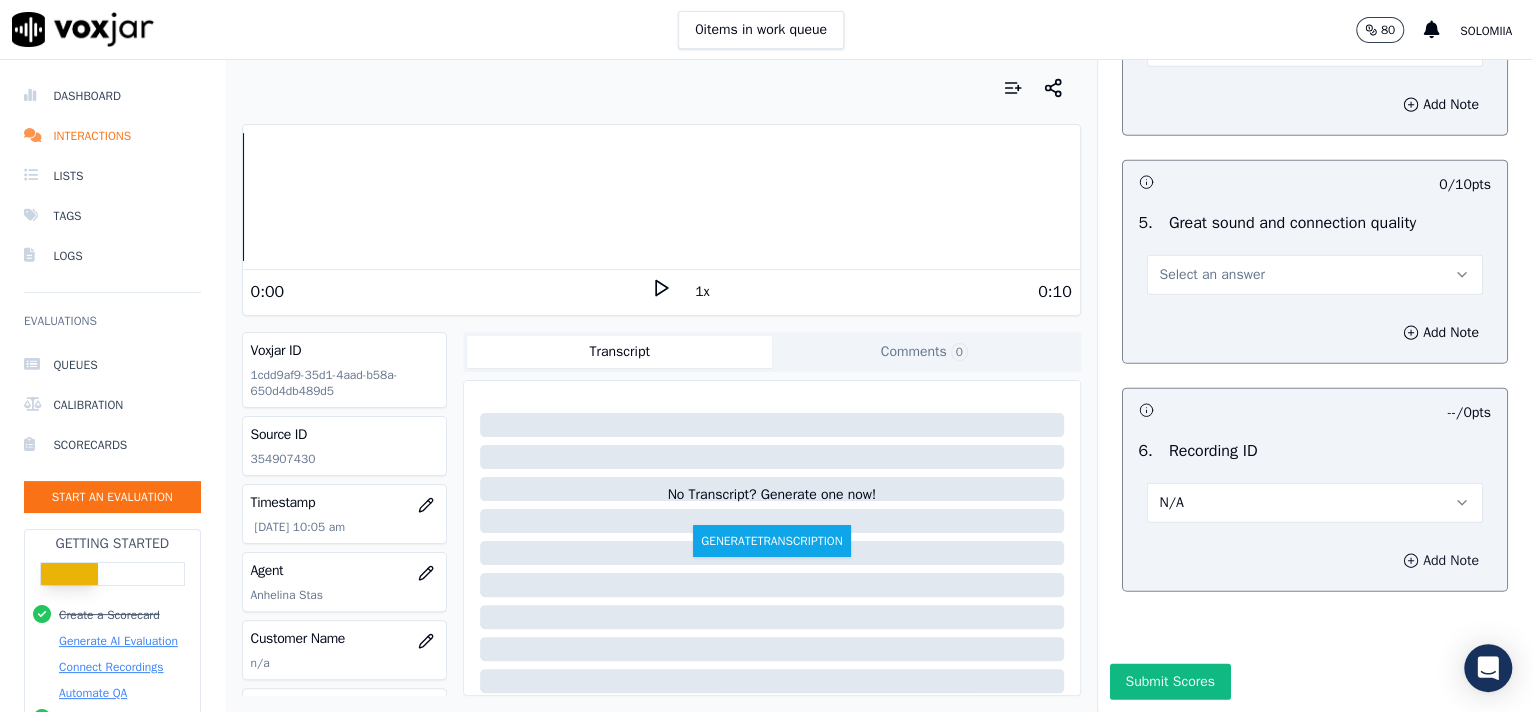 click on "Add Note" at bounding box center (1441, 561) 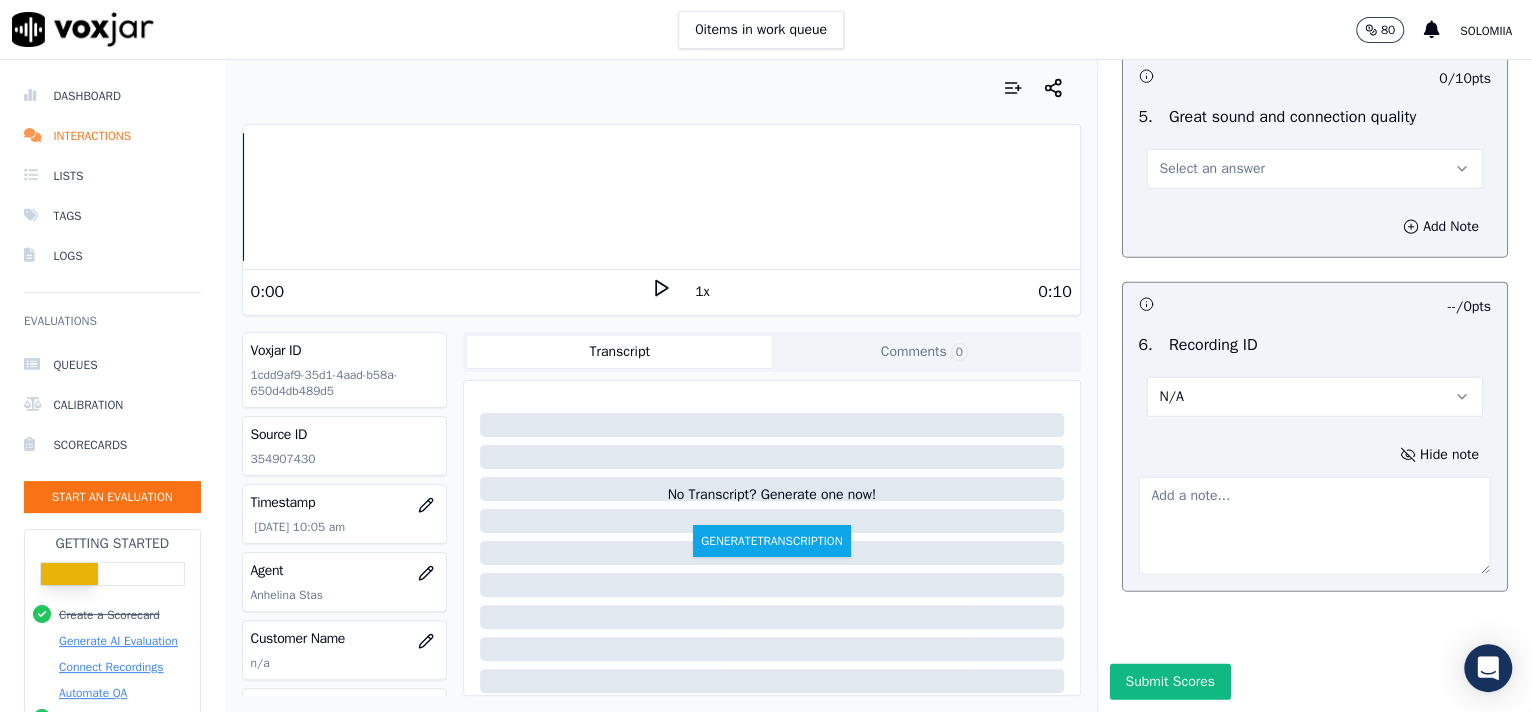 click at bounding box center [1315, 526] 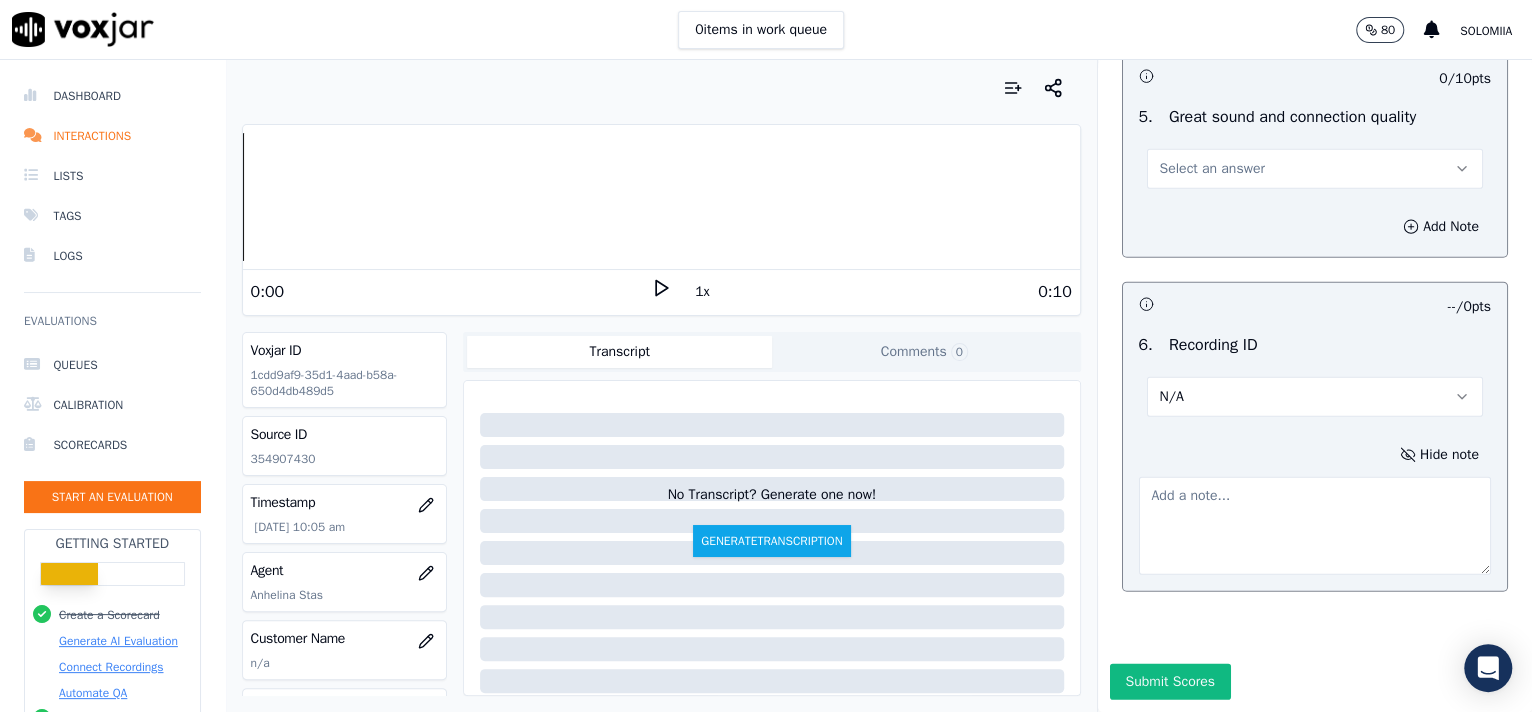 paste on "354907430" 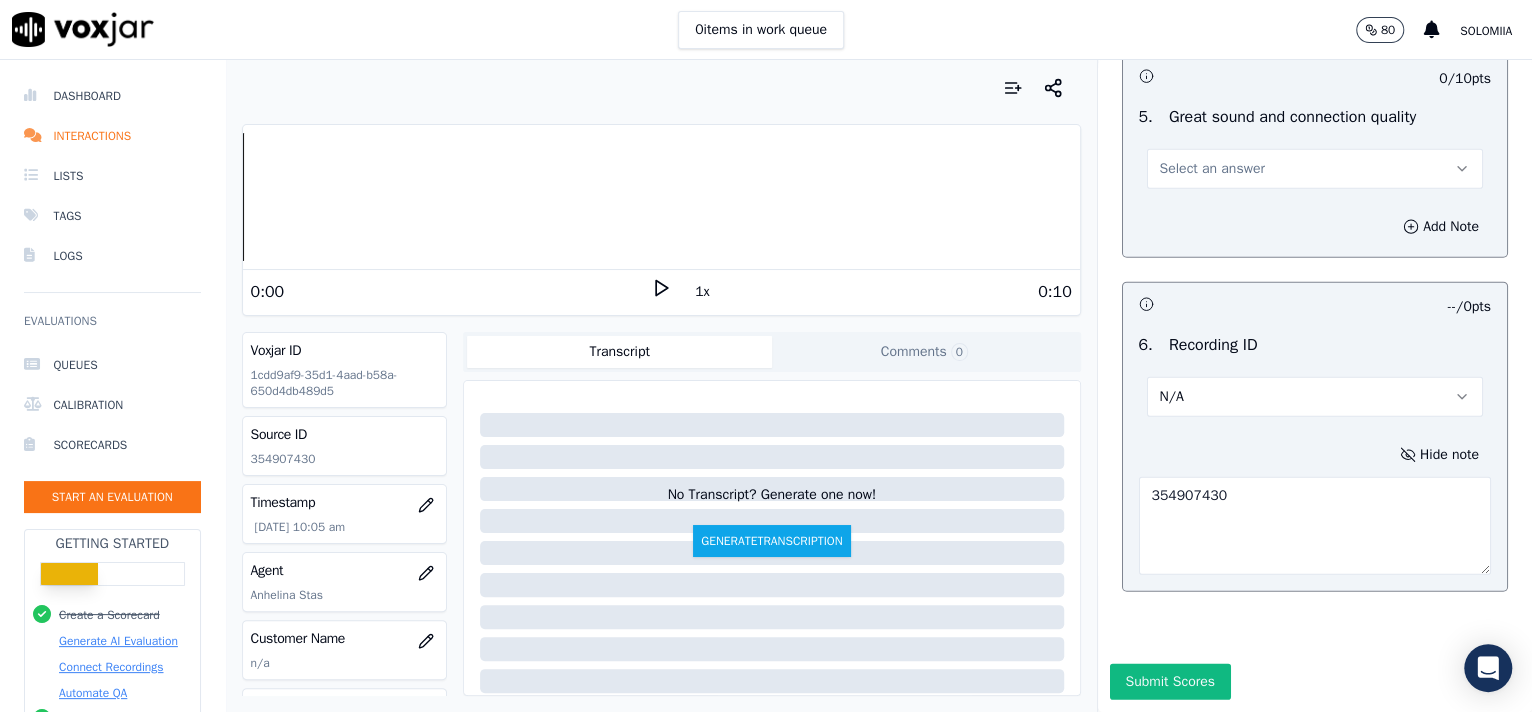 type on "354907430" 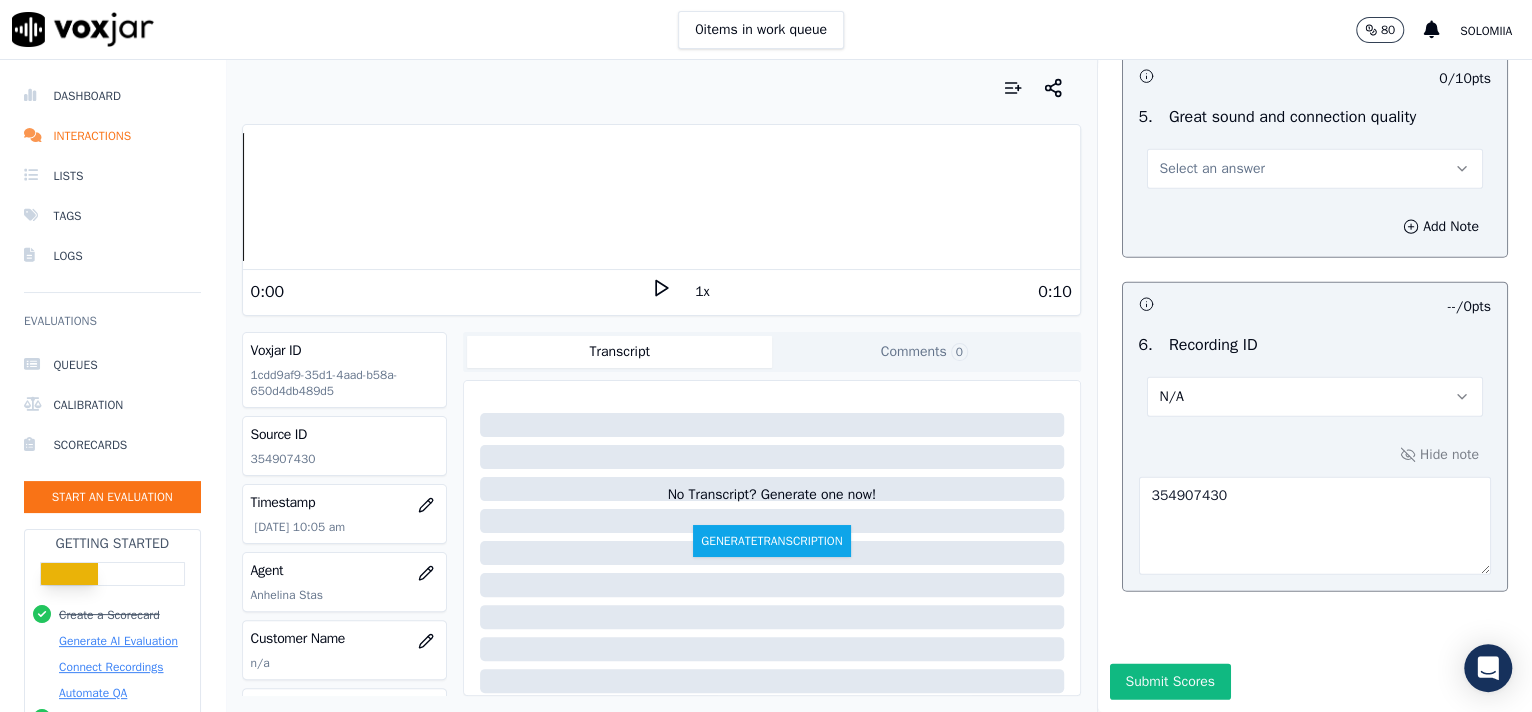 click on "Select an answer" at bounding box center (1212, 169) 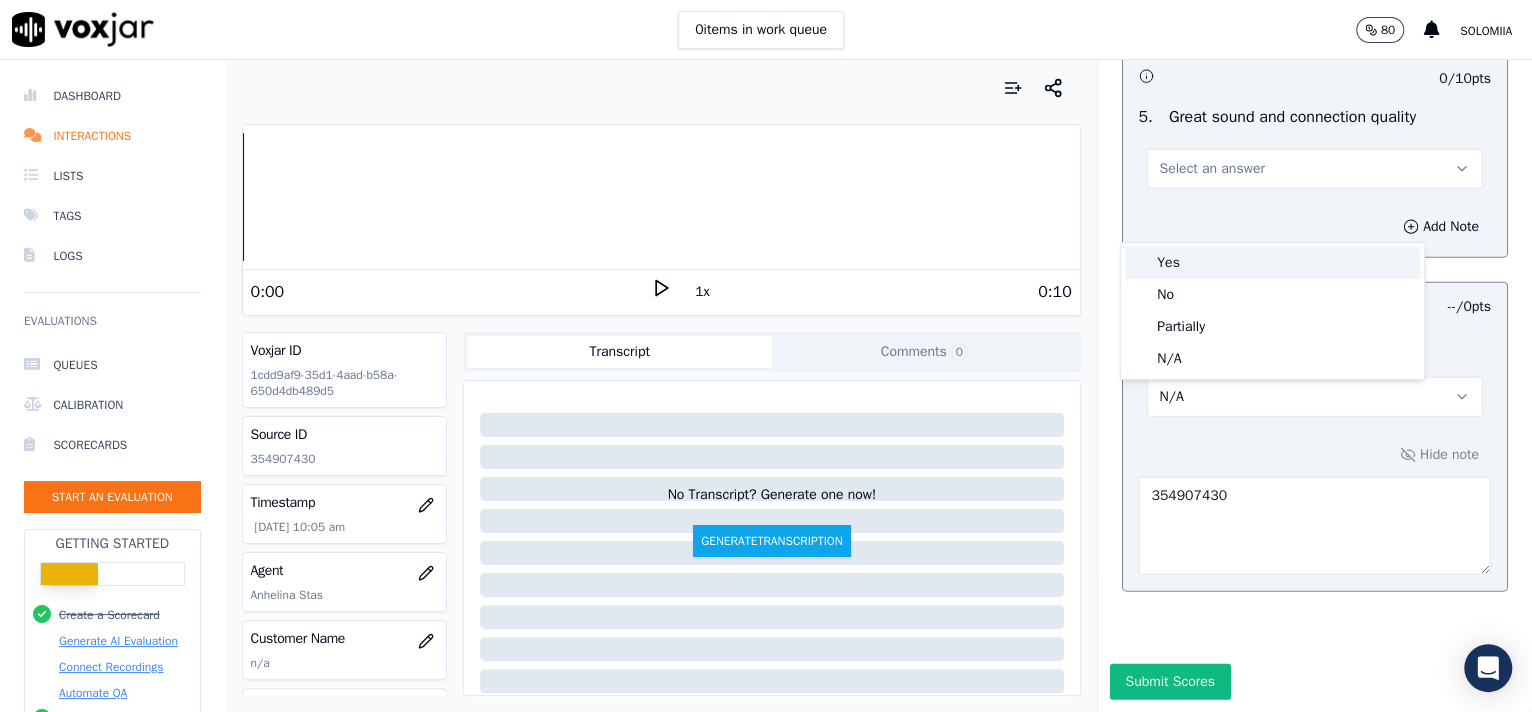 click on "Yes" at bounding box center (1272, 263) 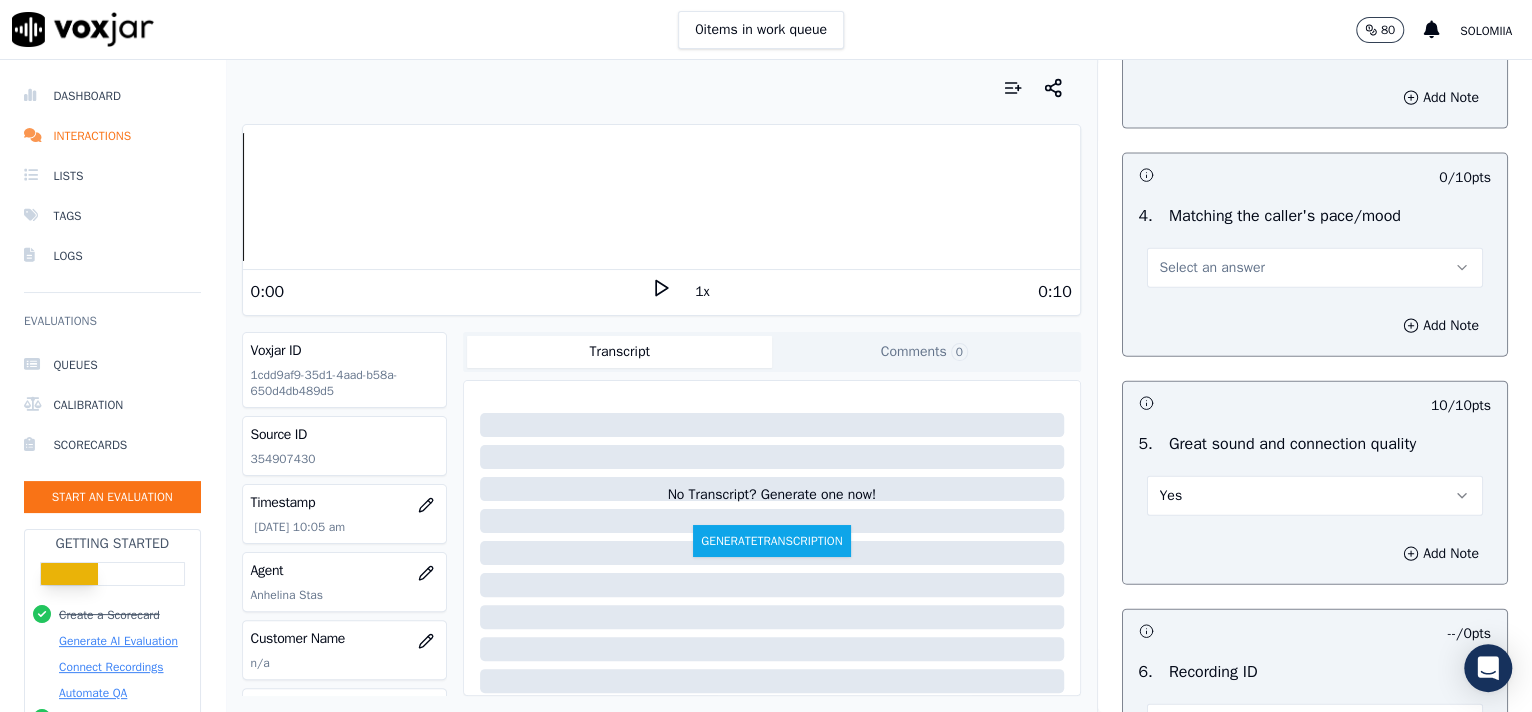 scroll, scrollTop: 2625, scrollLeft: 0, axis: vertical 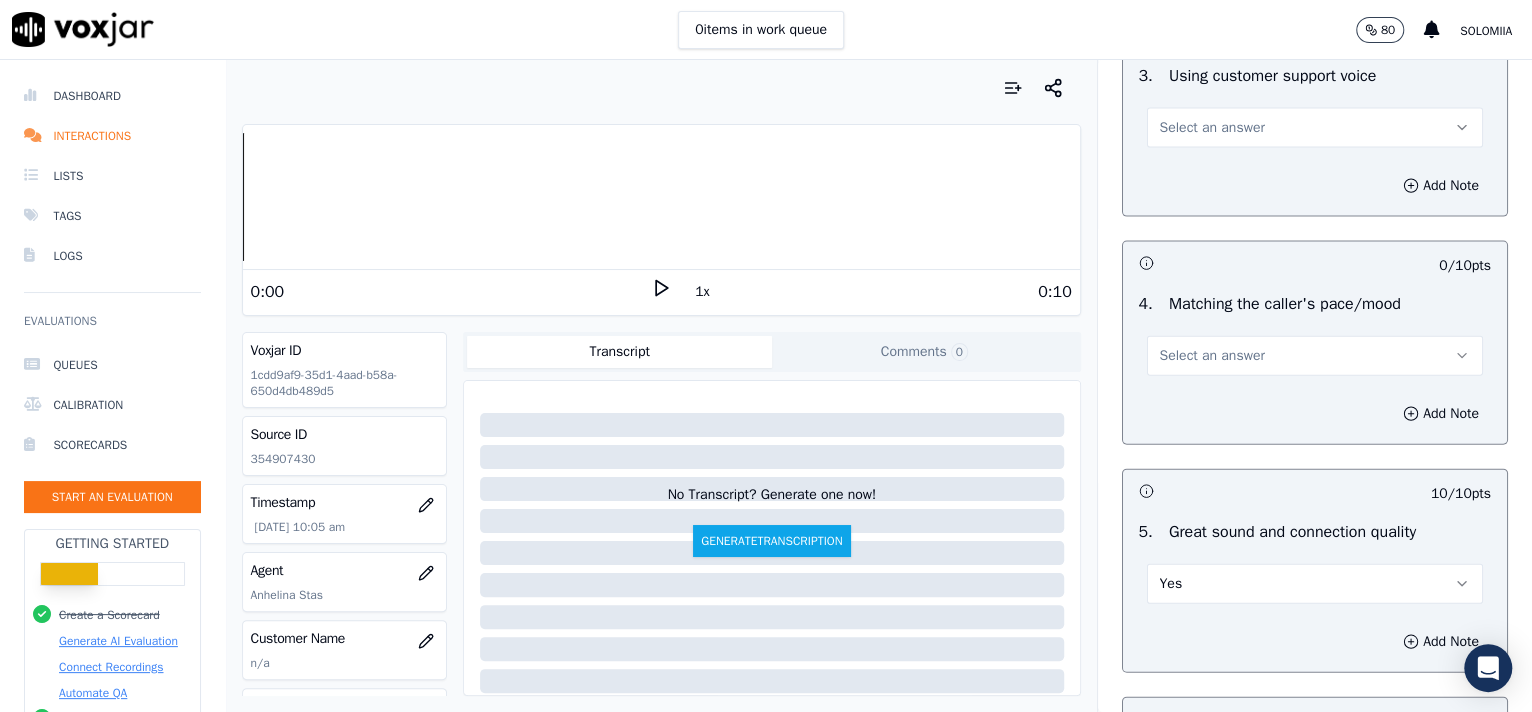 click on "Add Note" at bounding box center [1315, 414] 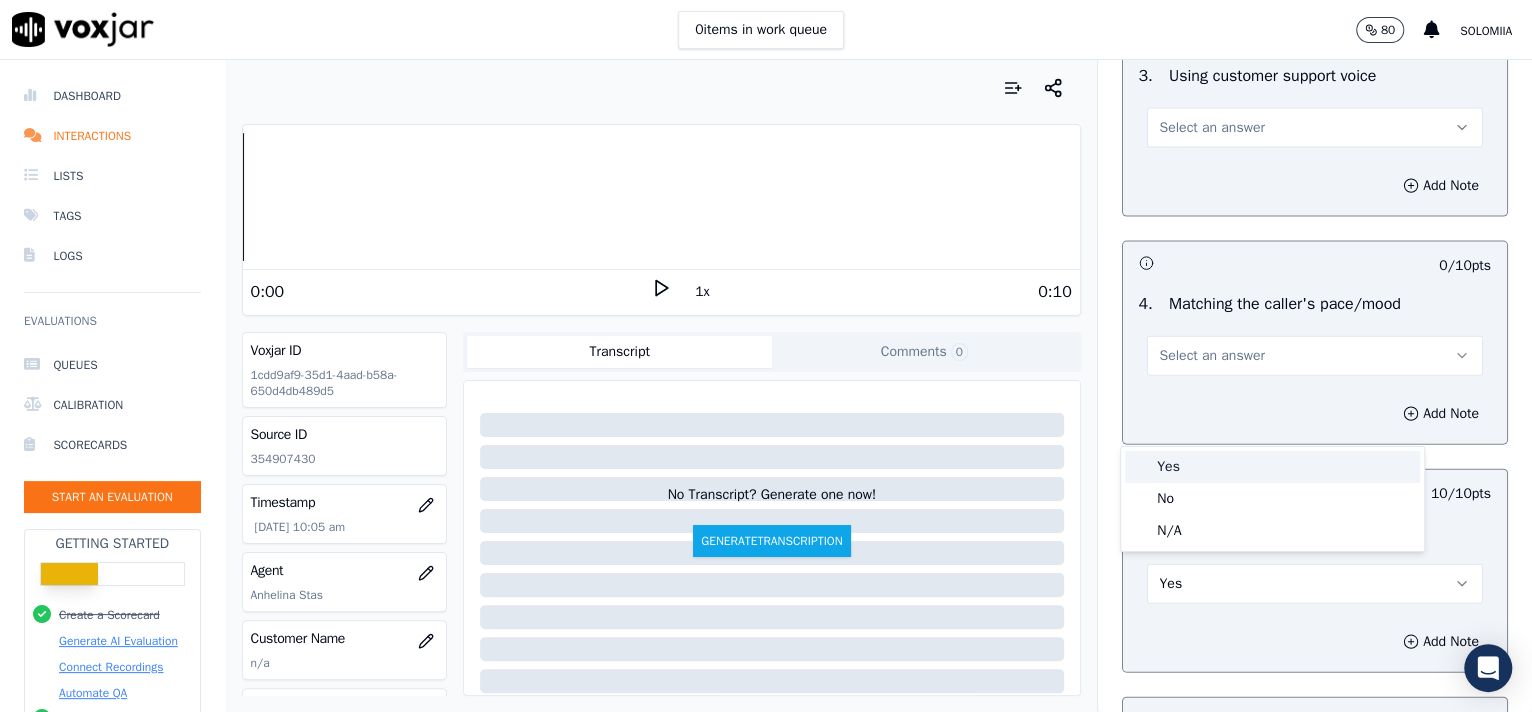 click on "Yes" at bounding box center [1272, 467] 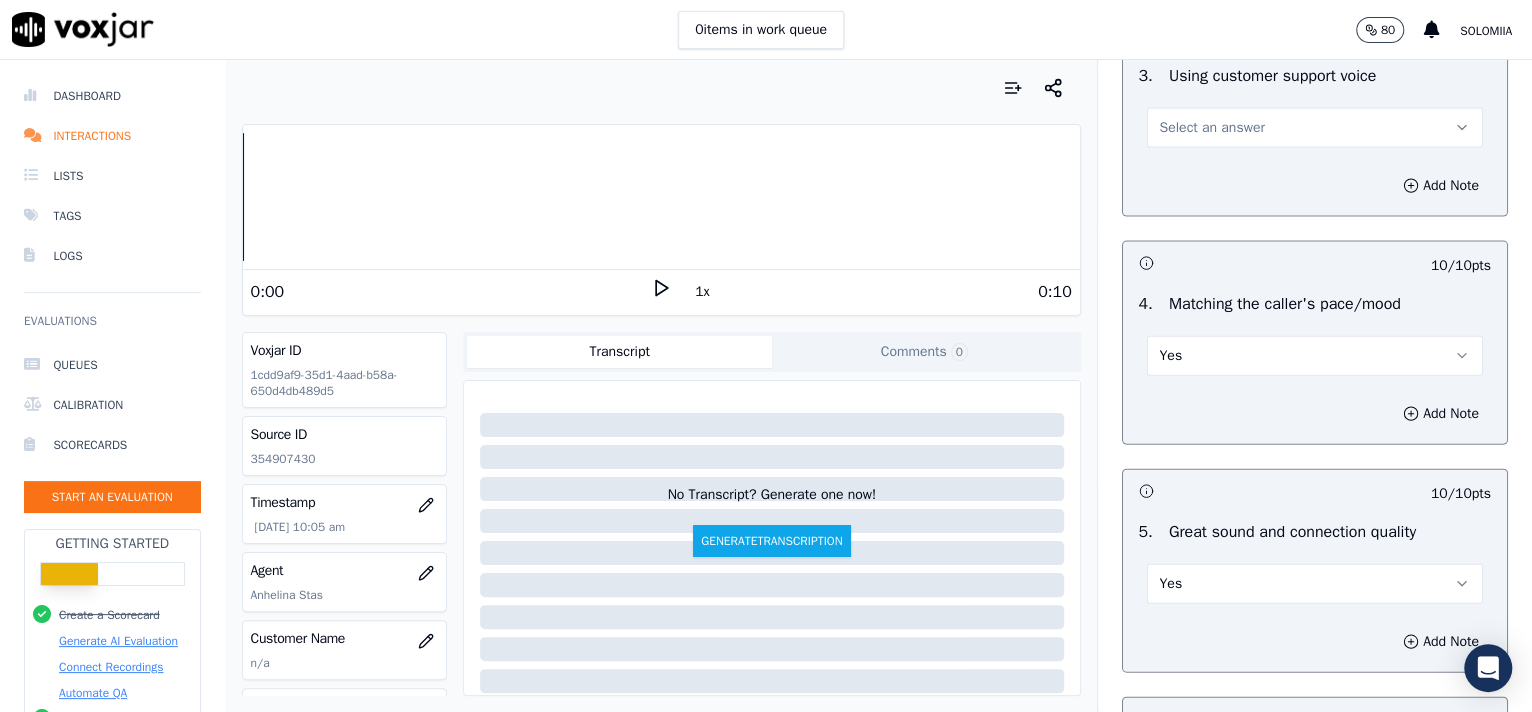 click on "Select an answer" at bounding box center (1315, 128) 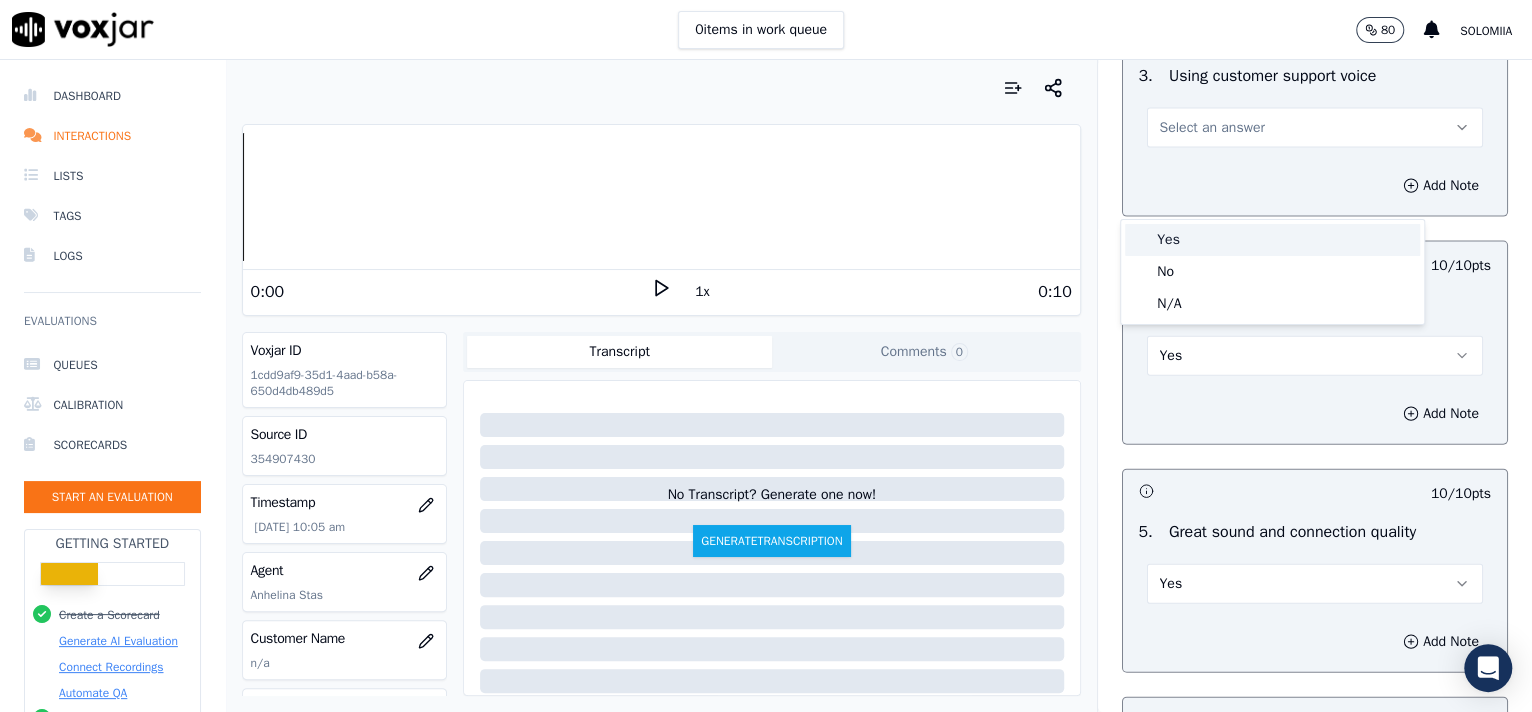 click on "Yes" at bounding box center [1272, 240] 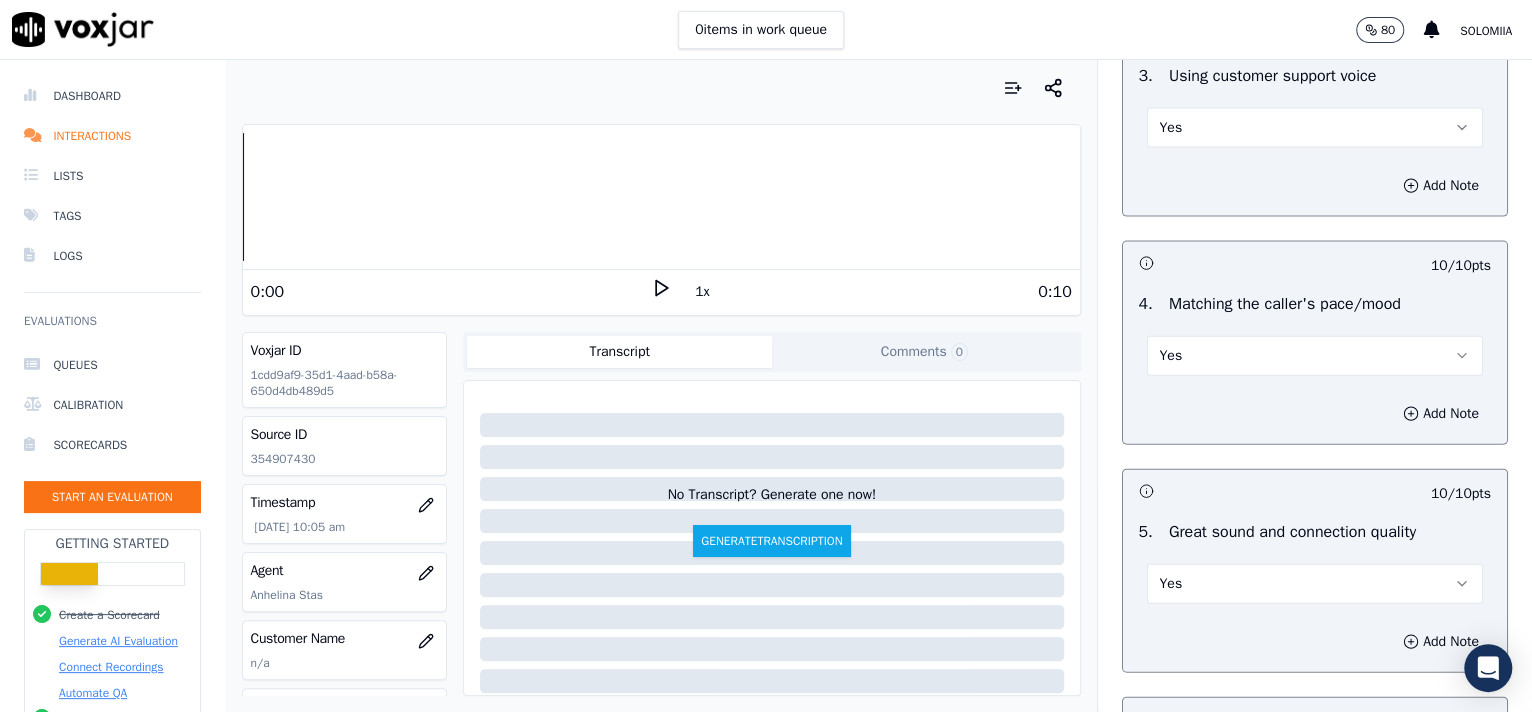 scroll, scrollTop: 2223, scrollLeft: 0, axis: vertical 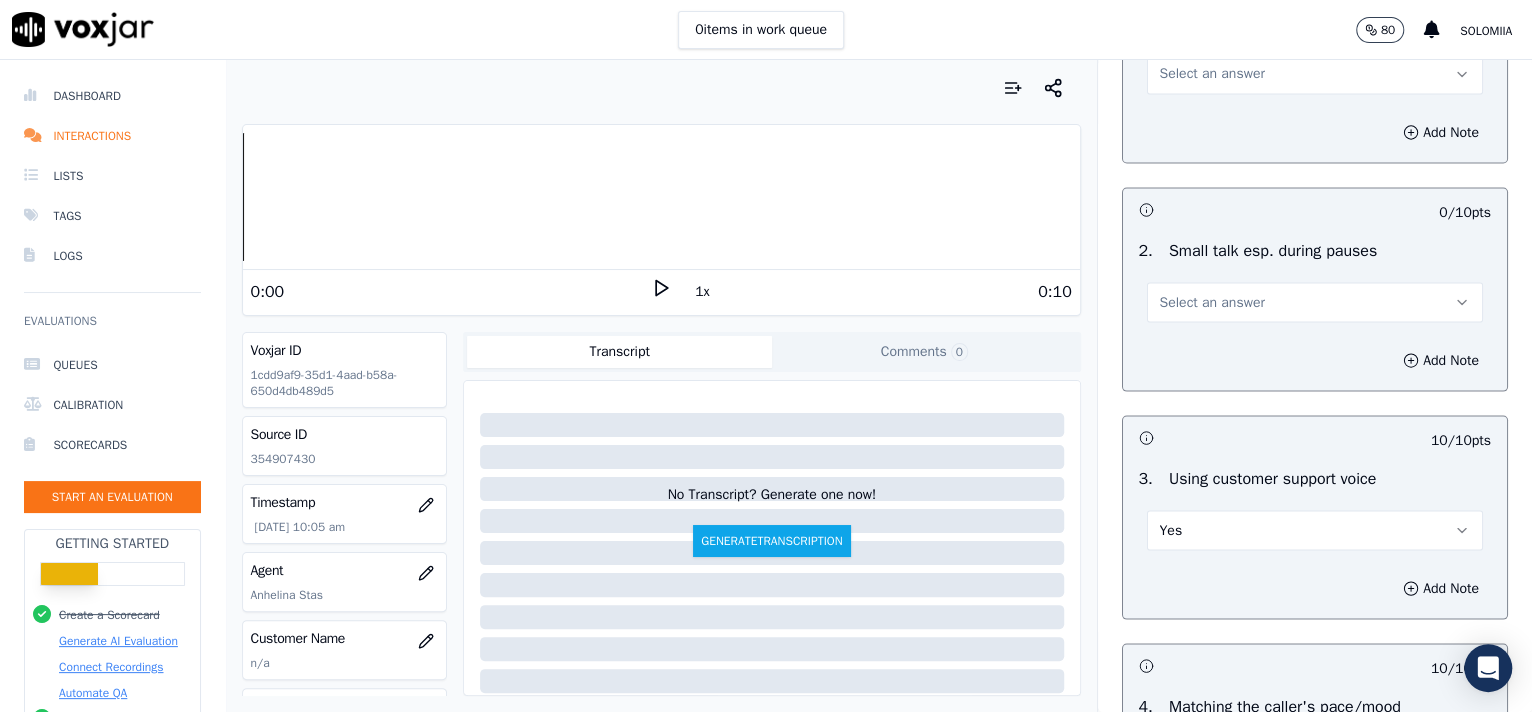 click on "Select an answer" at bounding box center [1315, 302] 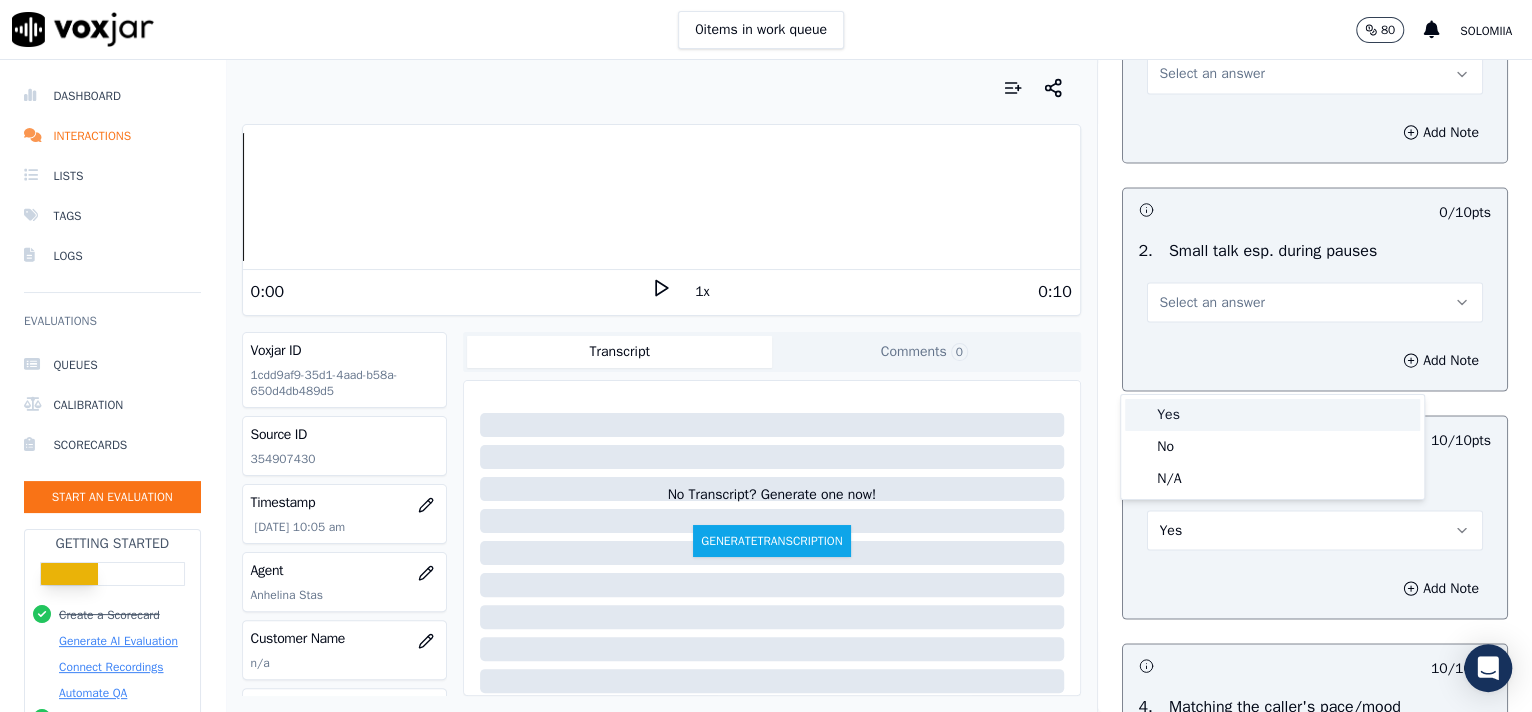 drag, startPoint x: 1243, startPoint y: 426, endPoint x: 1240, endPoint y: 462, distance: 36.124783 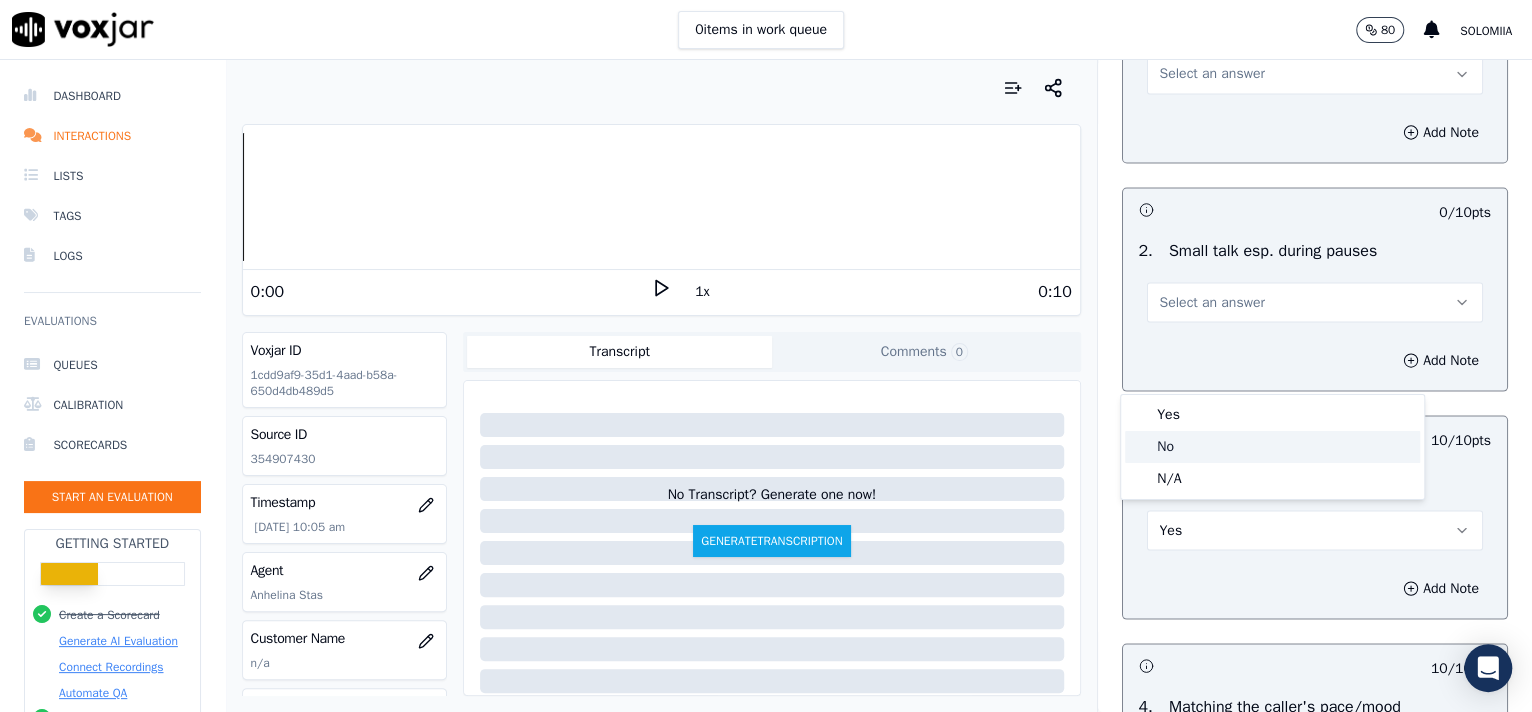 drag, startPoint x: 1240, startPoint y: 462, endPoint x: 1228, endPoint y: 428, distance: 36.05551 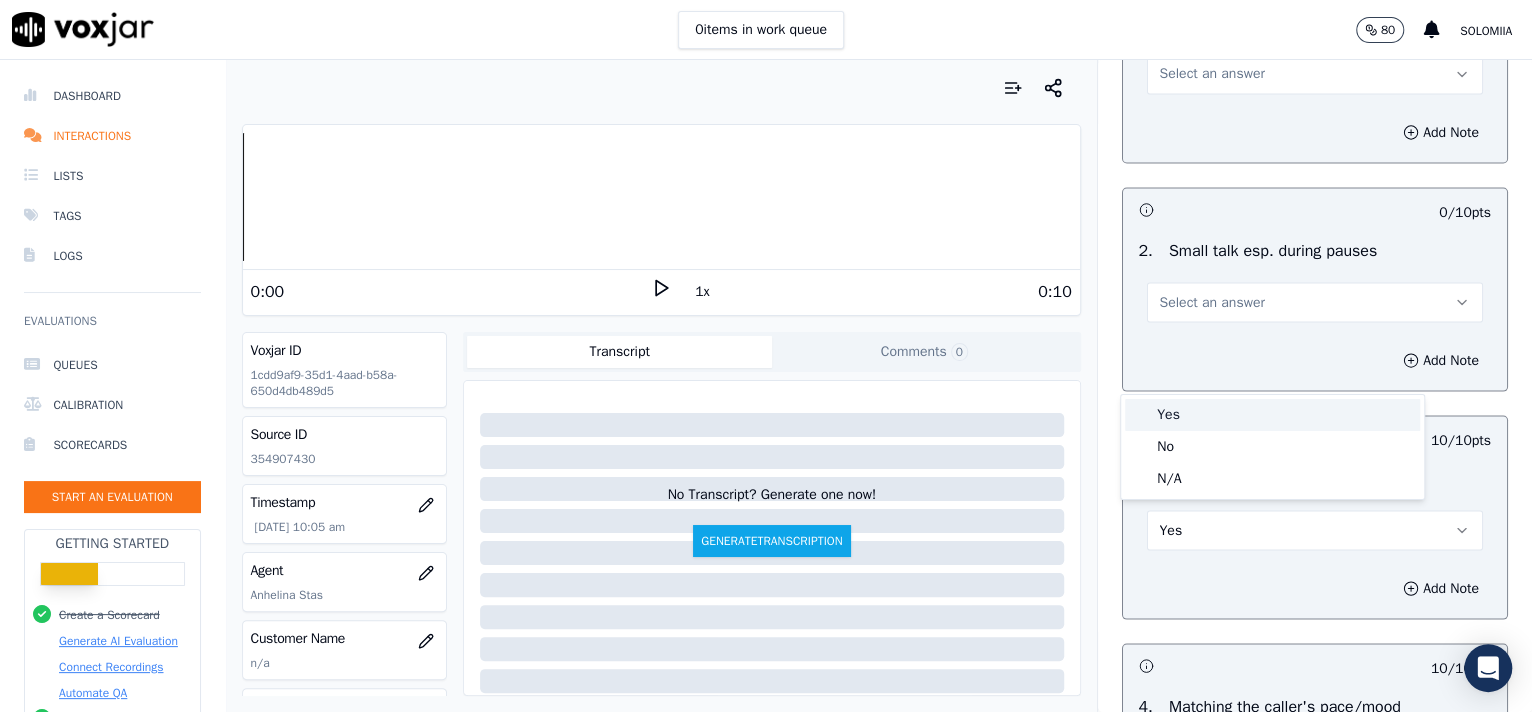 click on "Yes" at bounding box center (1272, 415) 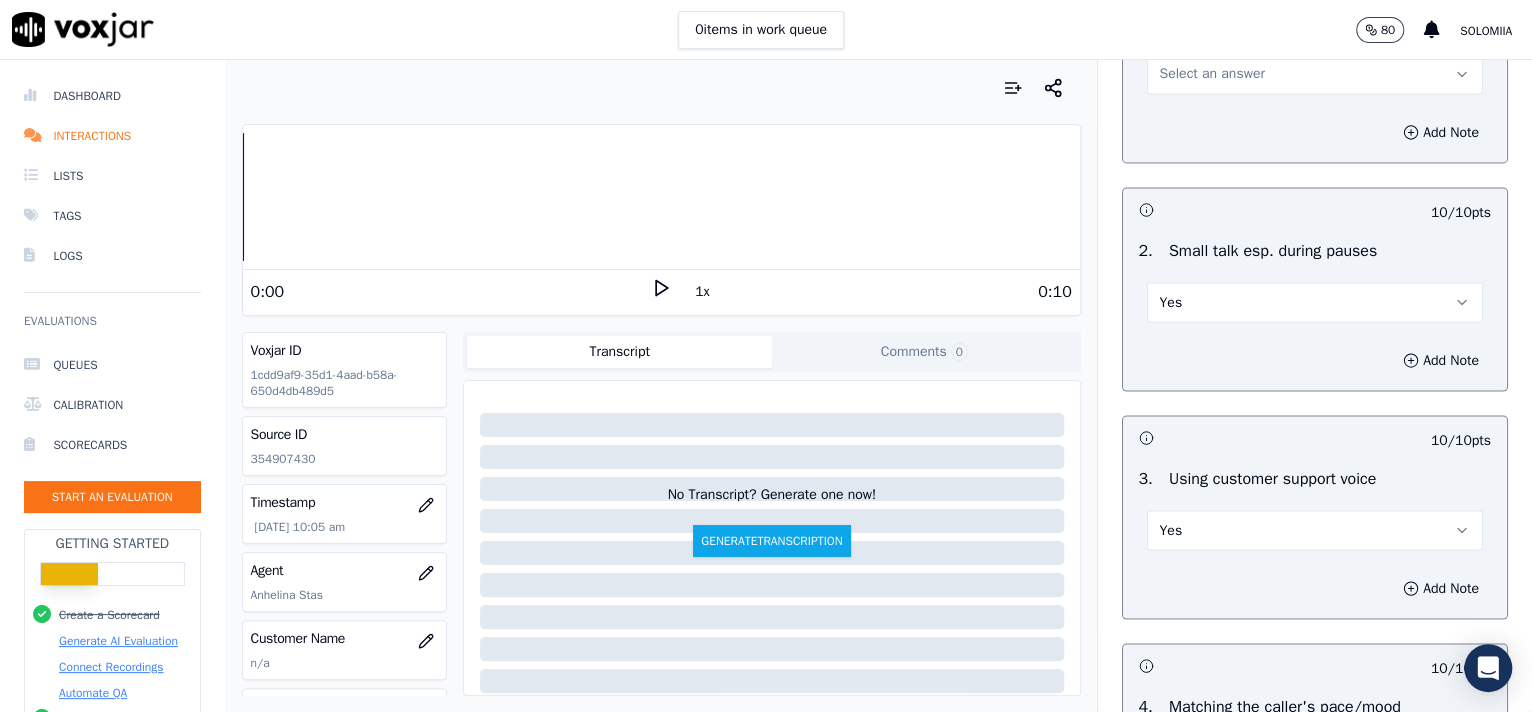 click on "Yes" at bounding box center (1315, 302) 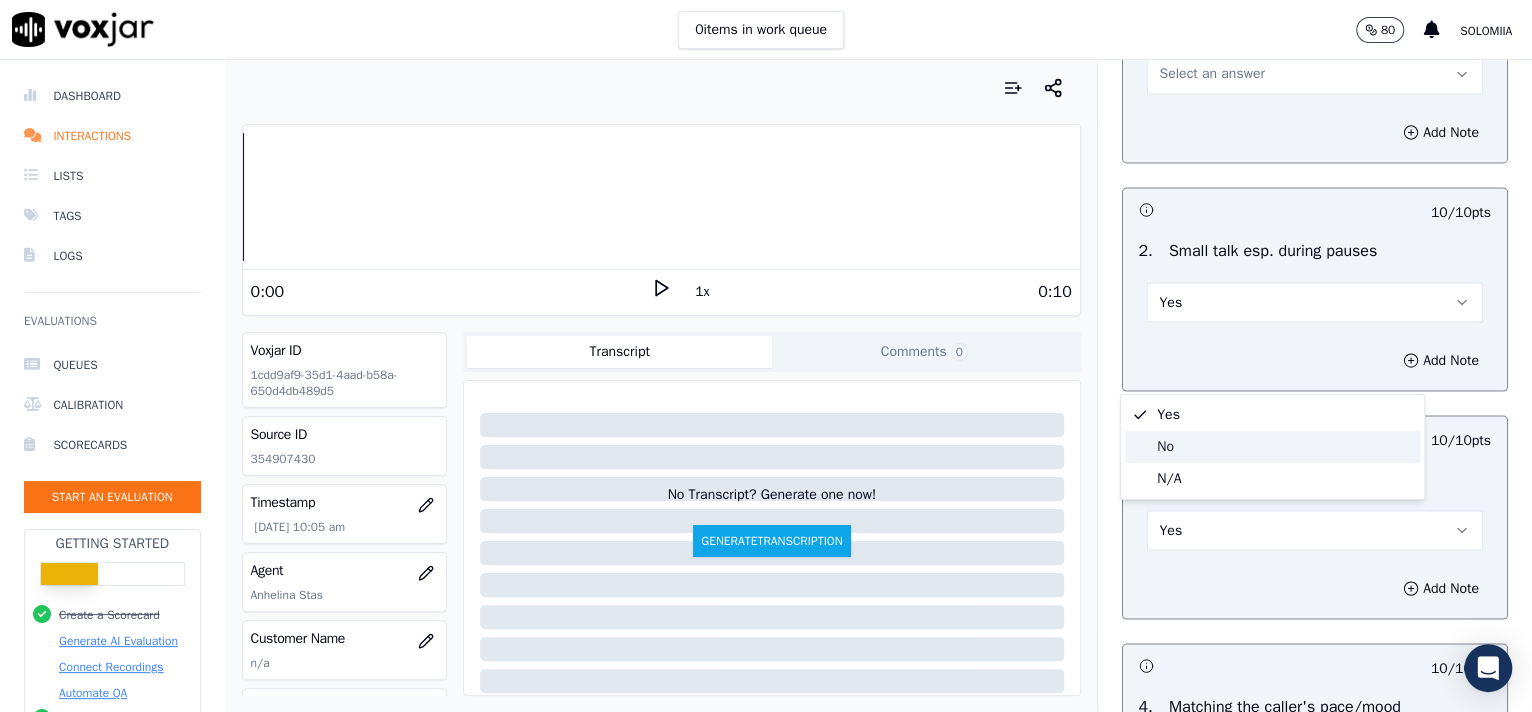 click on "No" 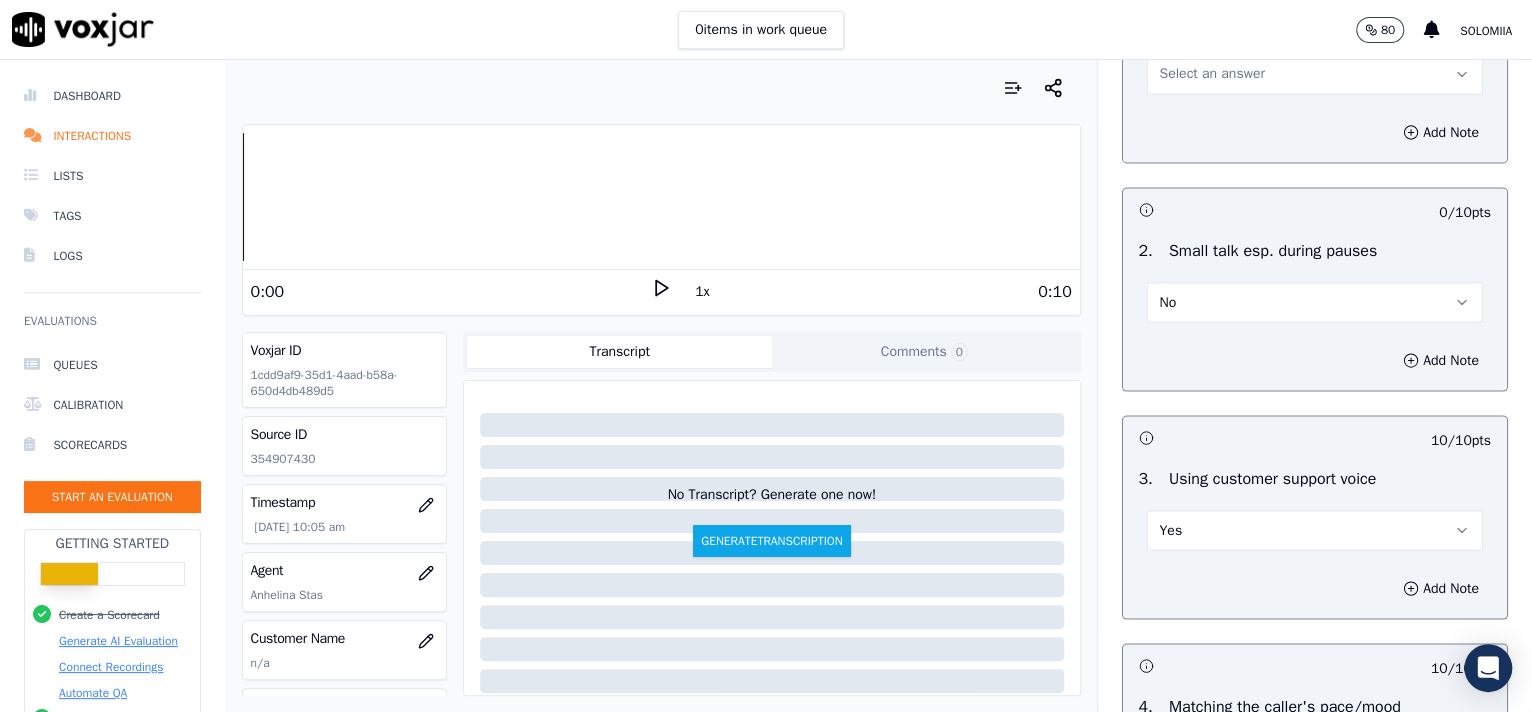 drag, startPoint x: 1218, startPoint y: 146, endPoint x: 1288, endPoint y: 190, distance: 82.68011 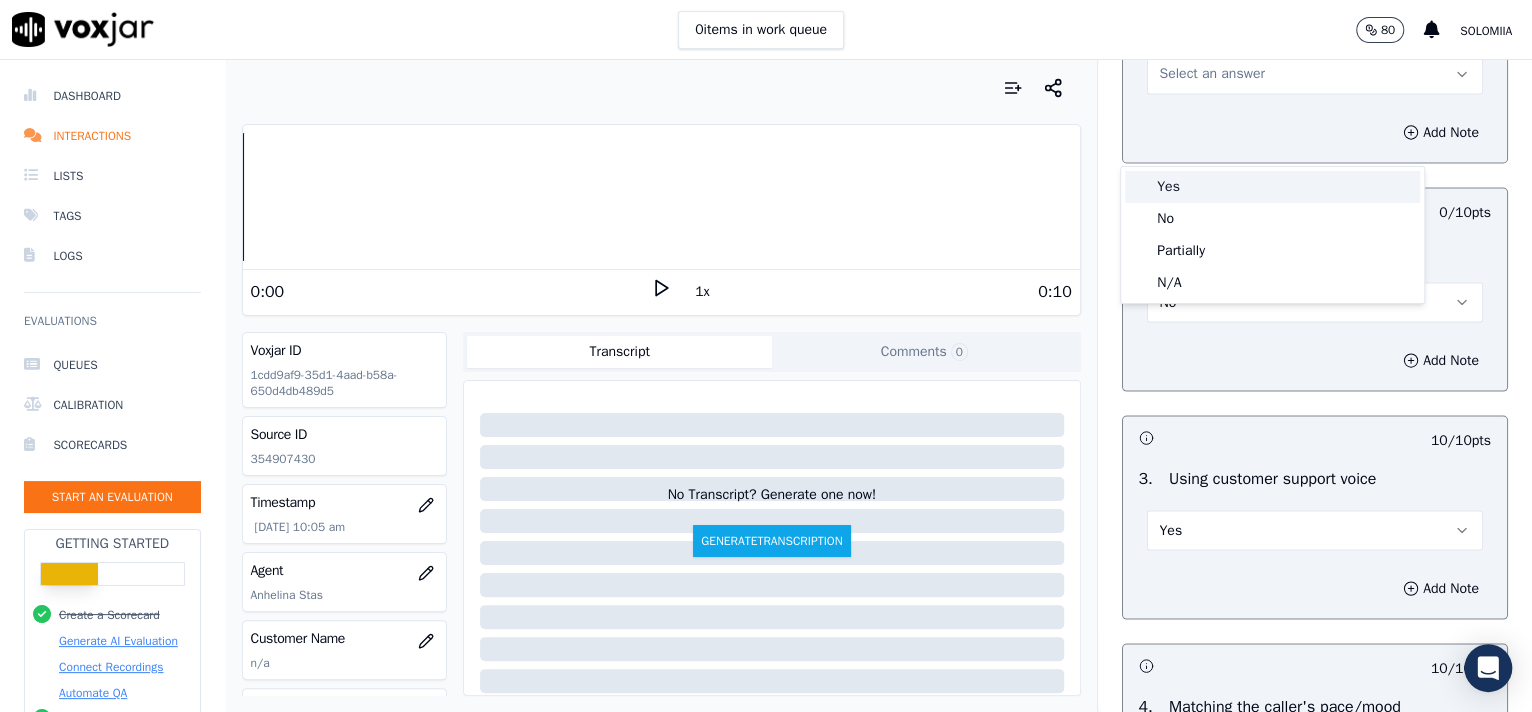 click on "Yes" at bounding box center [1272, 187] 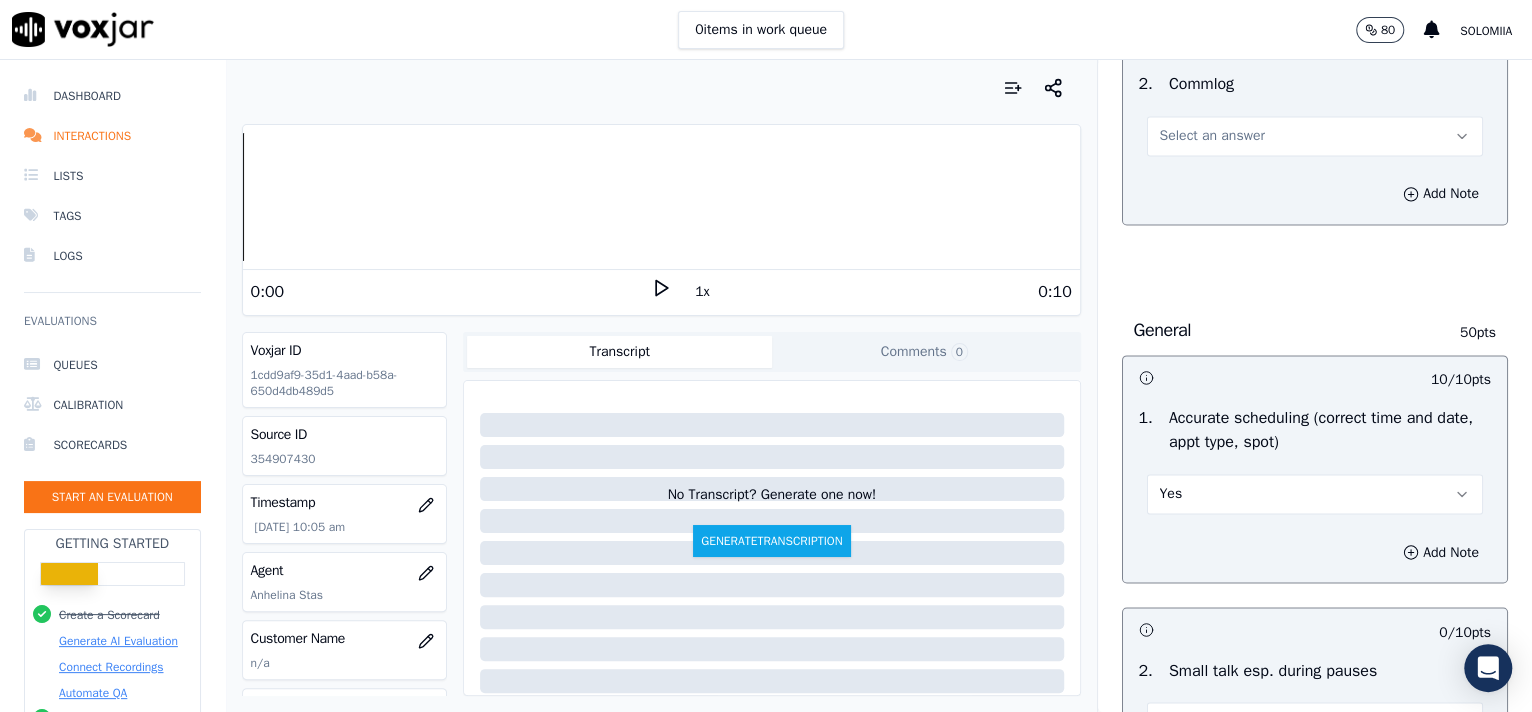 scroll, scrollTop: 1709, scrollLeft: 0, axis: vertical 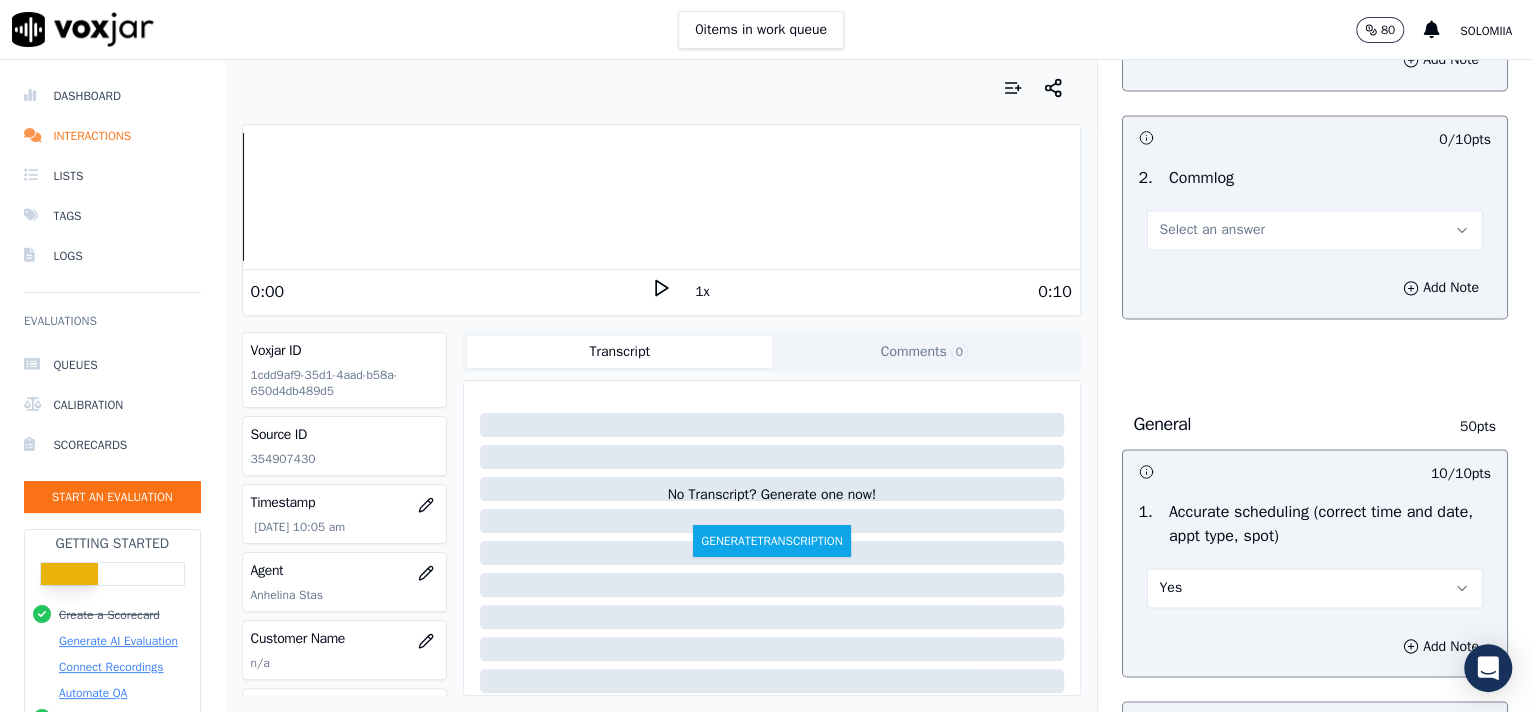 click on "Select an answer" at bounding box center [1212, 230] 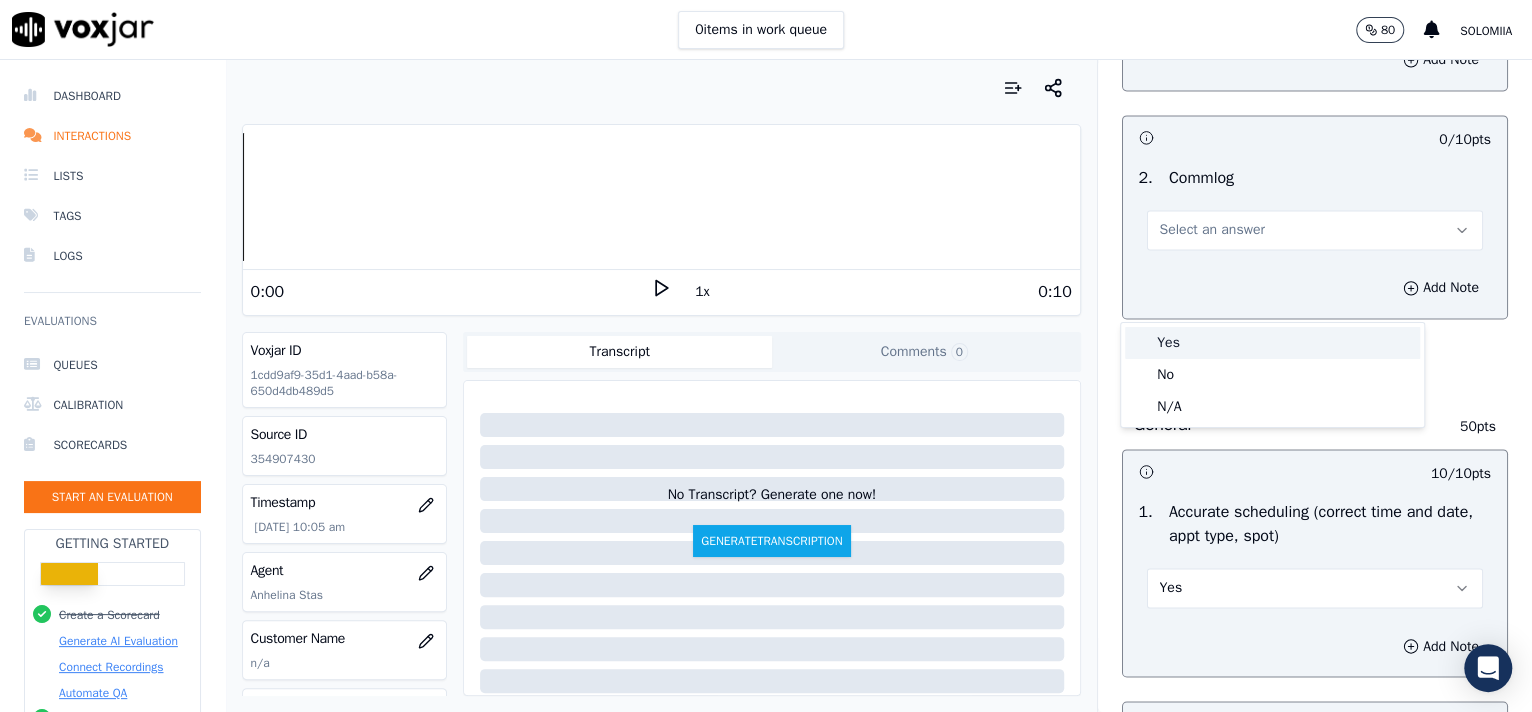 click on "Yes" at bounding box center (1272, 343) 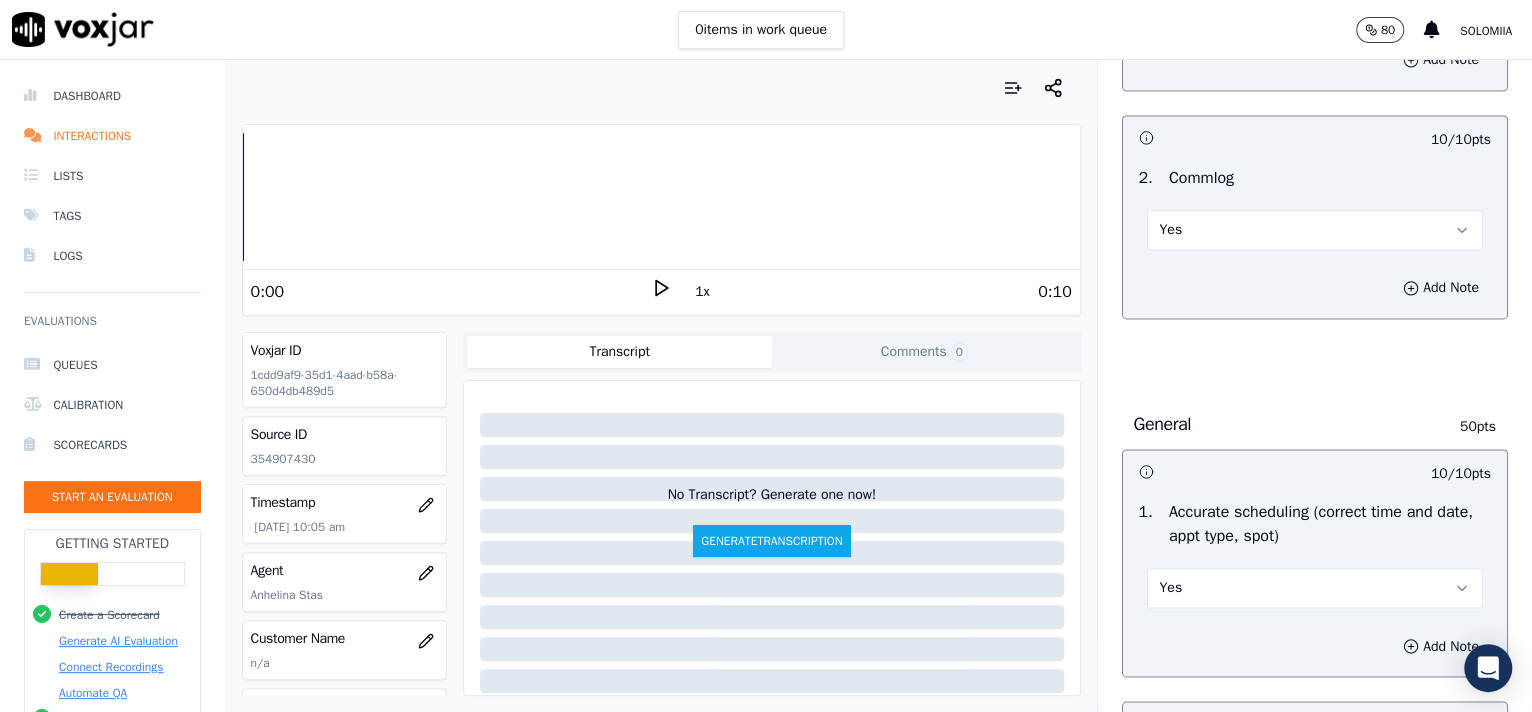 scroll, scrollTop: 1411, scrollLeft: 0, axis: vertical 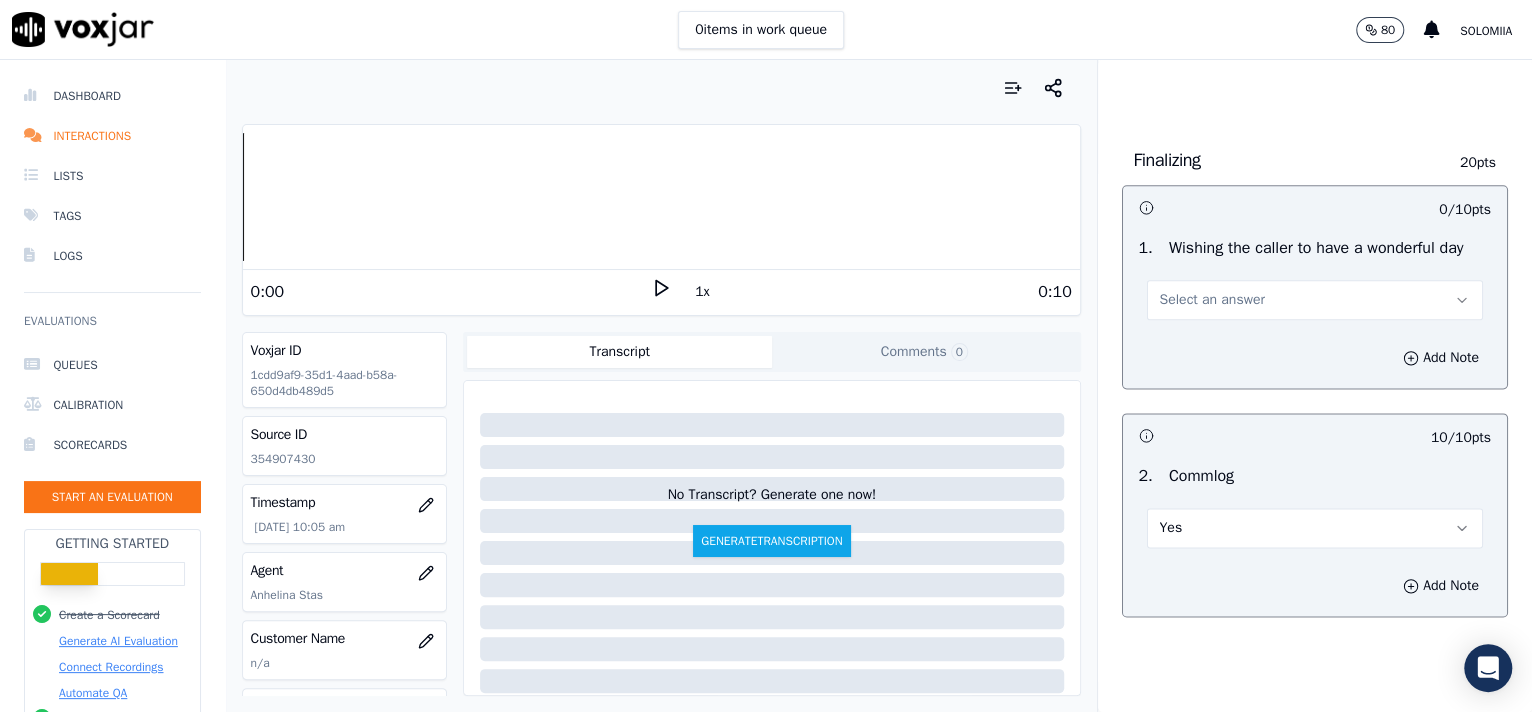 click on "Select an answer" at bounding box center [1315, 300] 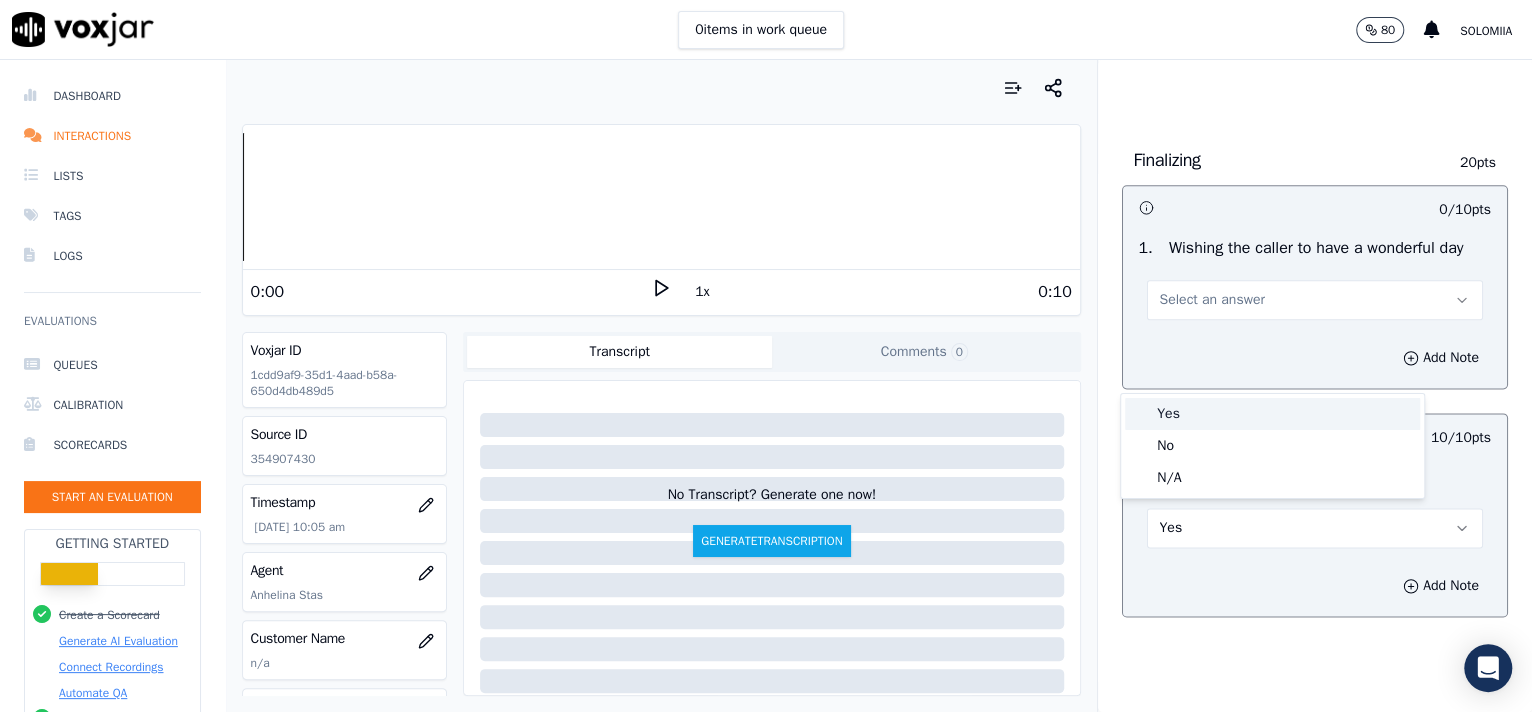 click on "Yes" at bounding box center [1272, 414] 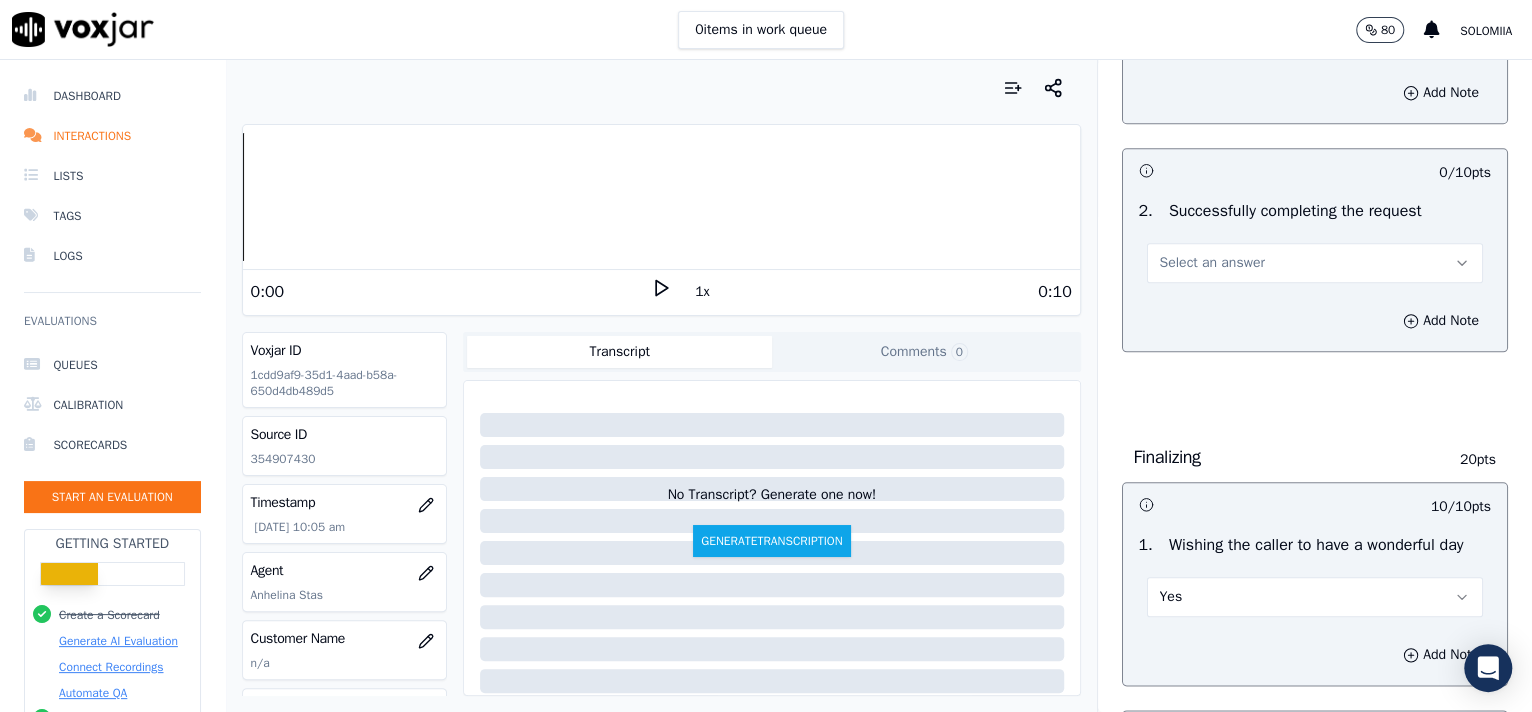 scroll, scrollTop: 1038, scrollLeft: 0, axis: vertical 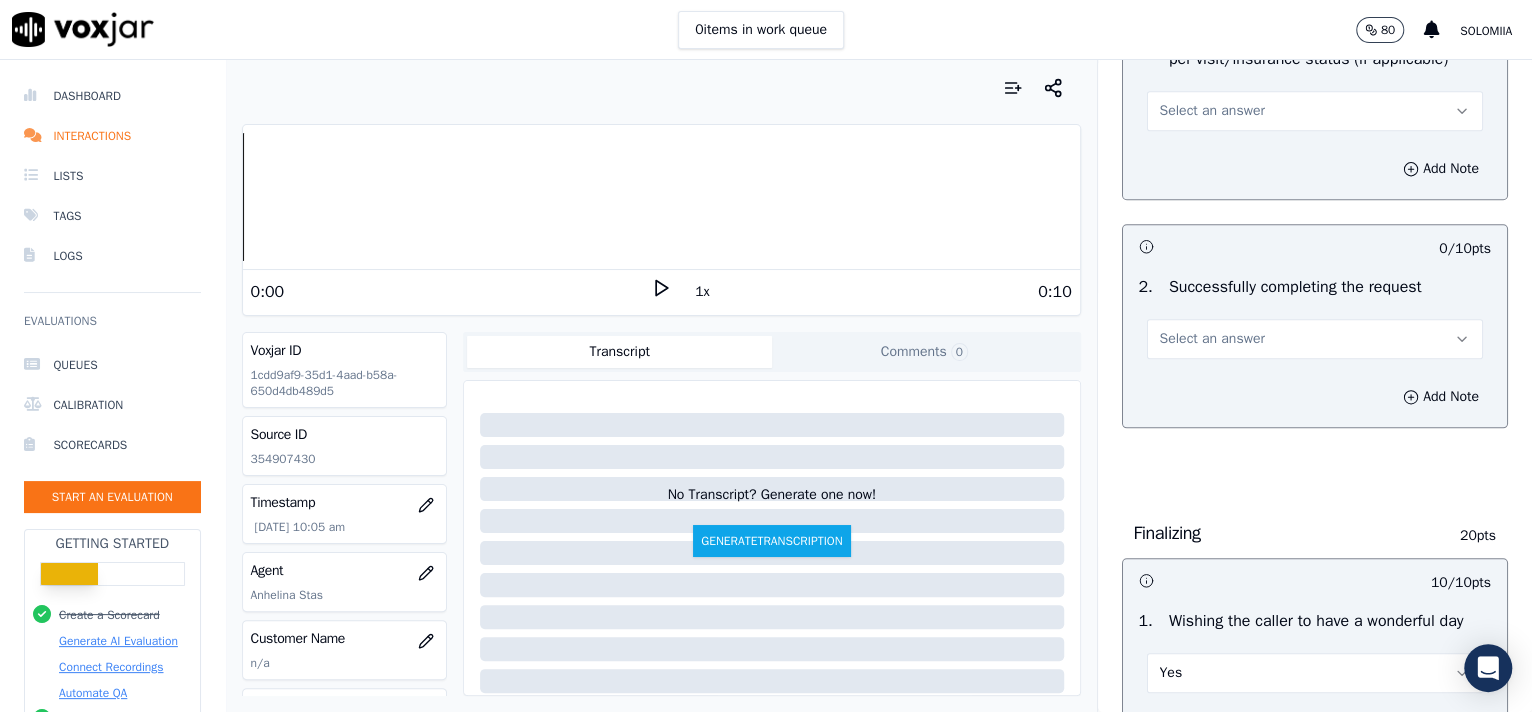 click on "Select an answer" at bounding box center [1315, 339] 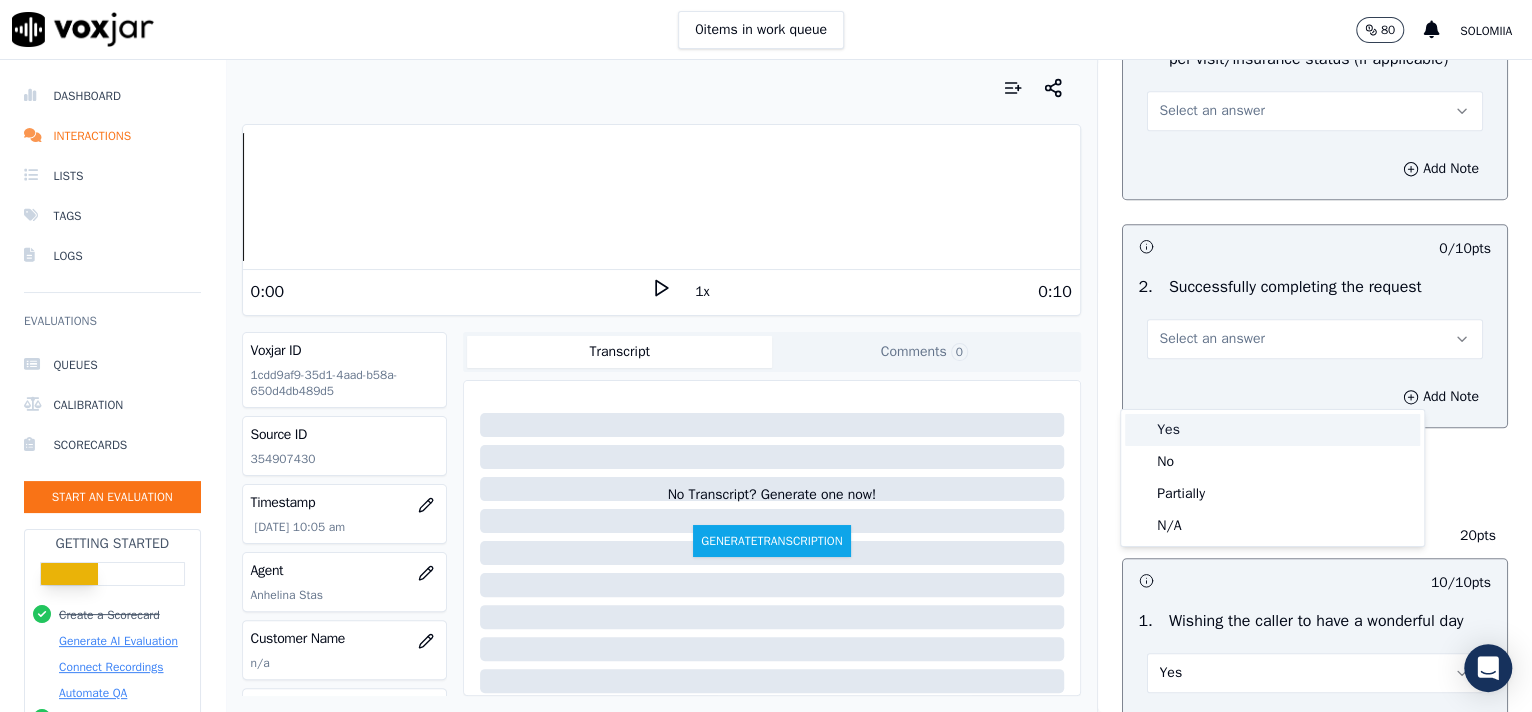 click on "Yes" at bounding box center [1272, 430] 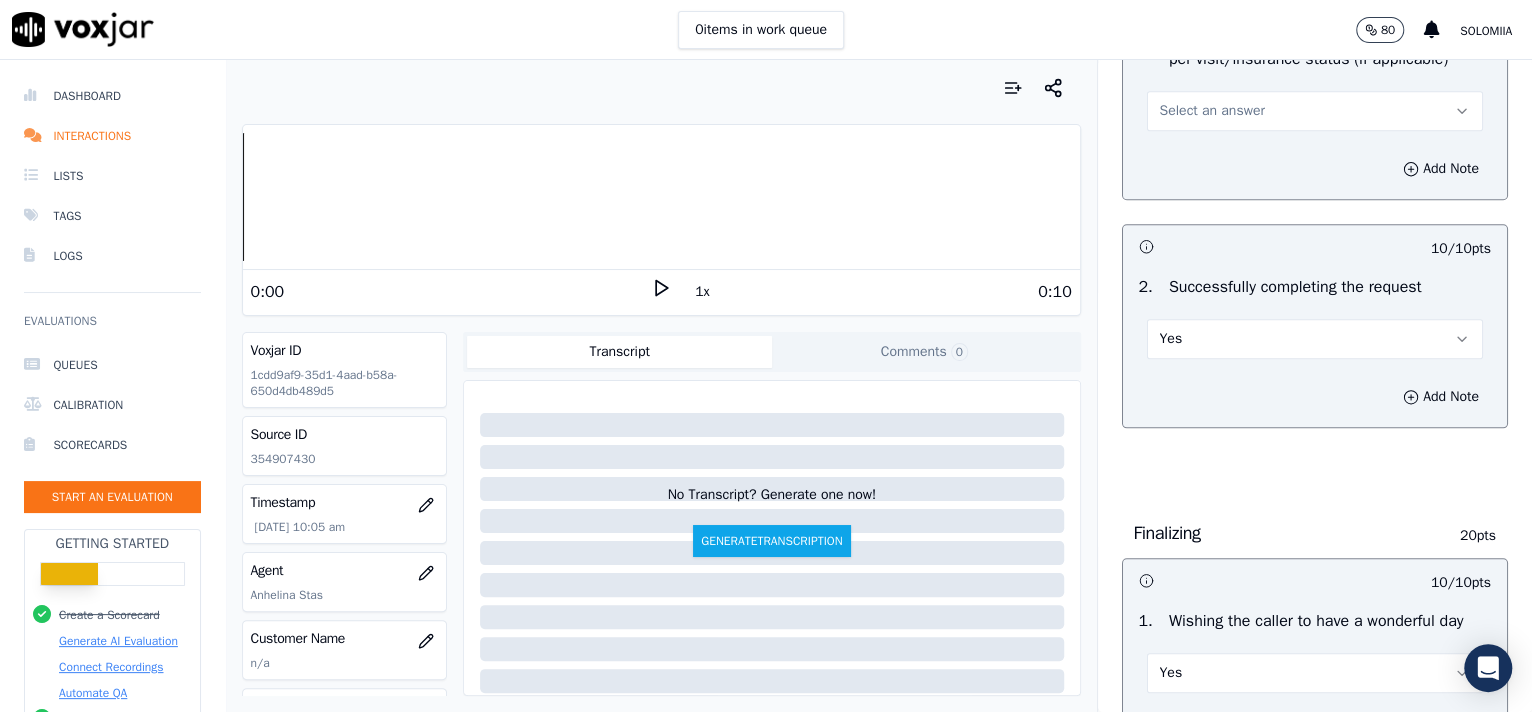 click on "Select an answer" at bounding box center [1212, 111] 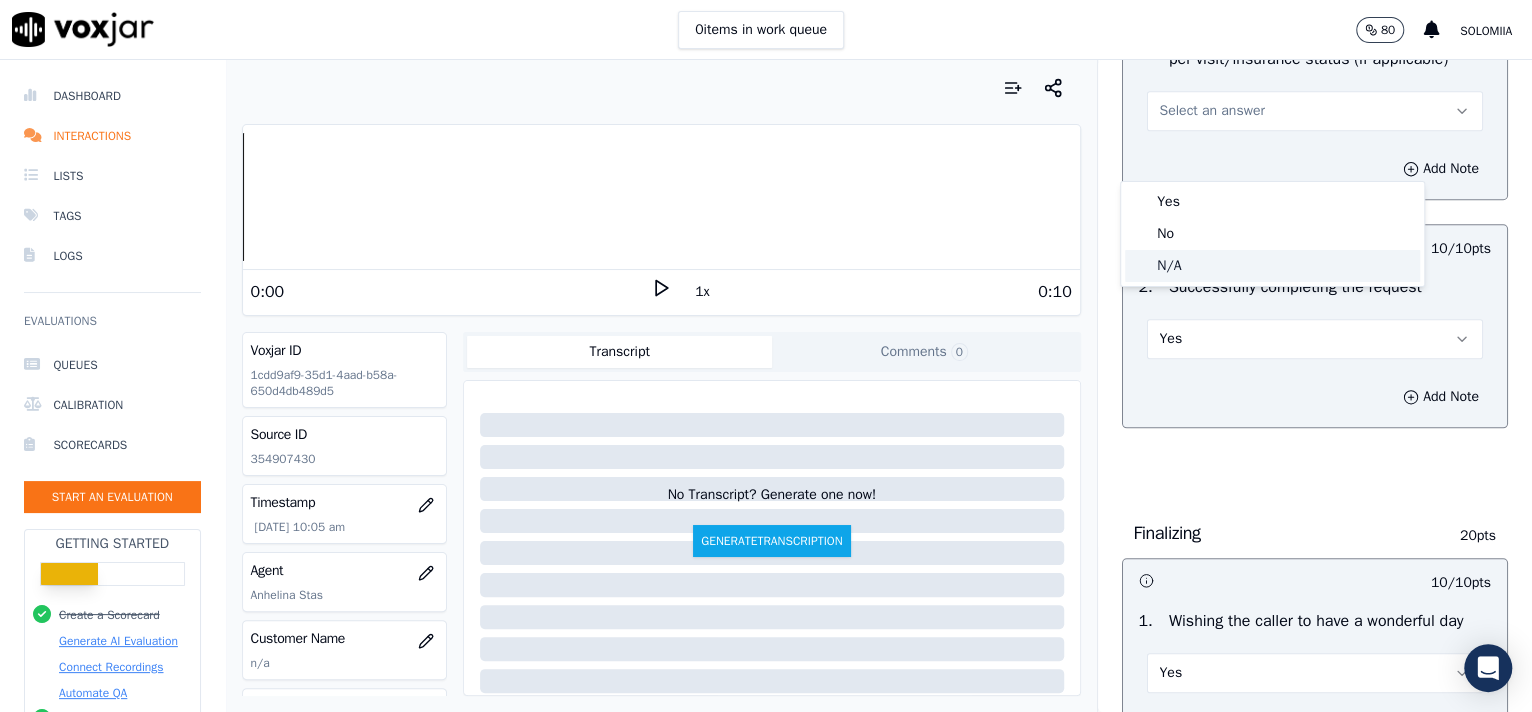 click on "N/A" 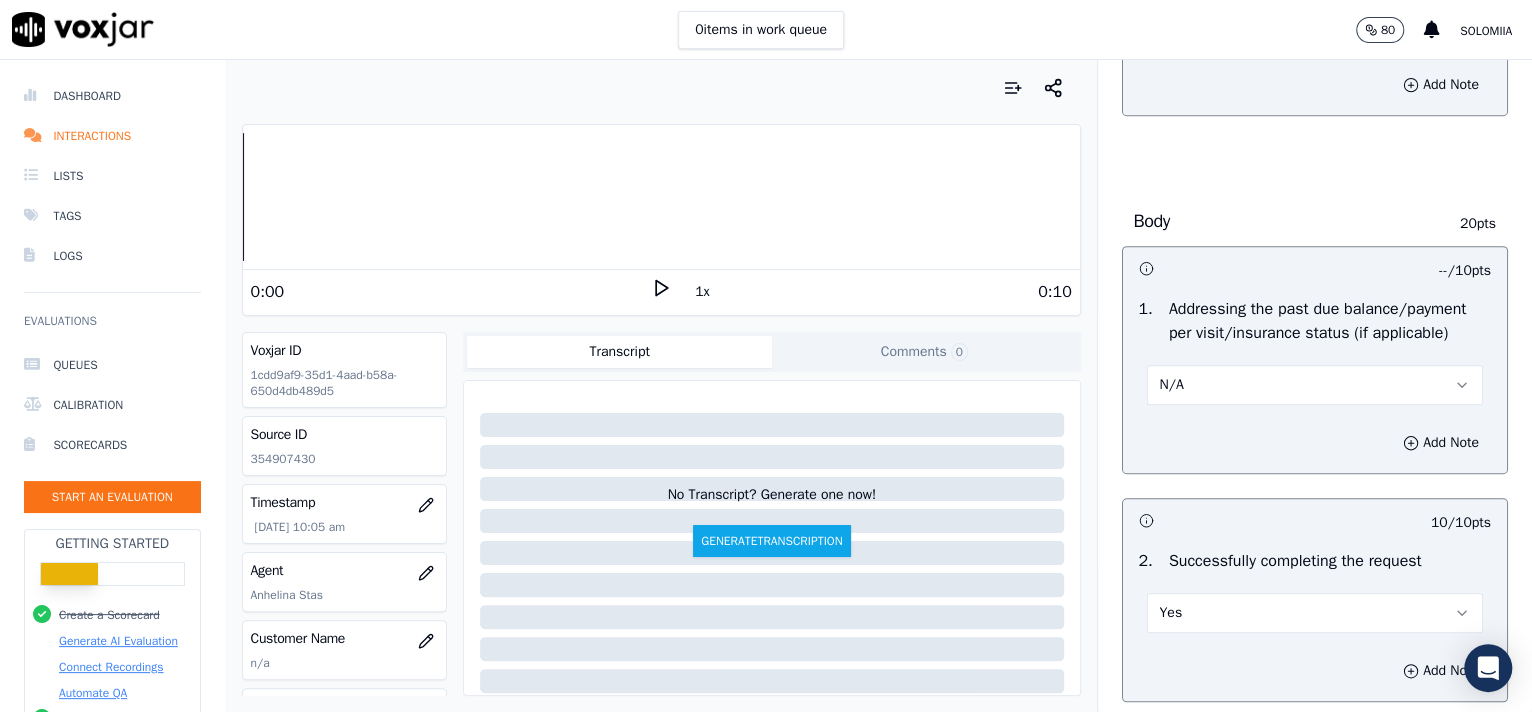 scroll, scrollTop: 740, scrollLeft: 0, axis: vertical 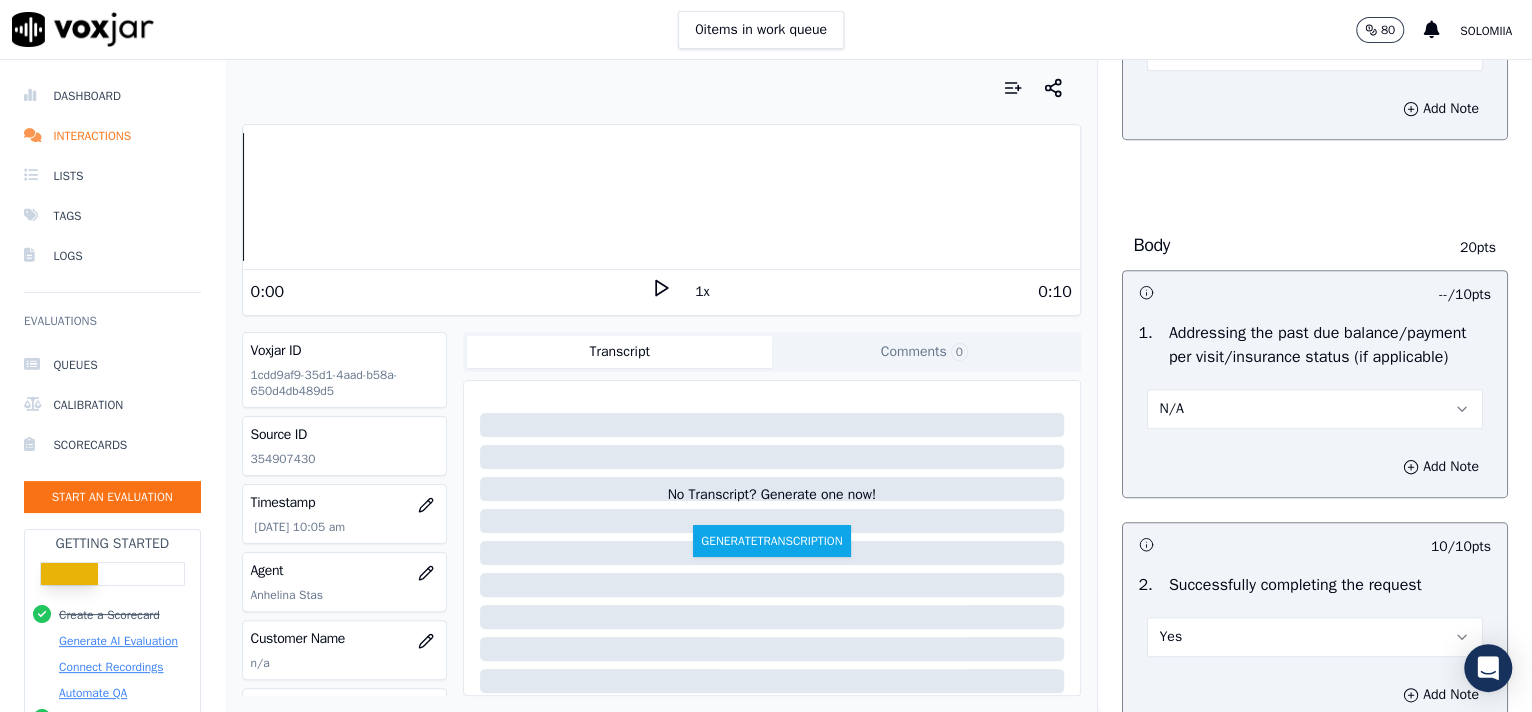 click on "Select an answer" at bounding box center (1212, 51) 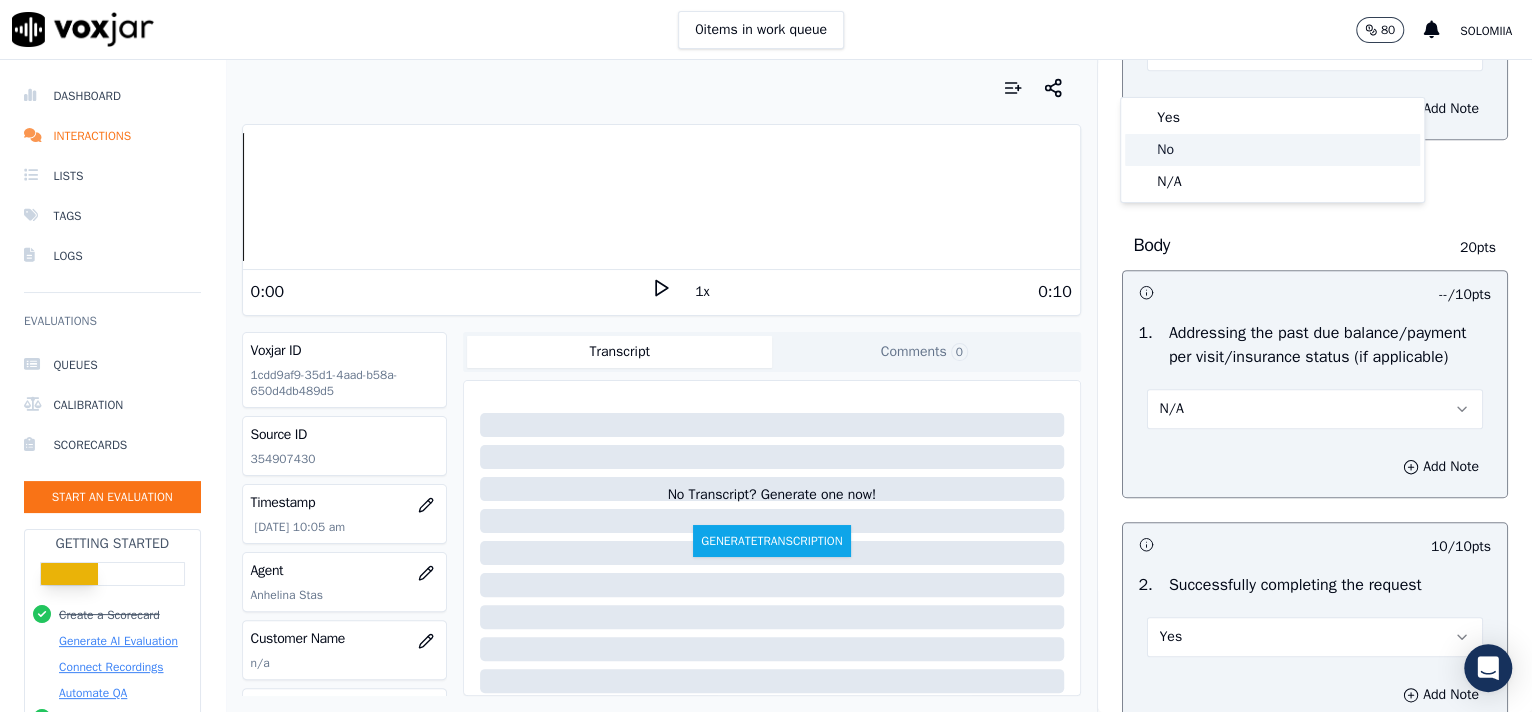 drag, startPoint x: 1290, startPoint y: 145, endPoint x: 1276, endPoint y: 118, distance: 30.413813 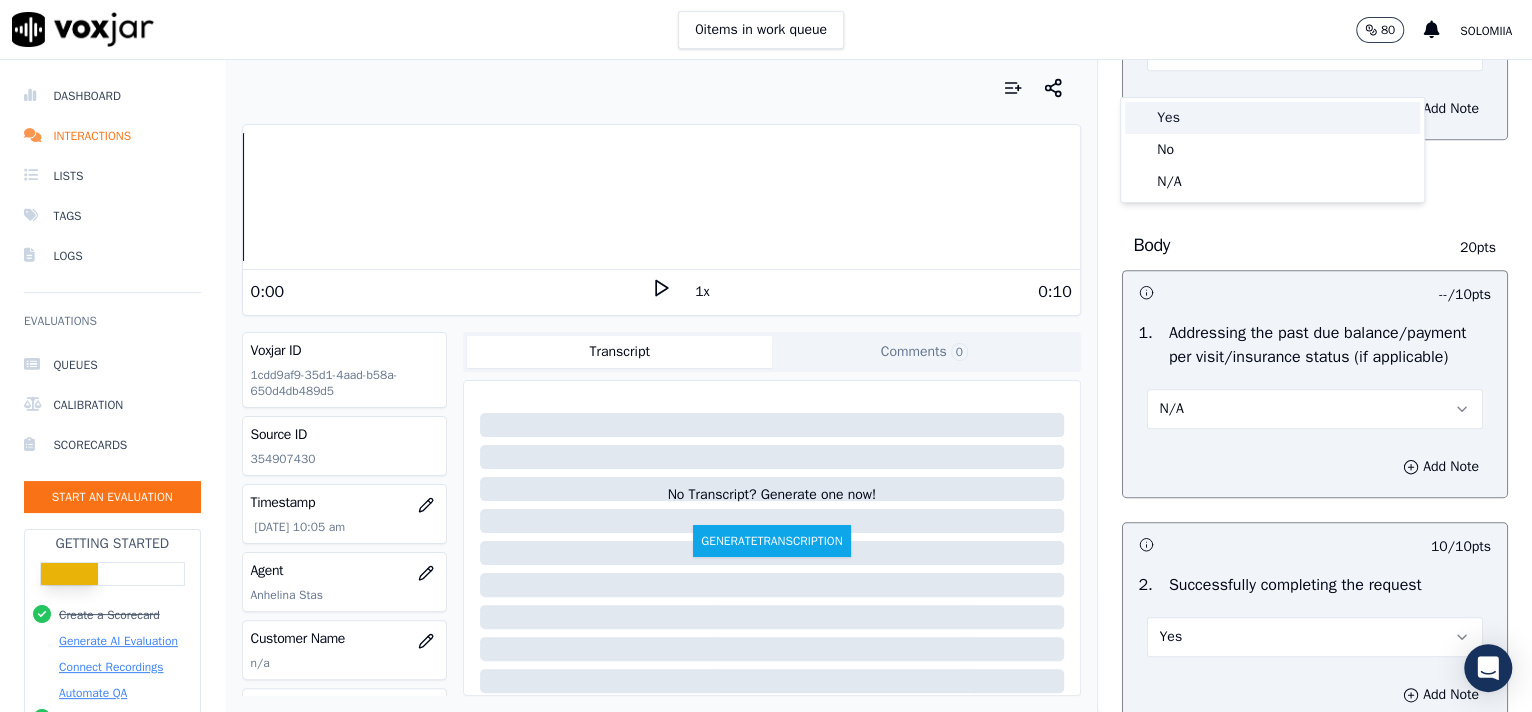 click on "Yes" at bounding box center (1272, 118) 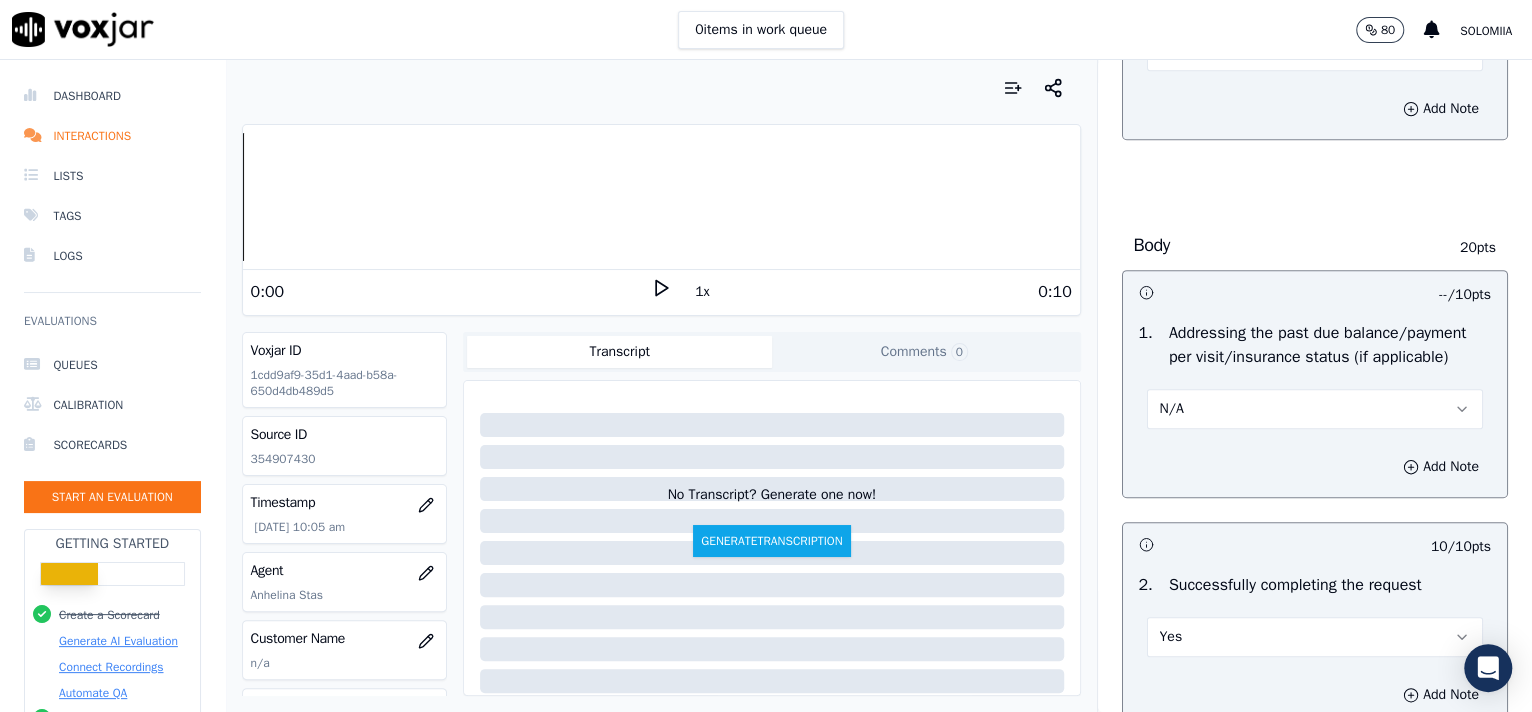 scroll, scrollTop: 600, scrollLeft: 0, axis: vertical 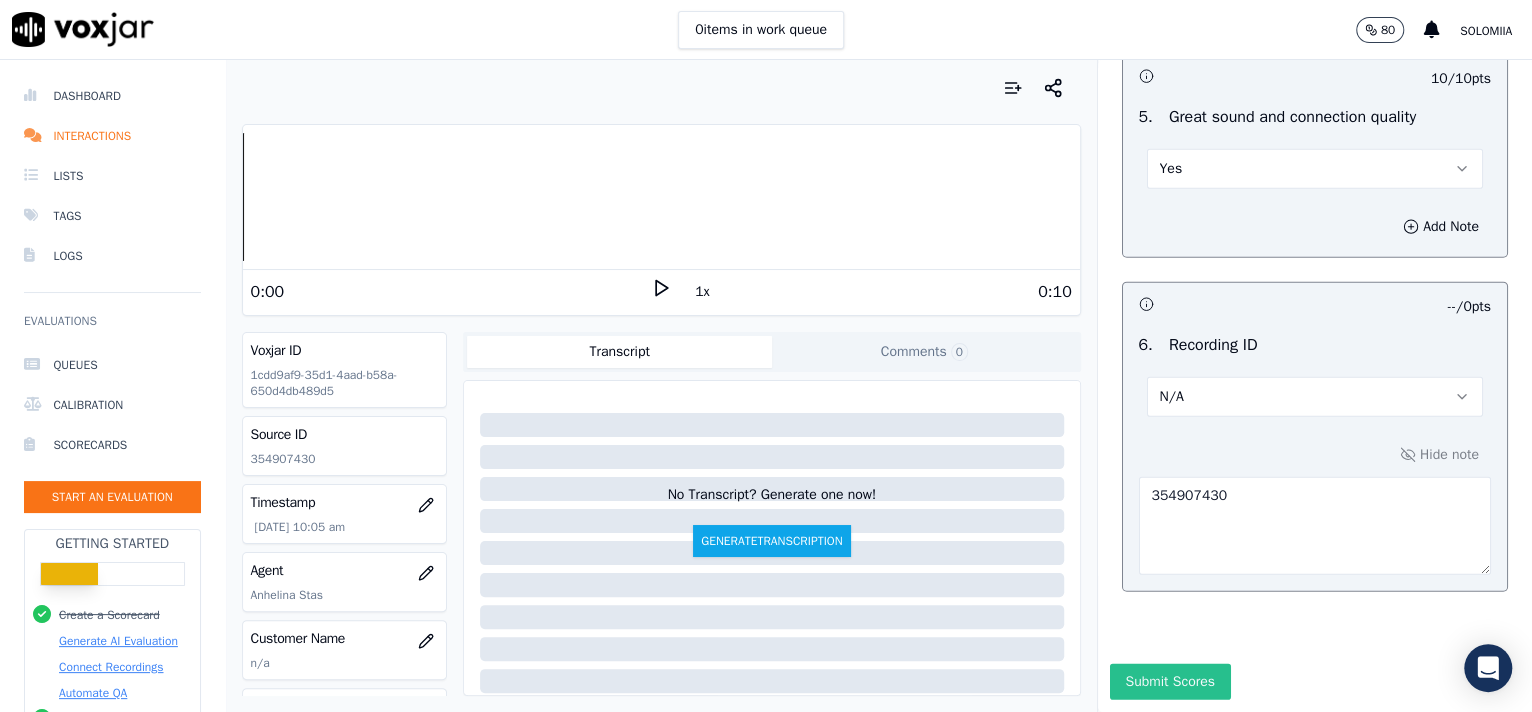 click on "Submit Scores" at bounding box center [1170, 682] 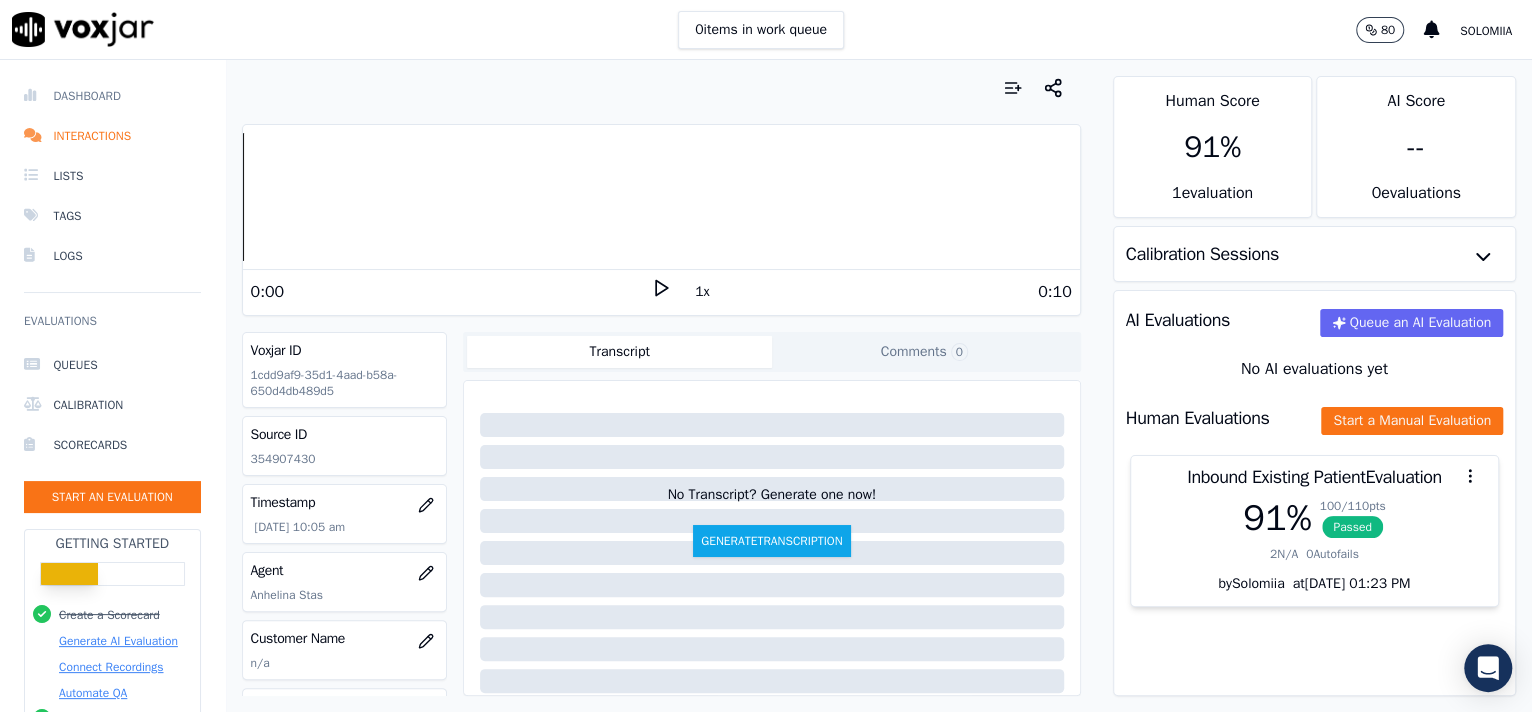 click on "Dashboard" at bounding box center [112, 96] 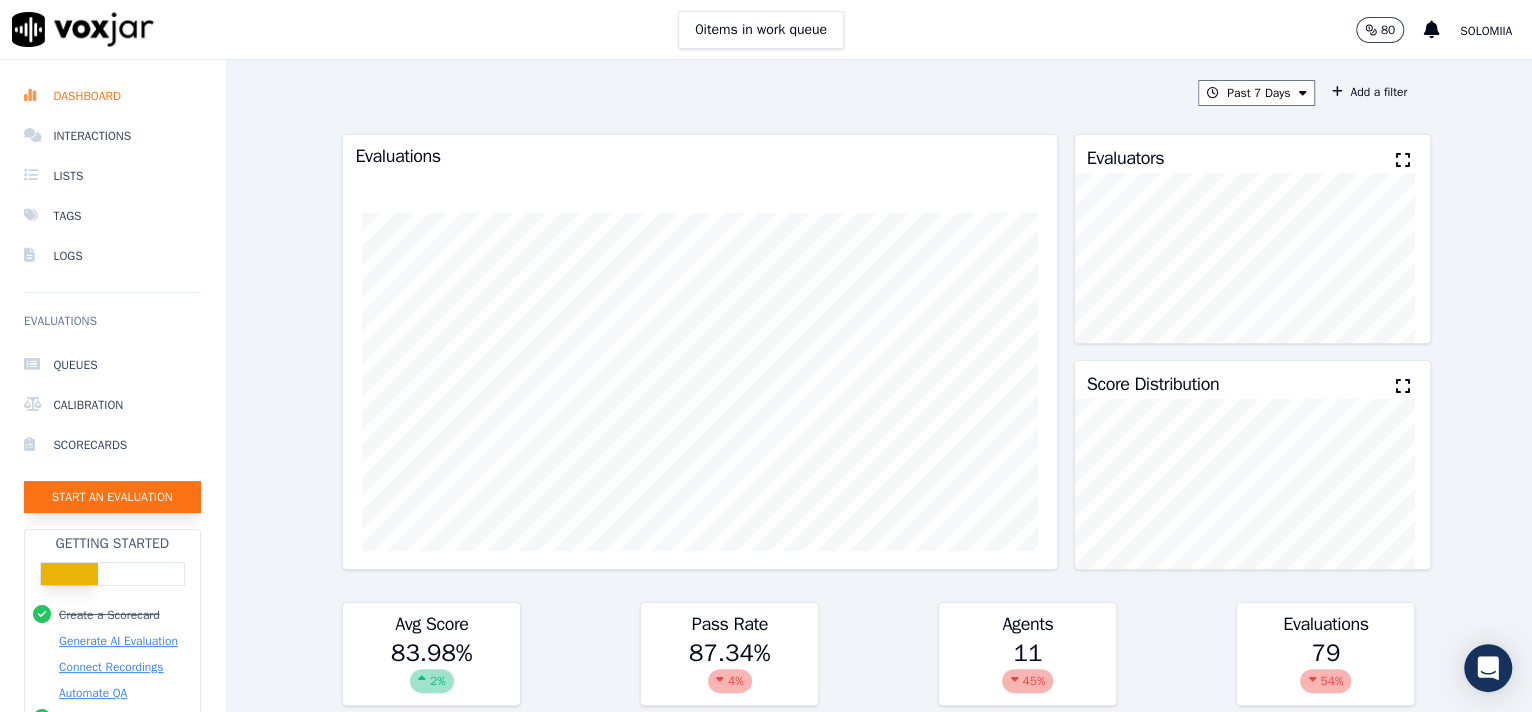 click on "Start an Evaluation" 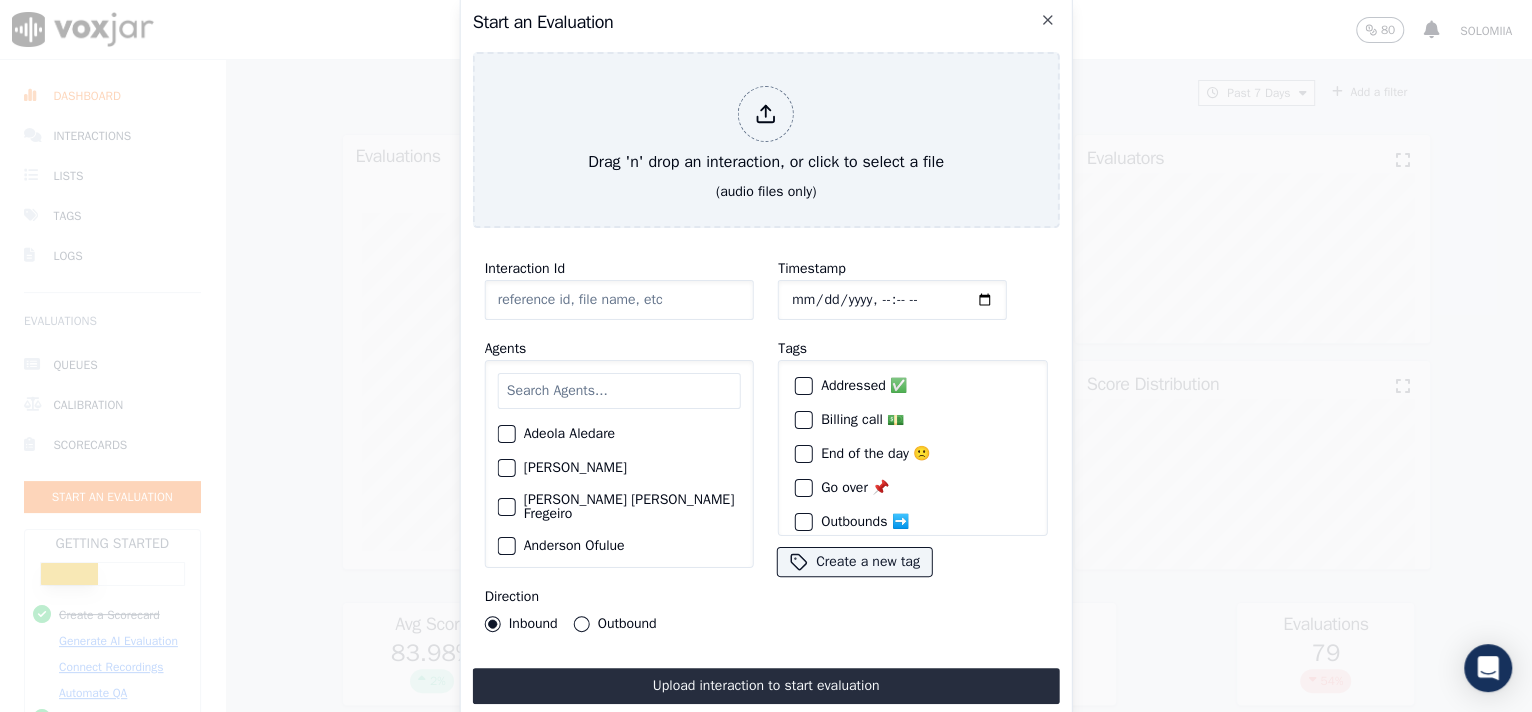 click on "Interaction Id" 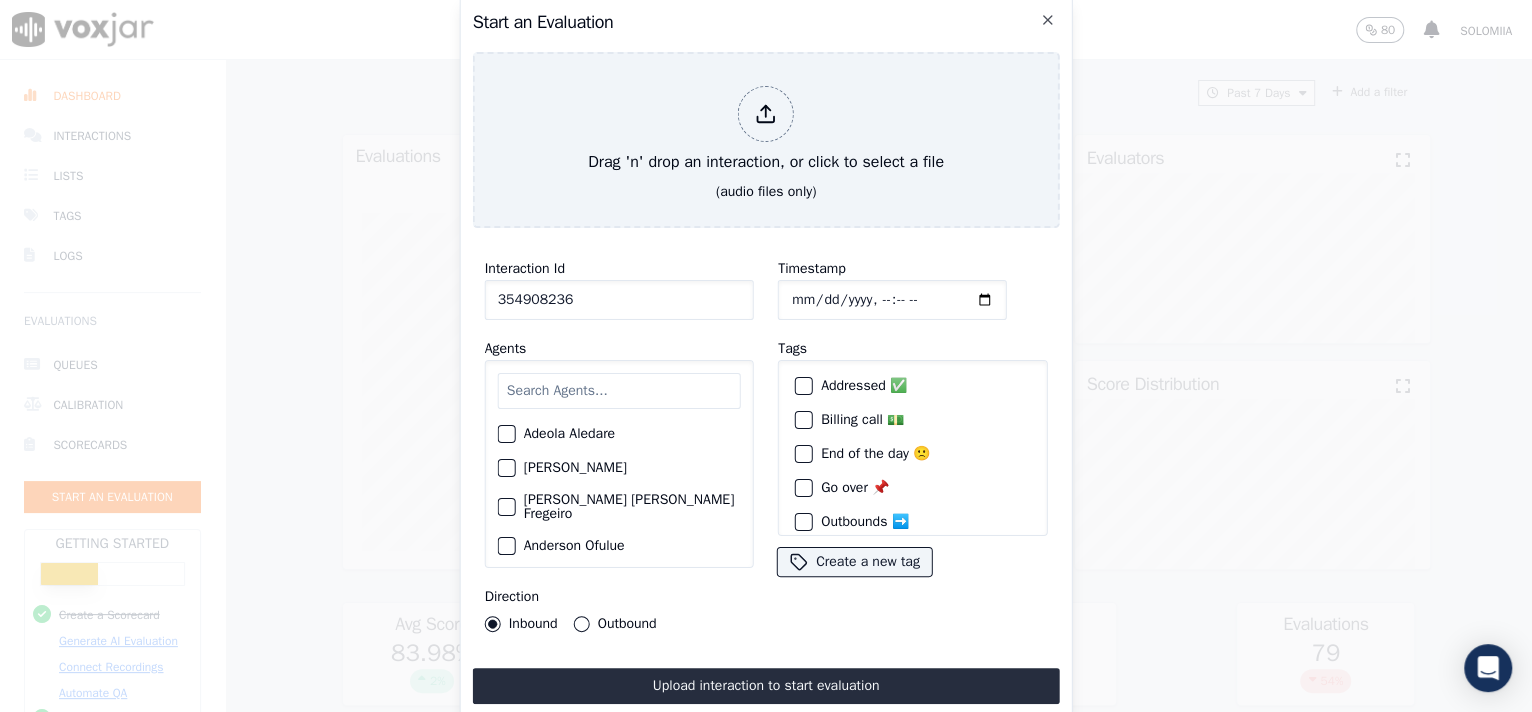type on "354908236" 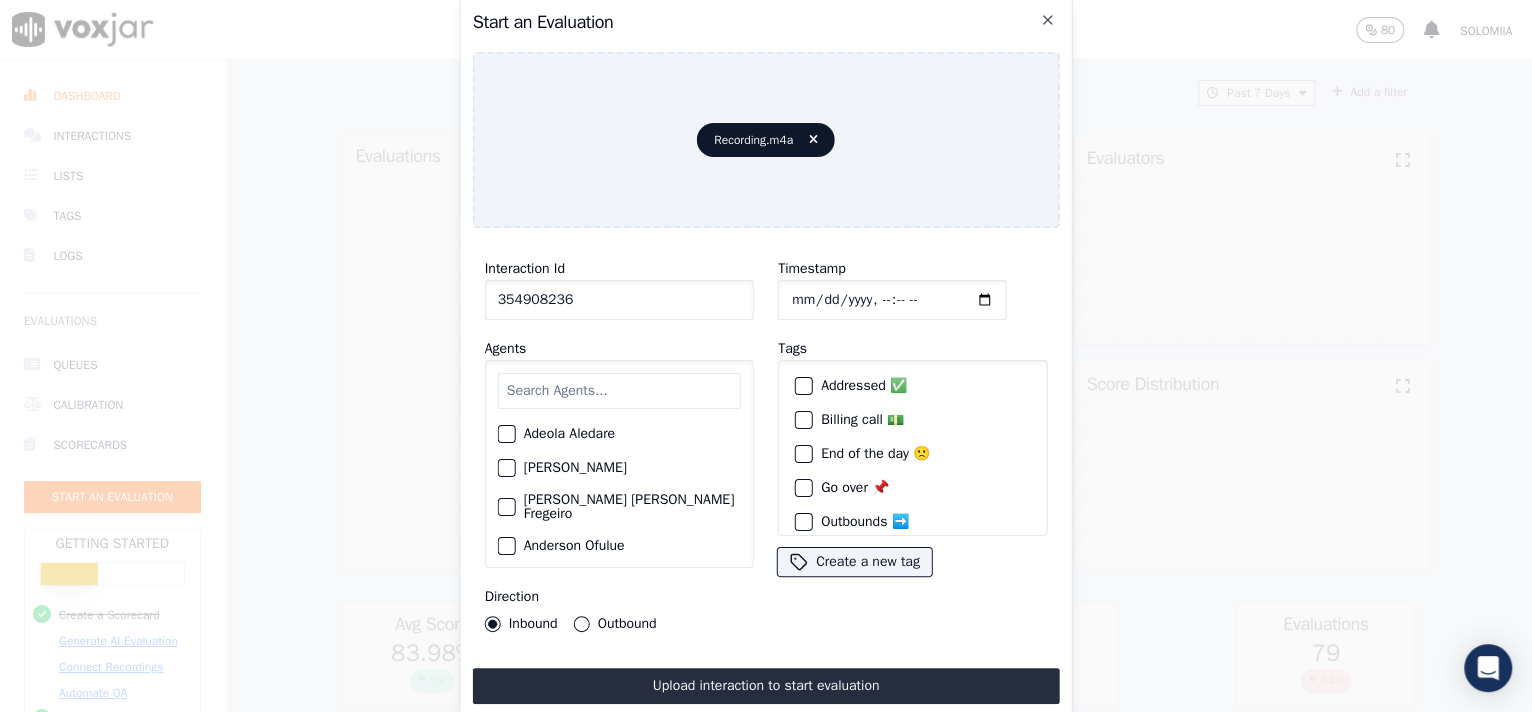 click on "Timestamp" 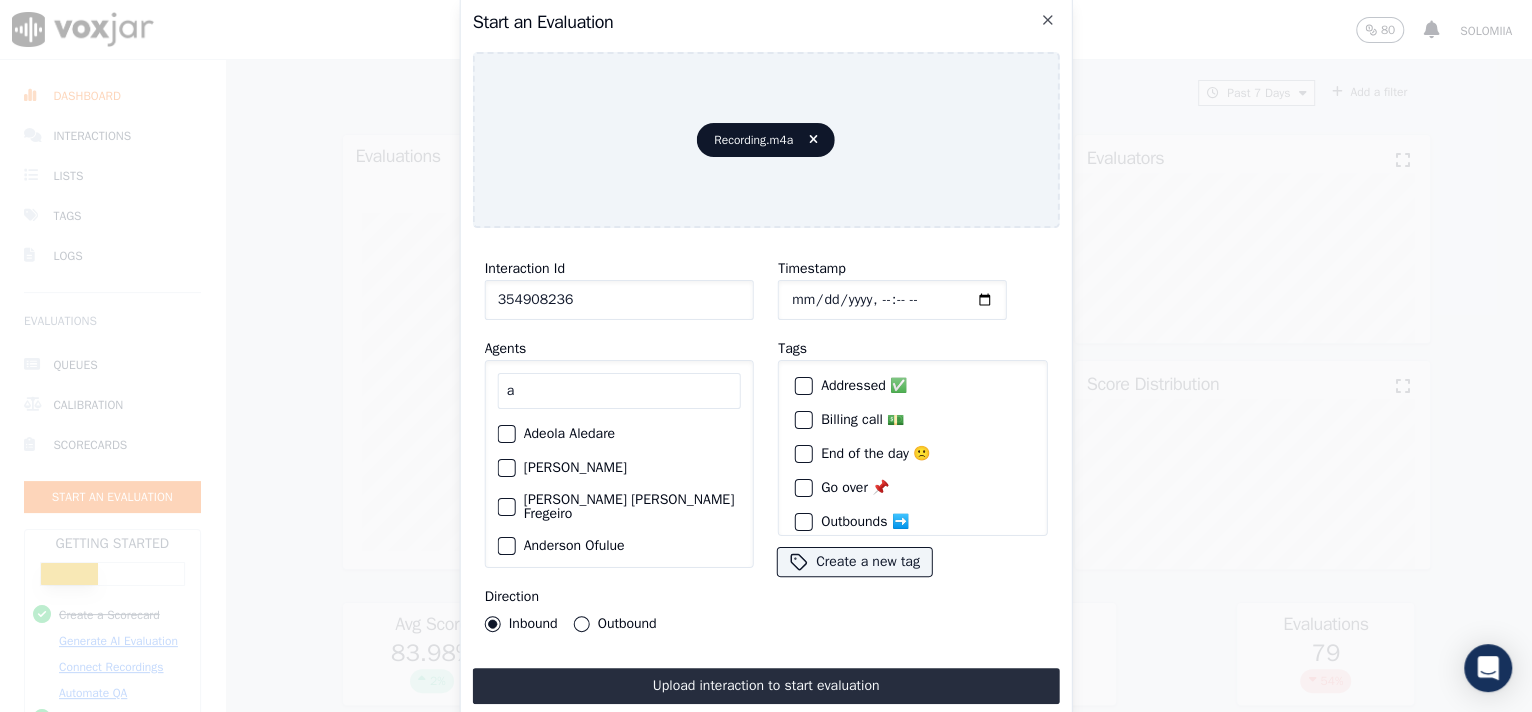 click on "a" at bounding box center (619, 391) 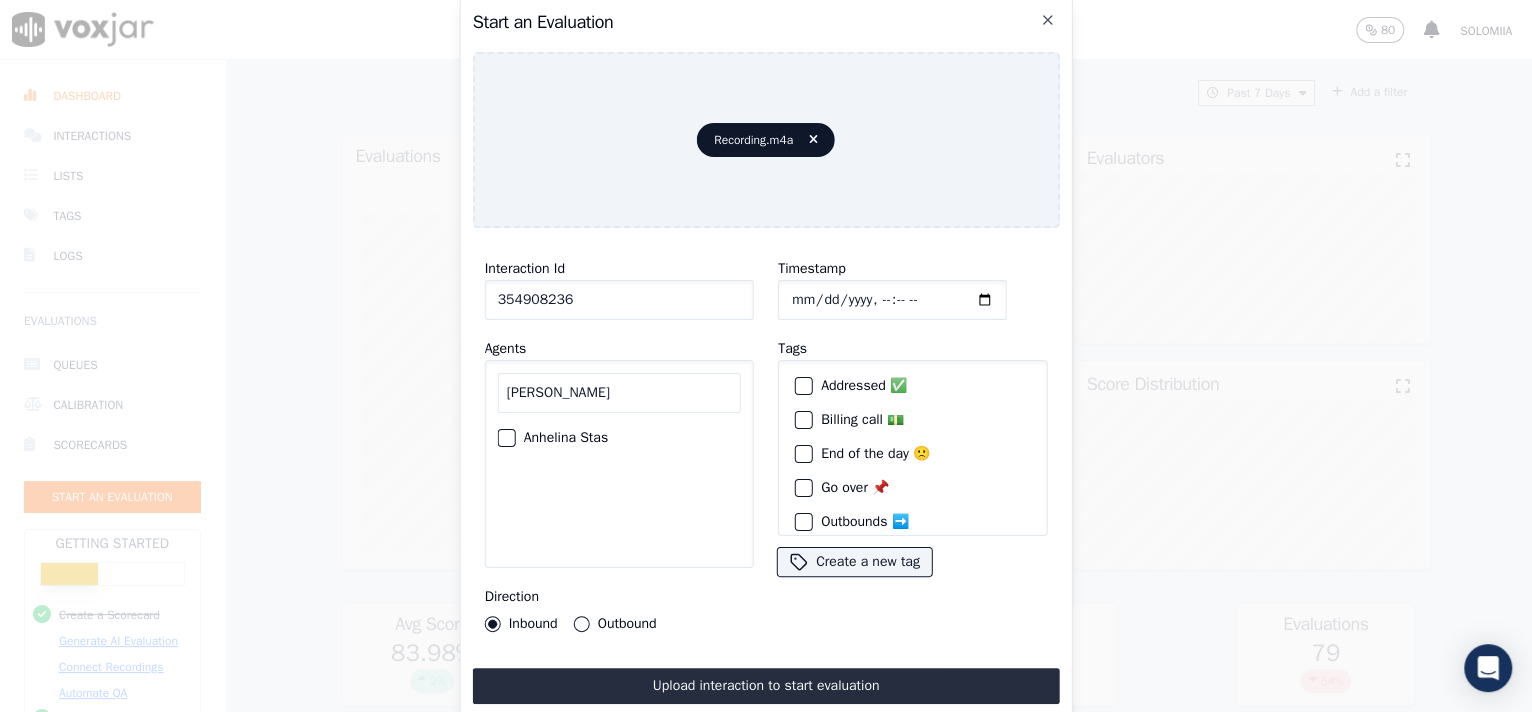 type on "[PERSON_NAME]" 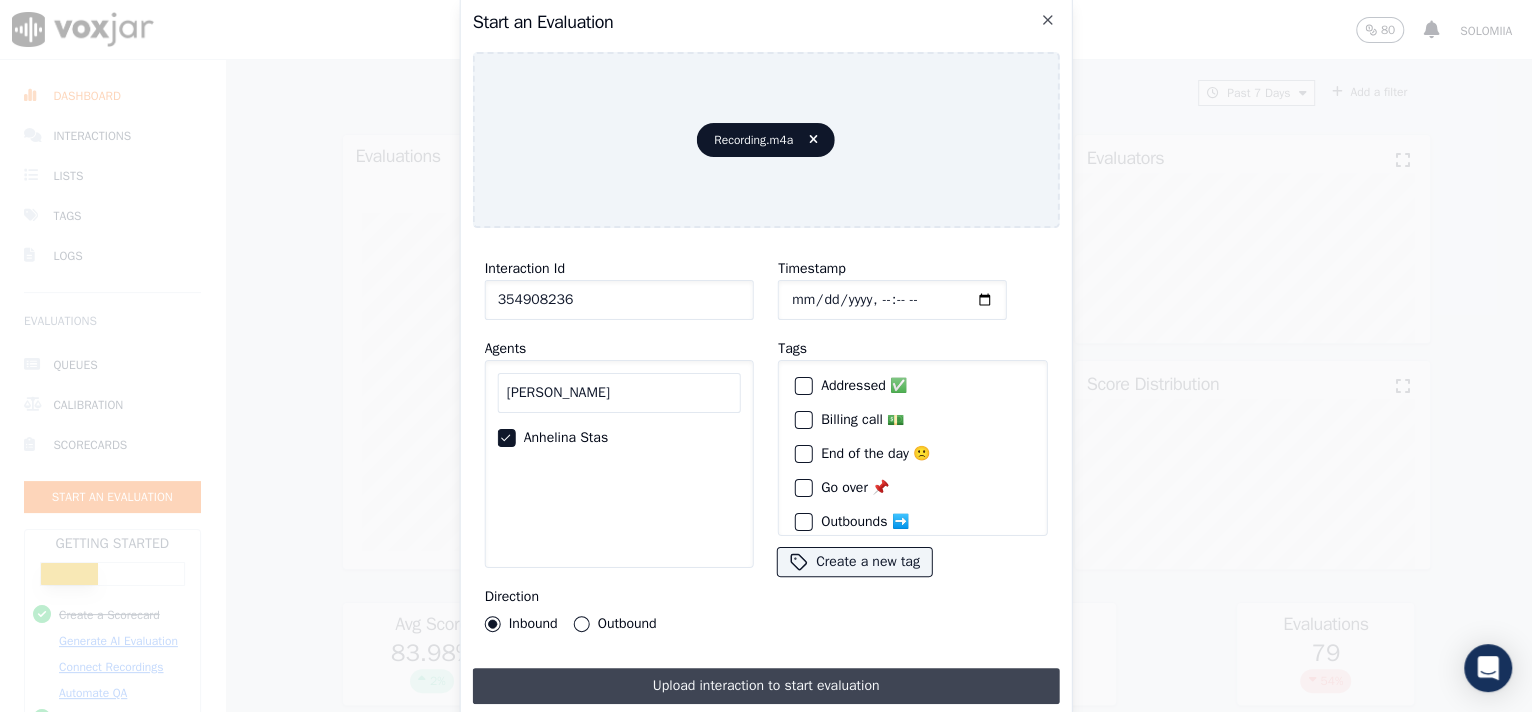 click on "Upload interaction to start evaluation" at bounding box center (766, 686) 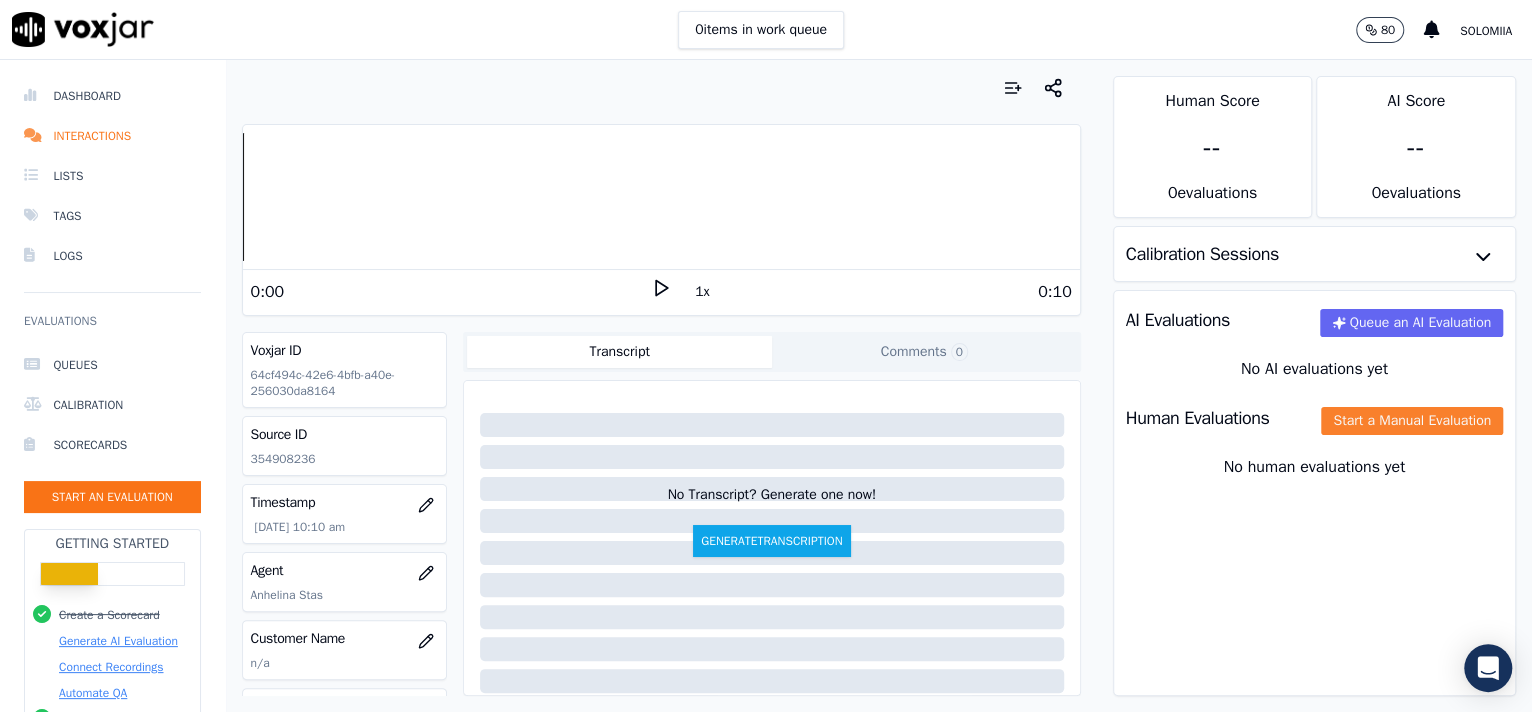 click on "Start a Manual Evaluation" 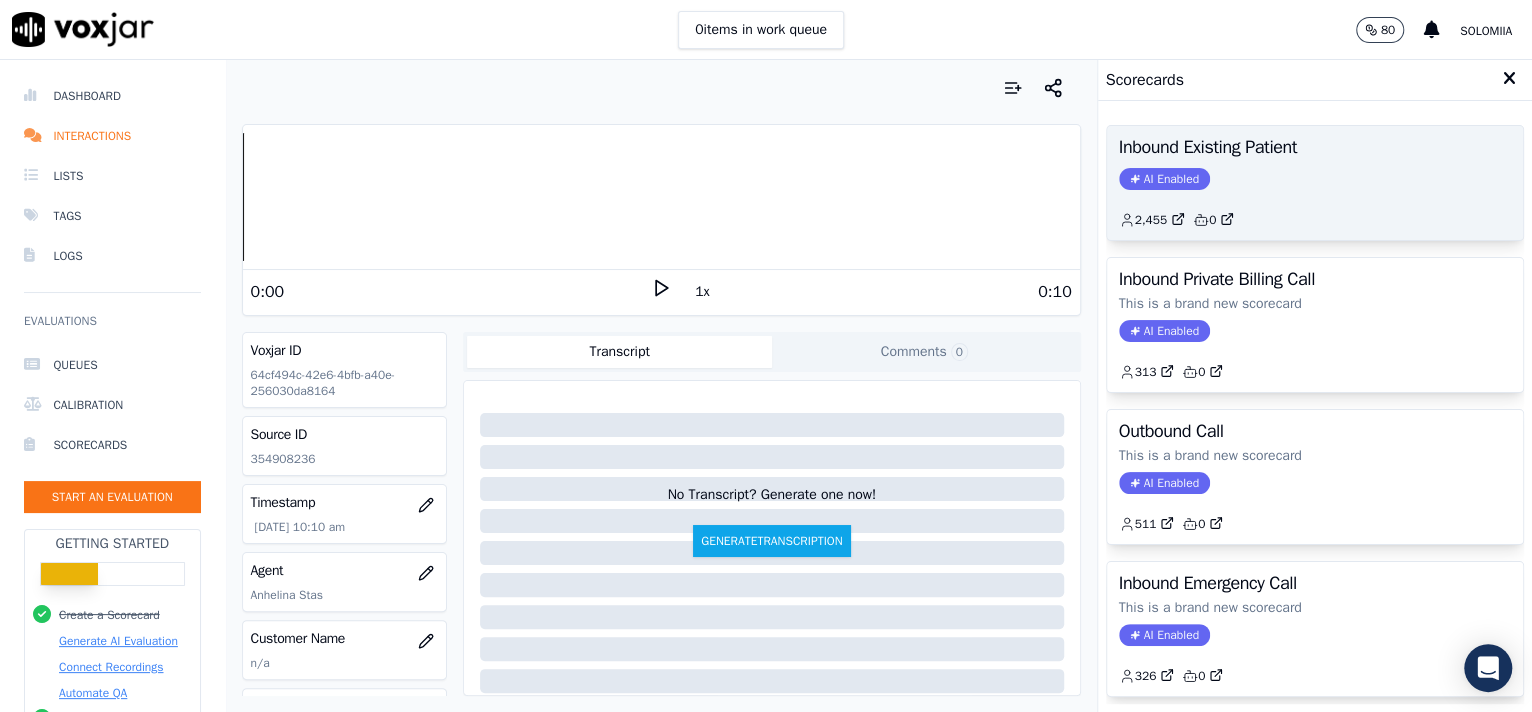 click on "Inbound Existing Patient       AI Enabled       2,455         0" at bounding box center (1315, 183) 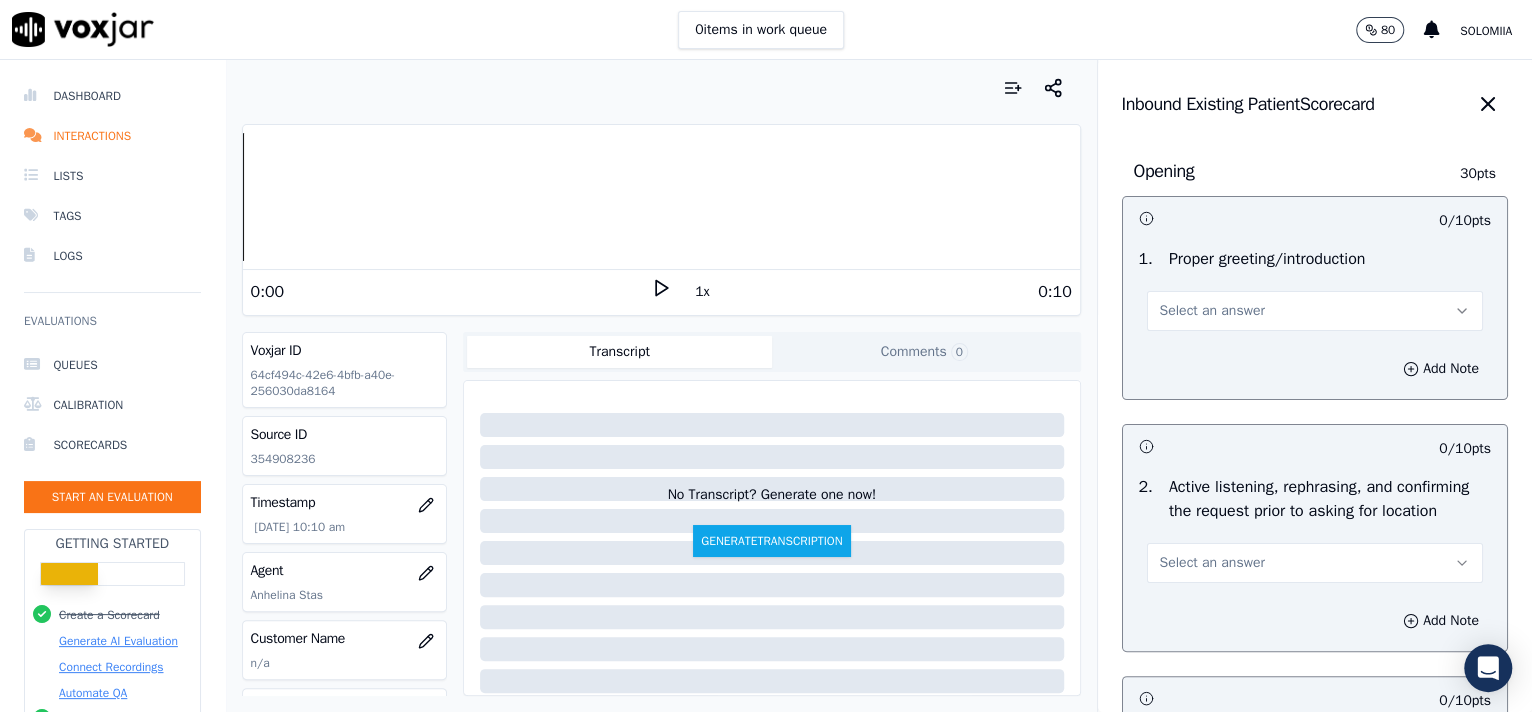click on "Select an answer" at bounding box center [1212, 311] 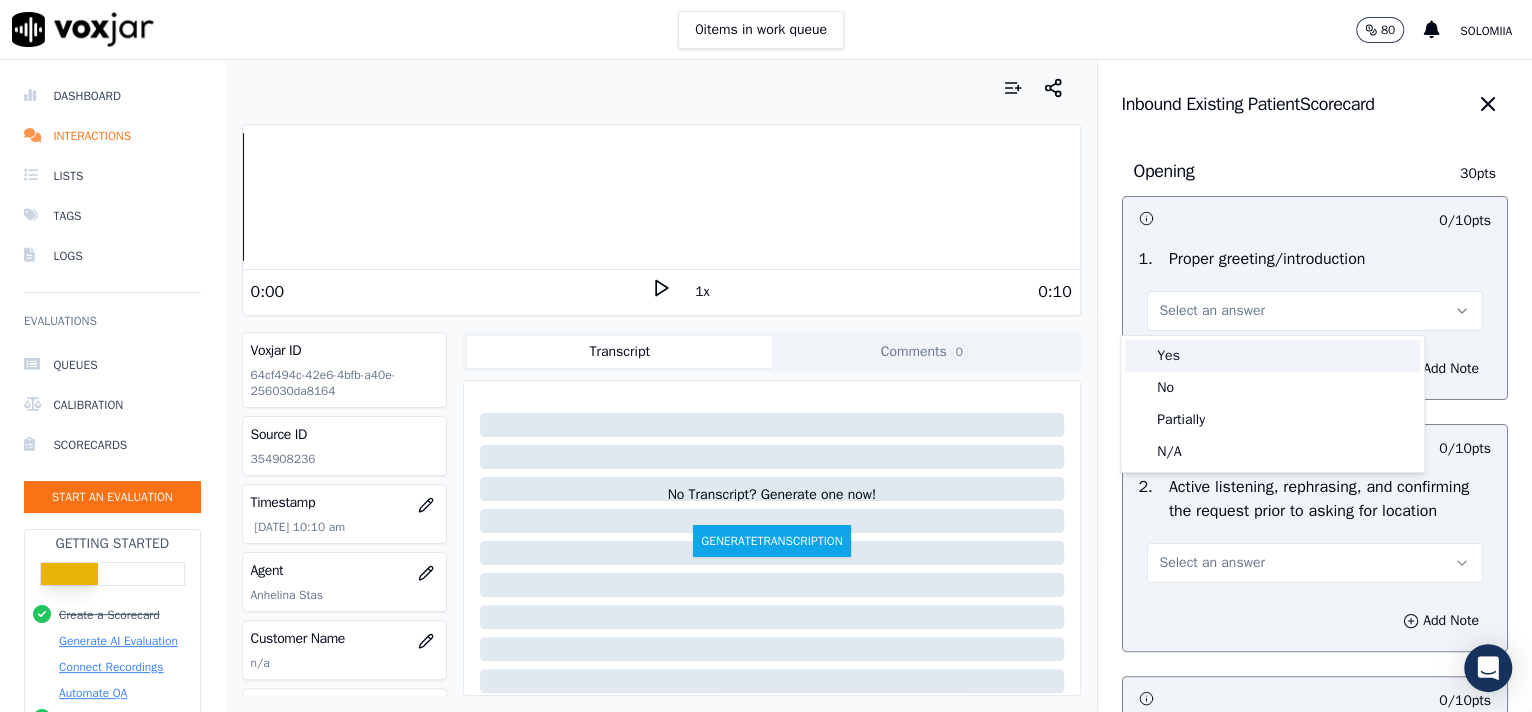 click on "Yes" at bounding box center (1272, 356) 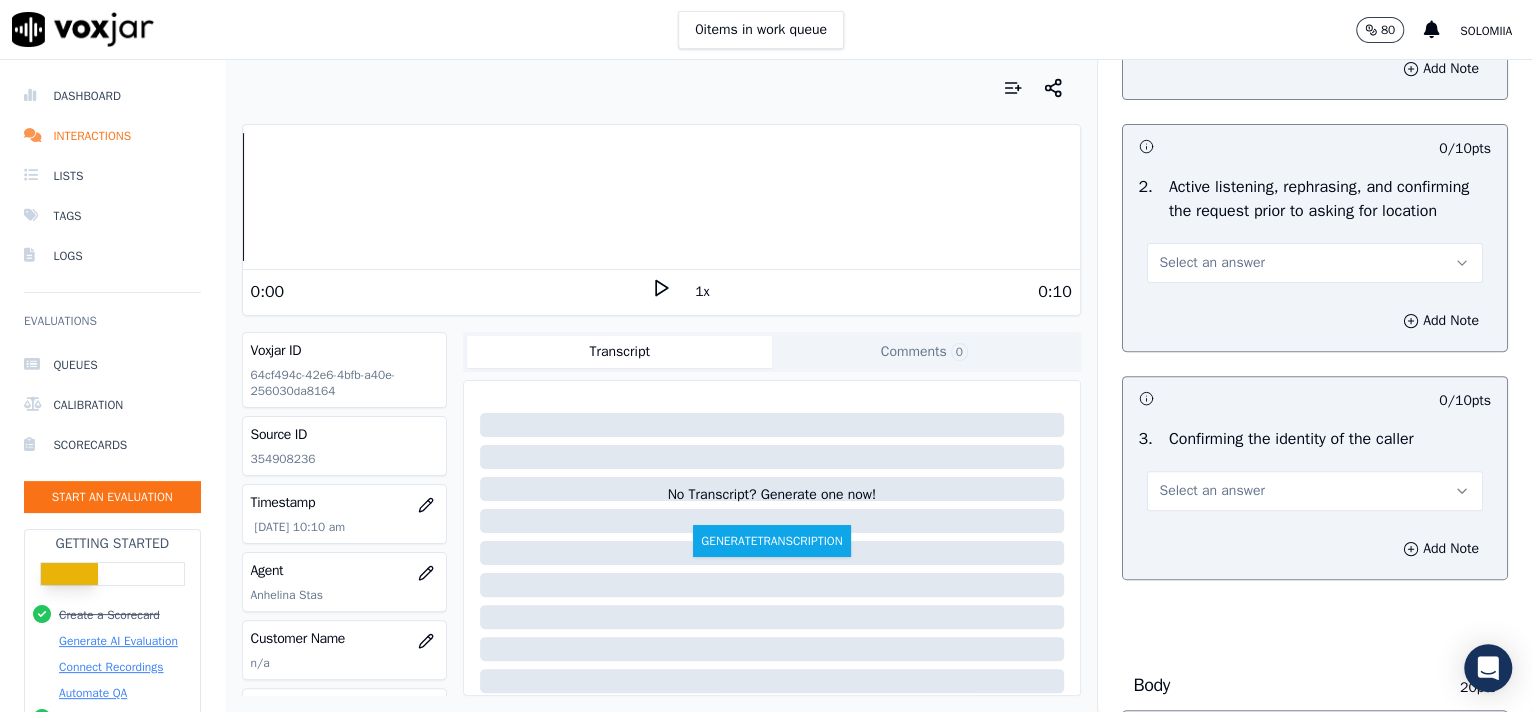 scroll, scrollTop: 323, scrollLeft: 0, axis: vertical 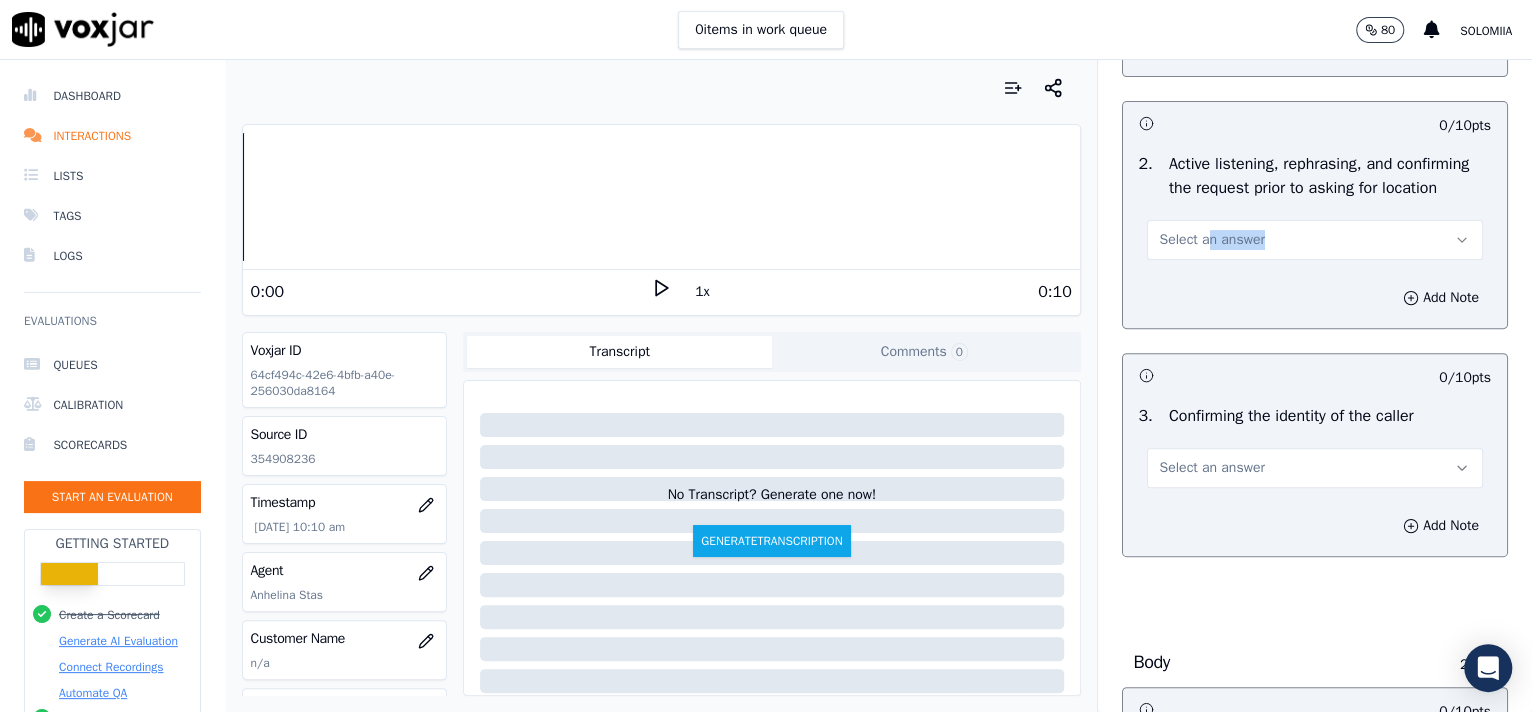 drag, startPoint x: 1242, startPoint y: 225, endPoint x: 1177, endPoint y: 275, distance: 82.006096 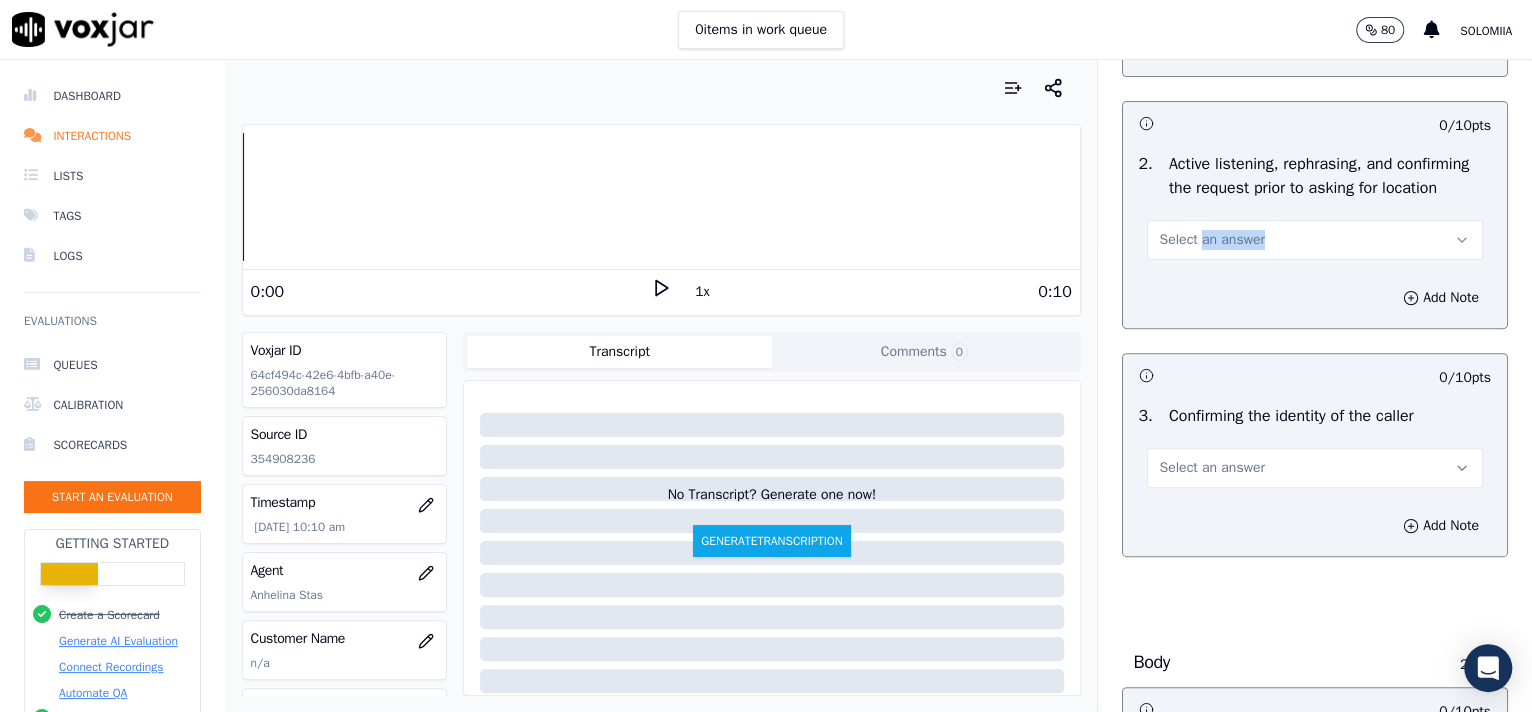 click on "Select an answer" at bounding box center [1315, 240] 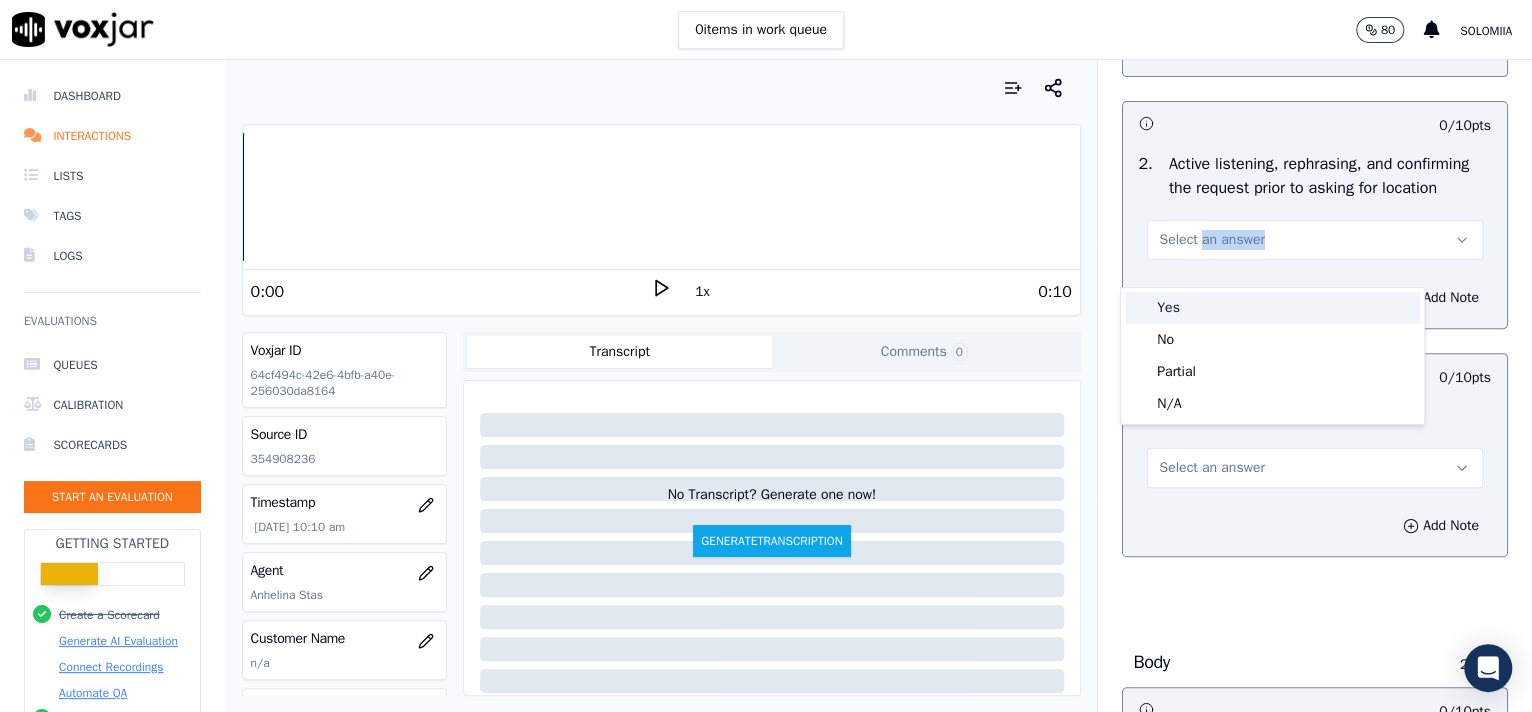 click on "Yes" at bounding box center (1272, 308) 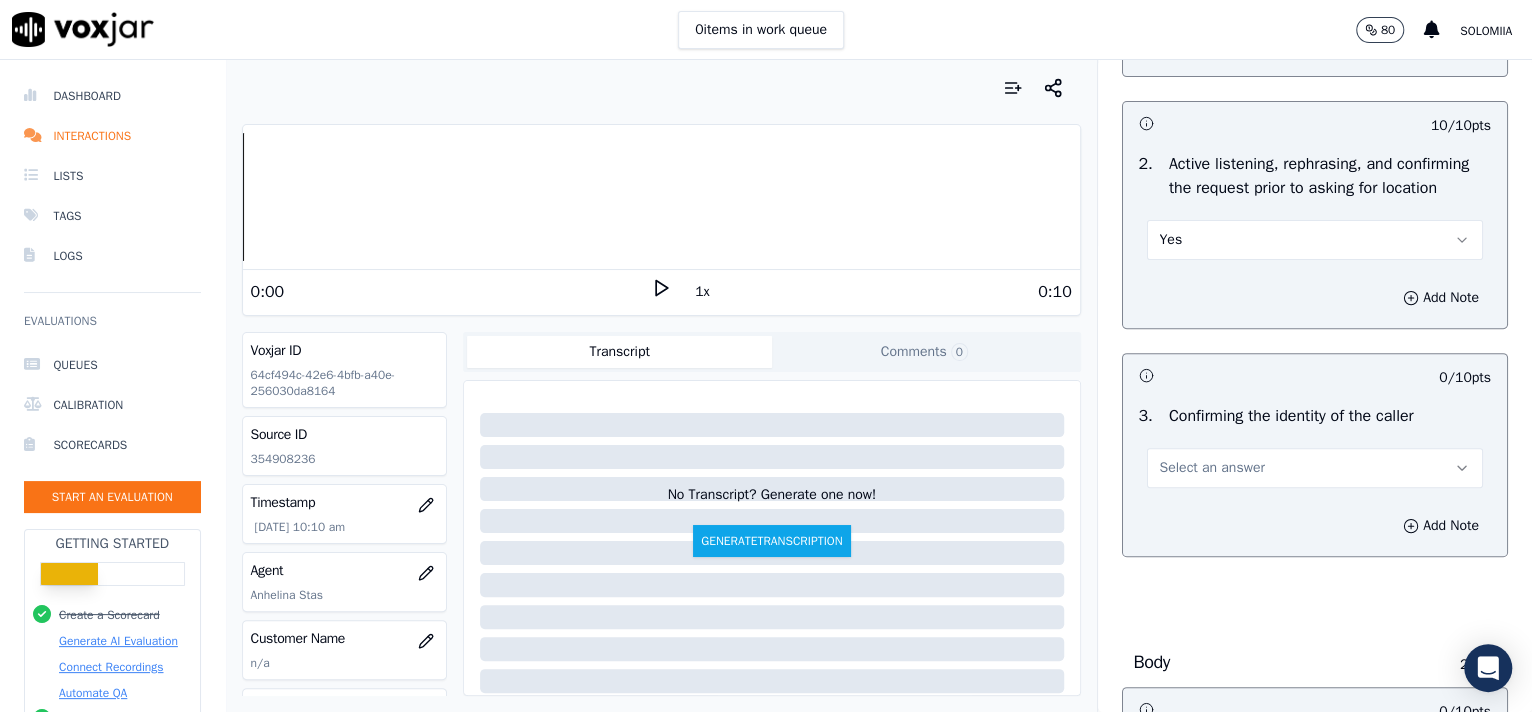 scroll, scrollTop: 3057, scrollLeft: 0, axis: vertical 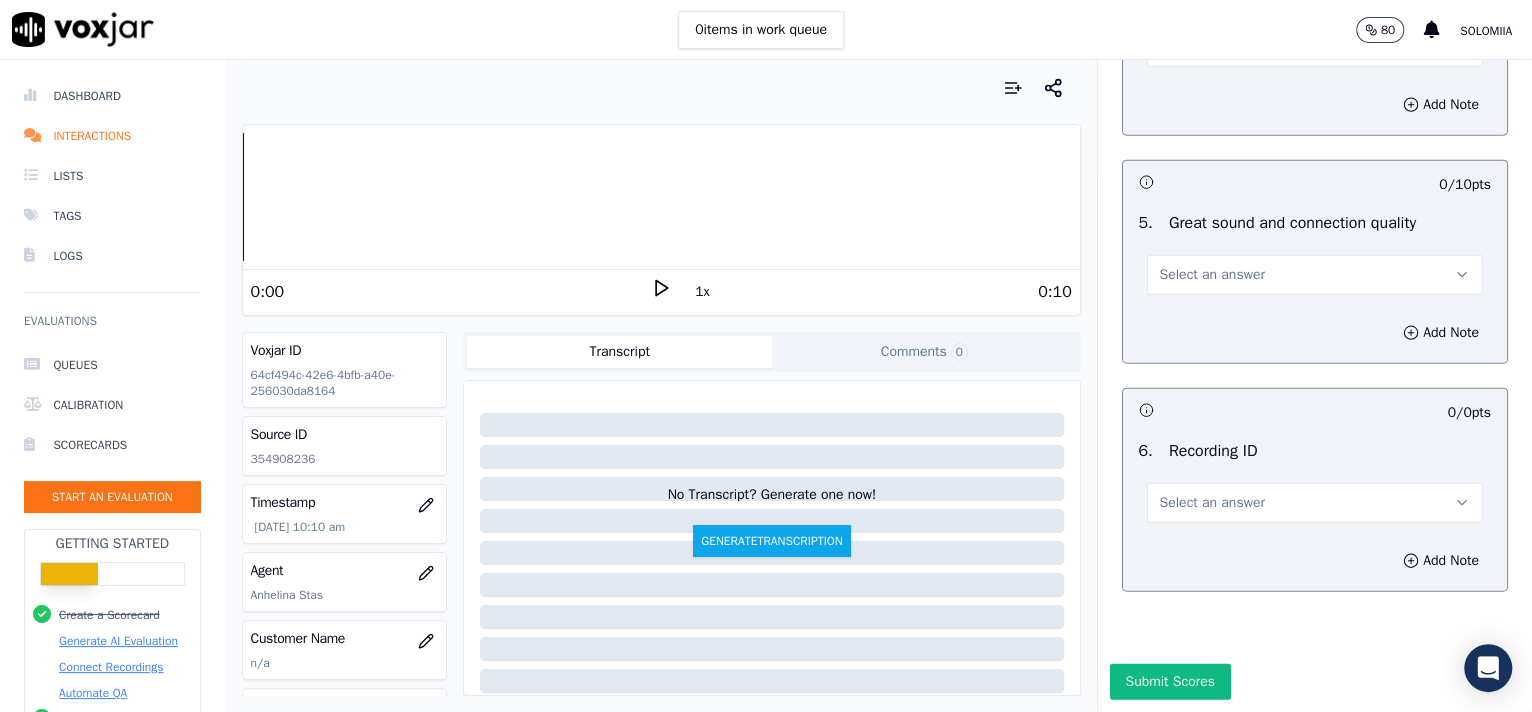 click on "Select an answer" at bounding box center [1315, 503] 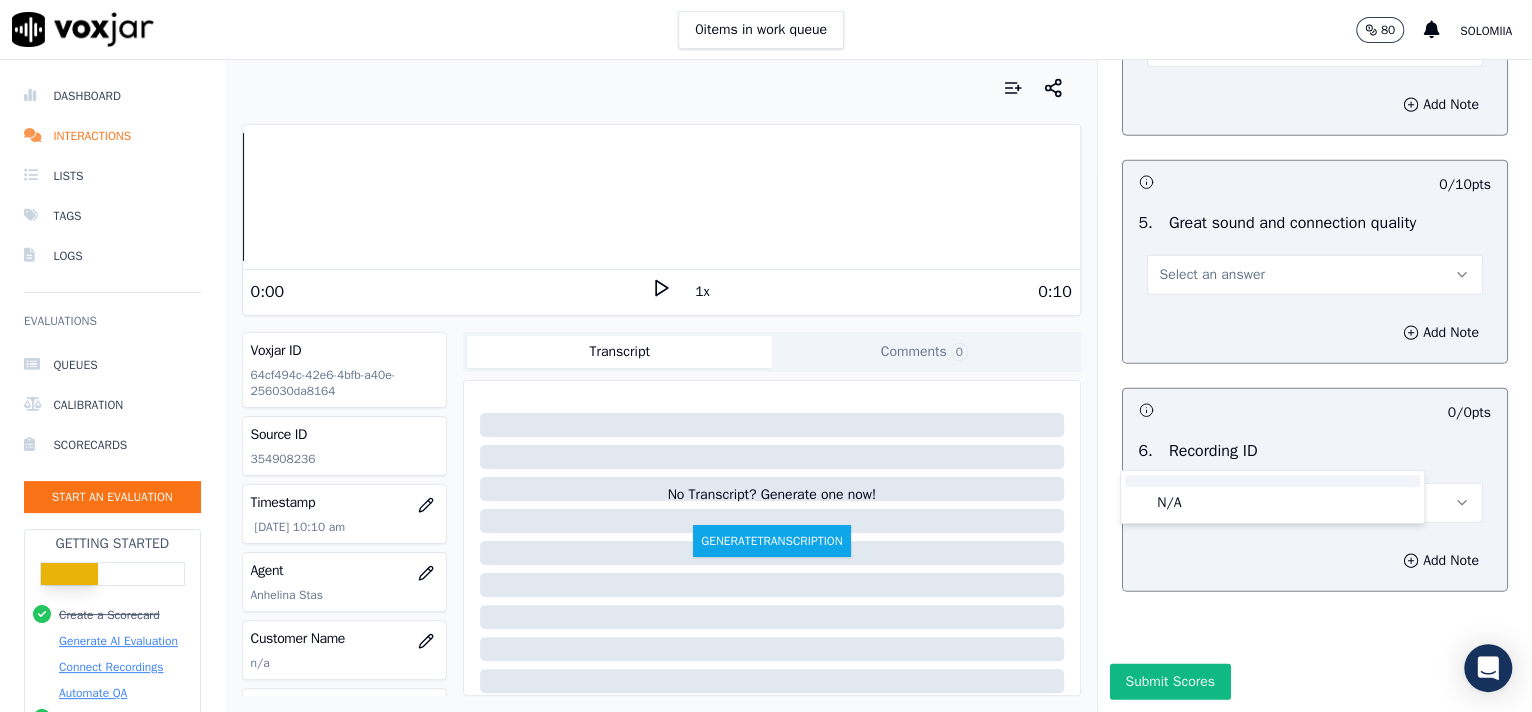 drag, startPoint x: 1247, startPoint y: 482, endPoint x: 1257, endPoint y: 494, distance: 15.6205 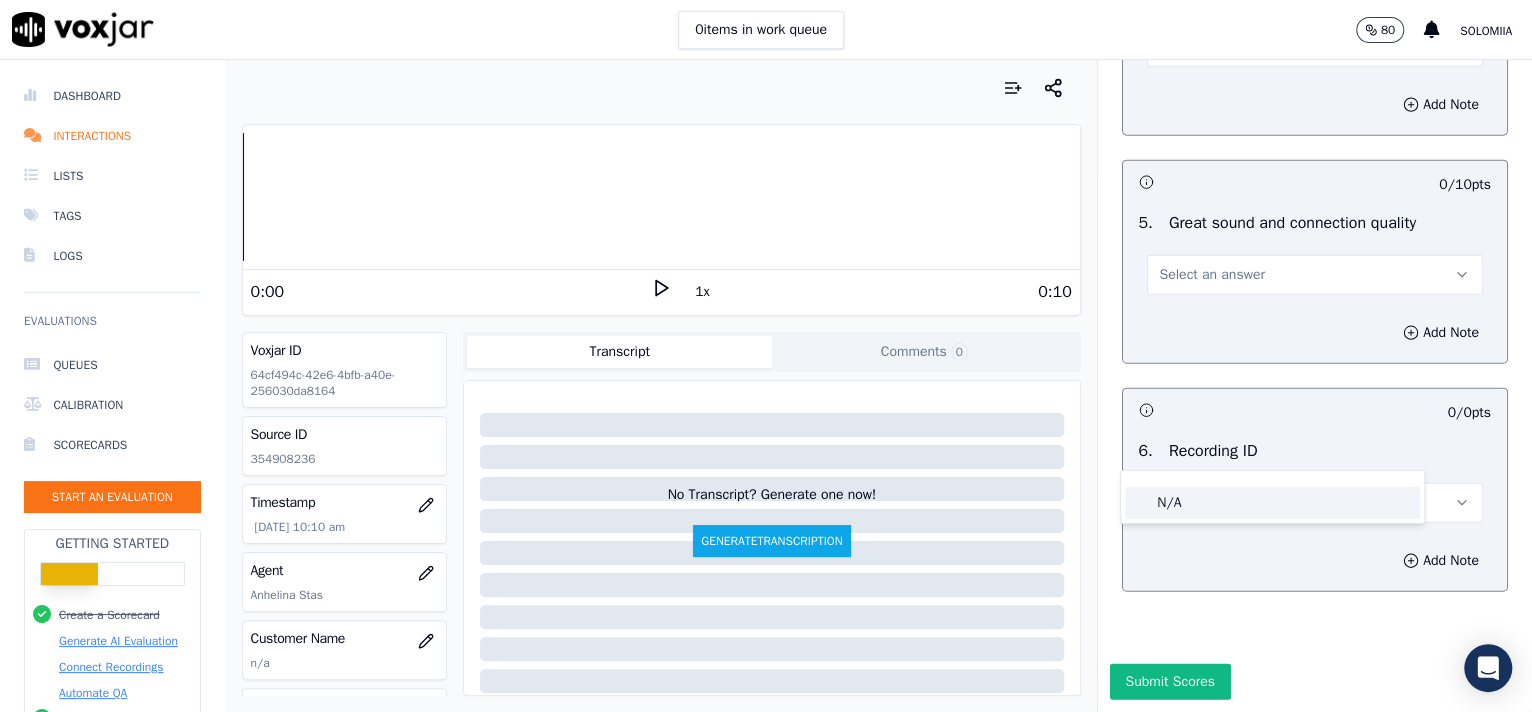 click on "N/A" 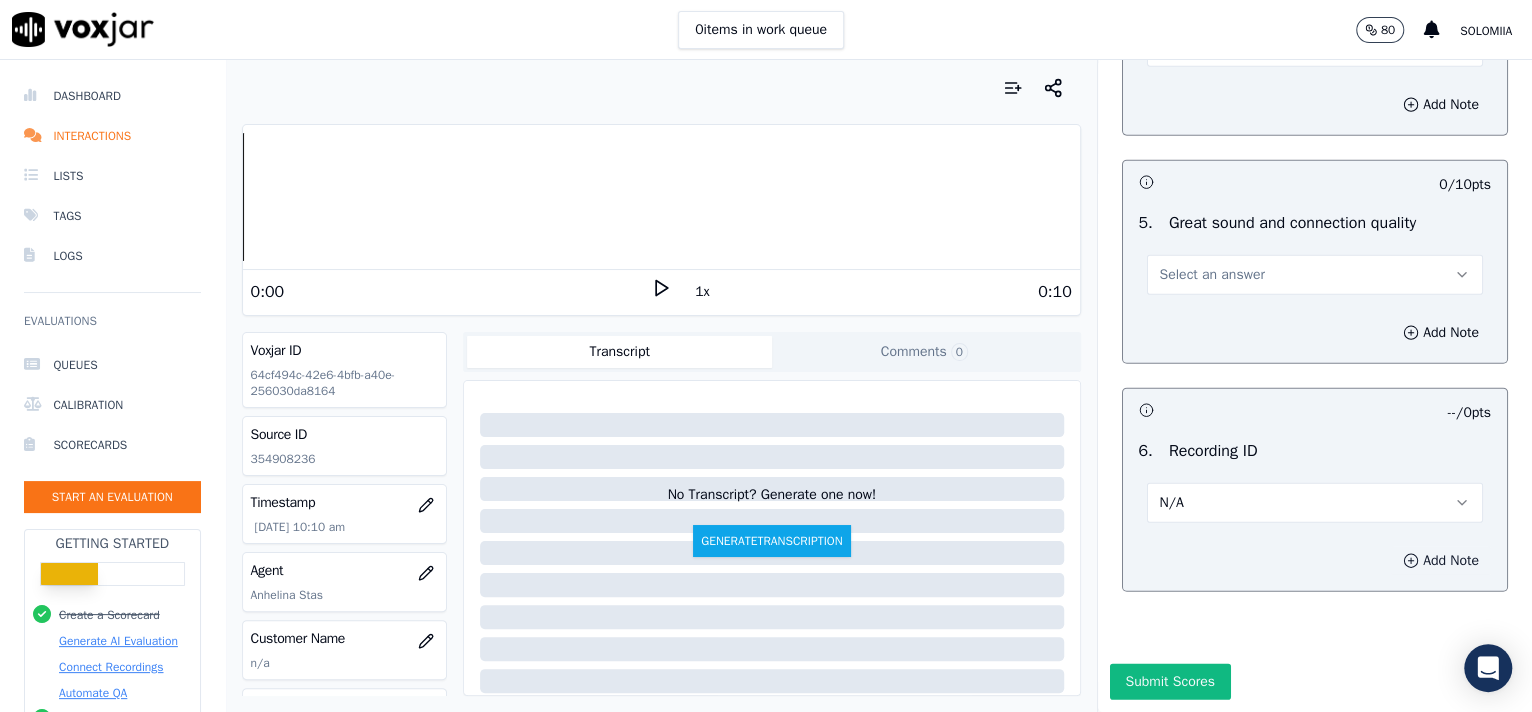 click on "Add Note" at bounding box center [1441, 561] 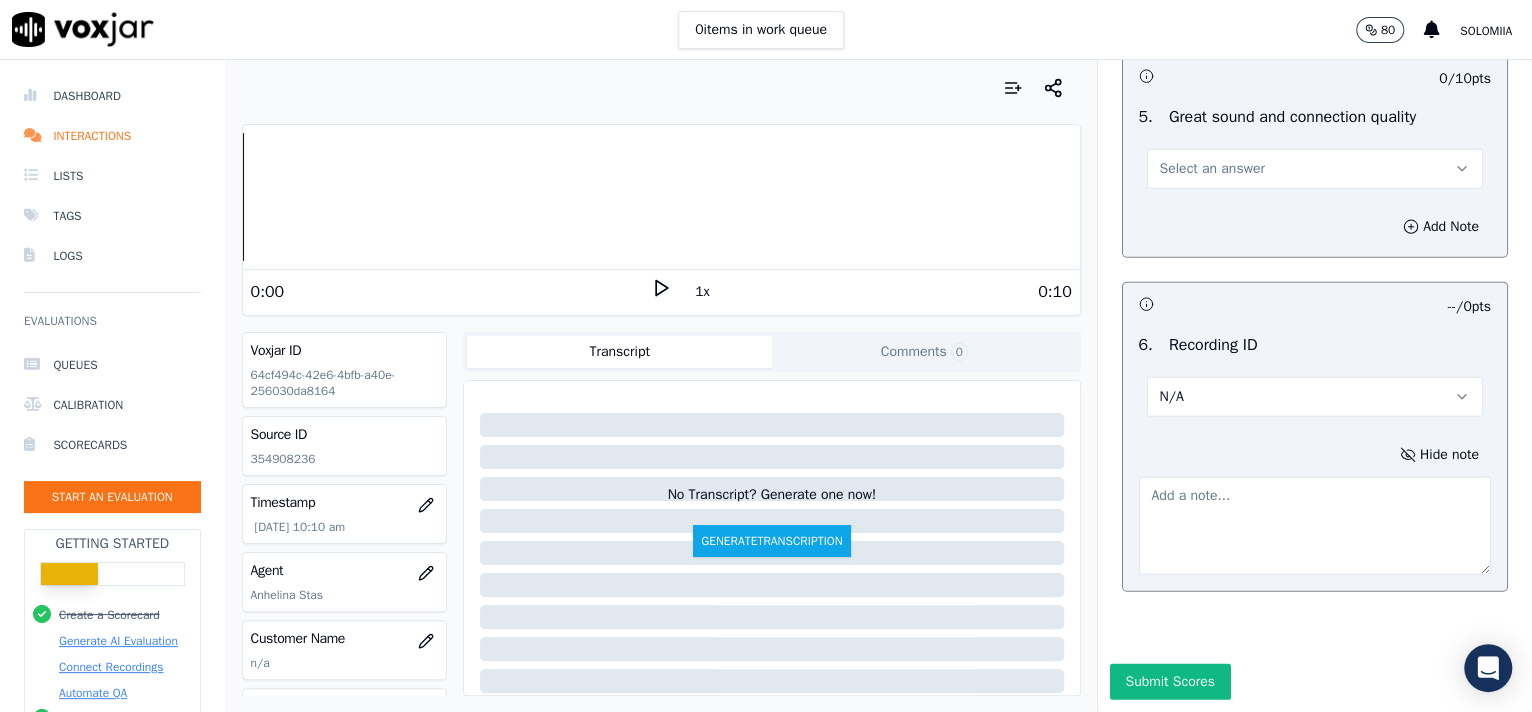 click at bounding box center (1315, 526) 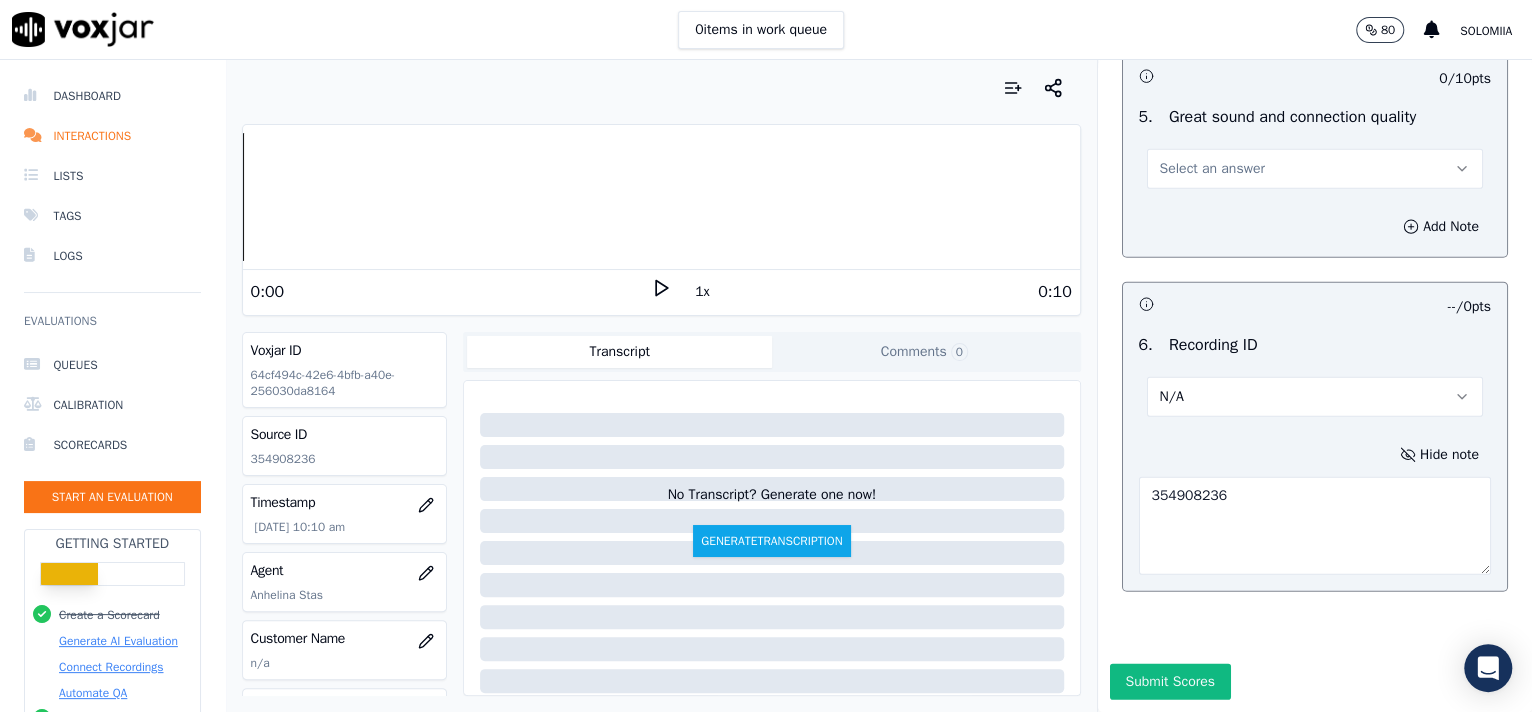 type on "354908236" 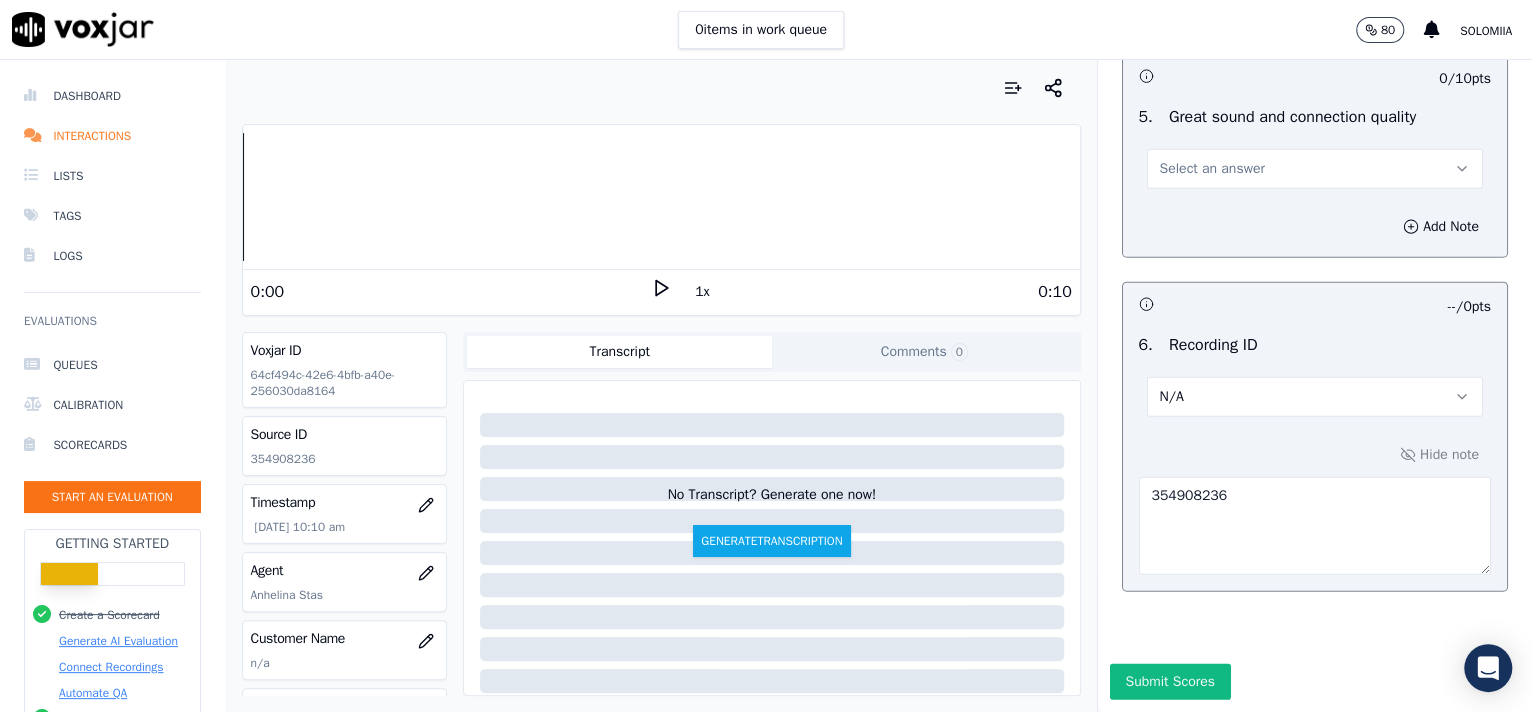 click on "5 .   Great sound and connection quality   Select an answer" at bounding box center [1315, 147] 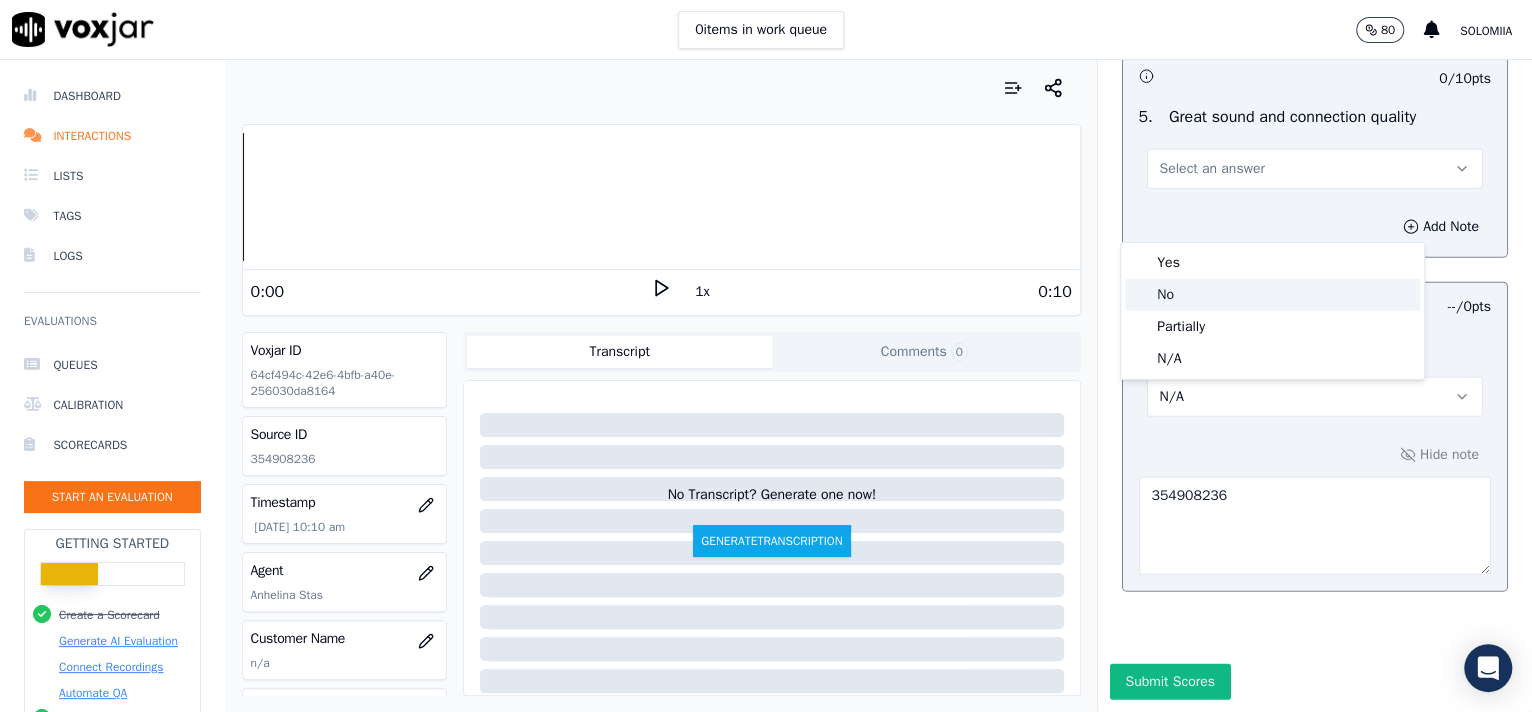 drag, startPoint x: 1243, startPoint y: 282, endPoint x: 1234, endPoint y: 265, distance: 19.235384 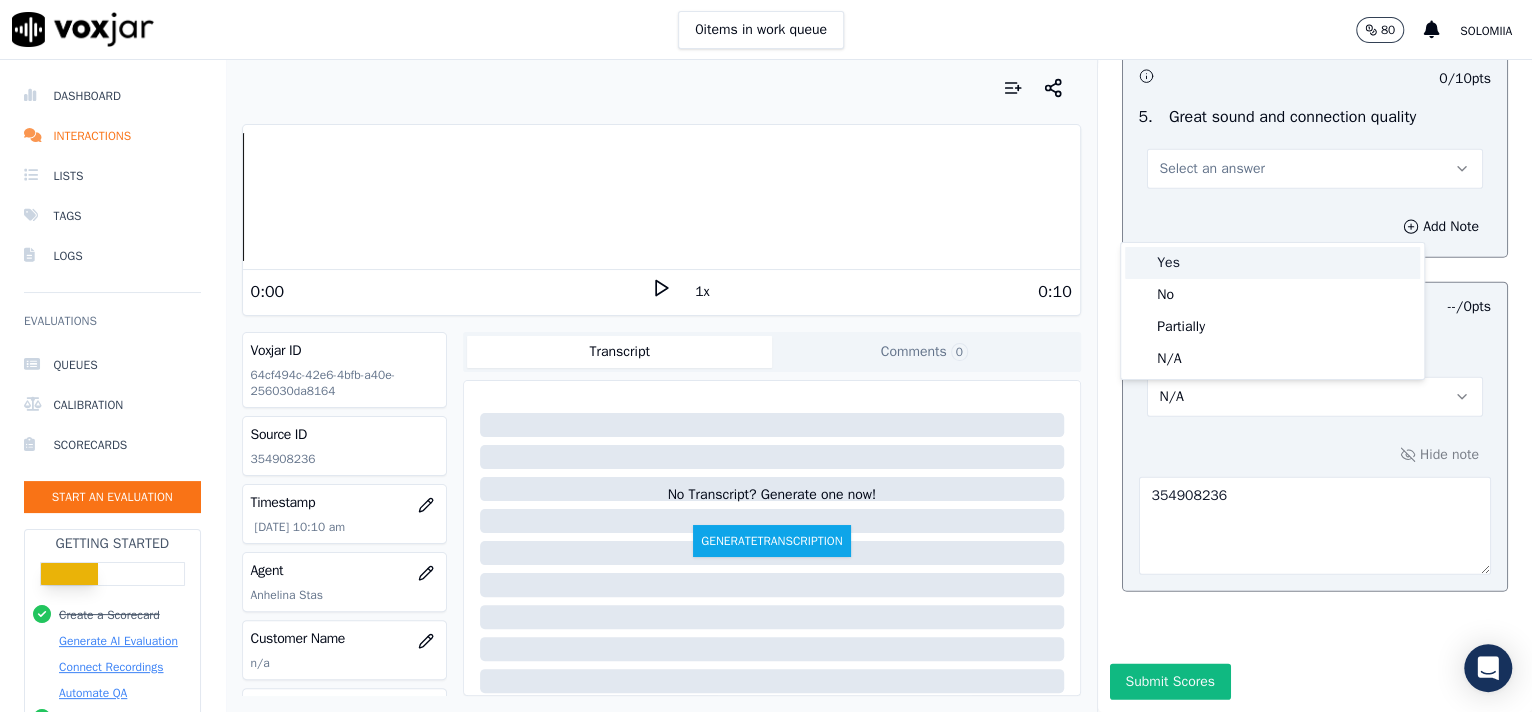 click on "Yes" at bounding box center (1272, 263) 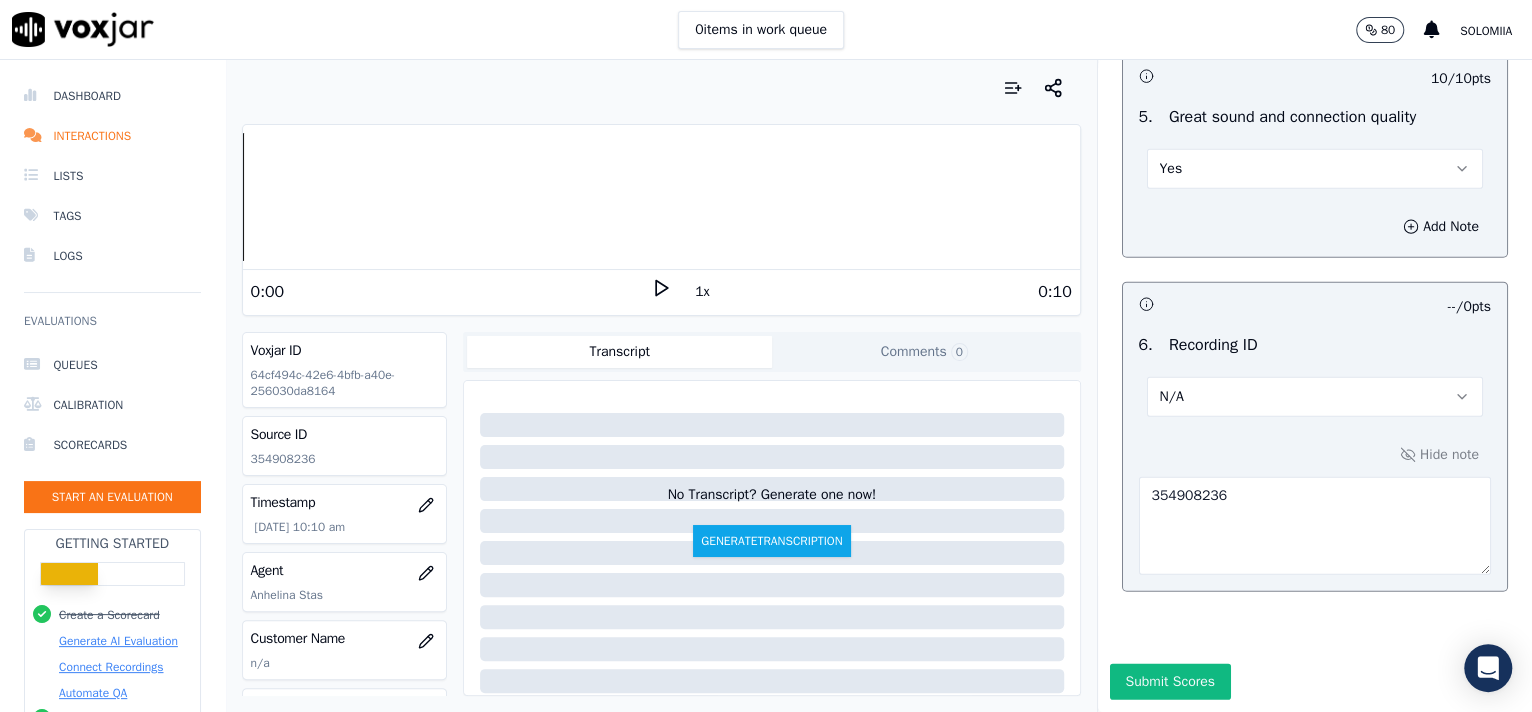 drag, startPoint x: 1471, startPoint y: 550, endPoint x: 1485, endPoint y: 557, distance: 15.652476 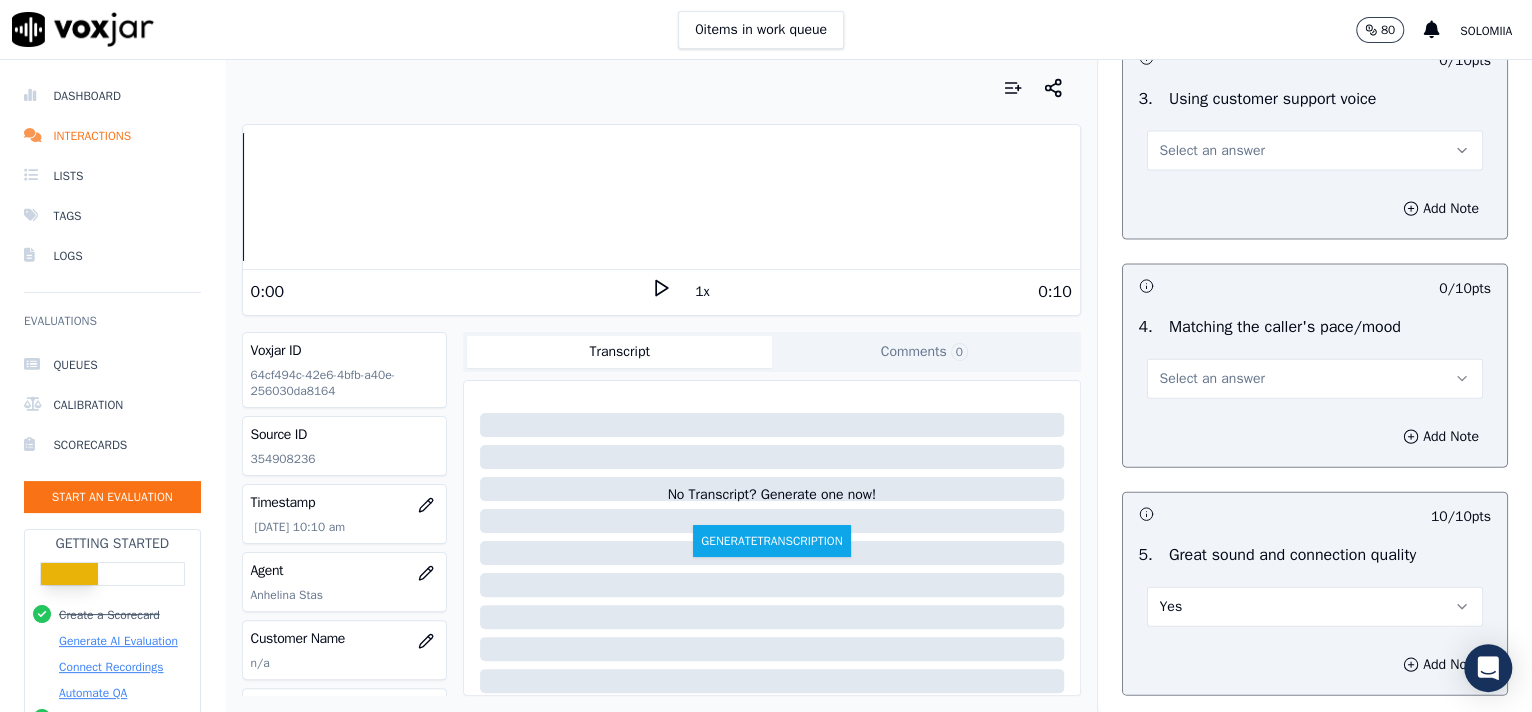 scroll, scrollTop: 2573, scrollLeft: 0, axis: vertical 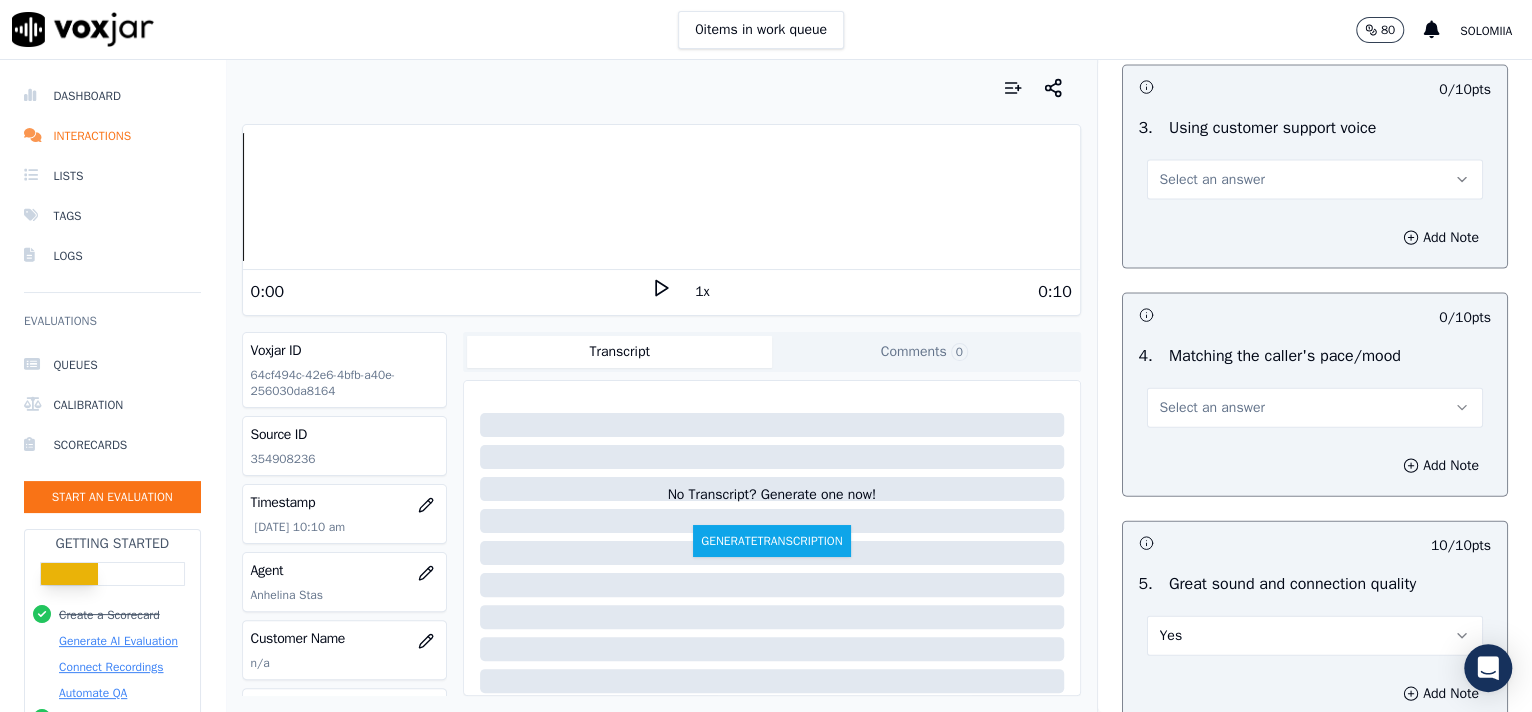 click on "Select an answer" at bounding box center [1212, 408] 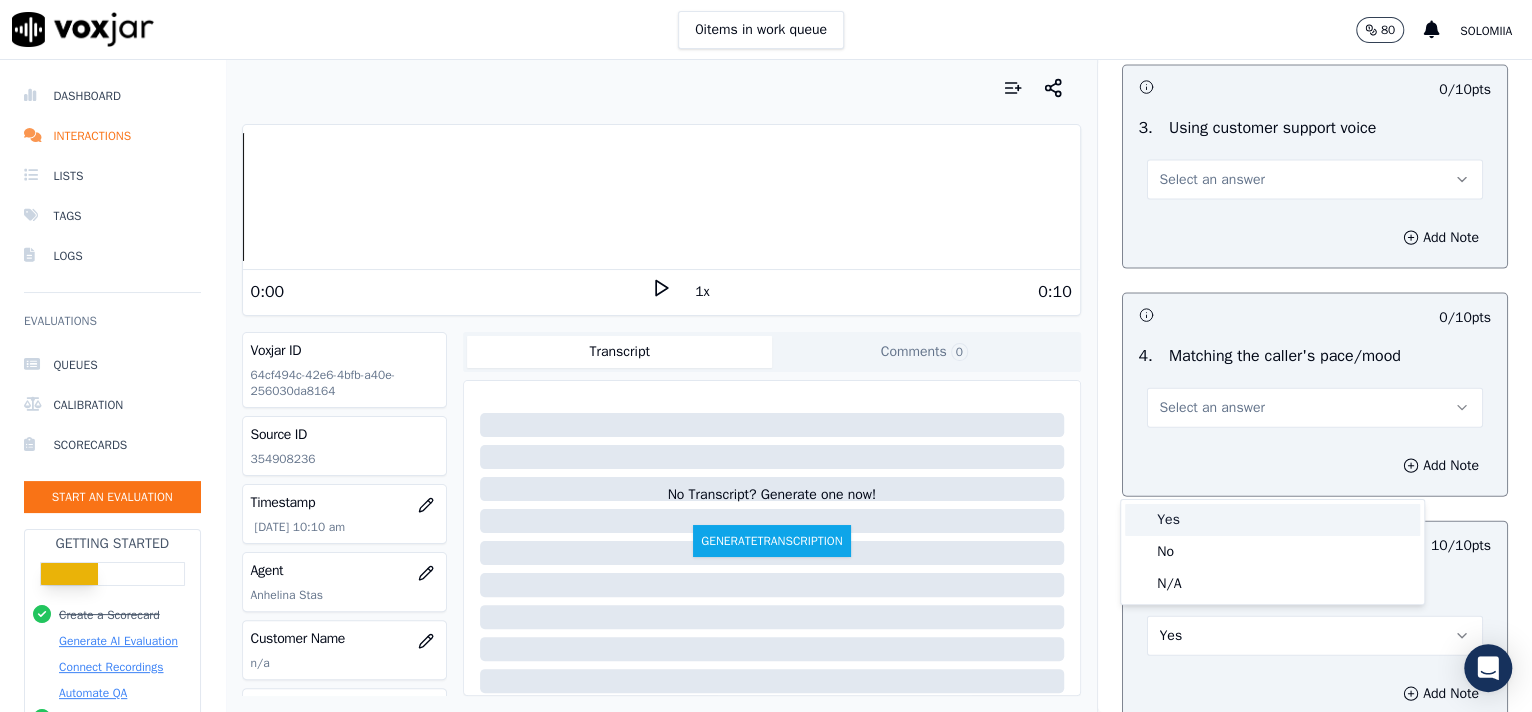 click on "Yes" at bounding box center [1272, 520] 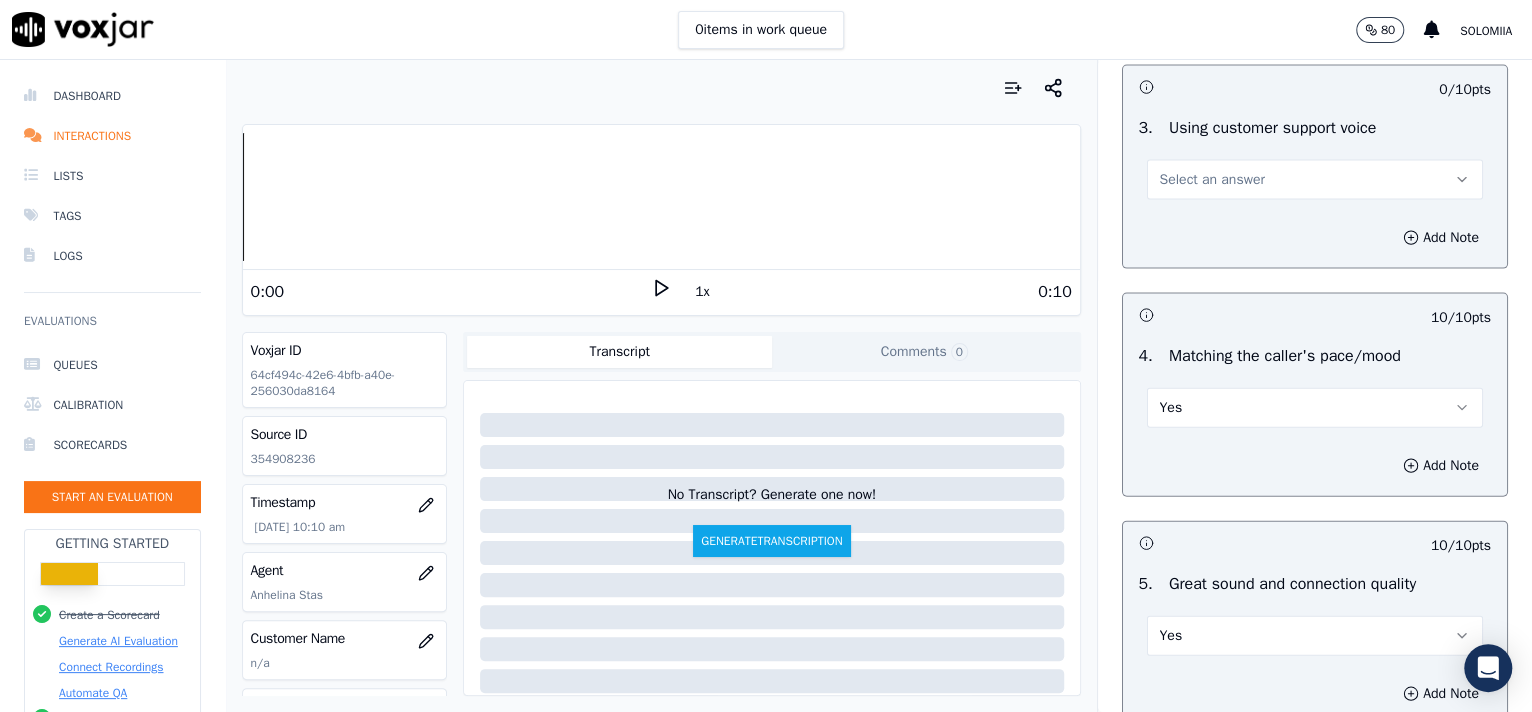 click on "Select an answer" at bounding box center [1315, 180] 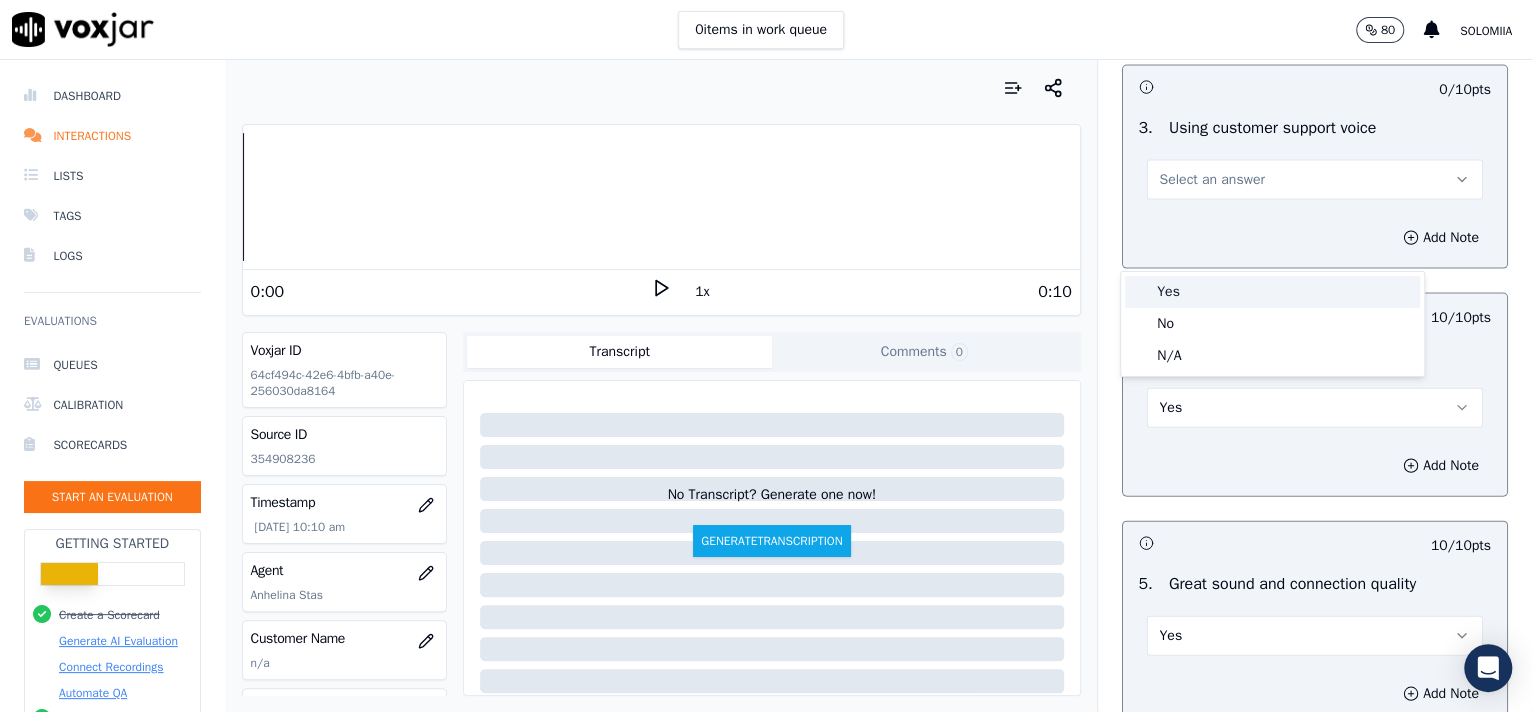 drag, startPoint x: 1243, startPoint y: 282, endPoint x: 1212, endPoint y: 292, distance: 32.572994 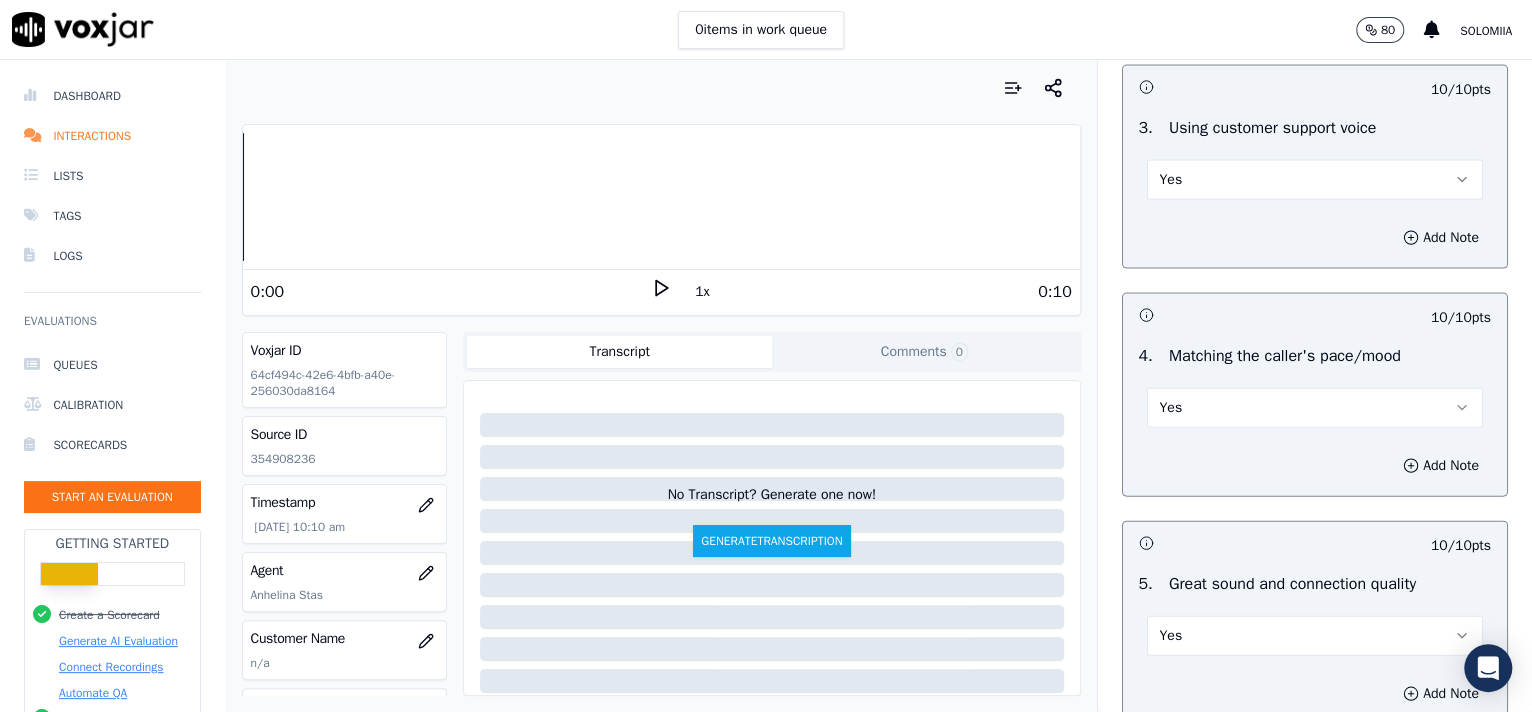 click on "Add Note" at bounding box center (1315, 238) 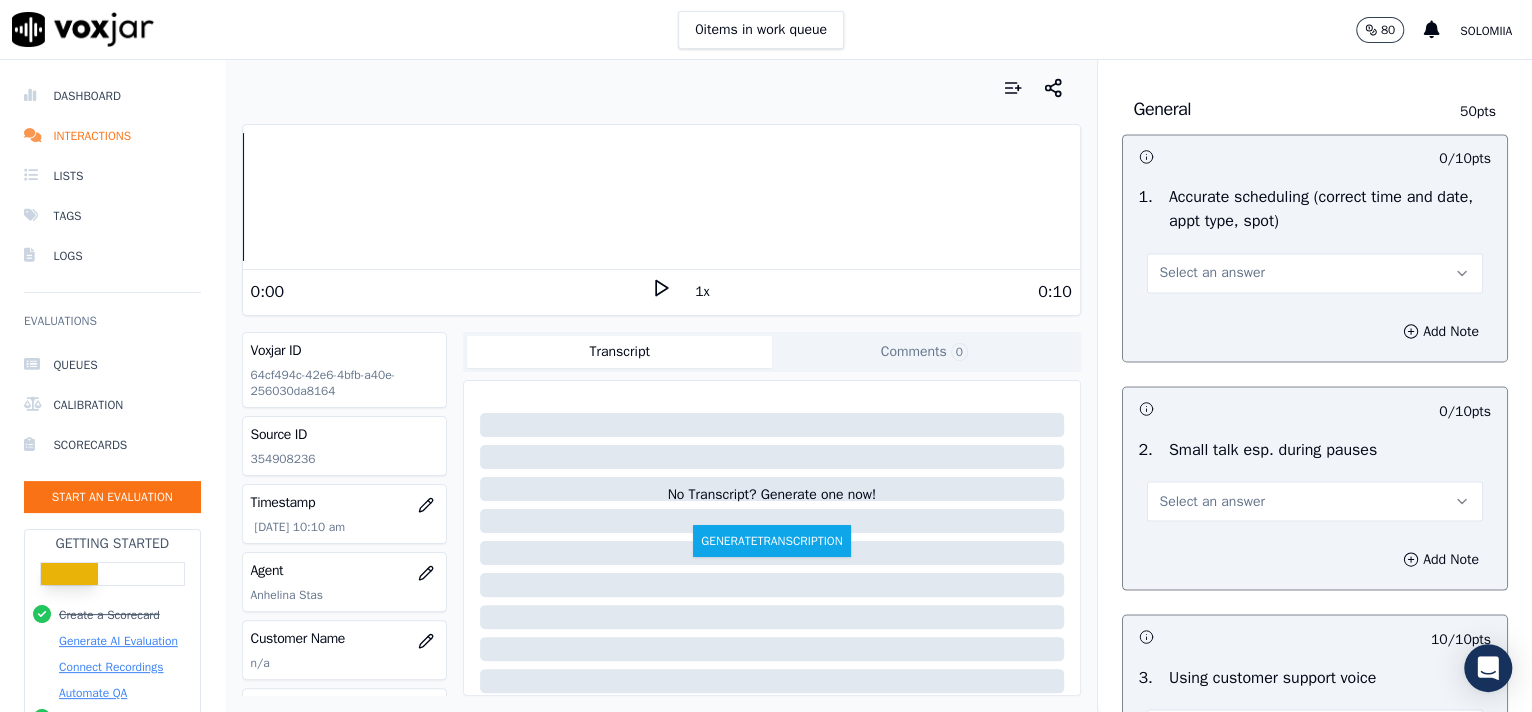 click on "Select an answer" at bounding box center [1315, 491] 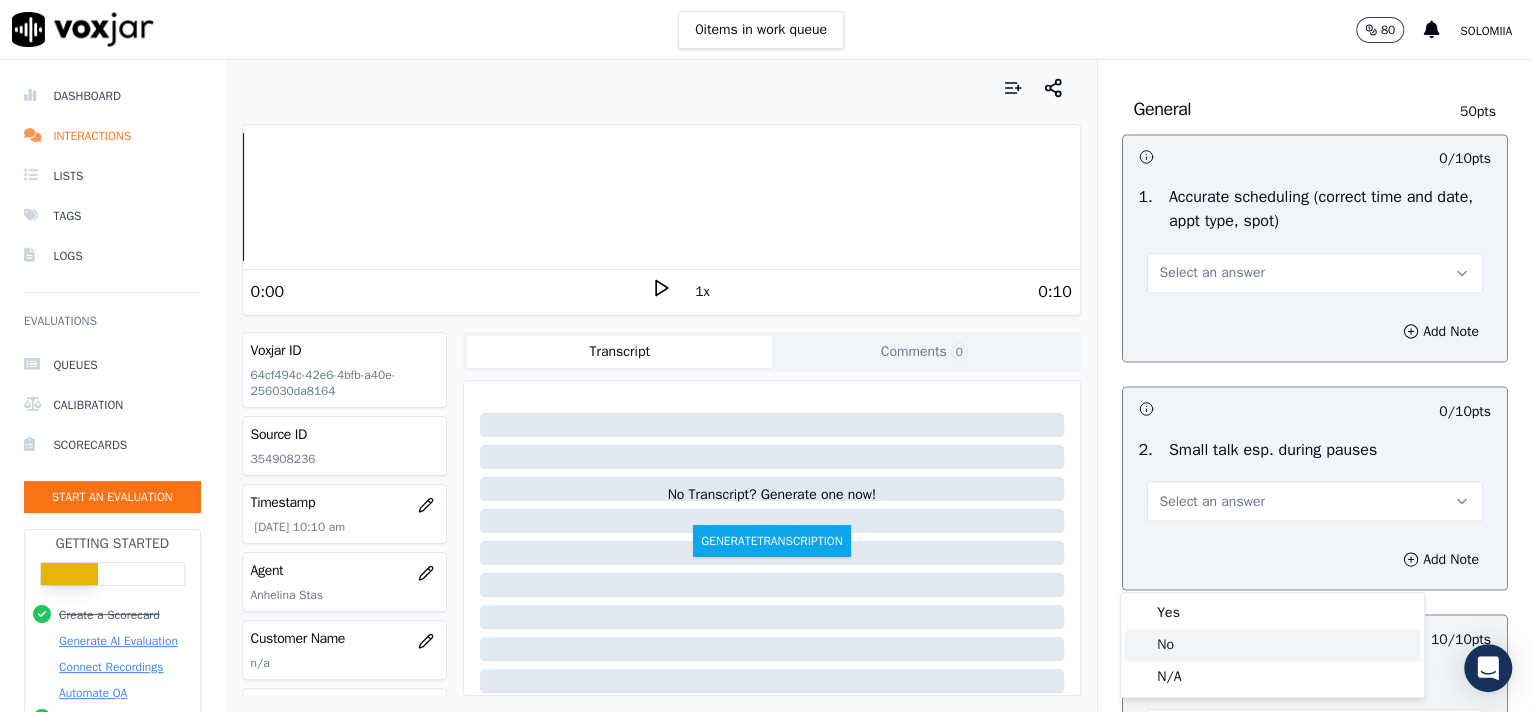 click on "No" 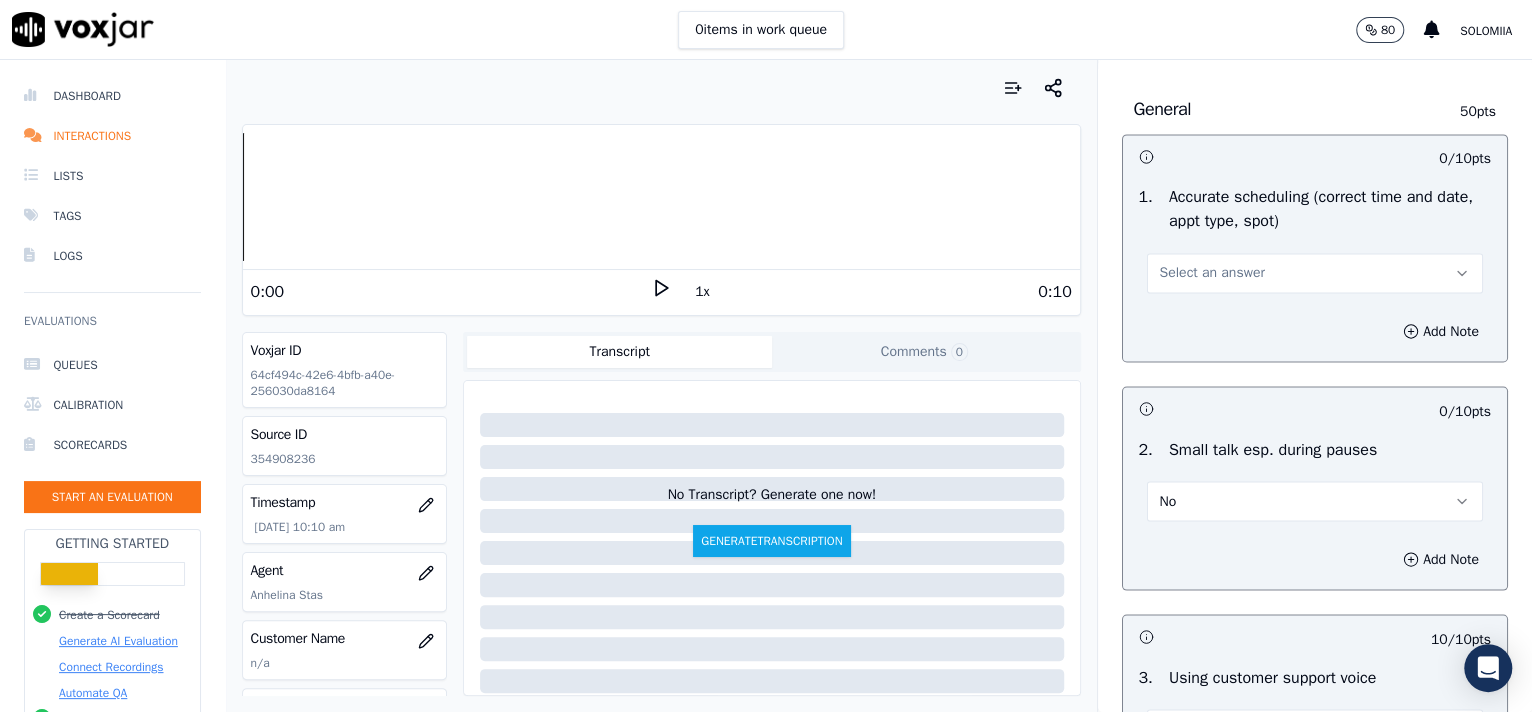 click on "Select an answer" at bounding box center [1315, 273] 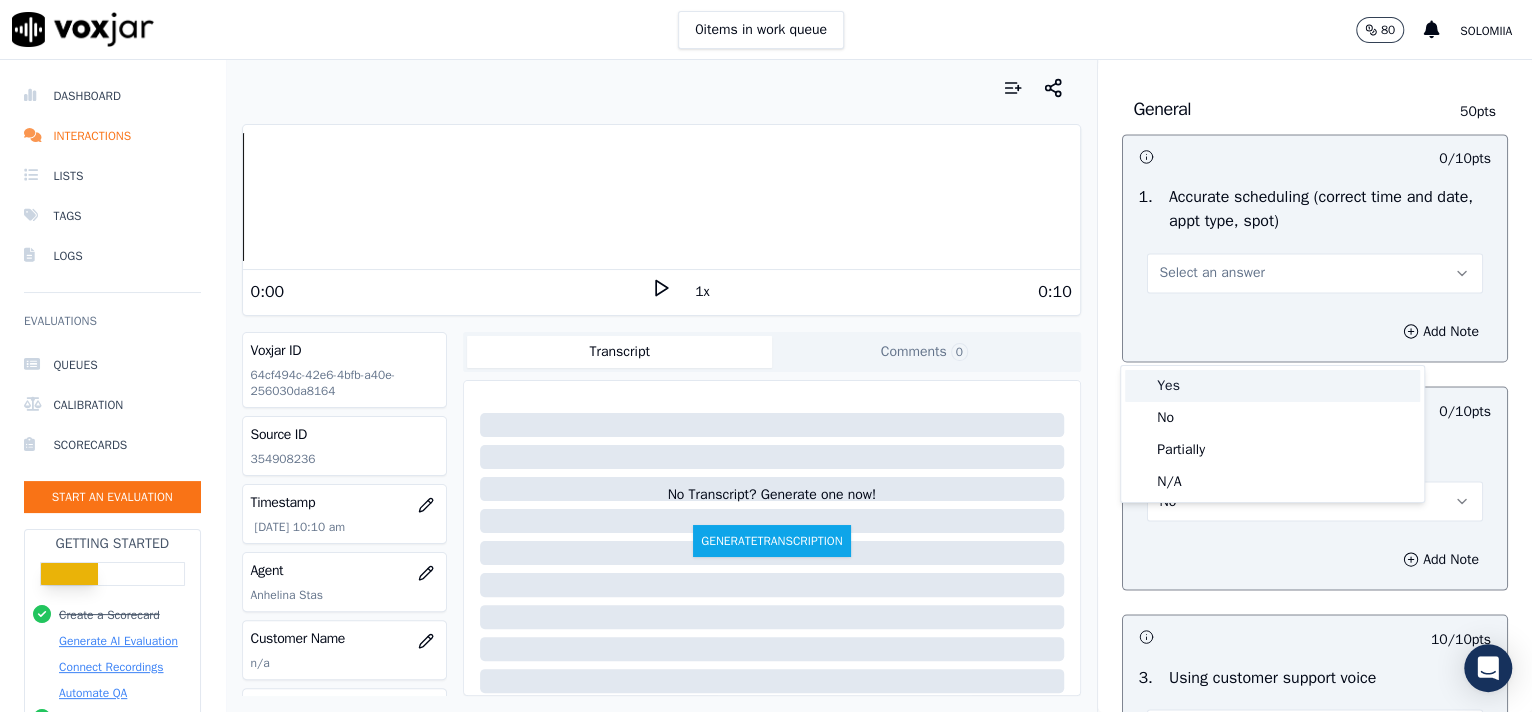 click on "Yes" at bounding box center (1272, 386) 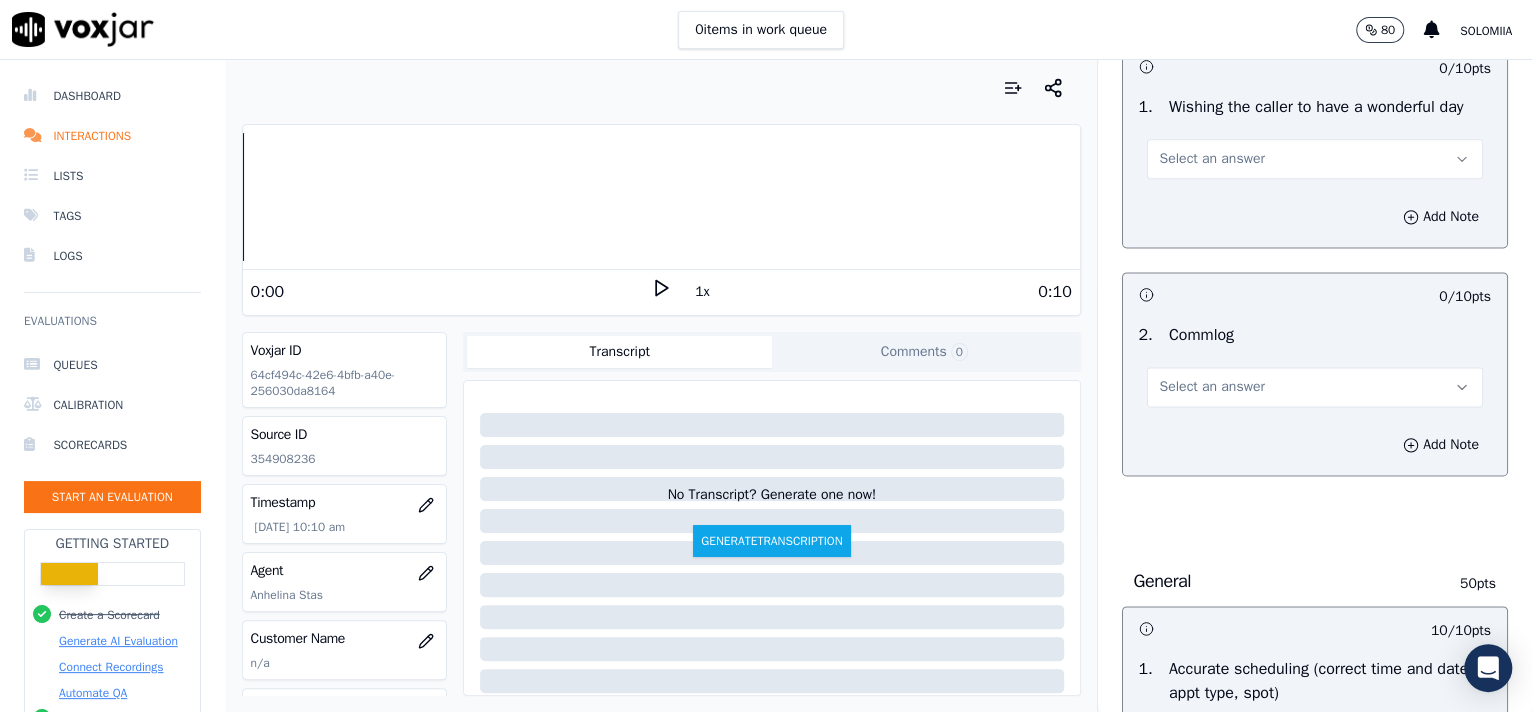 scroll, scrollTop: 1535, scrollLeft: 0, axis: vertical 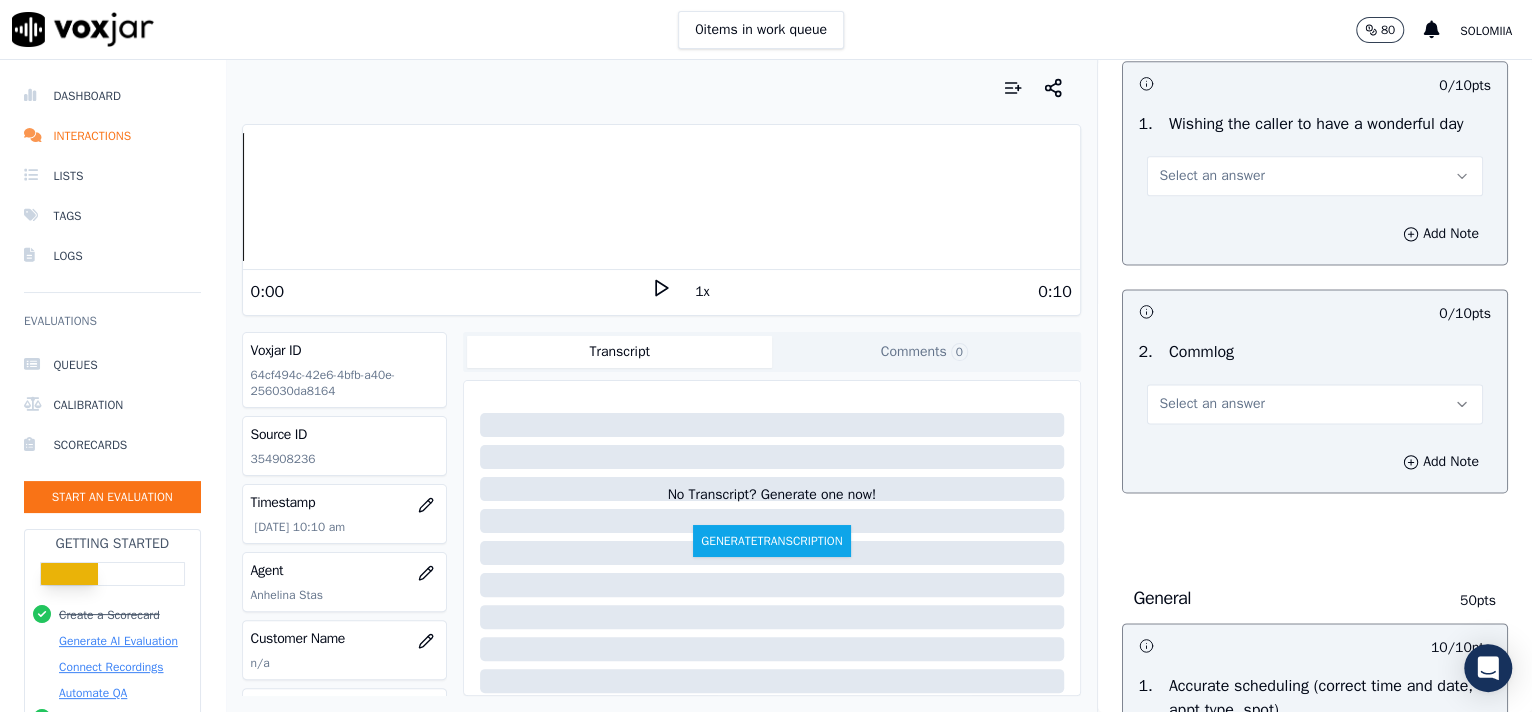 click on "Select an answer" at bounding box center [1212, 404] 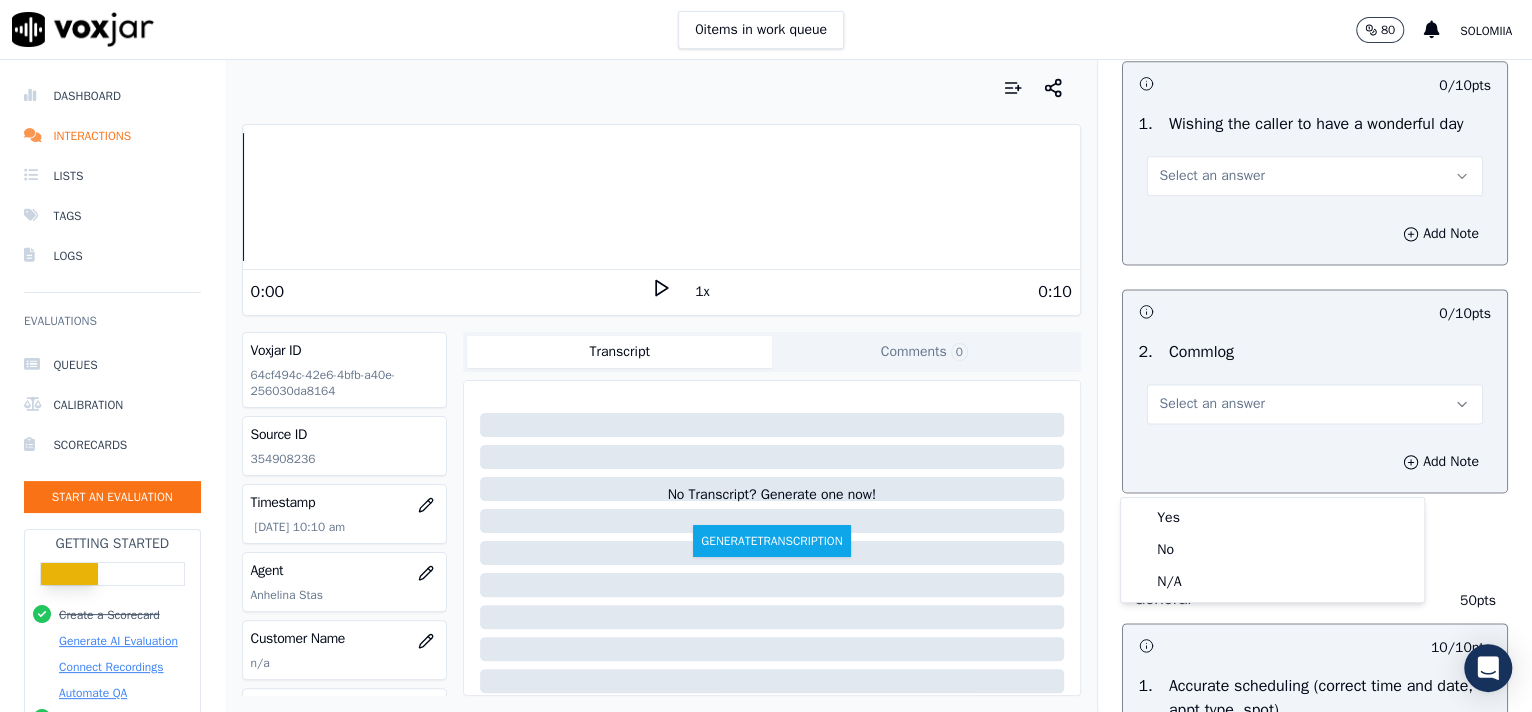 click on "Yes   No     N/A" at bounding box center (1272, 550) 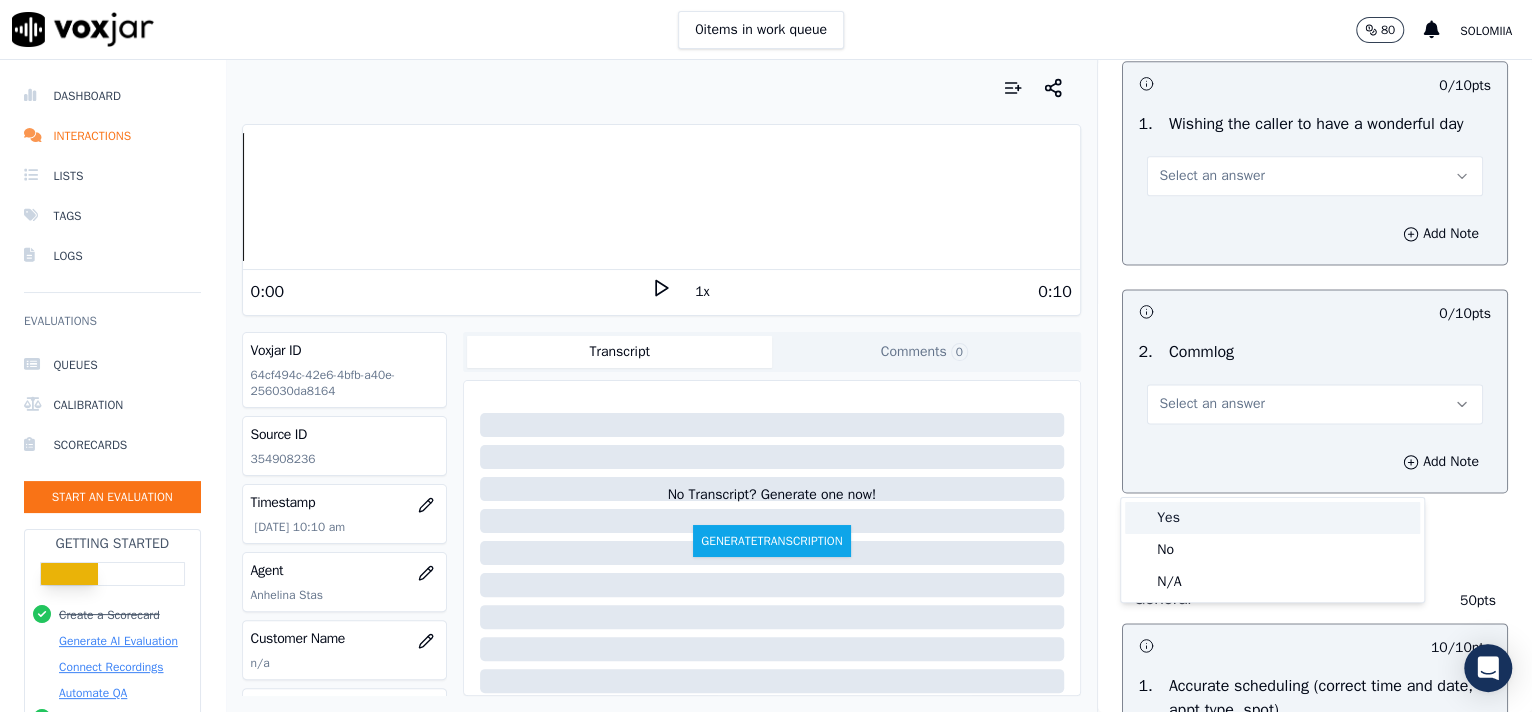 click on "Yes" at bounding box center (1272, 518) 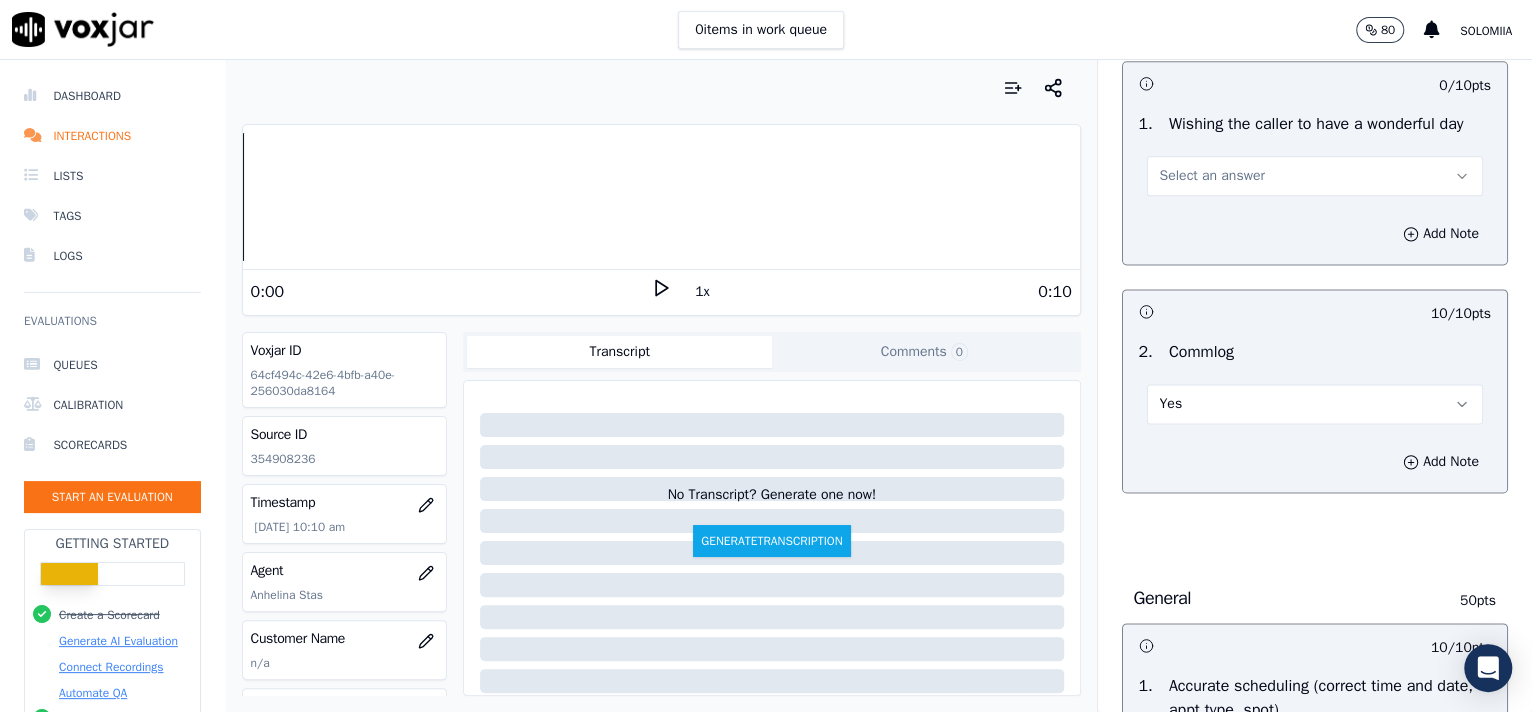 click on "Select an answer" at bounding box center [1212, 176] 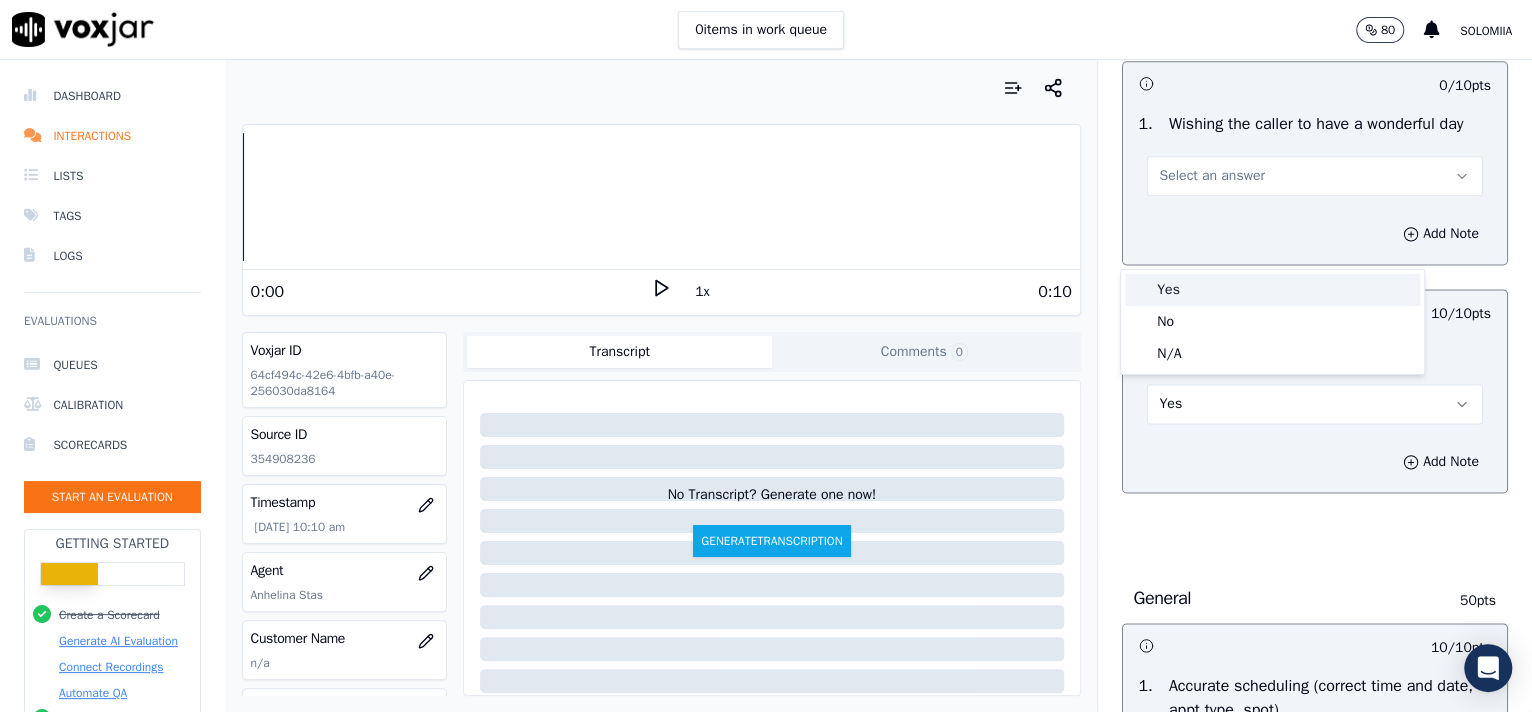 click on "Yes" at bounding box center (1272, 290) 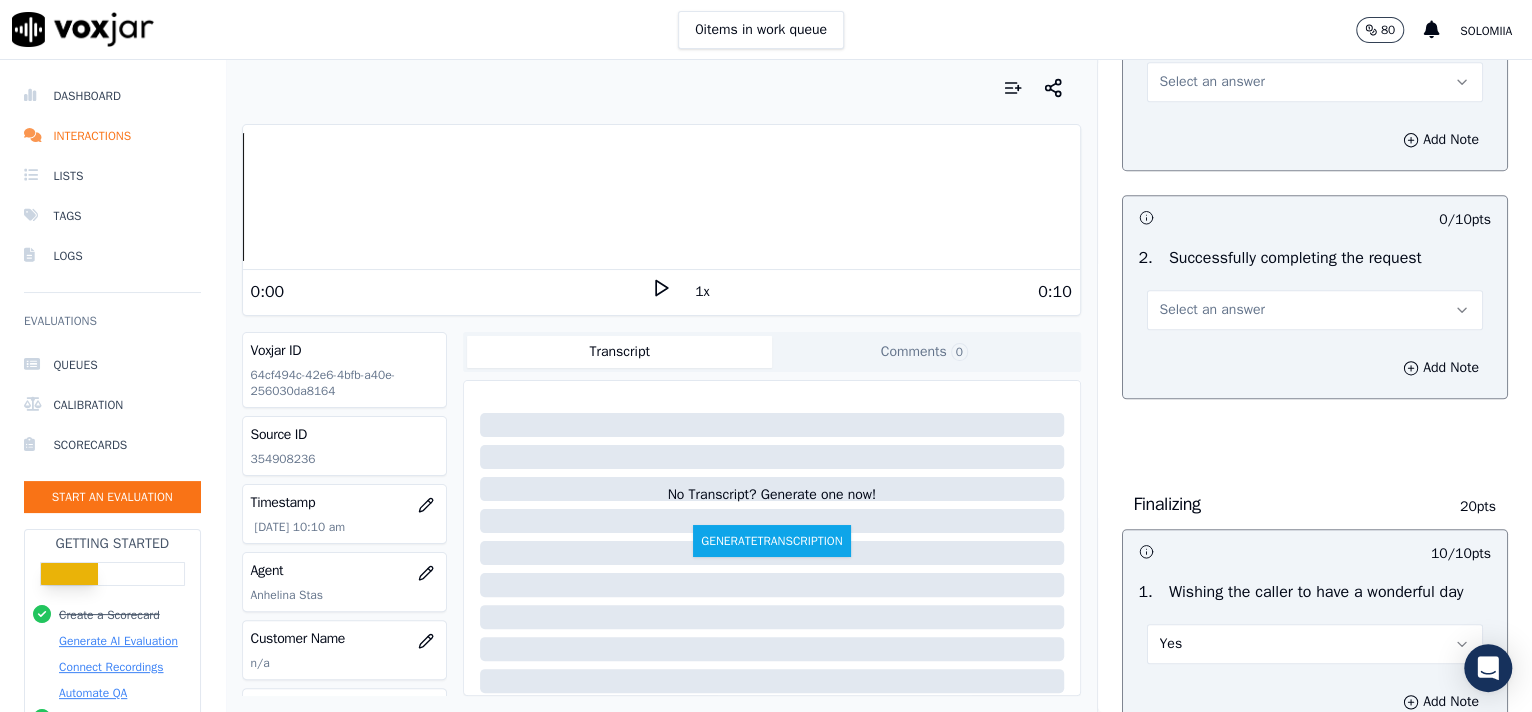 scroll, scrollTop: 1055, scrollLeft: 0, axis: vertical 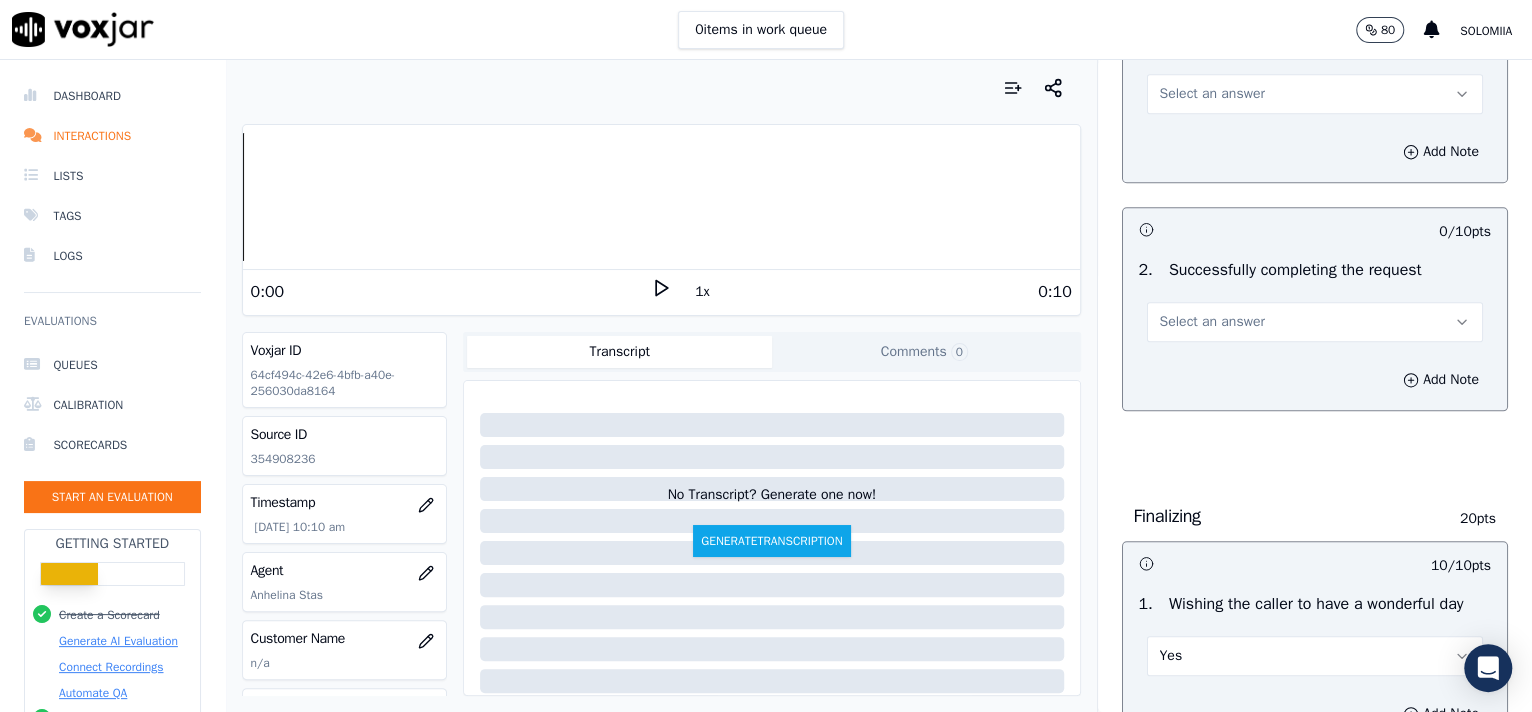 click on "Select an answer" at bounding box center (1315, 322) 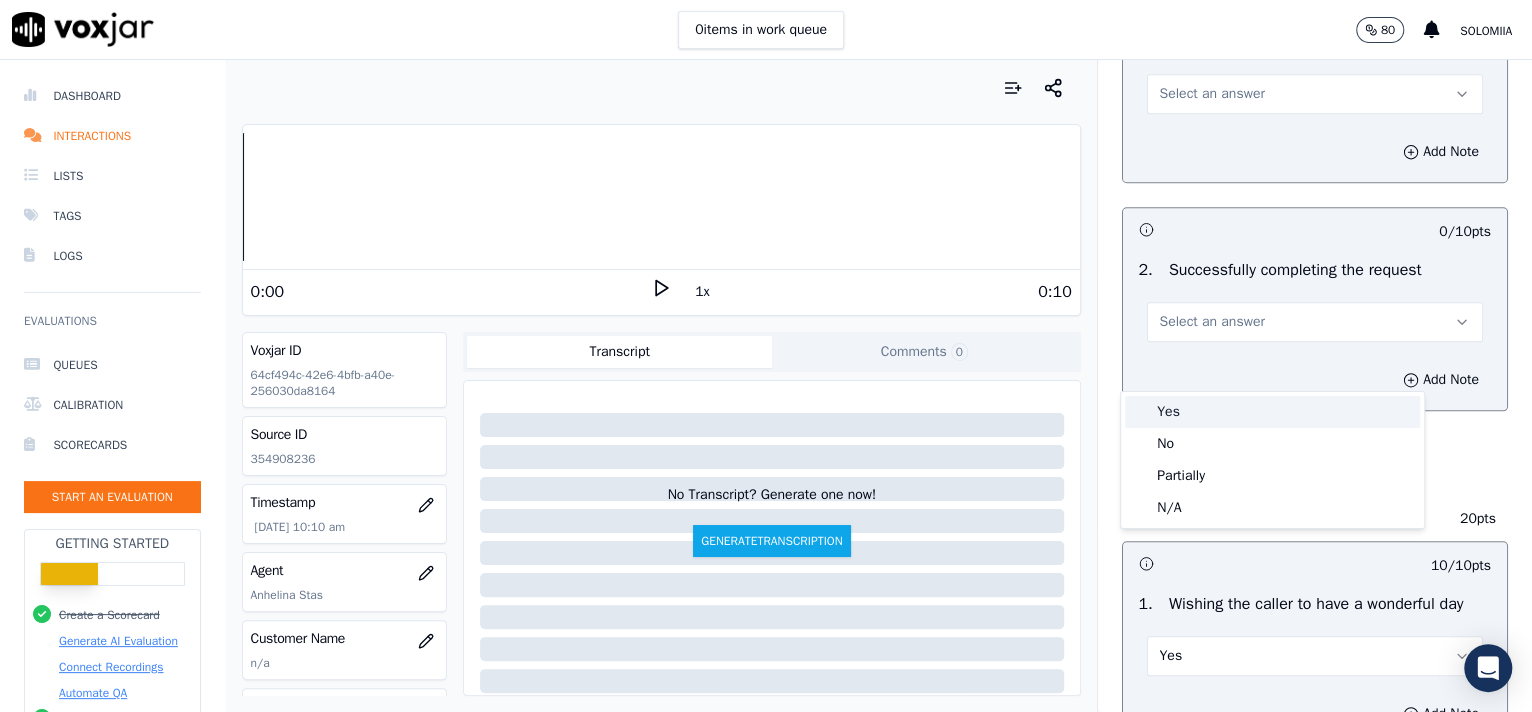 click on "Yes" at bounding box center (1272, 412) 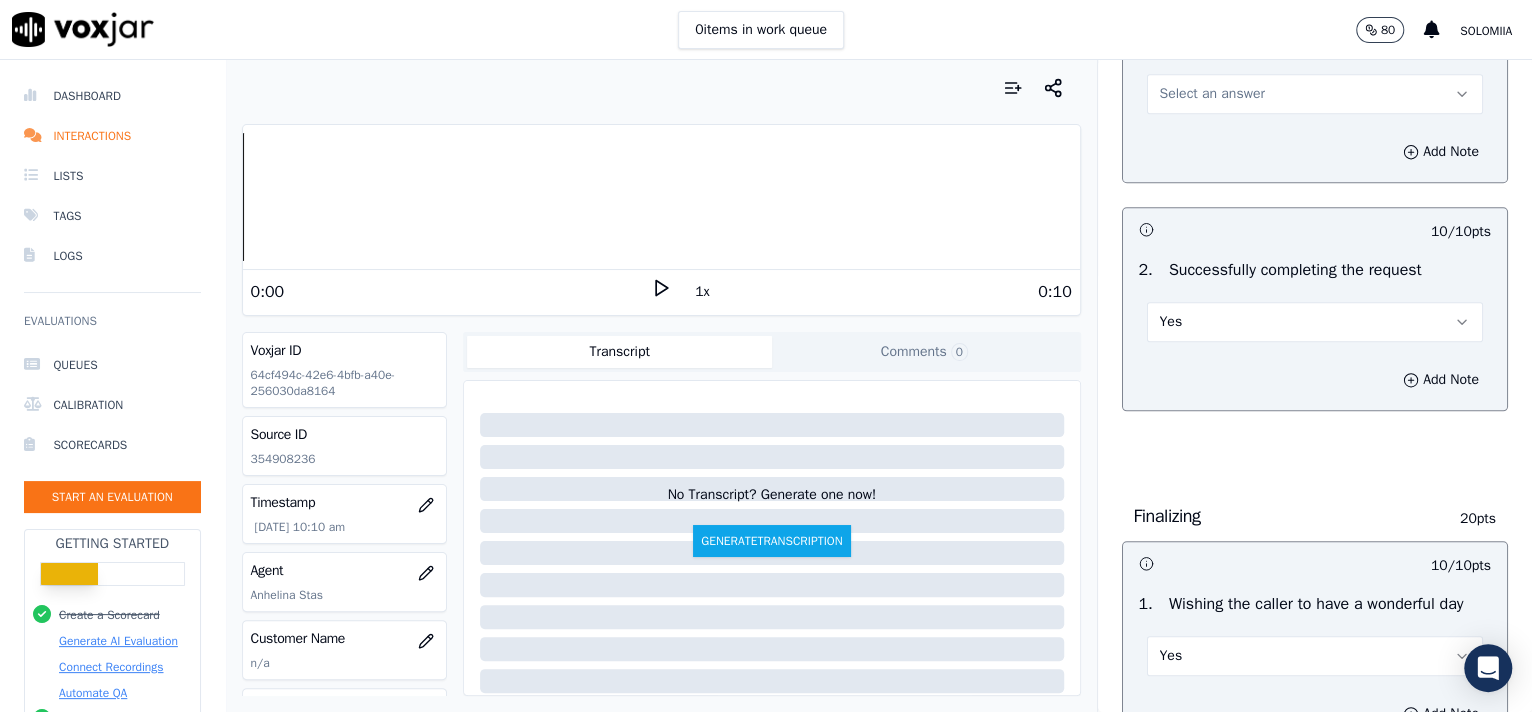 click on "Select an answer" at bounding box center (1212, 94) 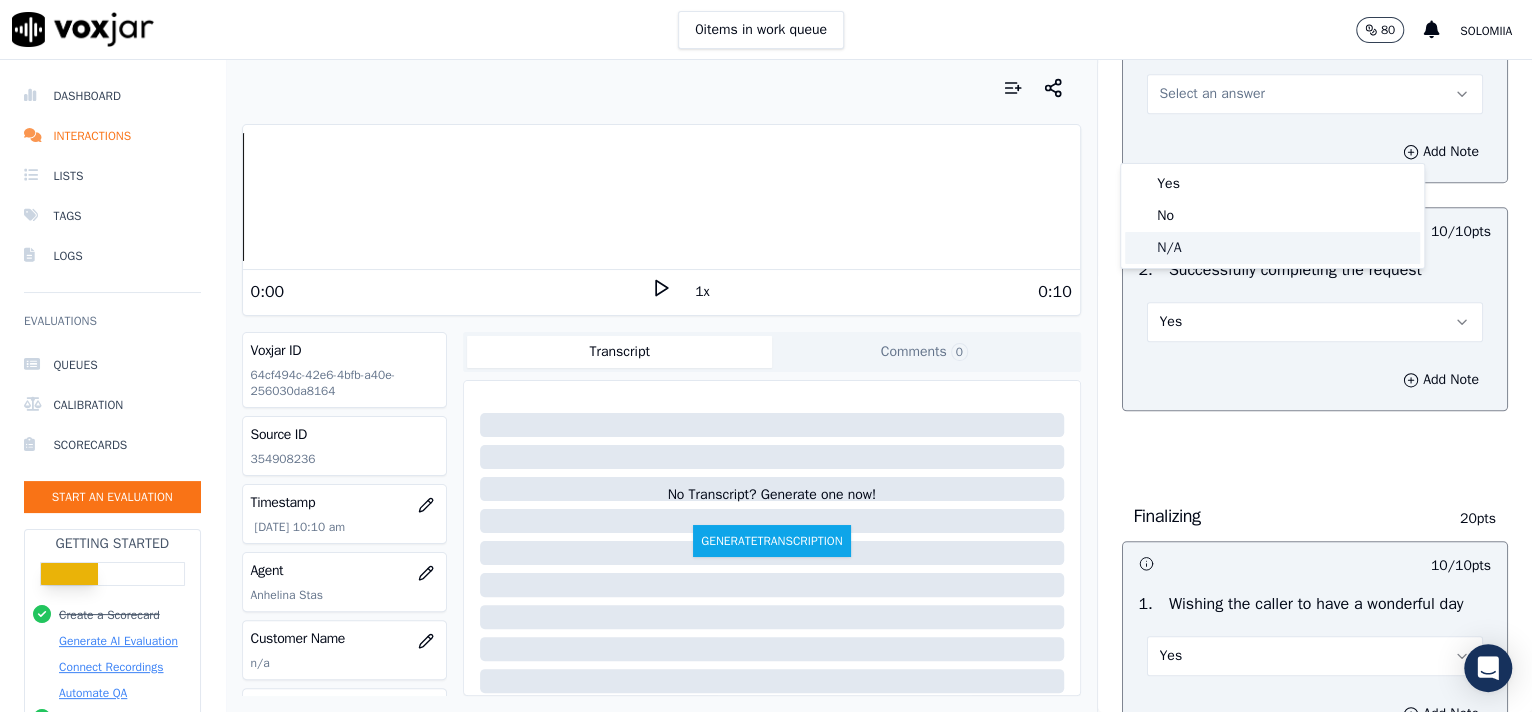 drag, startPoint x: 1198, startPoint y: 229, endPoint x: 1207, endPoint y: 255, distance: 27.513634 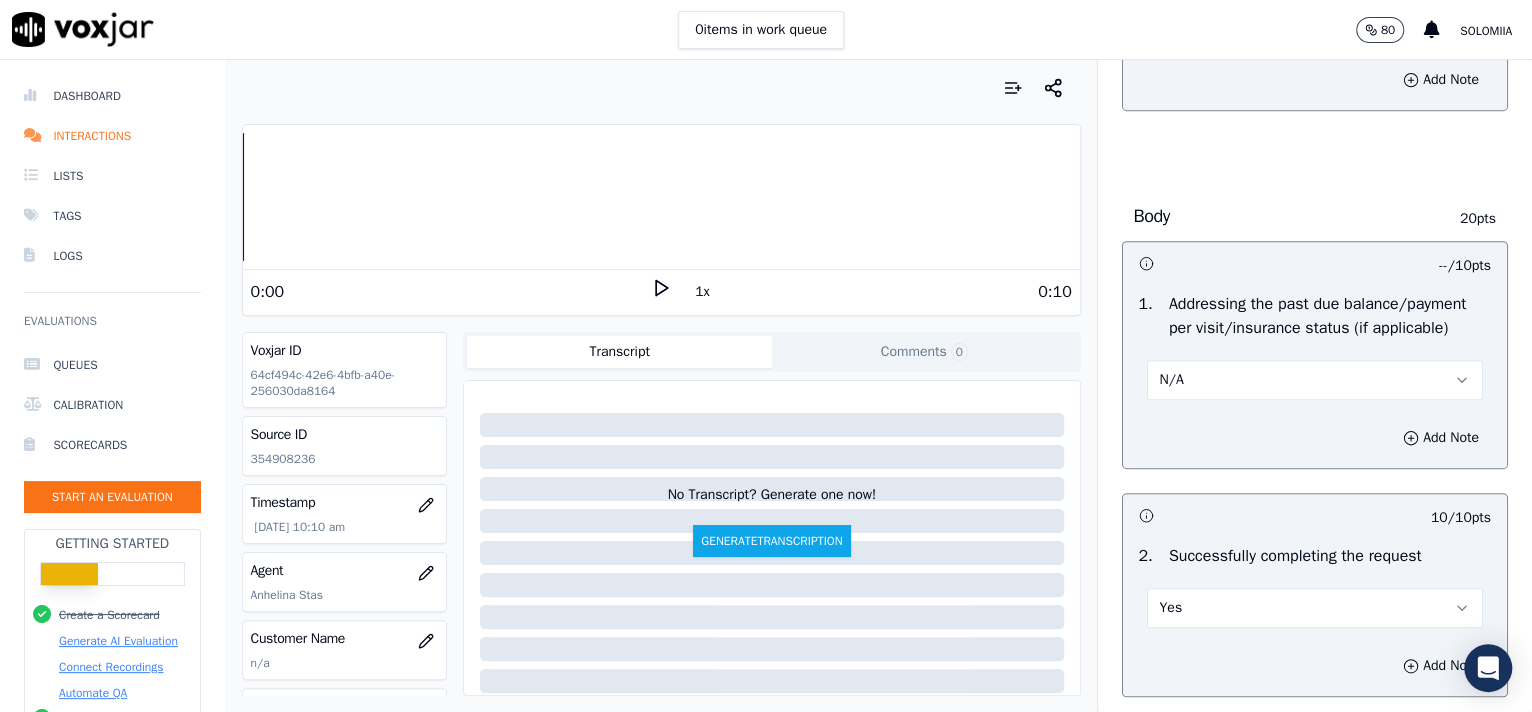 scroll, scrollTop: 460, scrollLeft: 0, axis: vertical 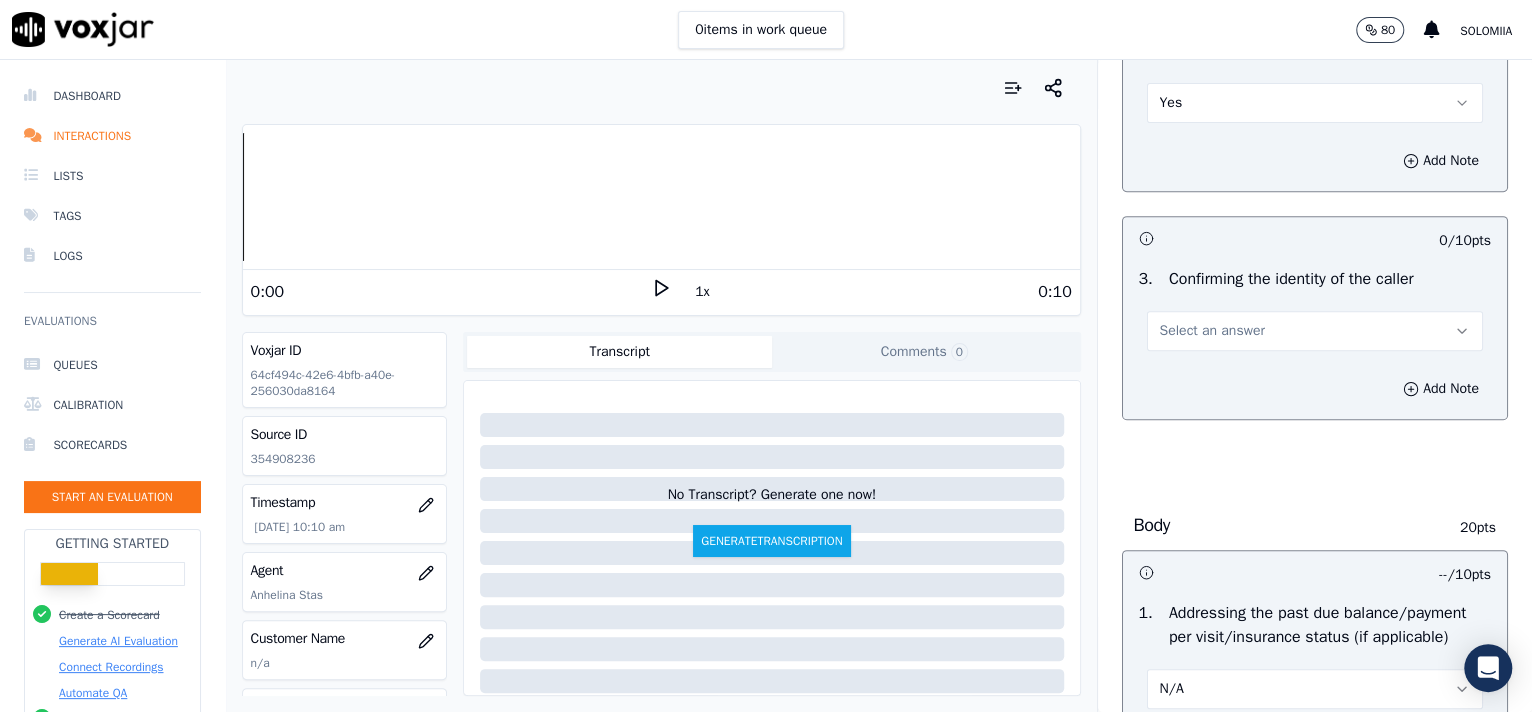 click on "Select an answer" at bounding box center (1212, 331) 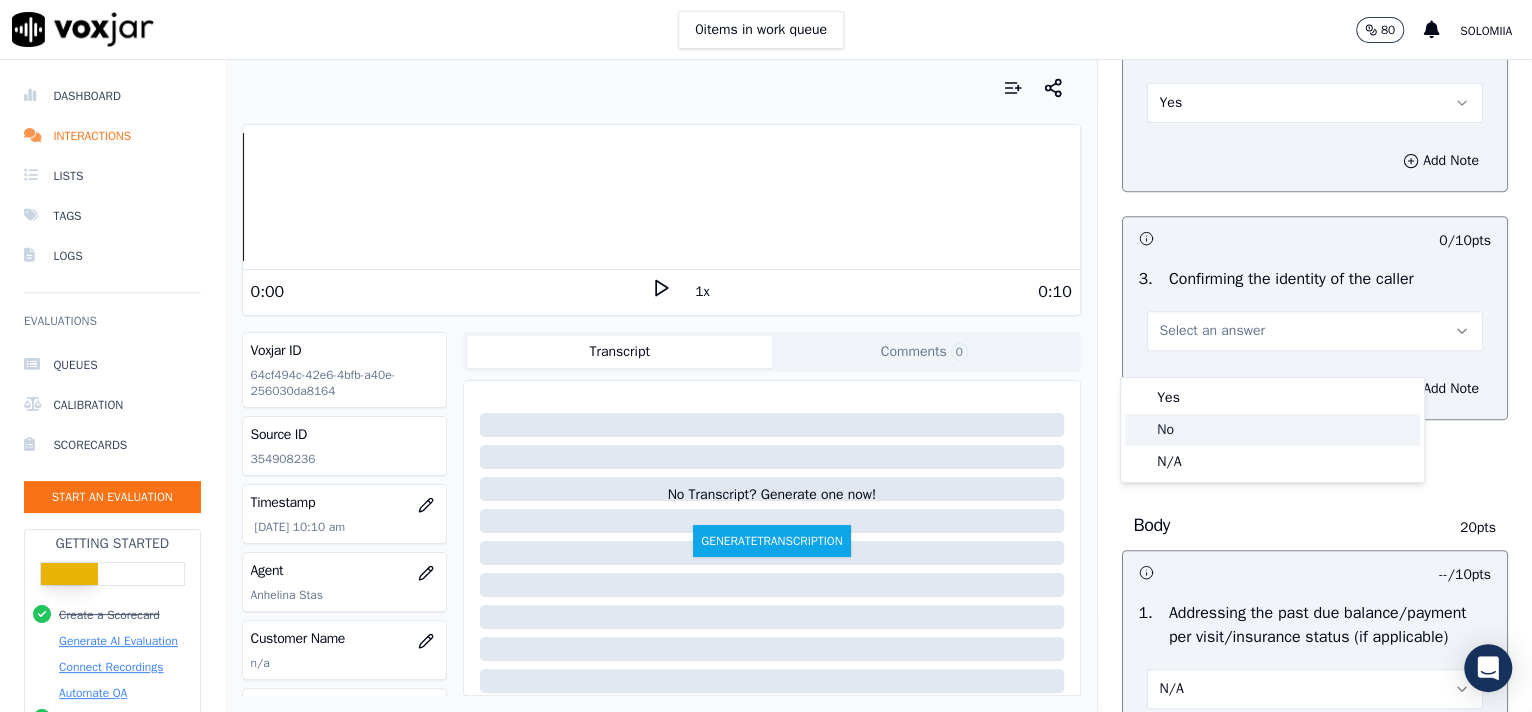 click on "No" 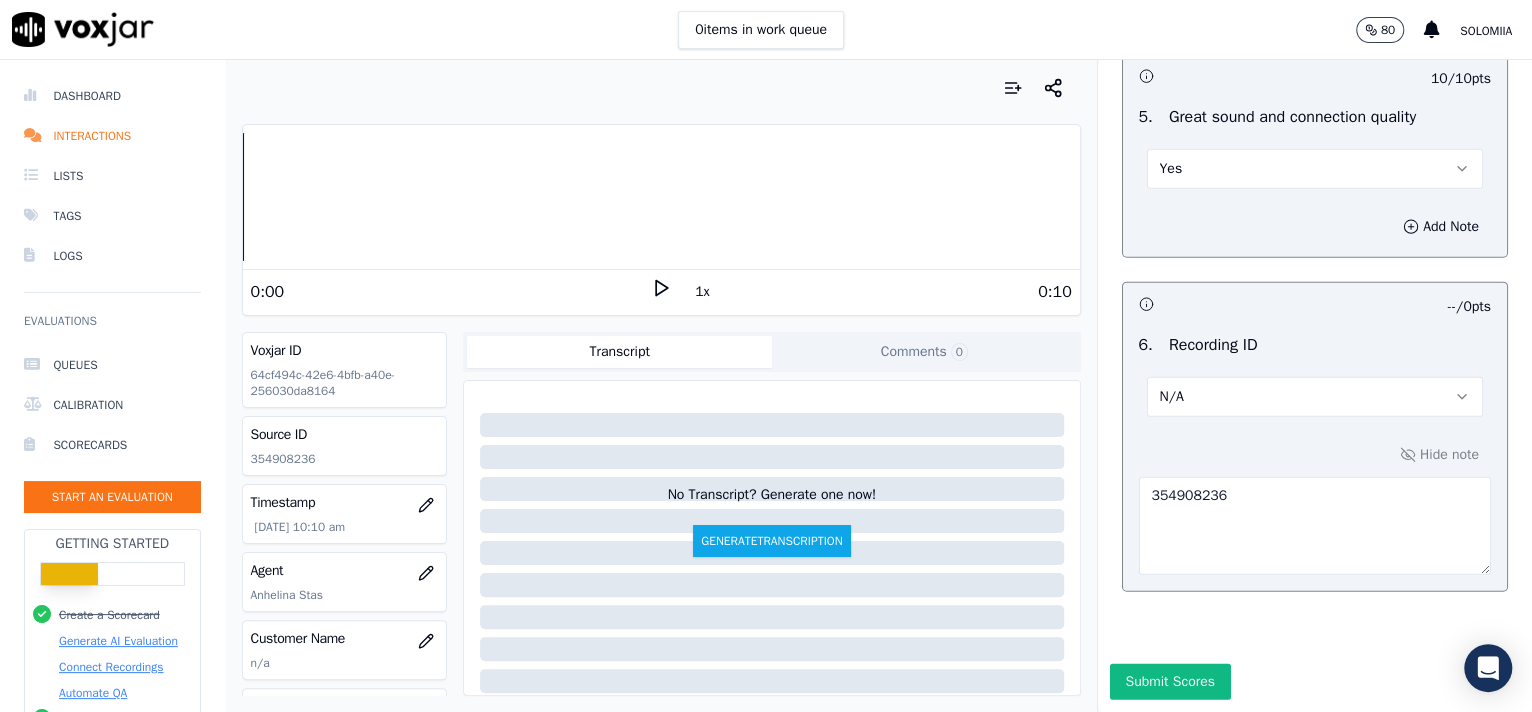 scroll, scrollTop: 3162, scrollLeft: 0, axis: vertical 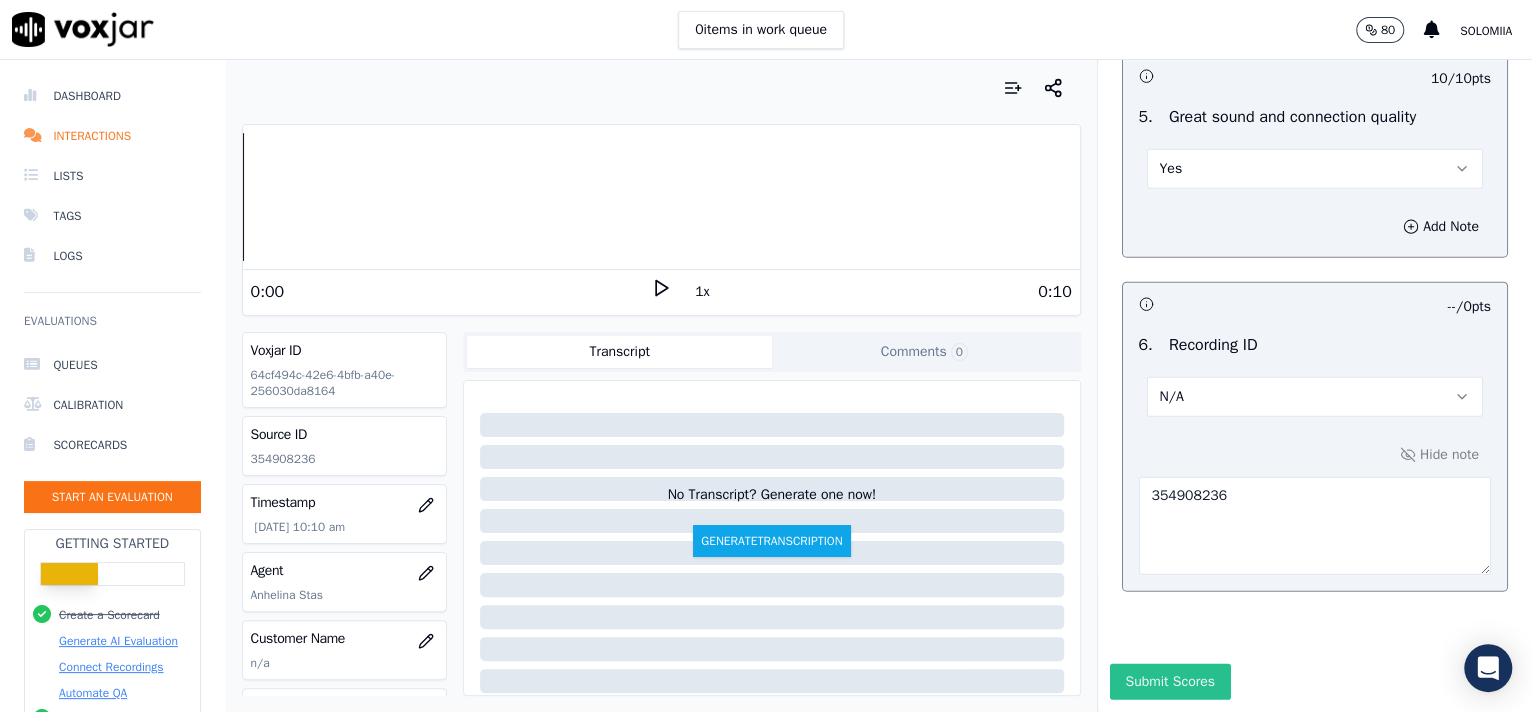 click on "Submit Scores" at bounding box center [1170, 682] 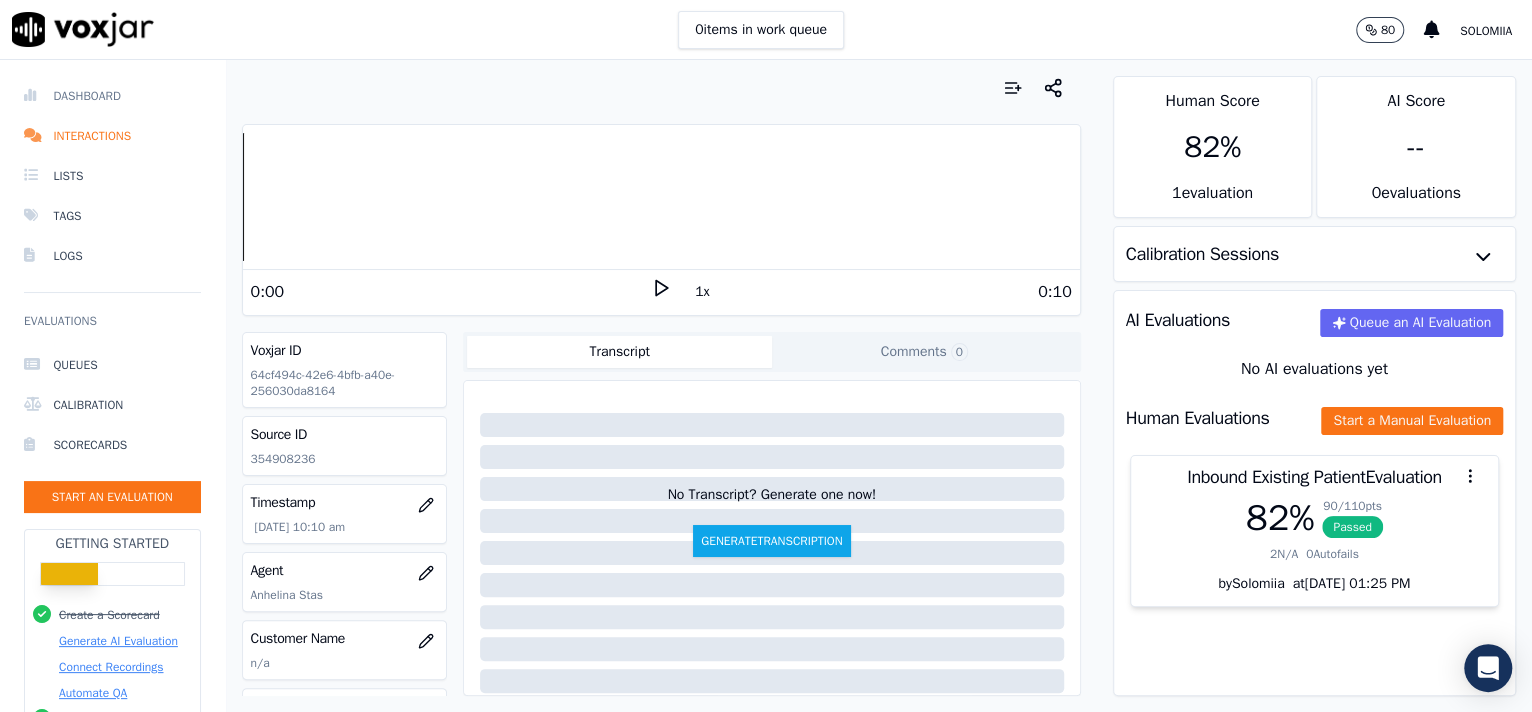 click on "Dashboard" at bounding box center (112, 96) 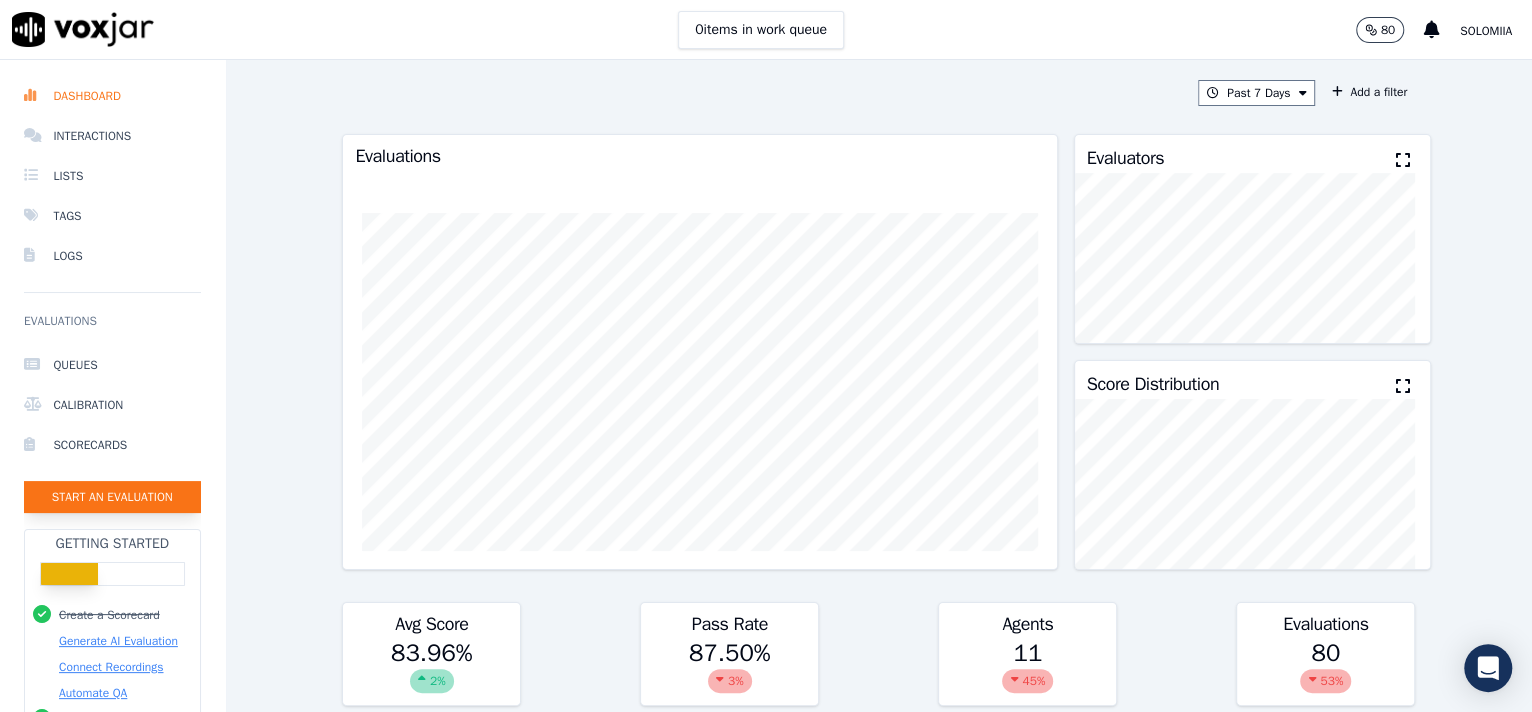 click on "Start an Evaluation" 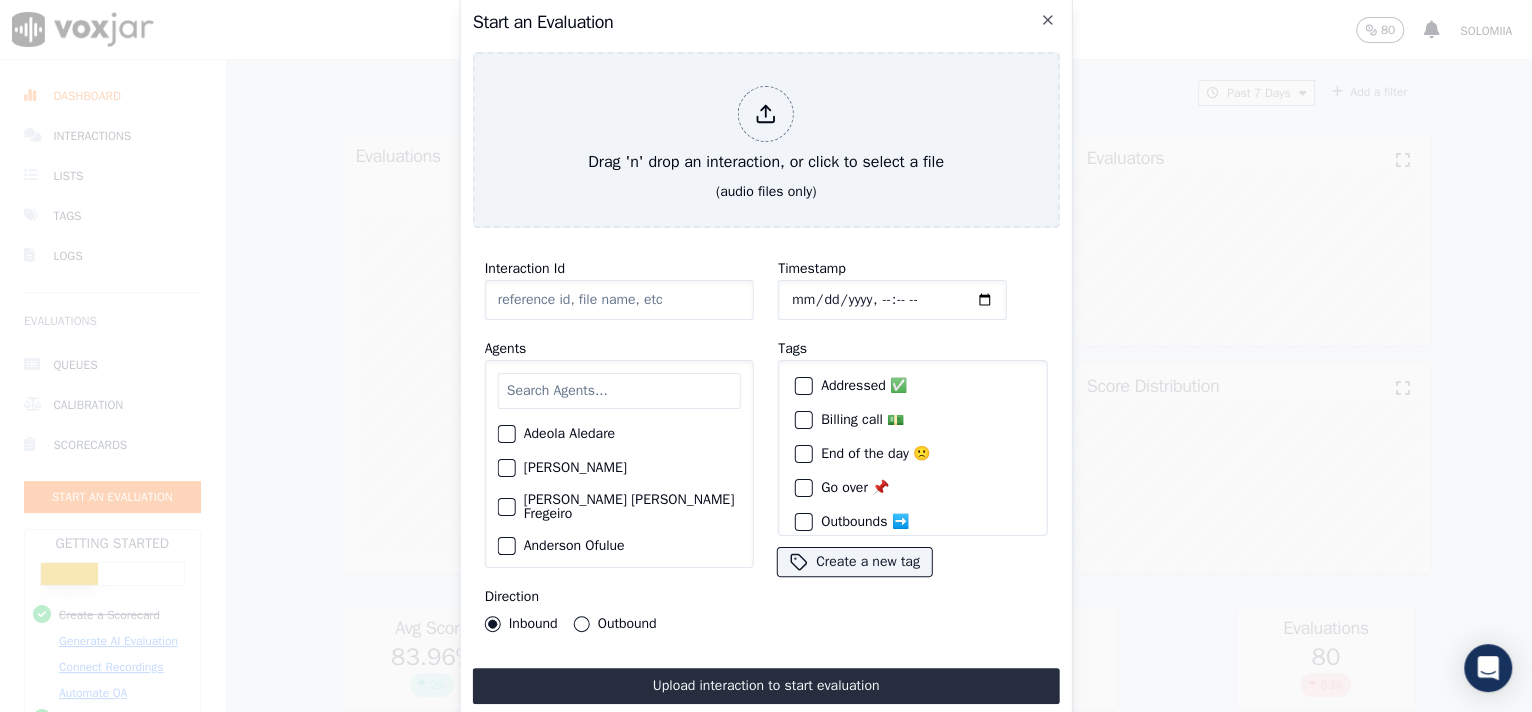 click on "Interaction Id" 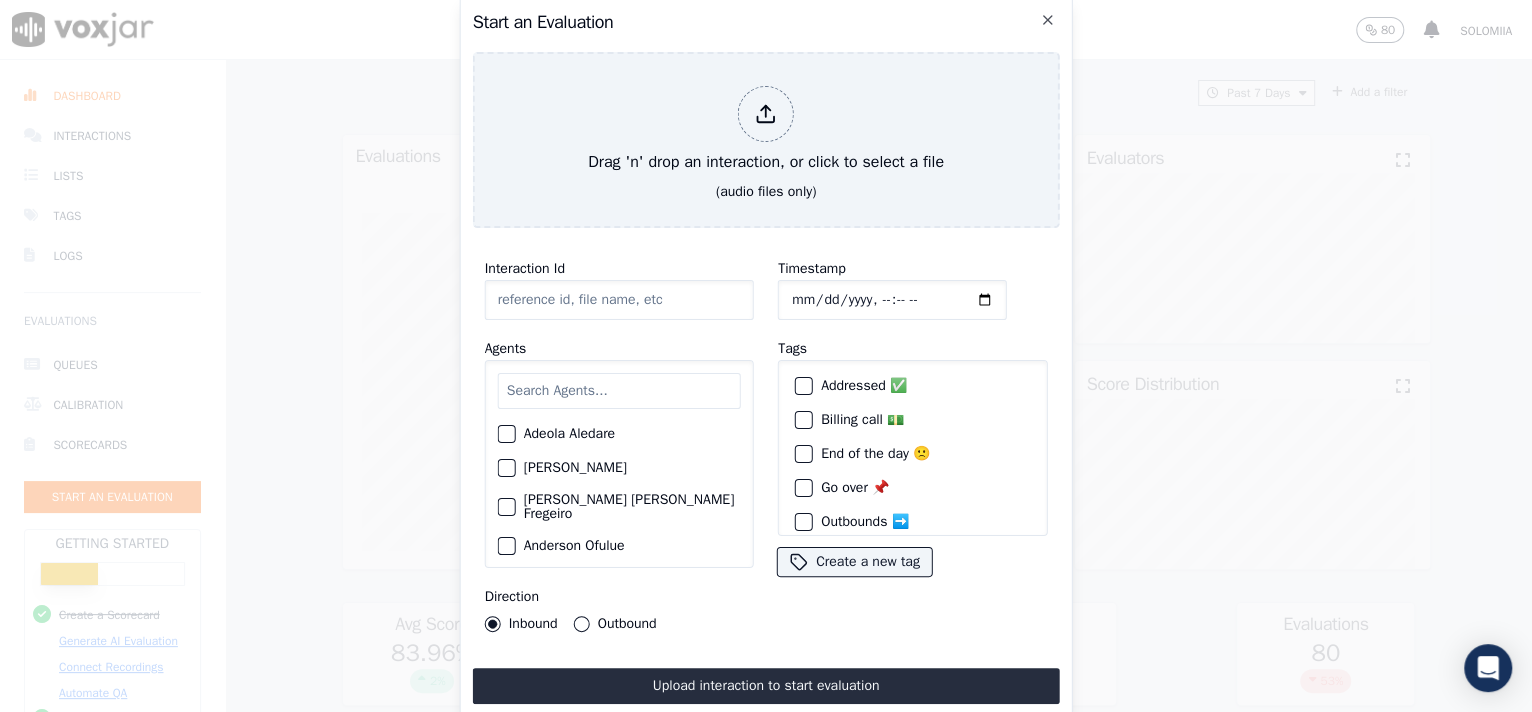 paste on "354909732" 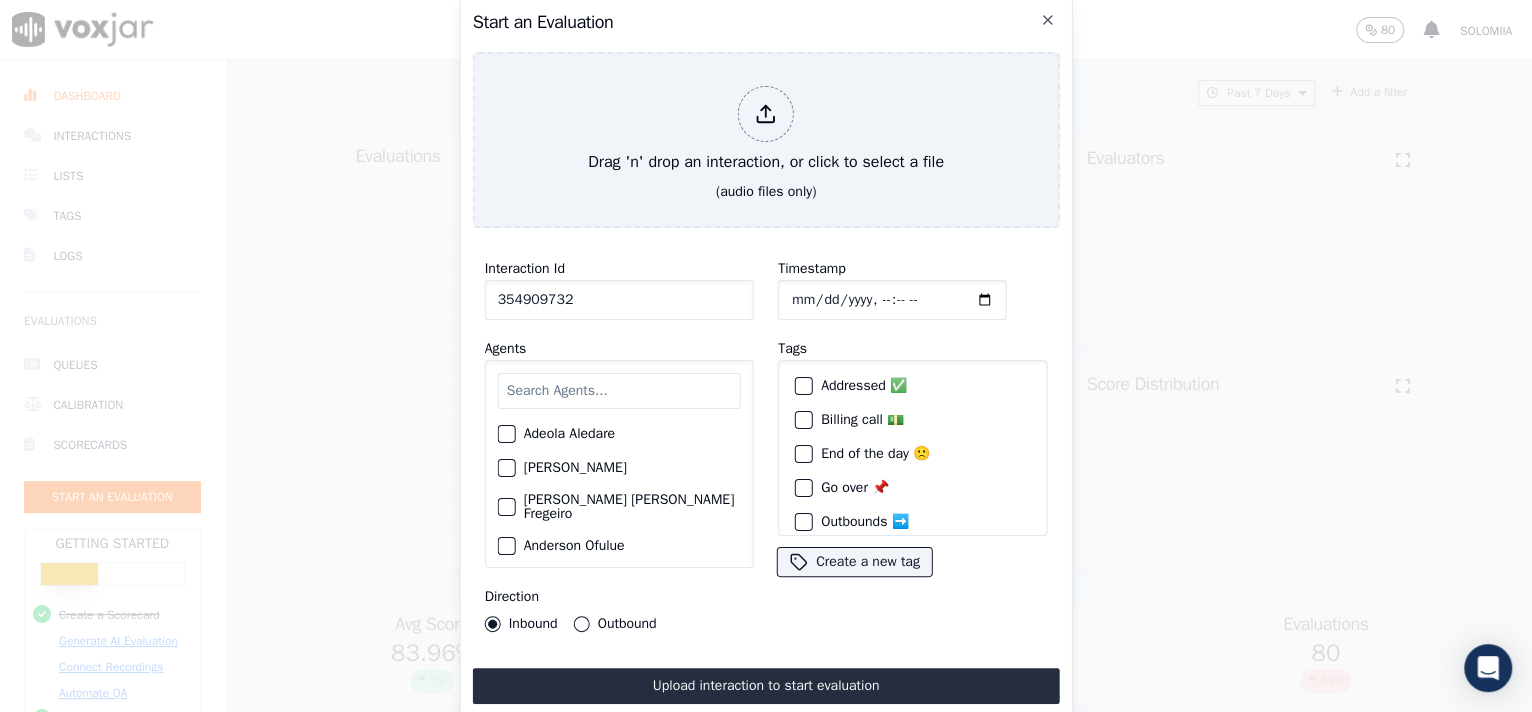 type on "354909732" 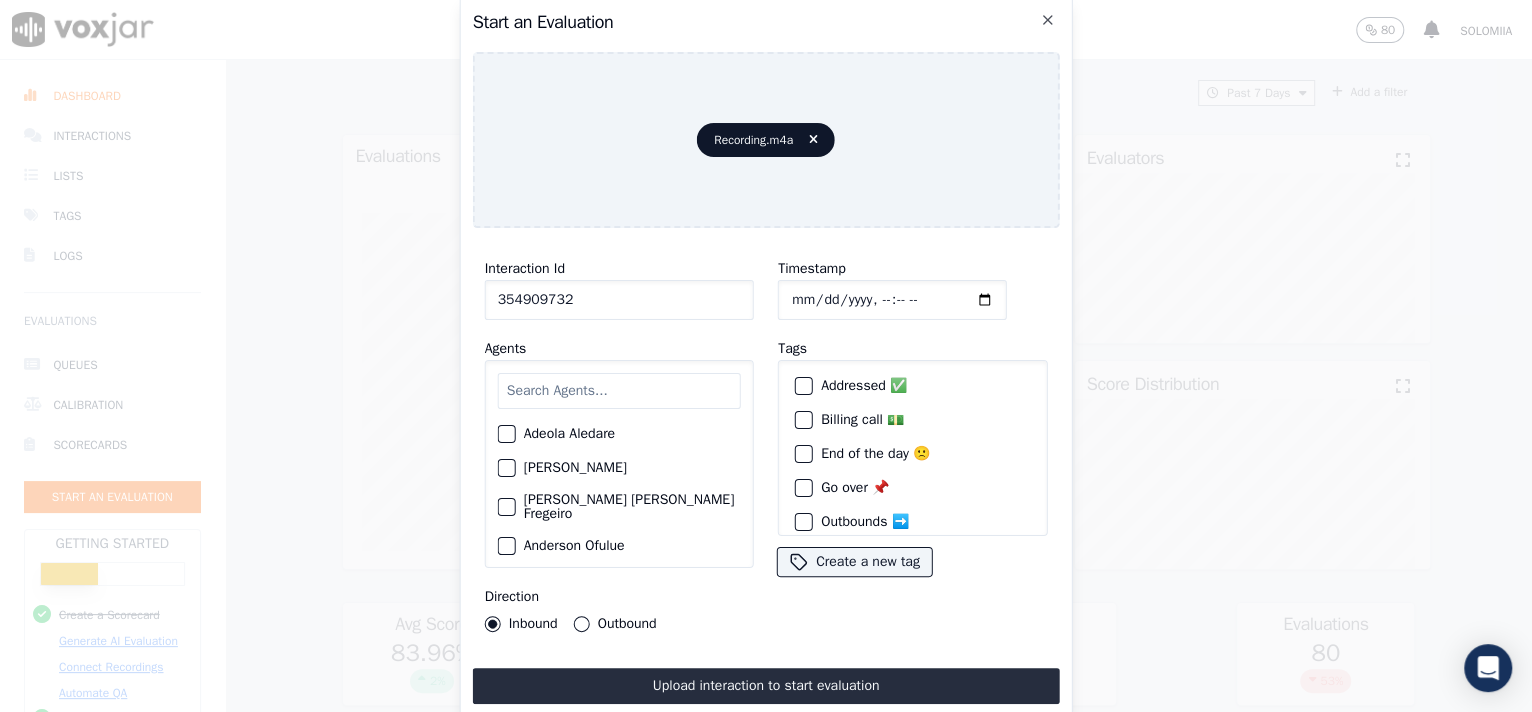 click on "Timestamp" 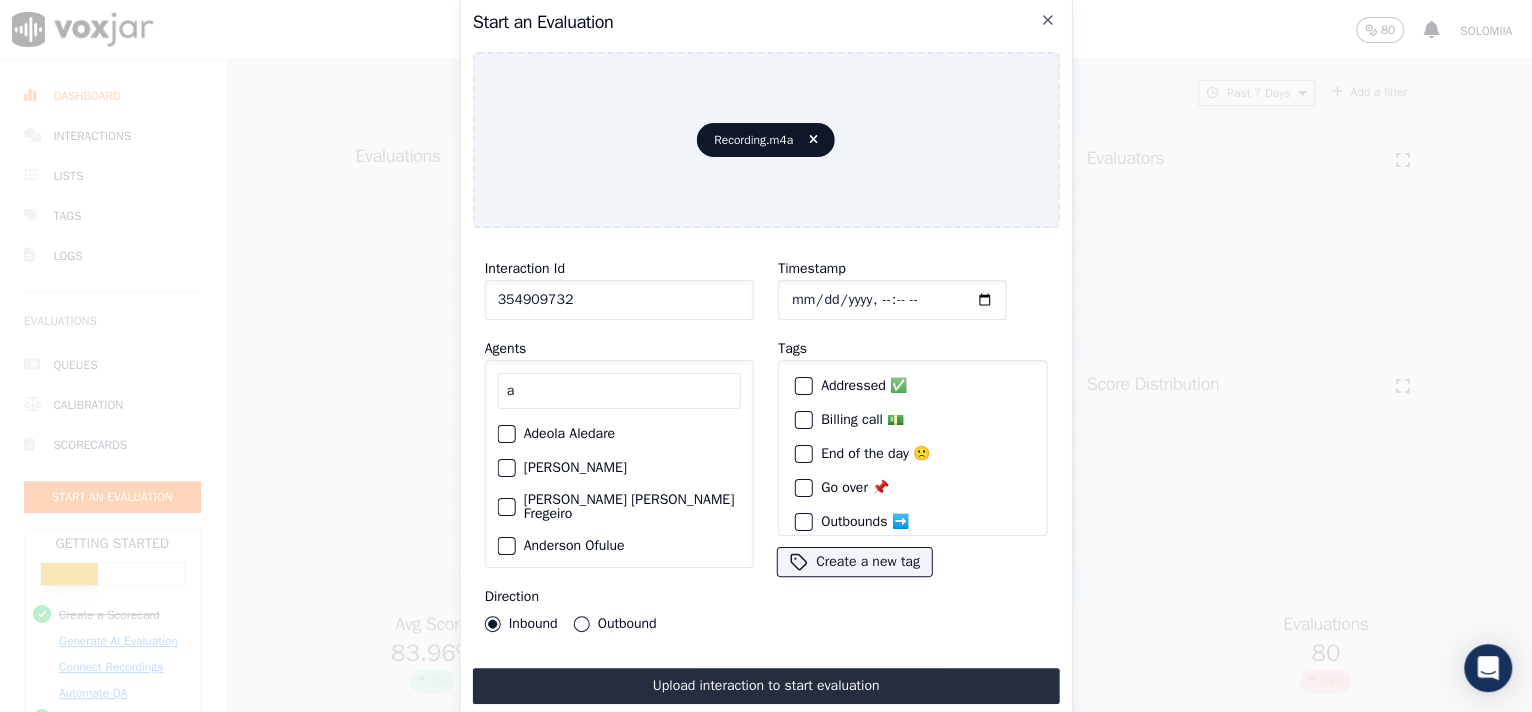 click on "a" at bounding box center (619, 391) 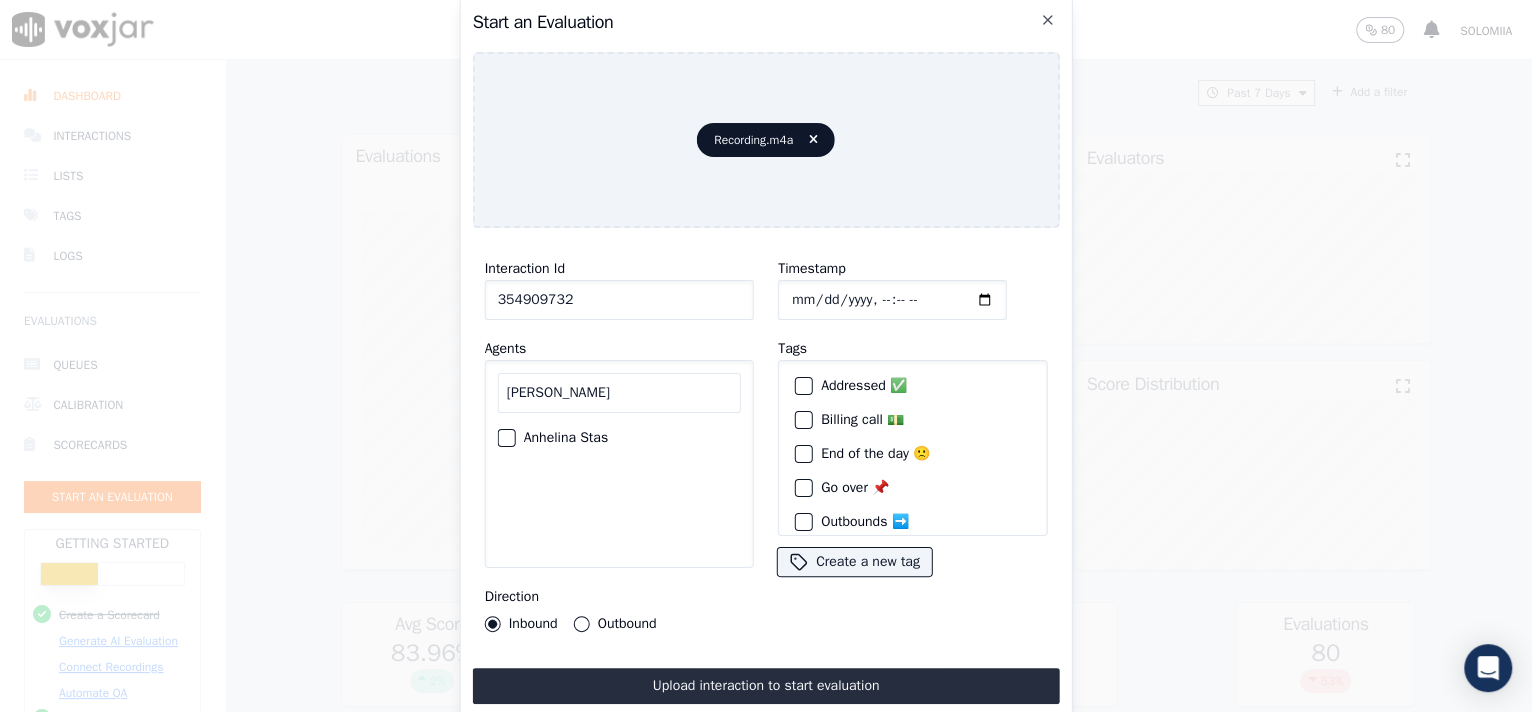 type on "[PERSON_NAME]" 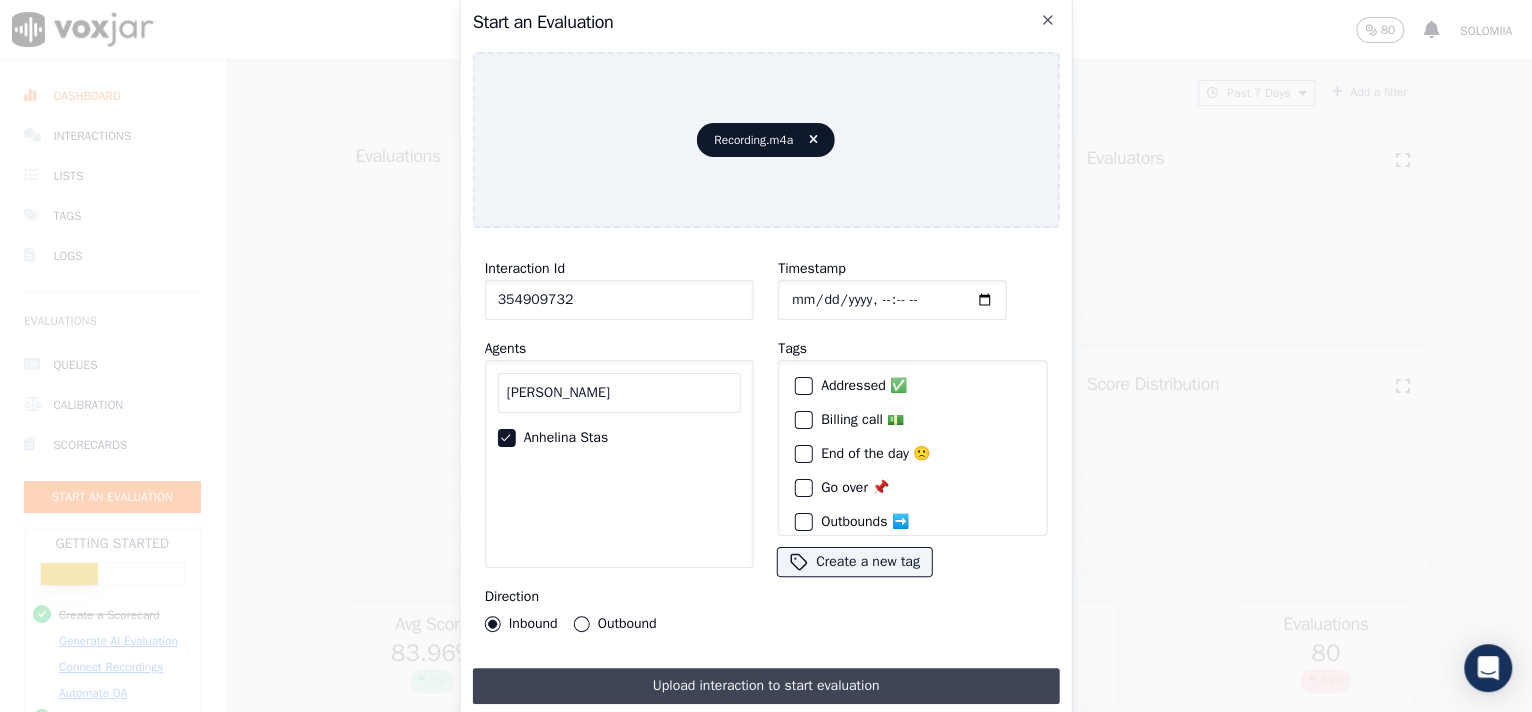 click on "Upload interaction to start evaluation" at bounding box center [766, 686] 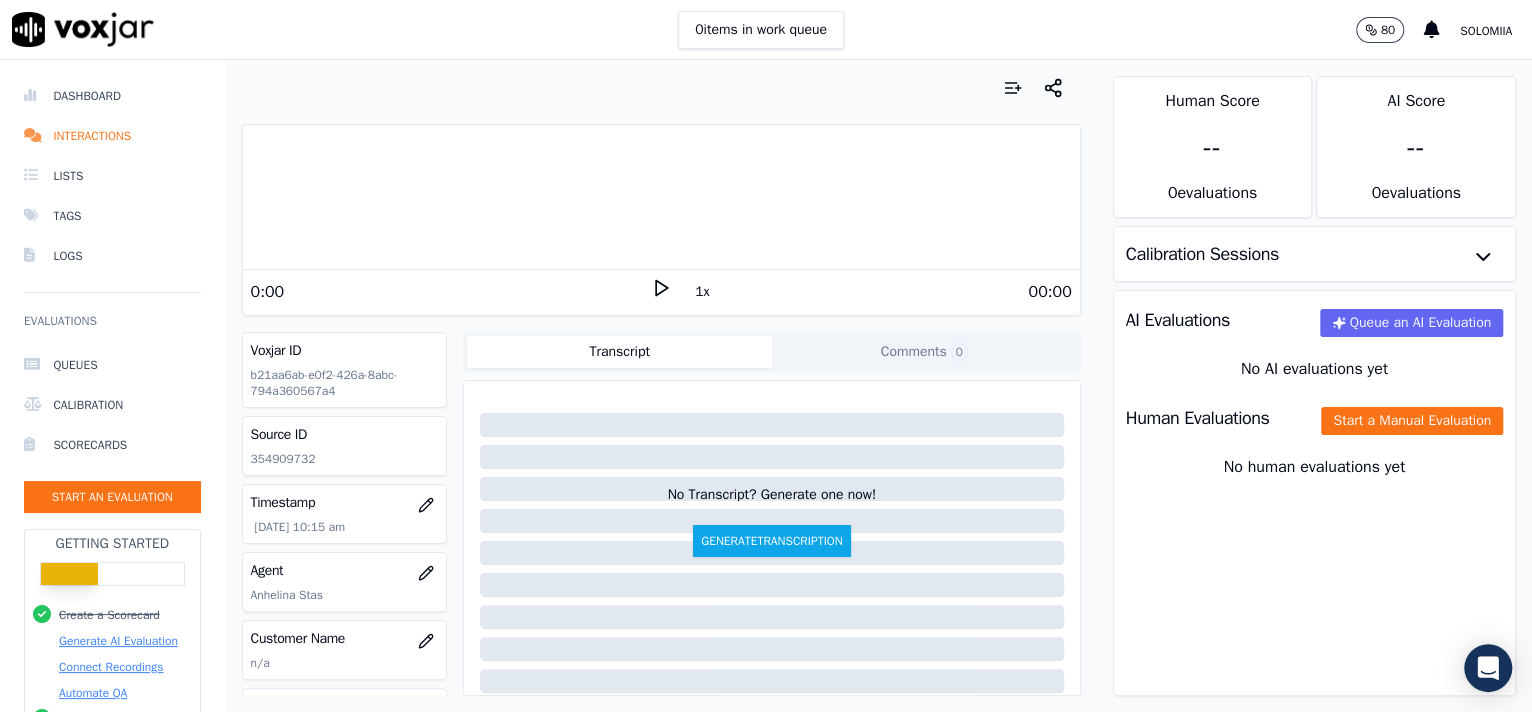 click on "Human Evaluations   Start a Manual Evaluation" at bounding box center [1315, 418] 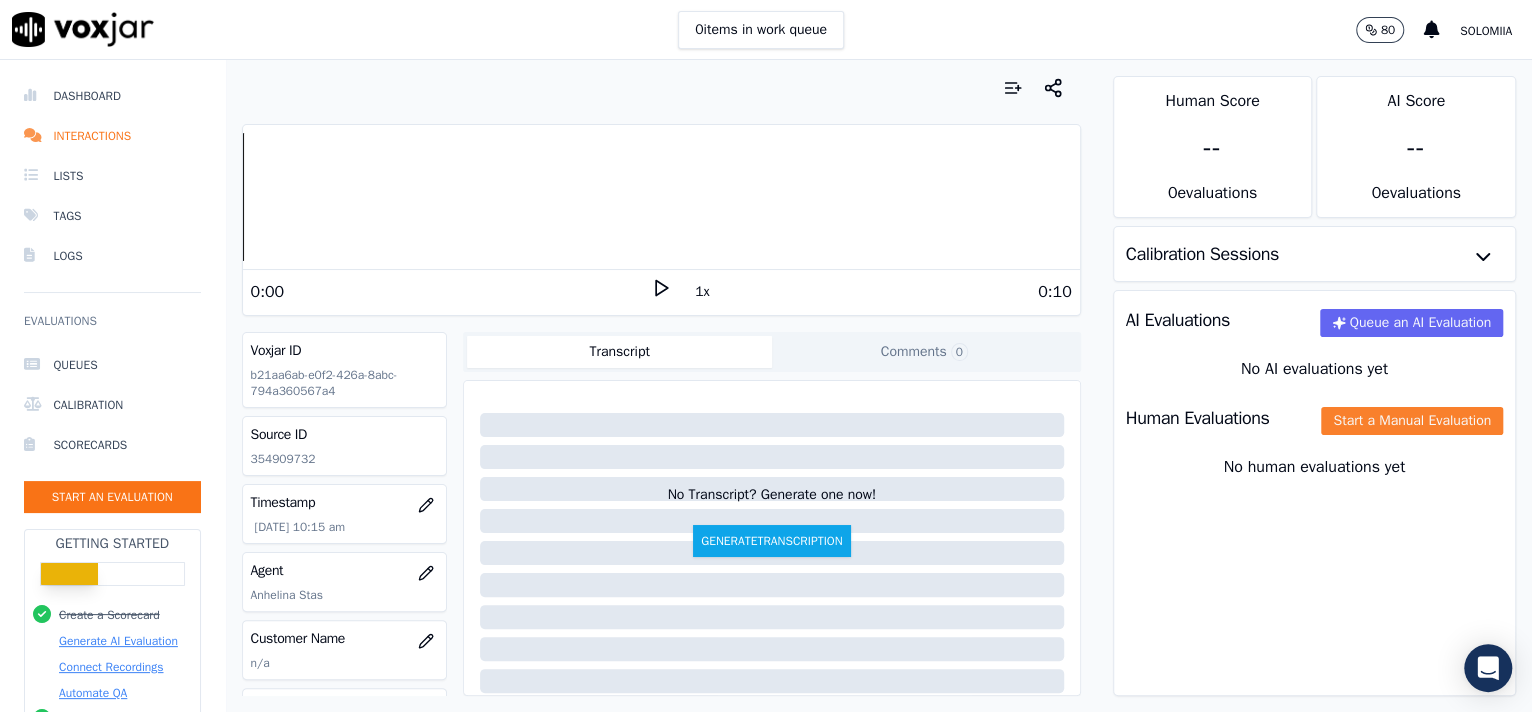 click on "Start a Manual Evaluation" 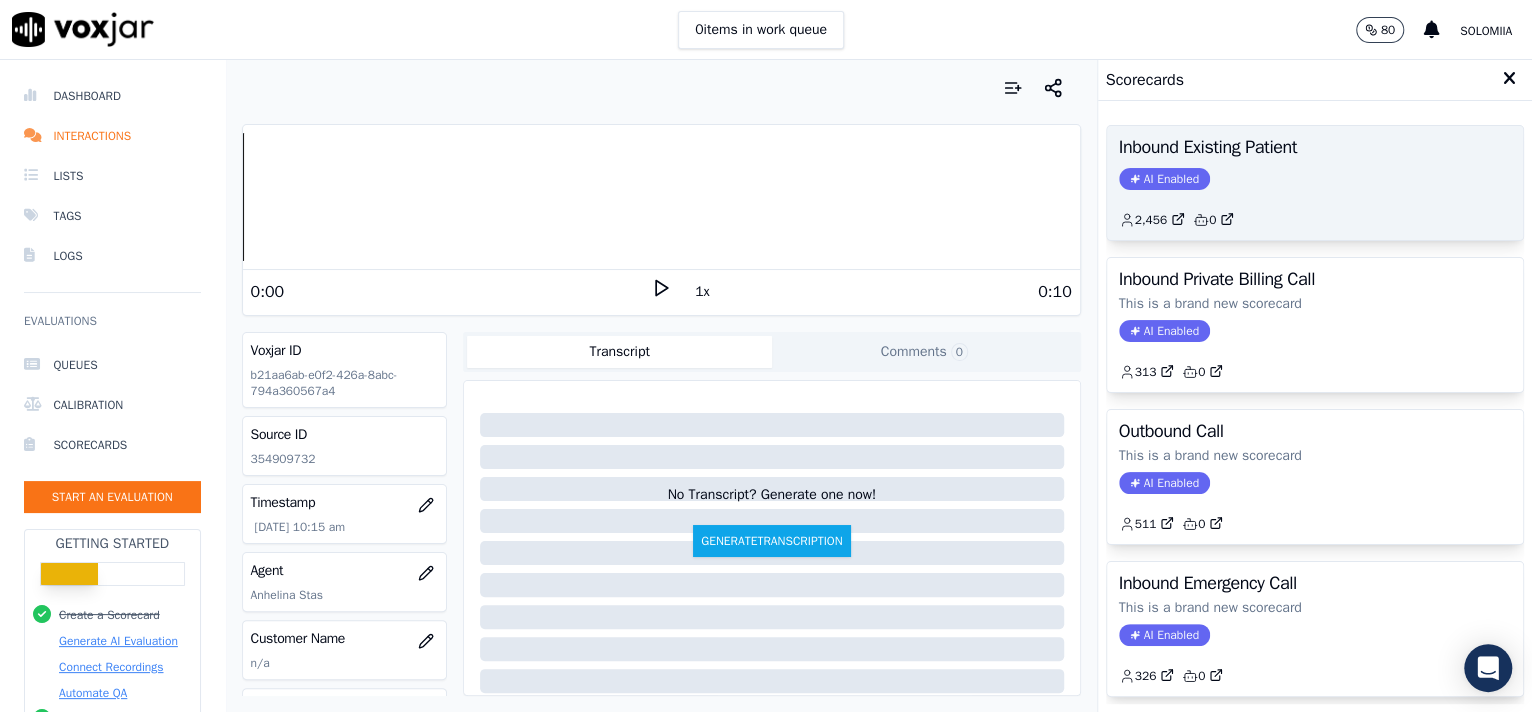 click on "2,456         0" 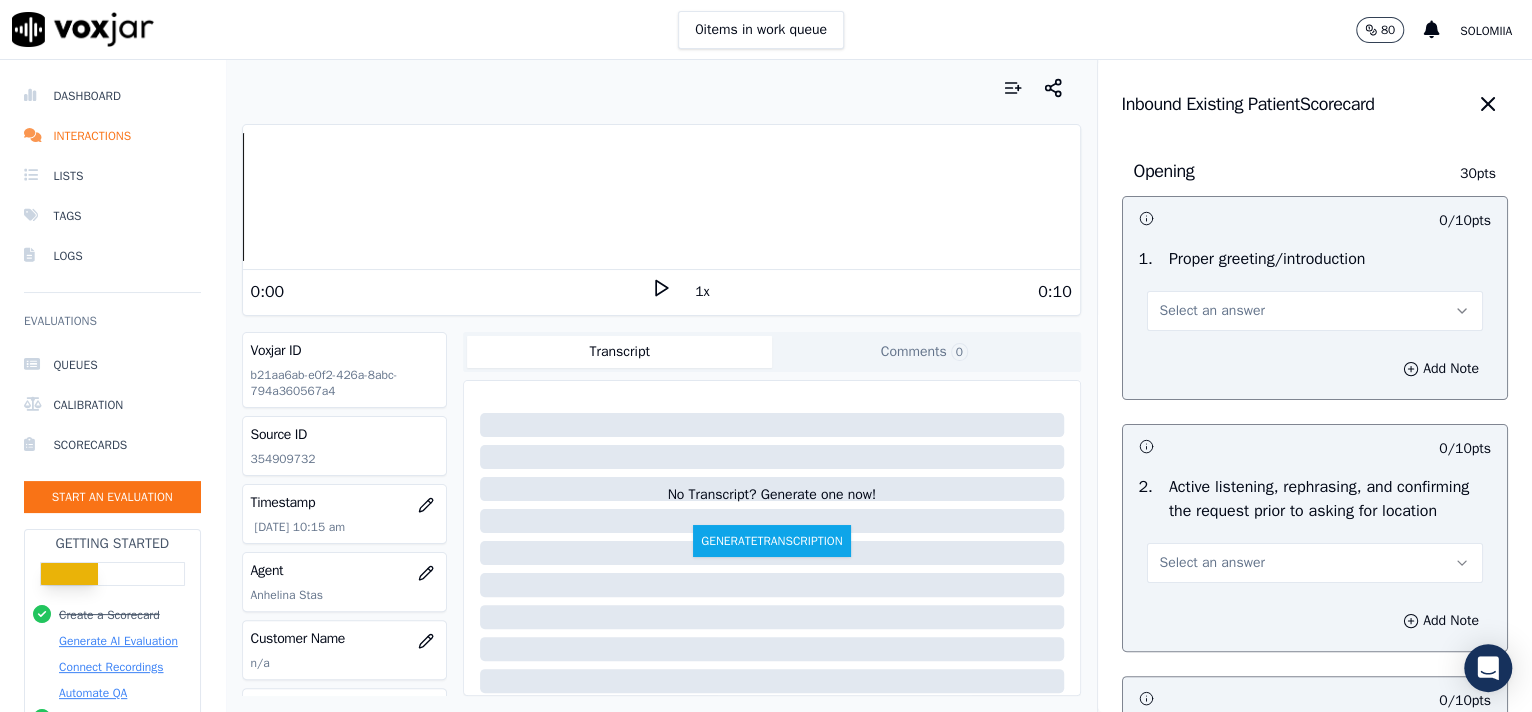 click on "Select an answer" at bounding box center [1212, 311] 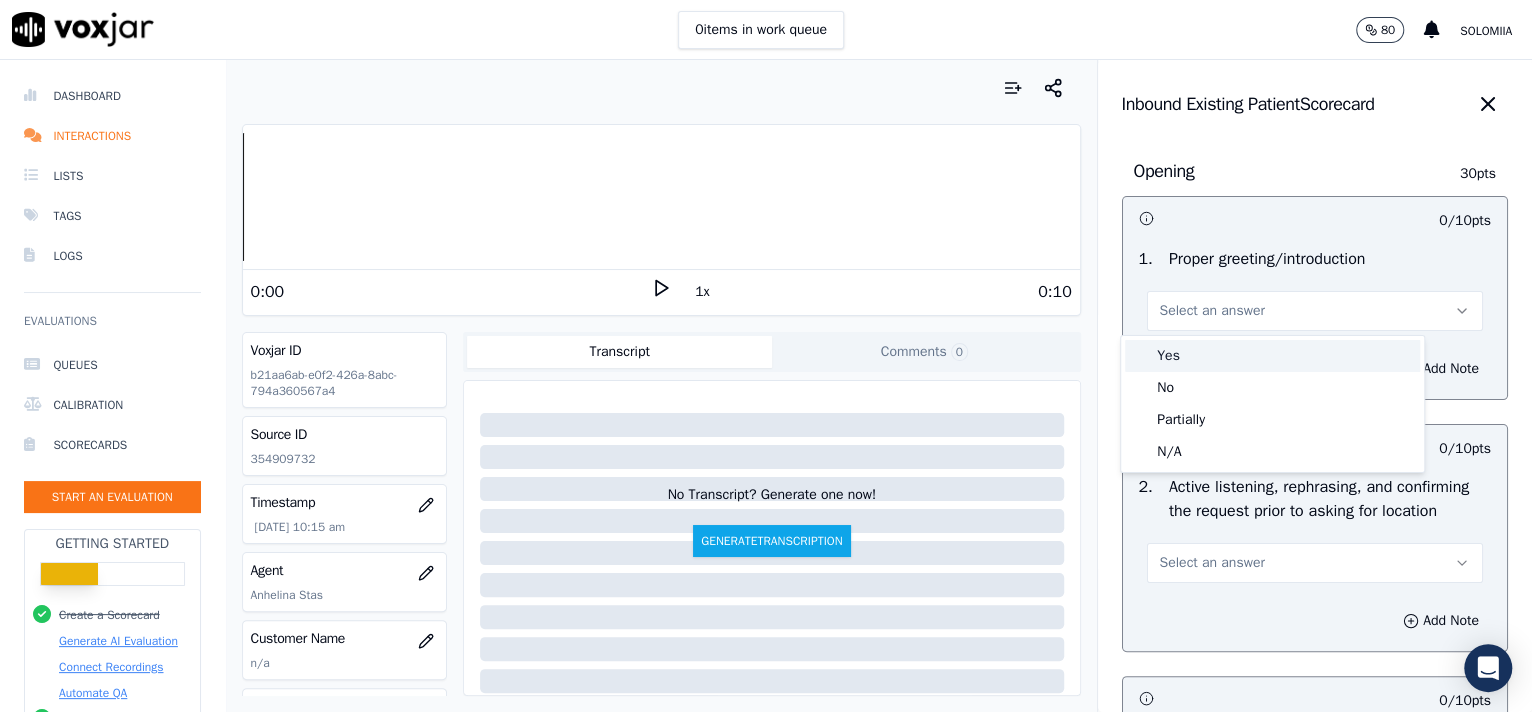 click on "Yes" at bounding box center [1272, 356] 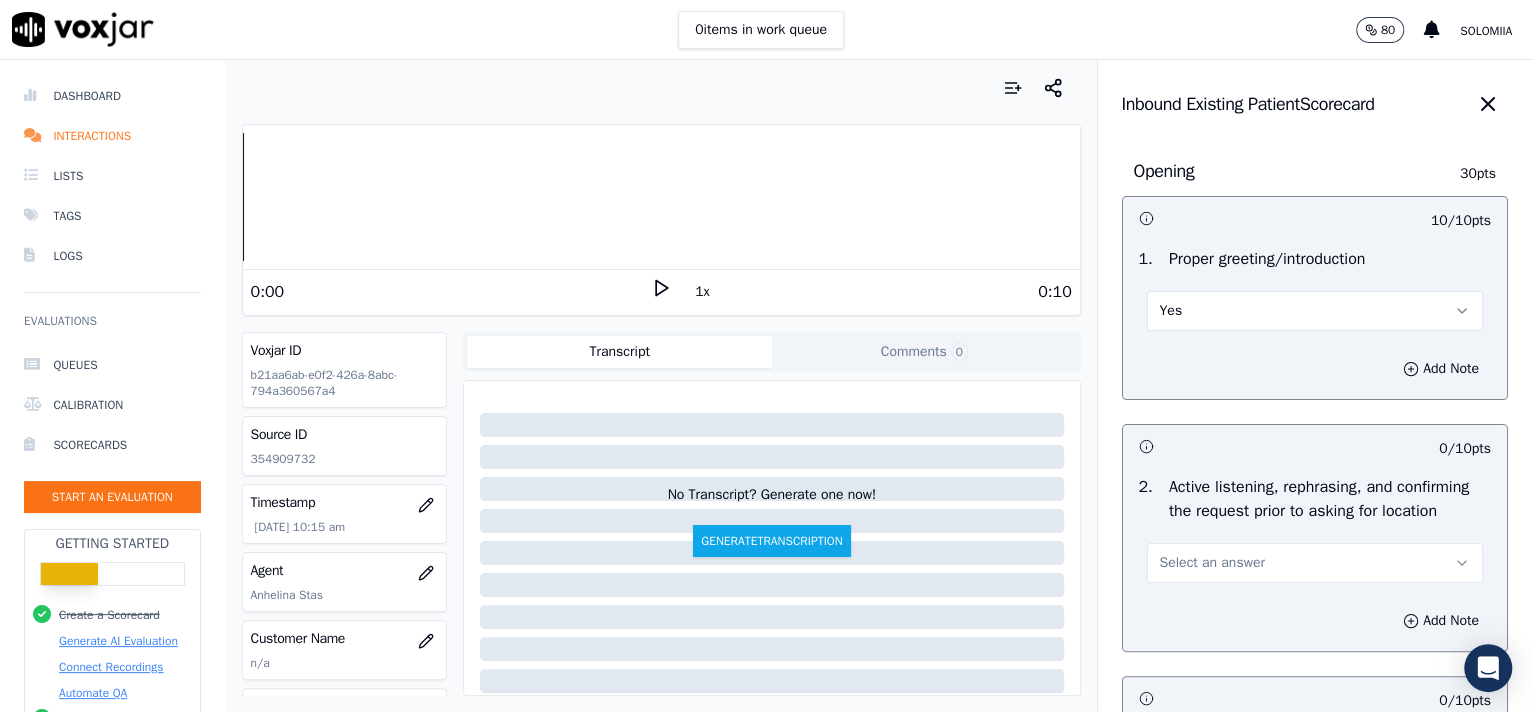 scroll, scrollTop: 487, scrollLeft: 0, axis: vertical 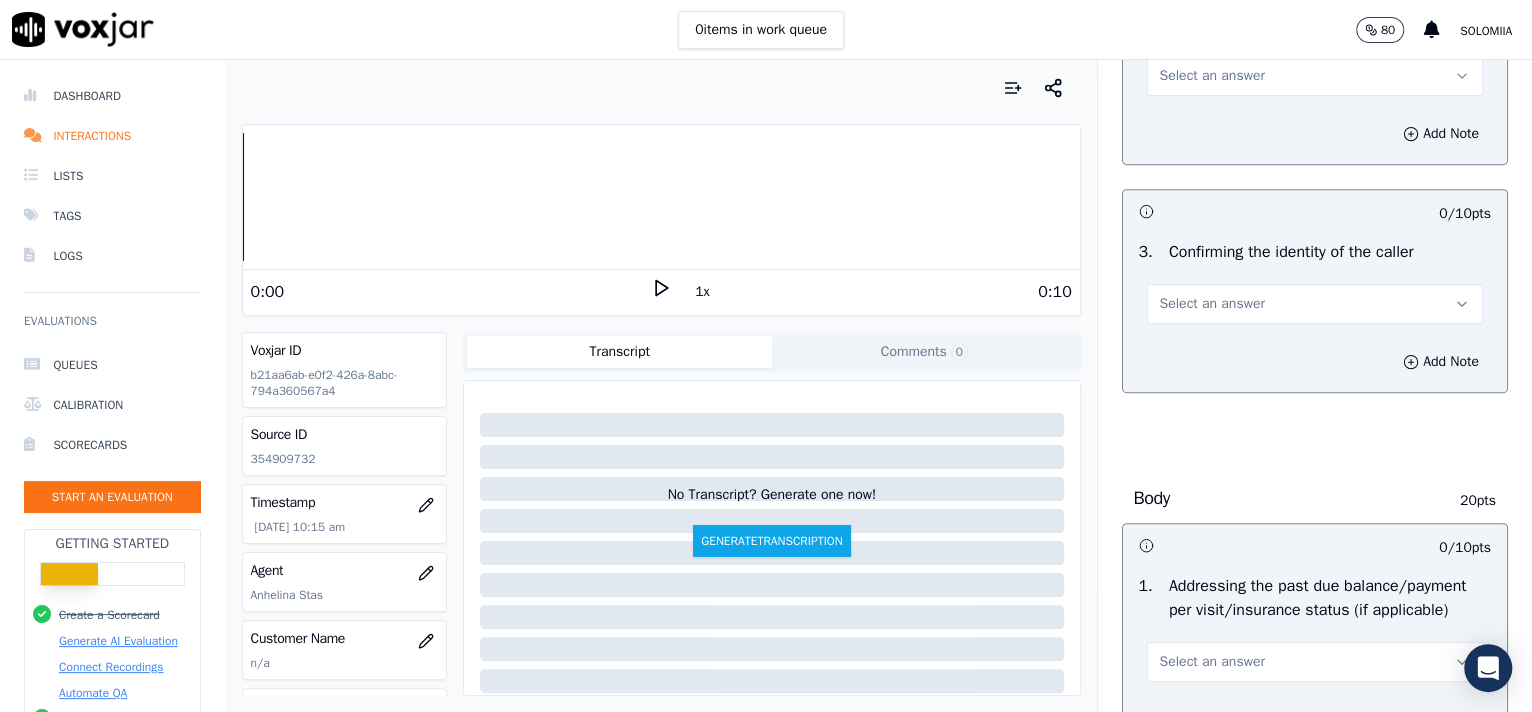 click on "Select an answer" at bounding box center [1315, 76] 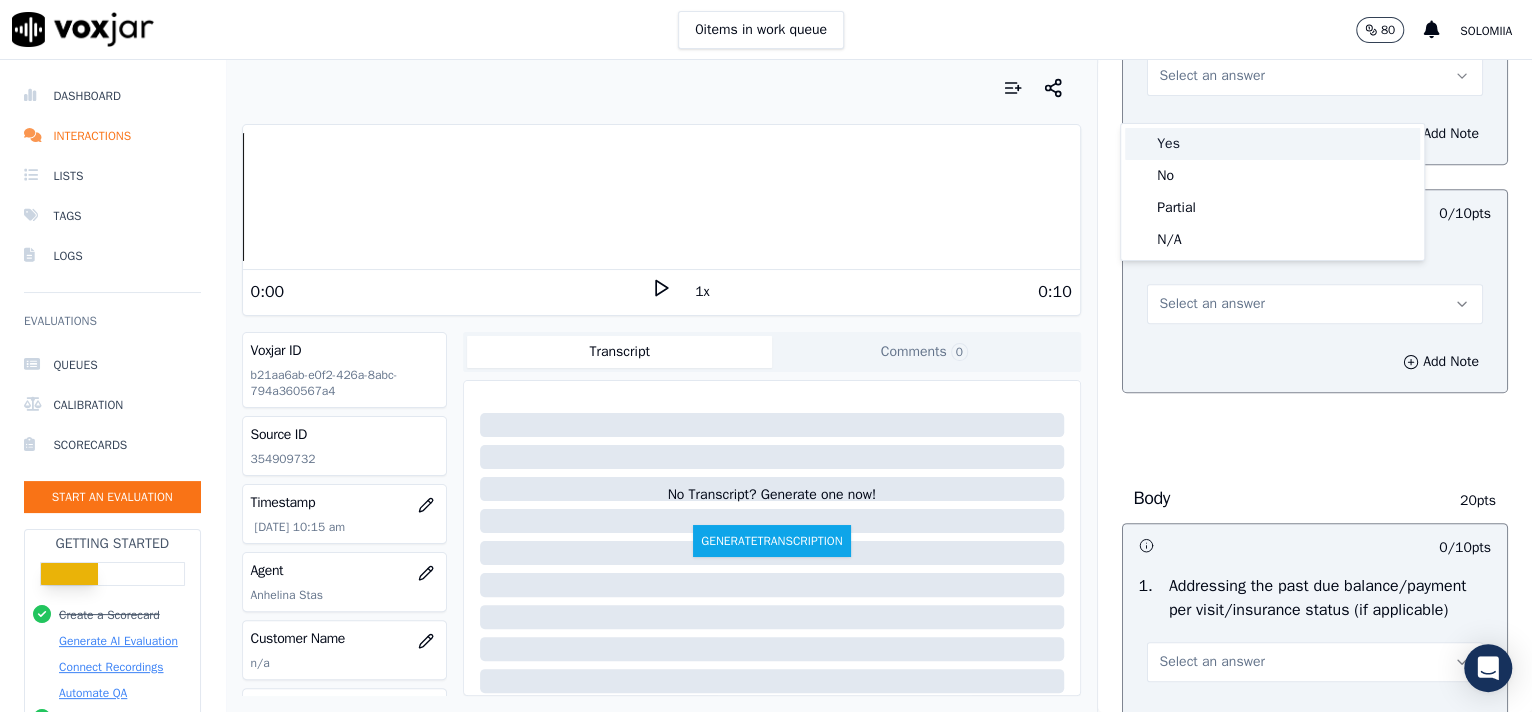 click on "Yes" at bounding box center (1272, 144) 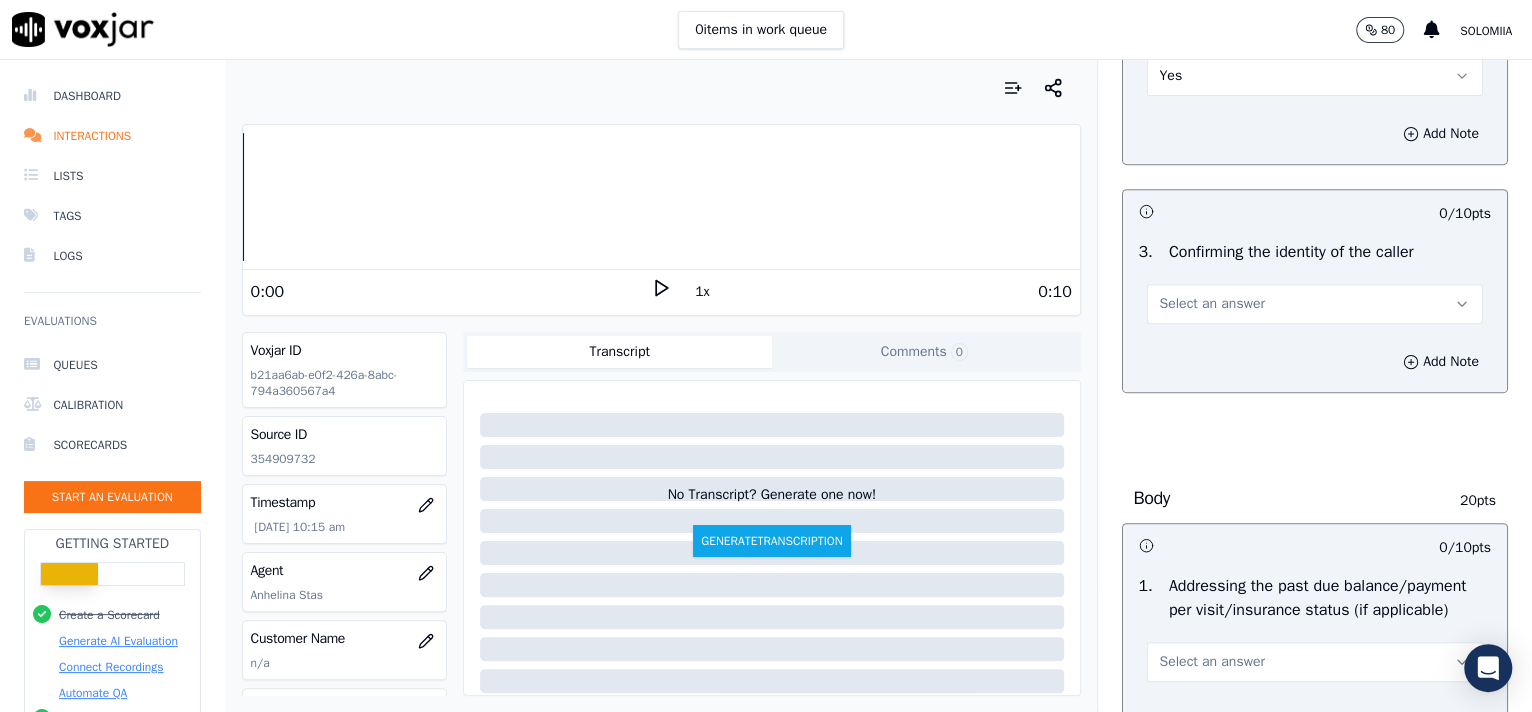 click on "Select an answer" at bounding box center [1315, 304] 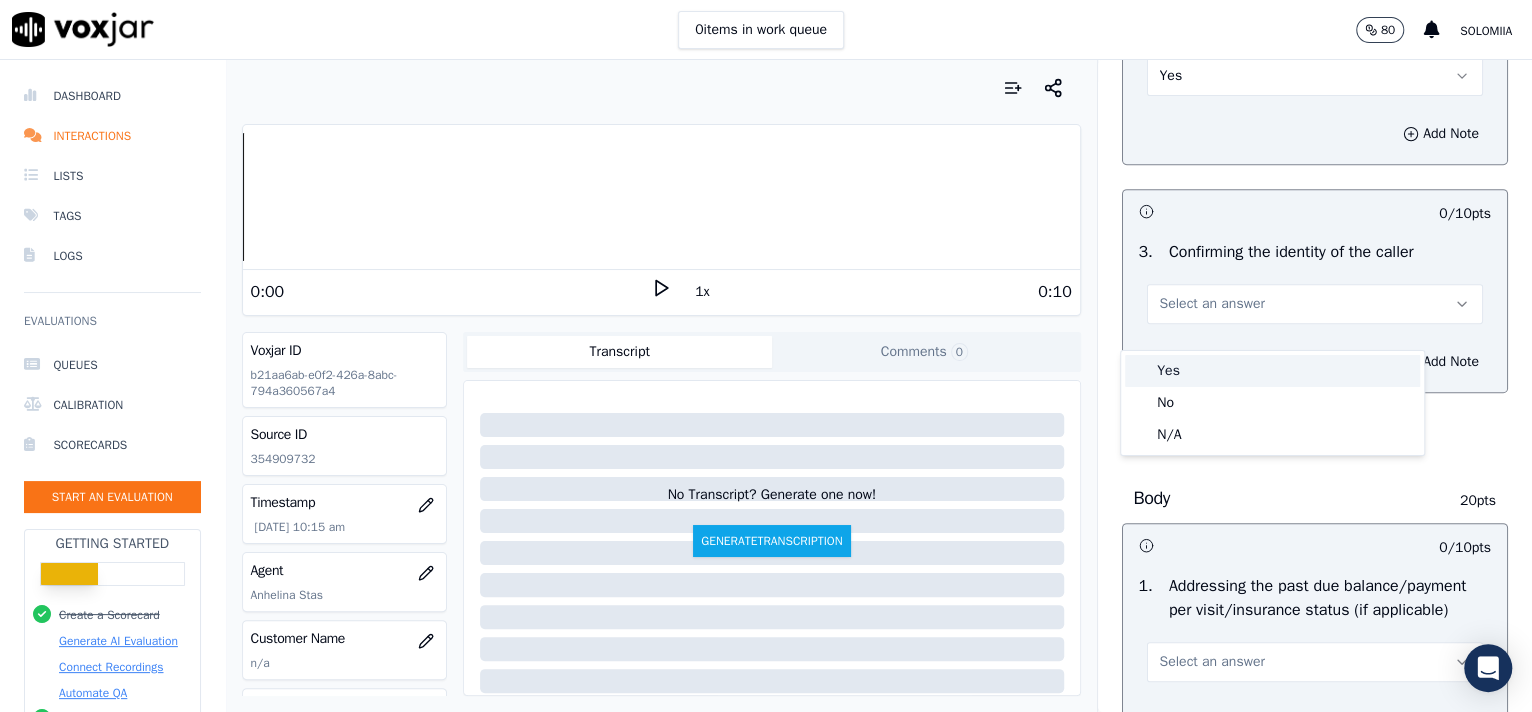 click on "Yes" at bounding box center [1272, 371] 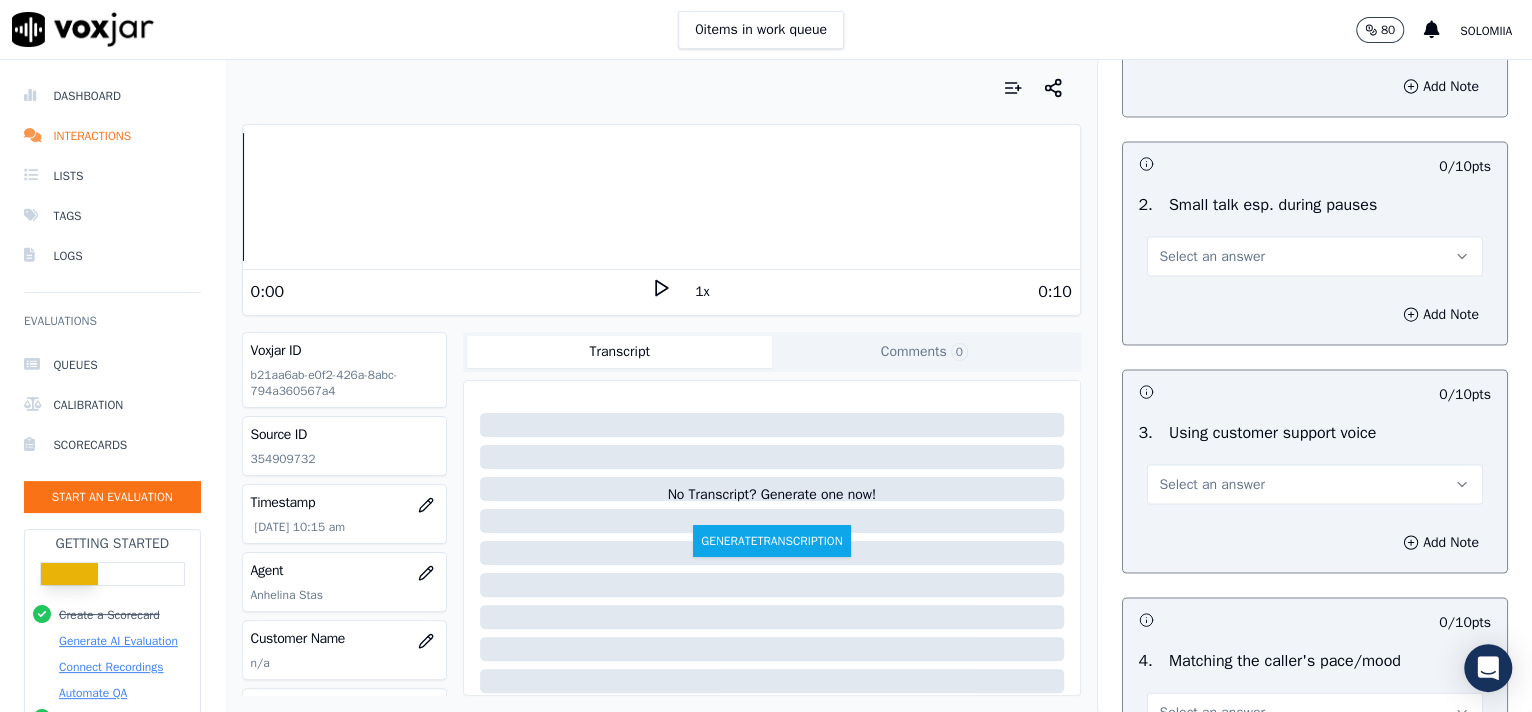 scroll, scrollTop: 3057, scrollLeft: 0, axis: vertical 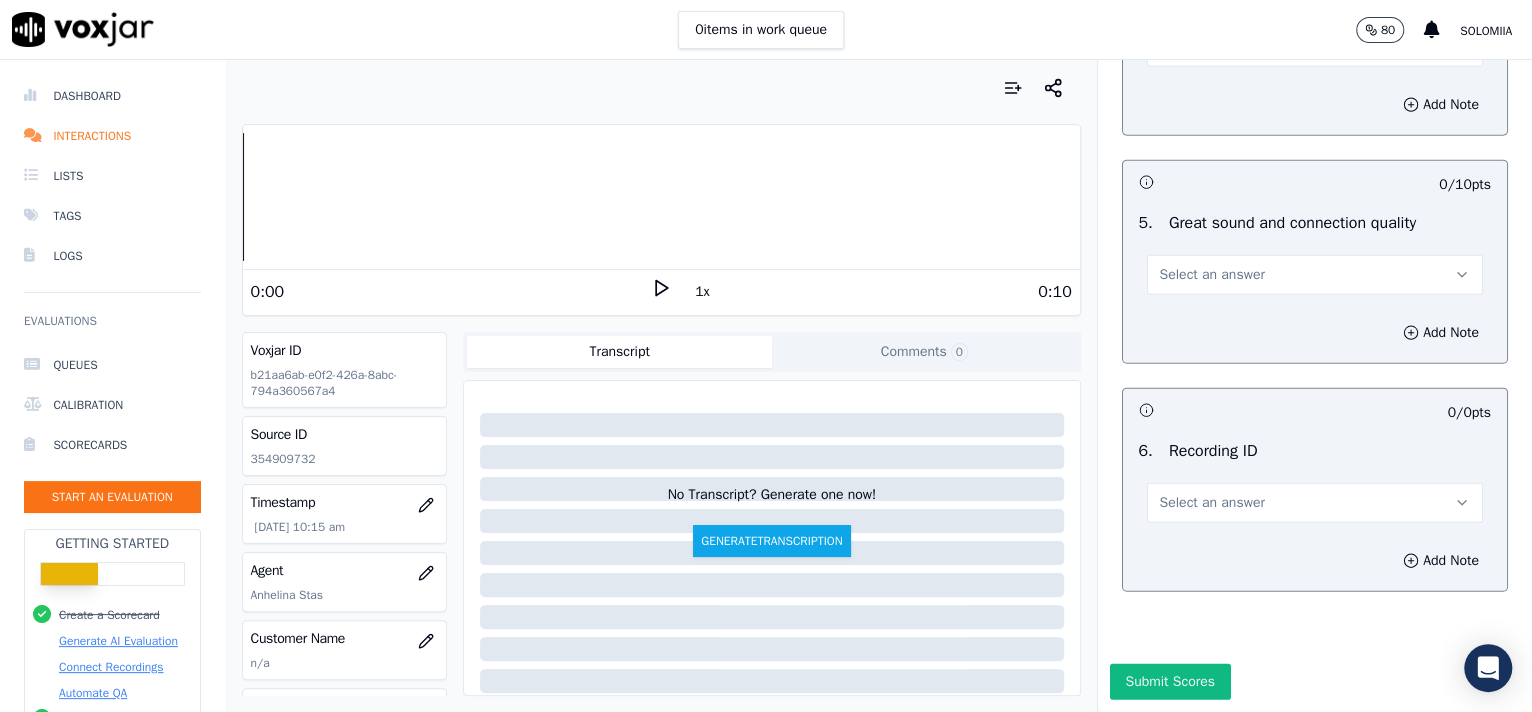 click on "Select an answer" at bounding box center [1315, 503] 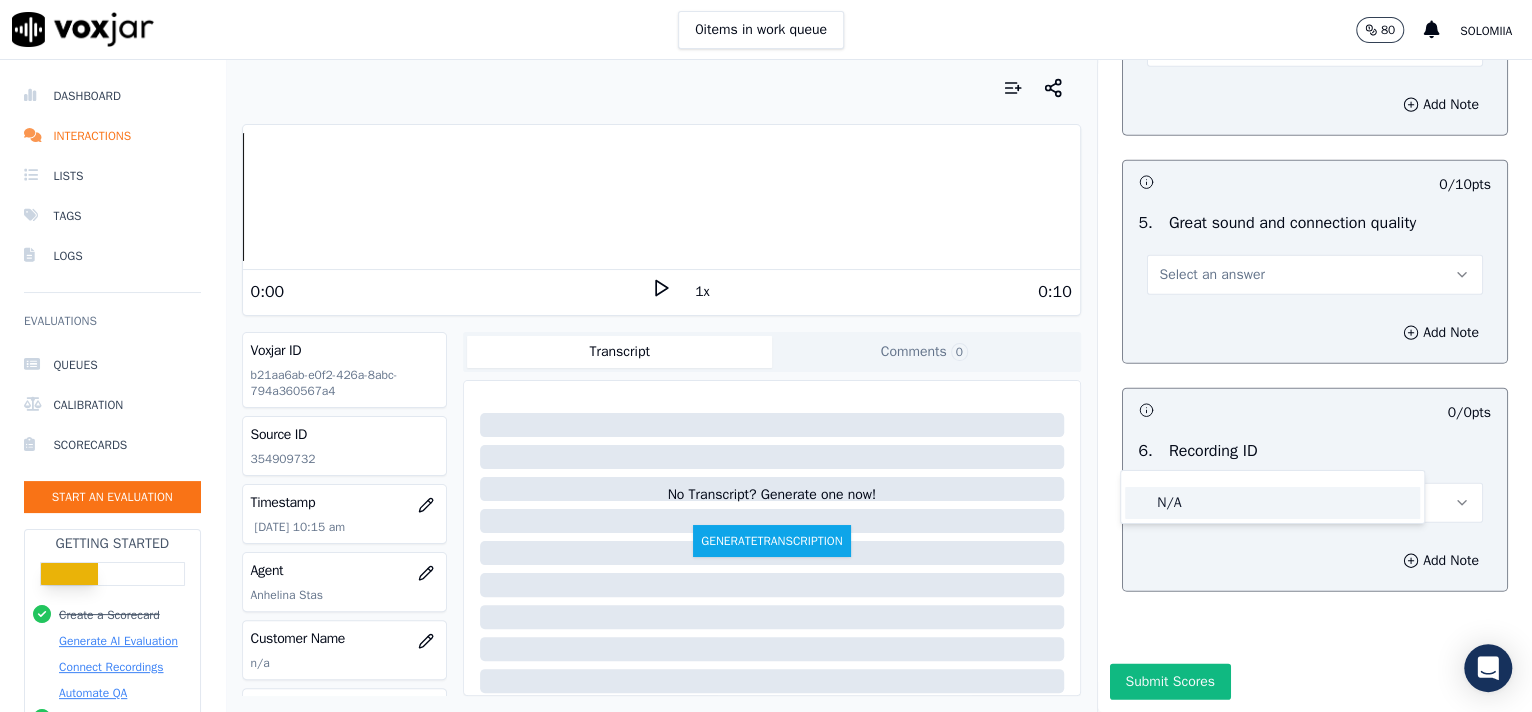 click on "N/A" 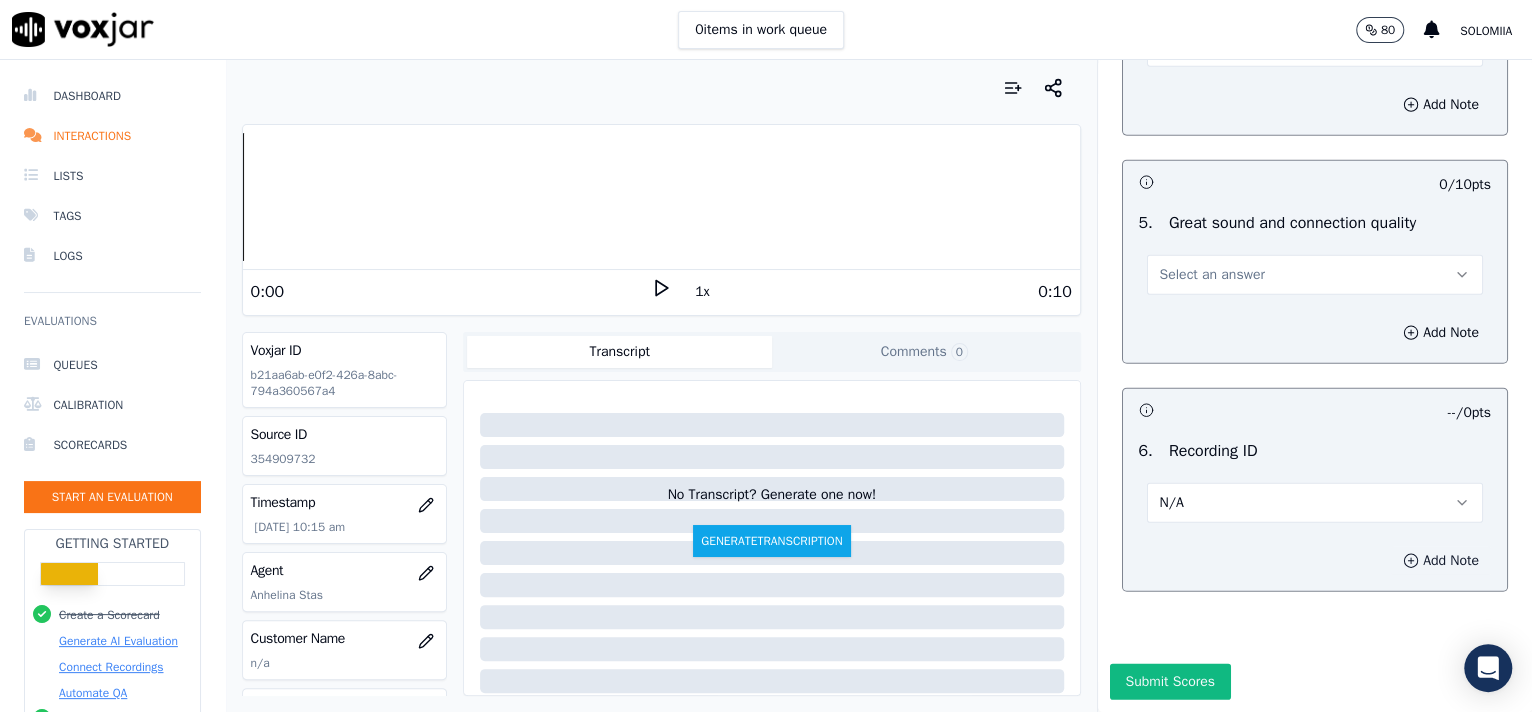 click on "Add Note" at bounding box center [1441, 561] 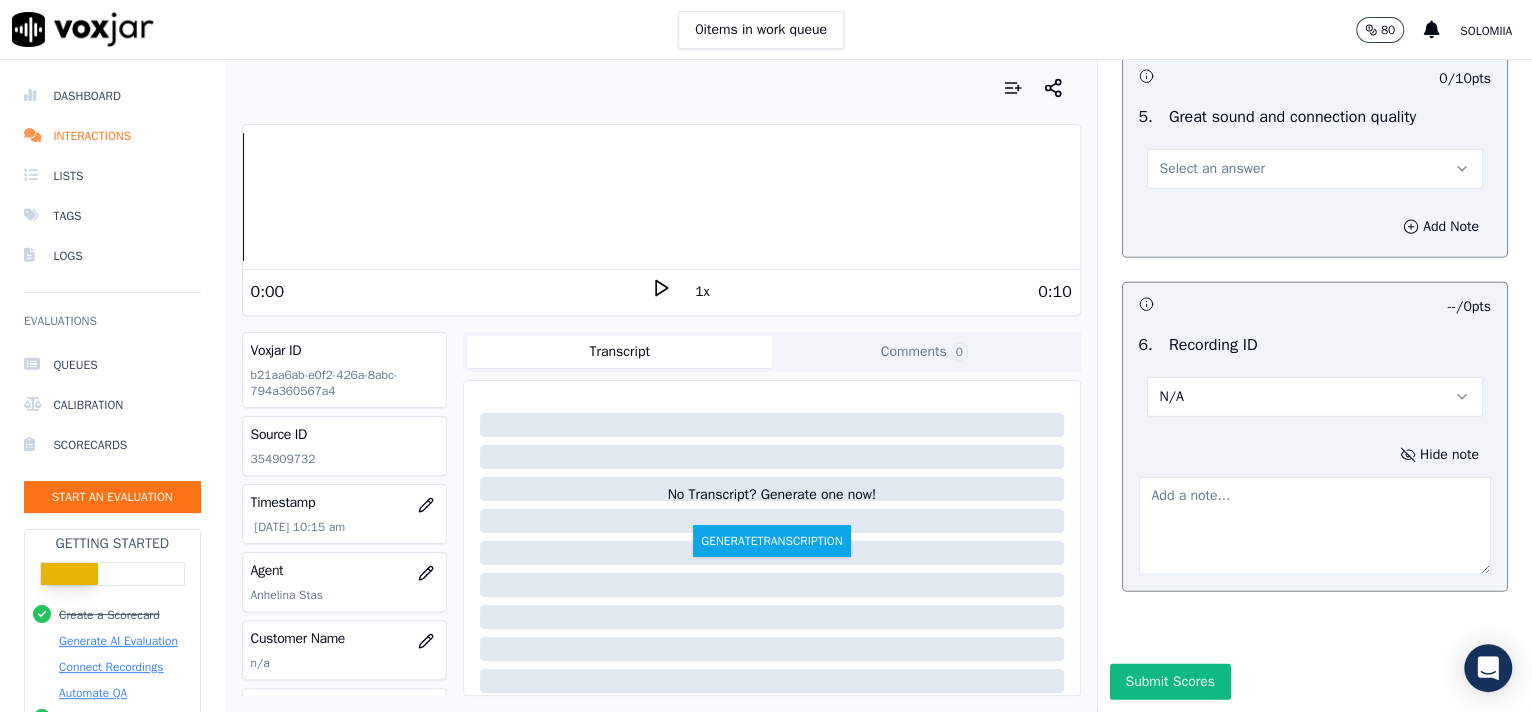 click at bounding box center [1315, 526] 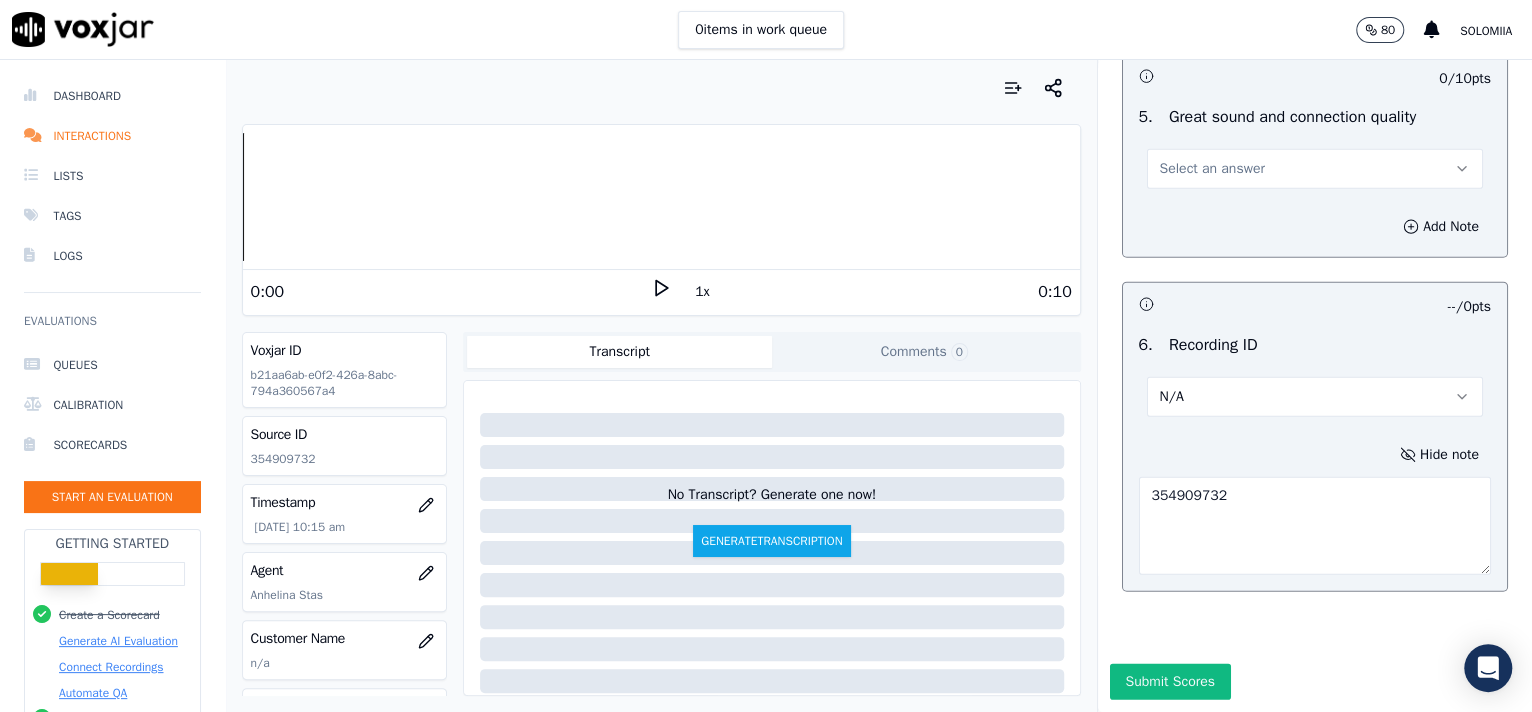 type on "354909732" 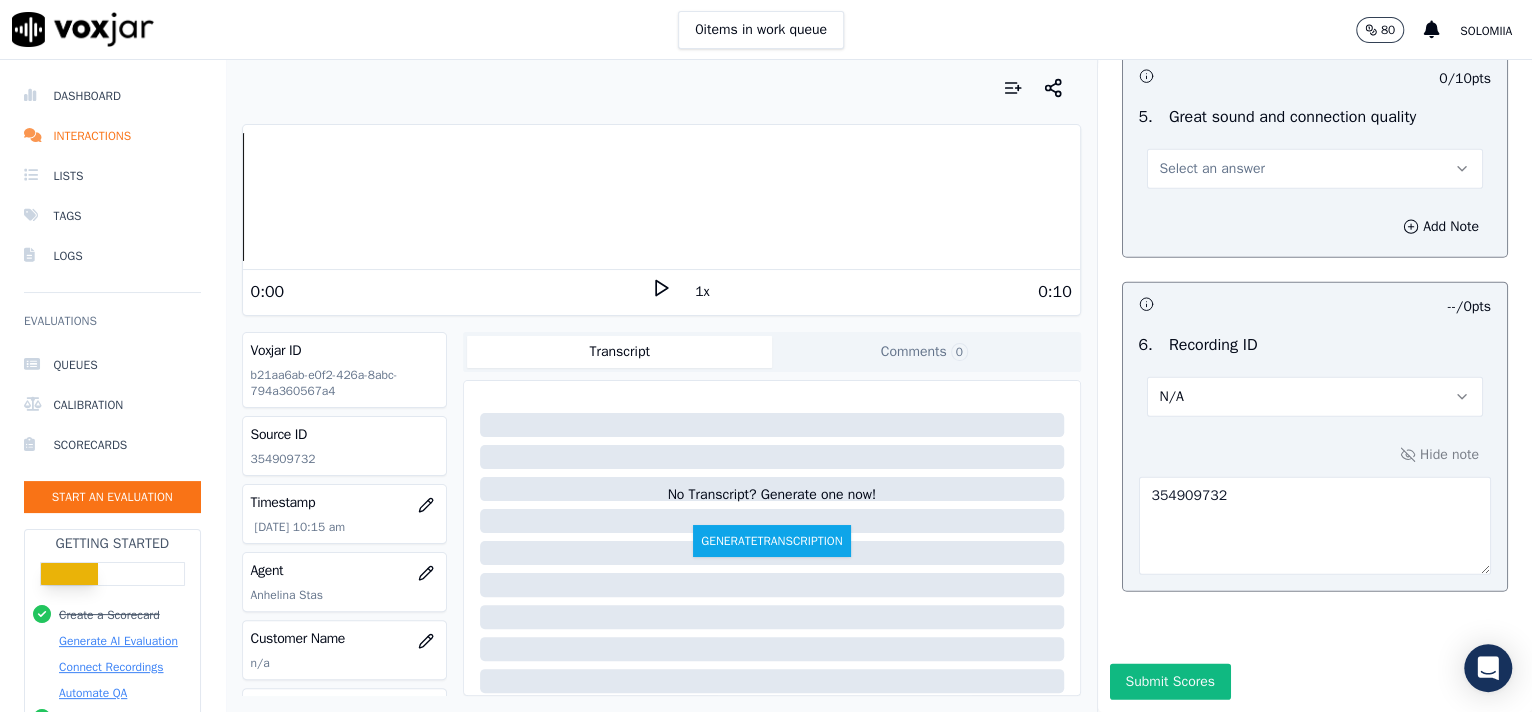 click on "Select an answer" at bounding box center [1212, 169] 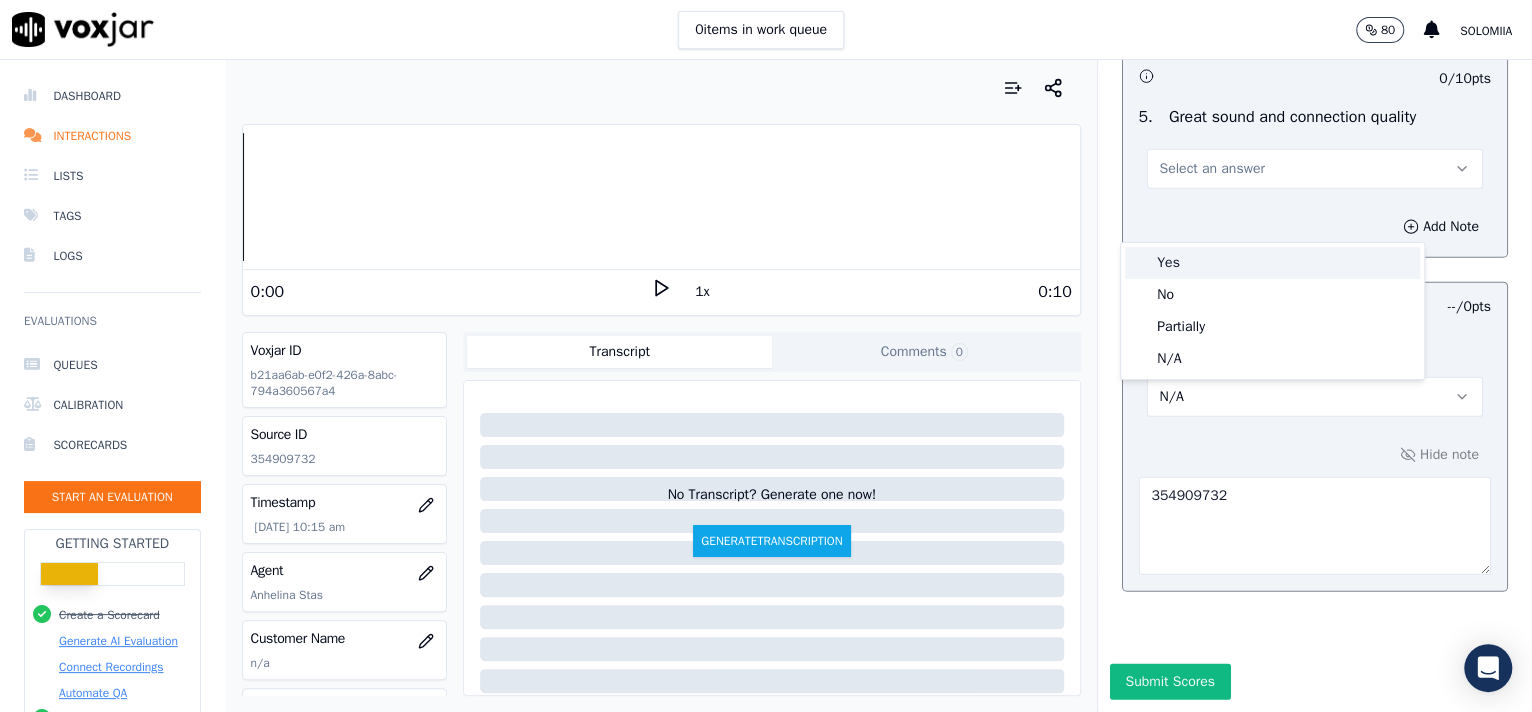 click on "Yes" at bounding box center (1272, 263) 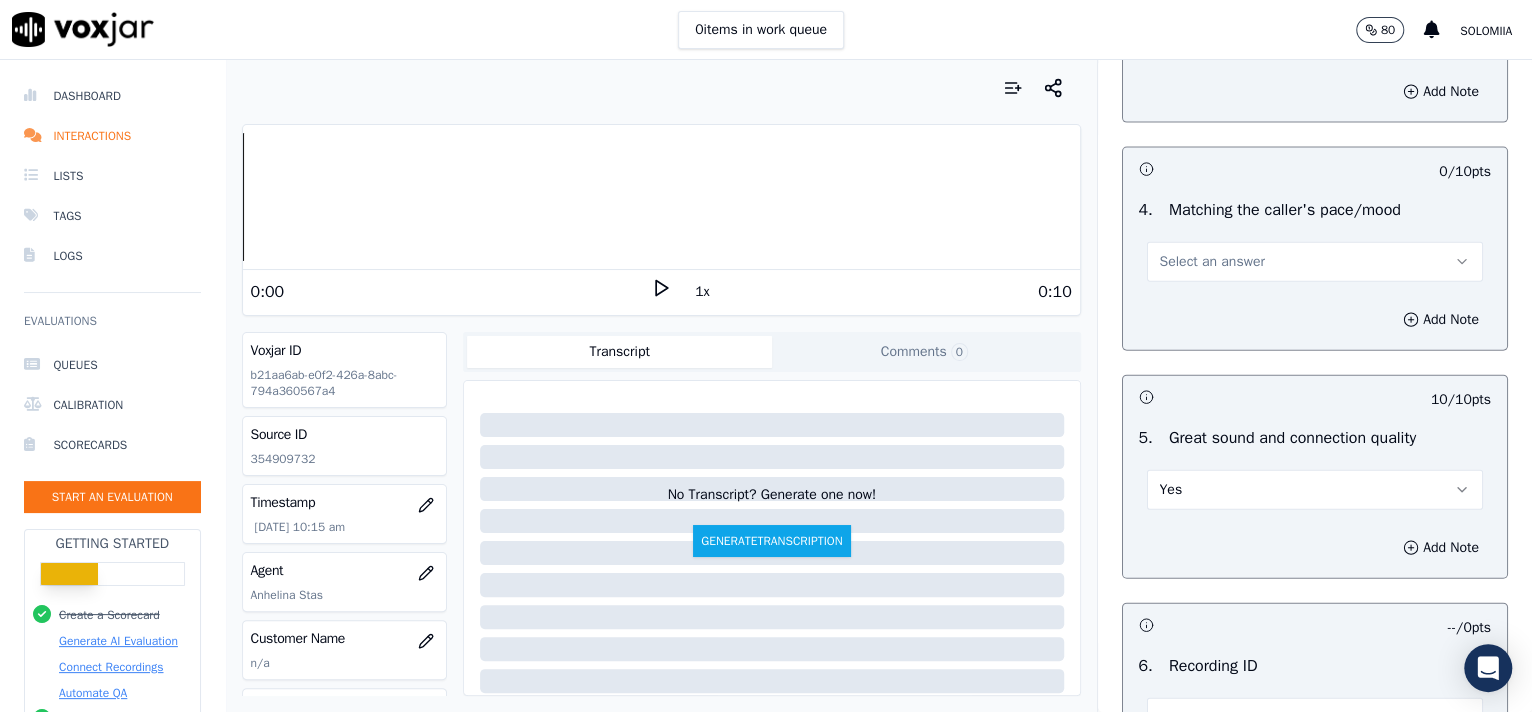 scroll, scrollTop: 2649, scrollLeft: 0, axis: vertical 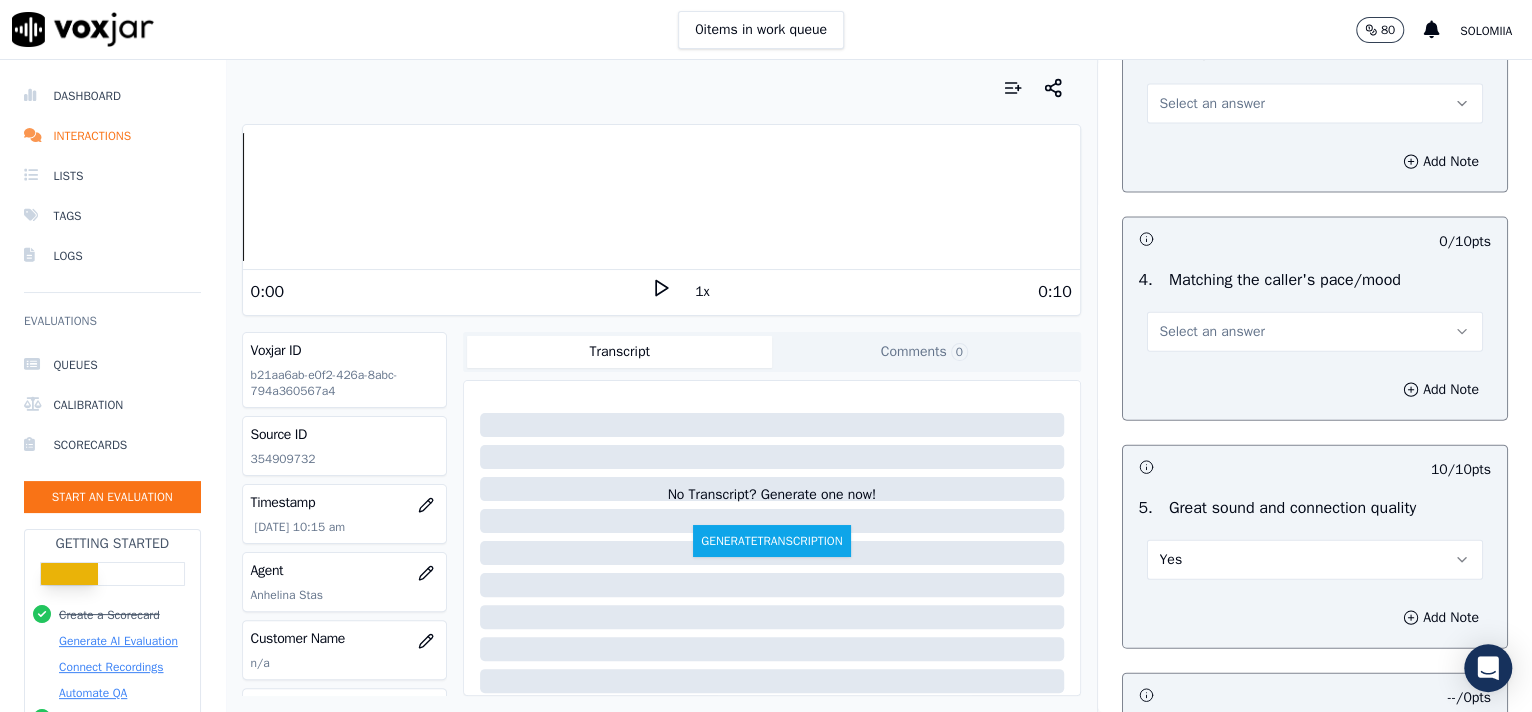 click on "Select an answer" at bounding box center [1315, 332] 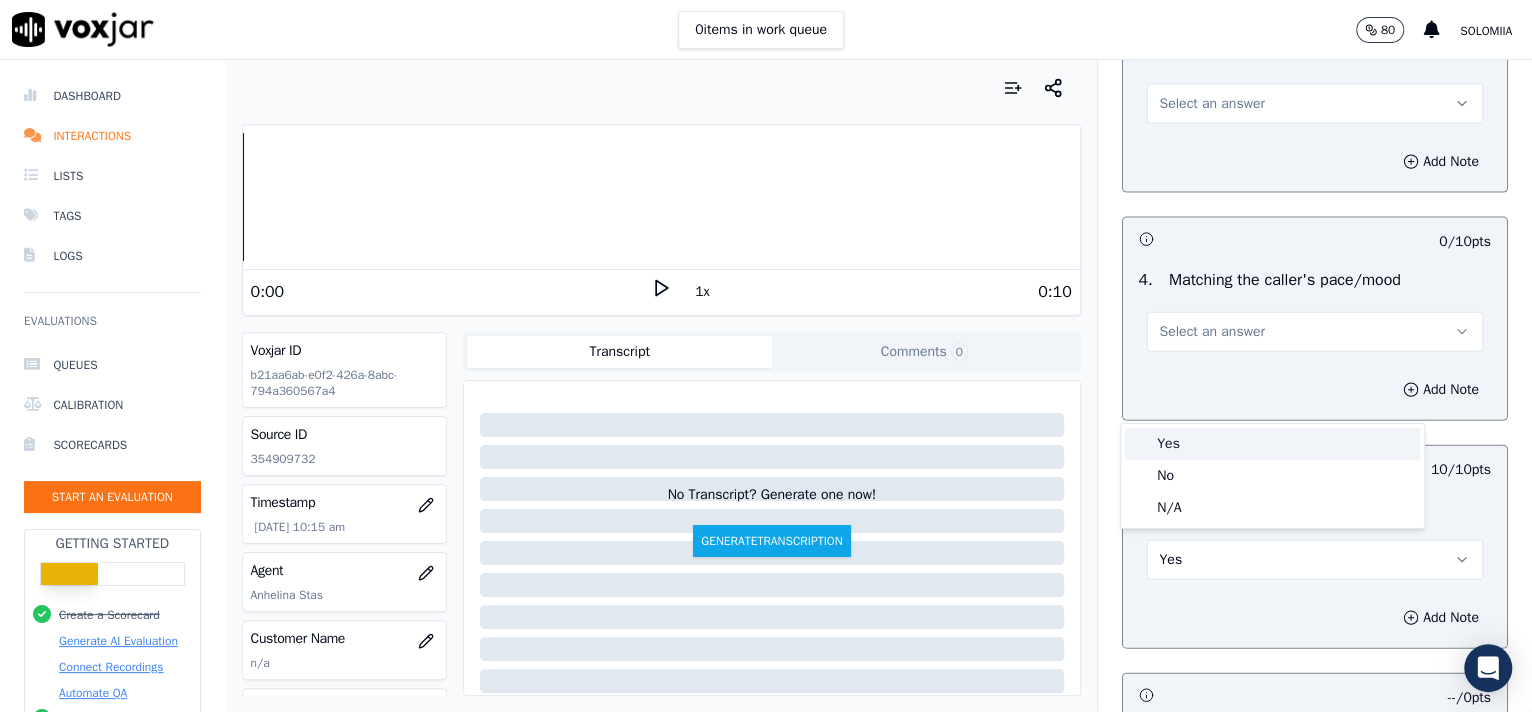 click on "Yes" at bounding box center (1272, 444) 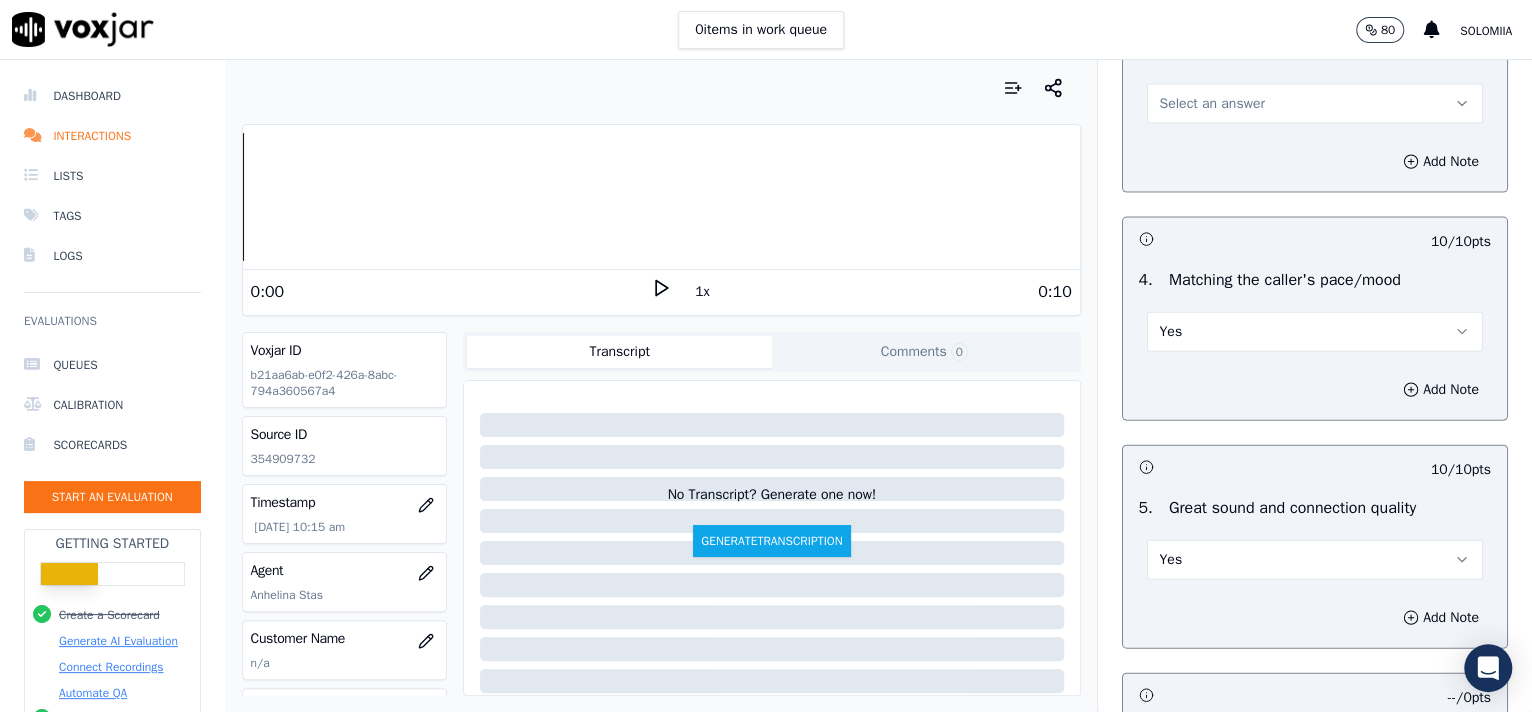 click on "Select an answer" at bounding box center [1212, 104] 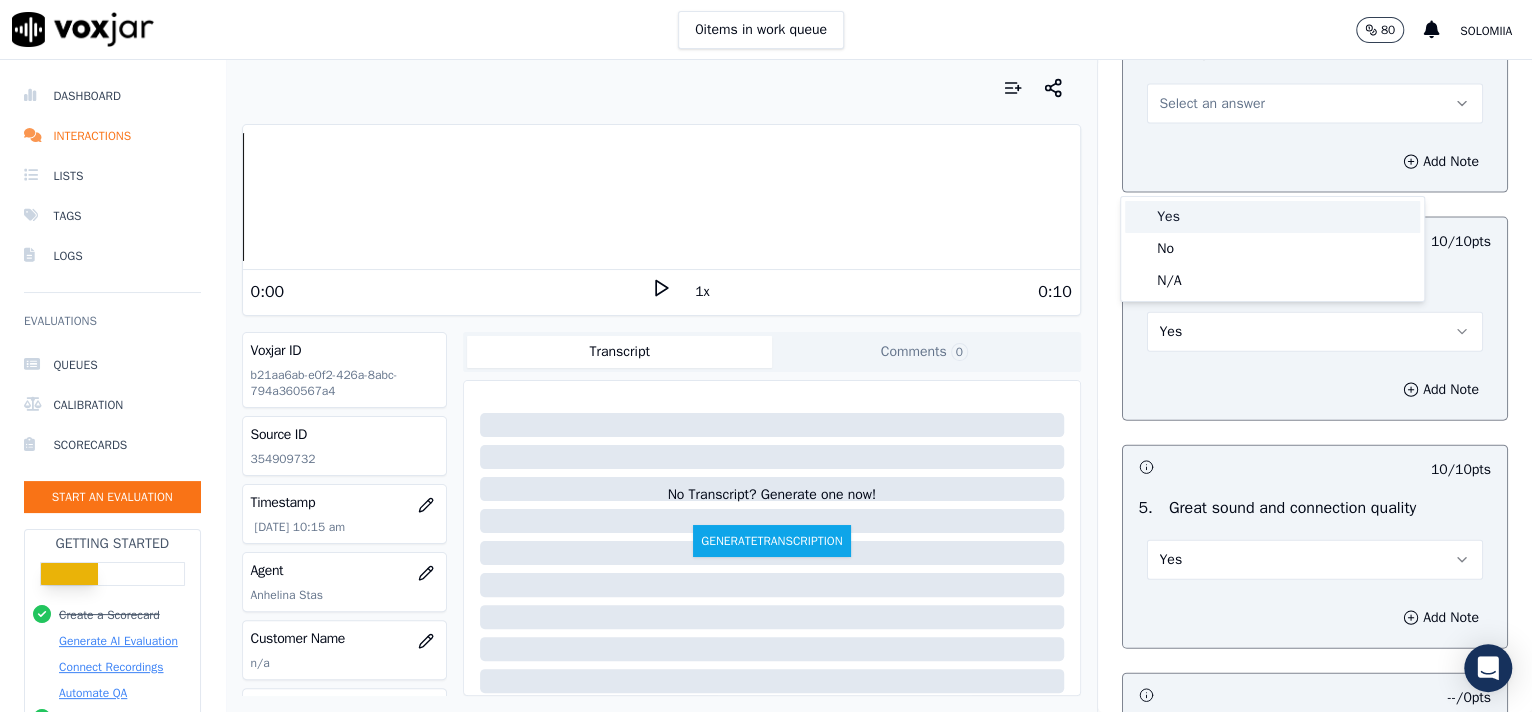click on "Yes" at bounding box center (1272, 217) 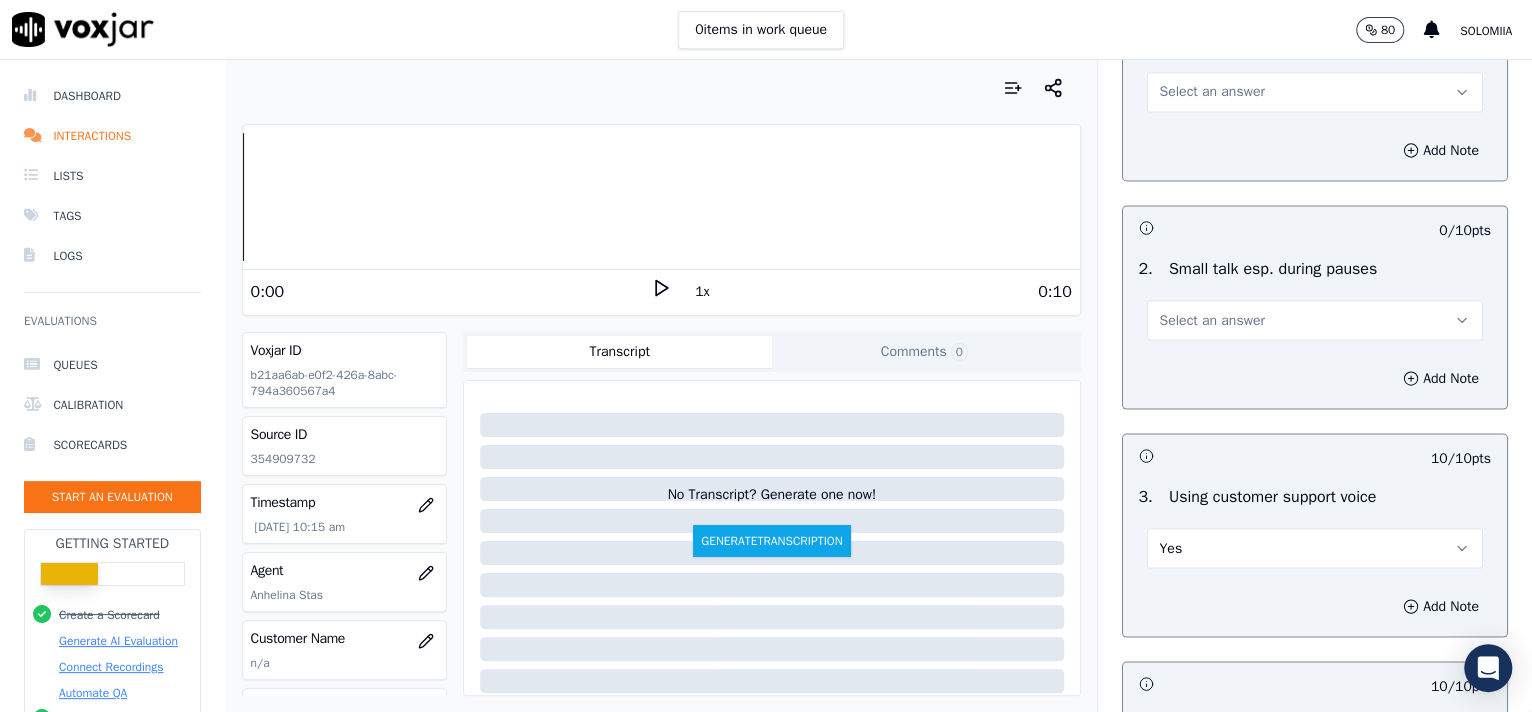 scroll, scrollTop: 2182, scrollLeft: 0, axis: vertical 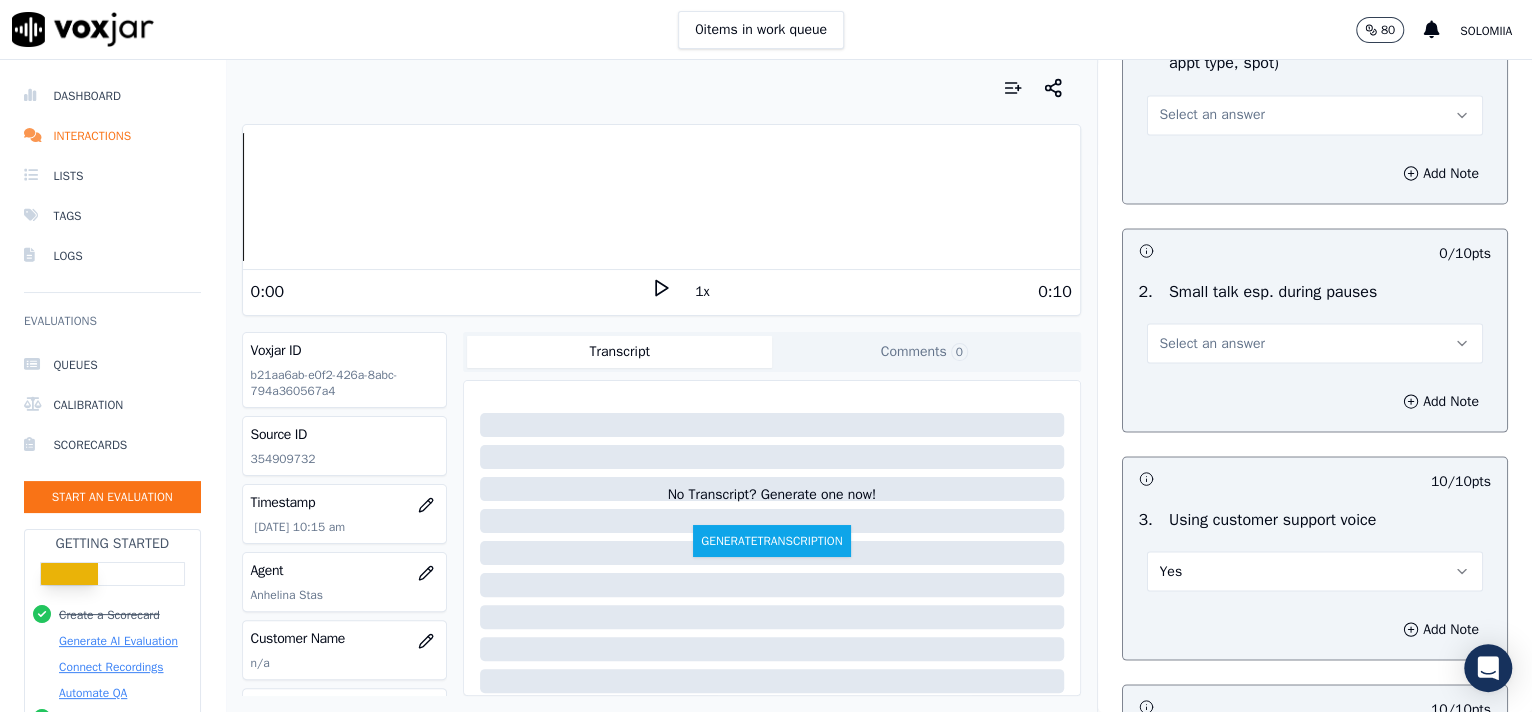 click on "Select an answer" at bounding box center (1315, 343) 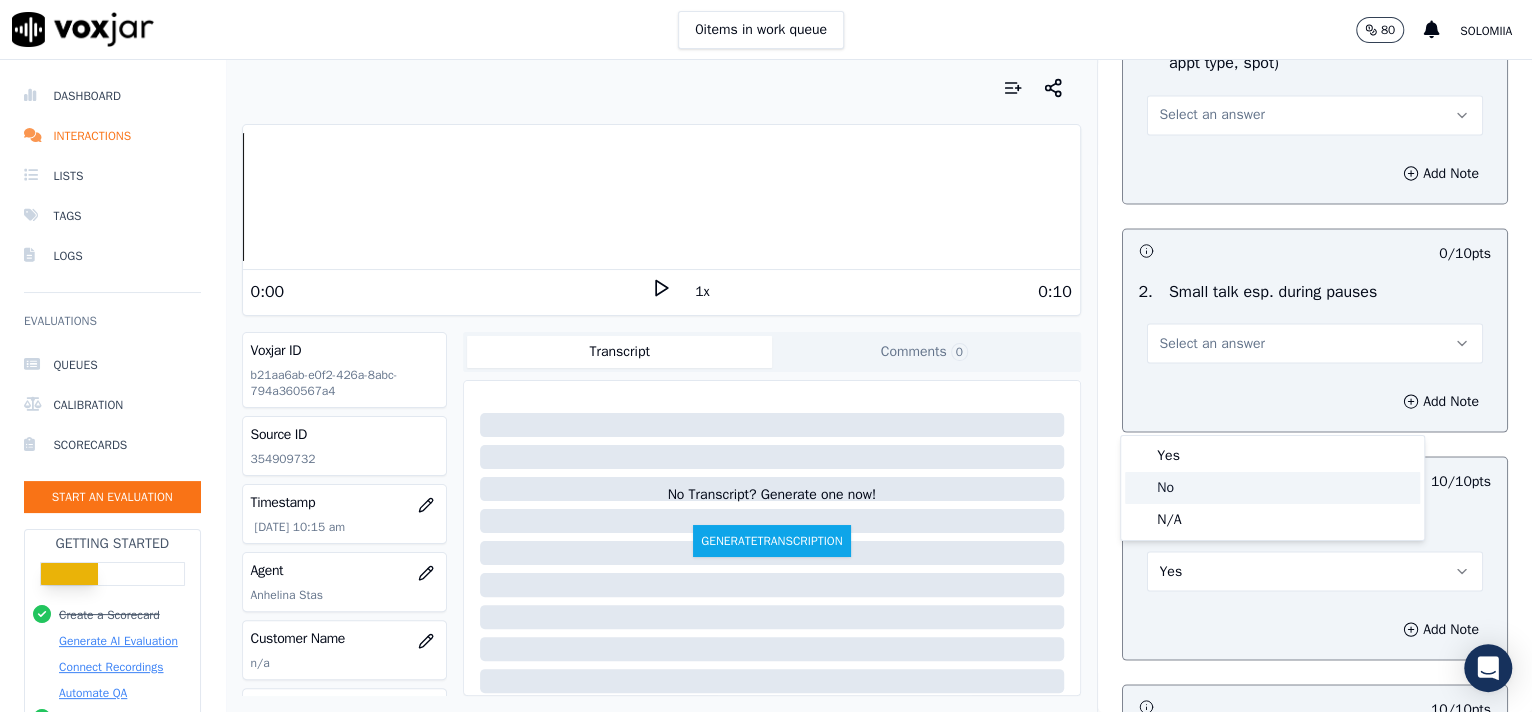 click on "No" 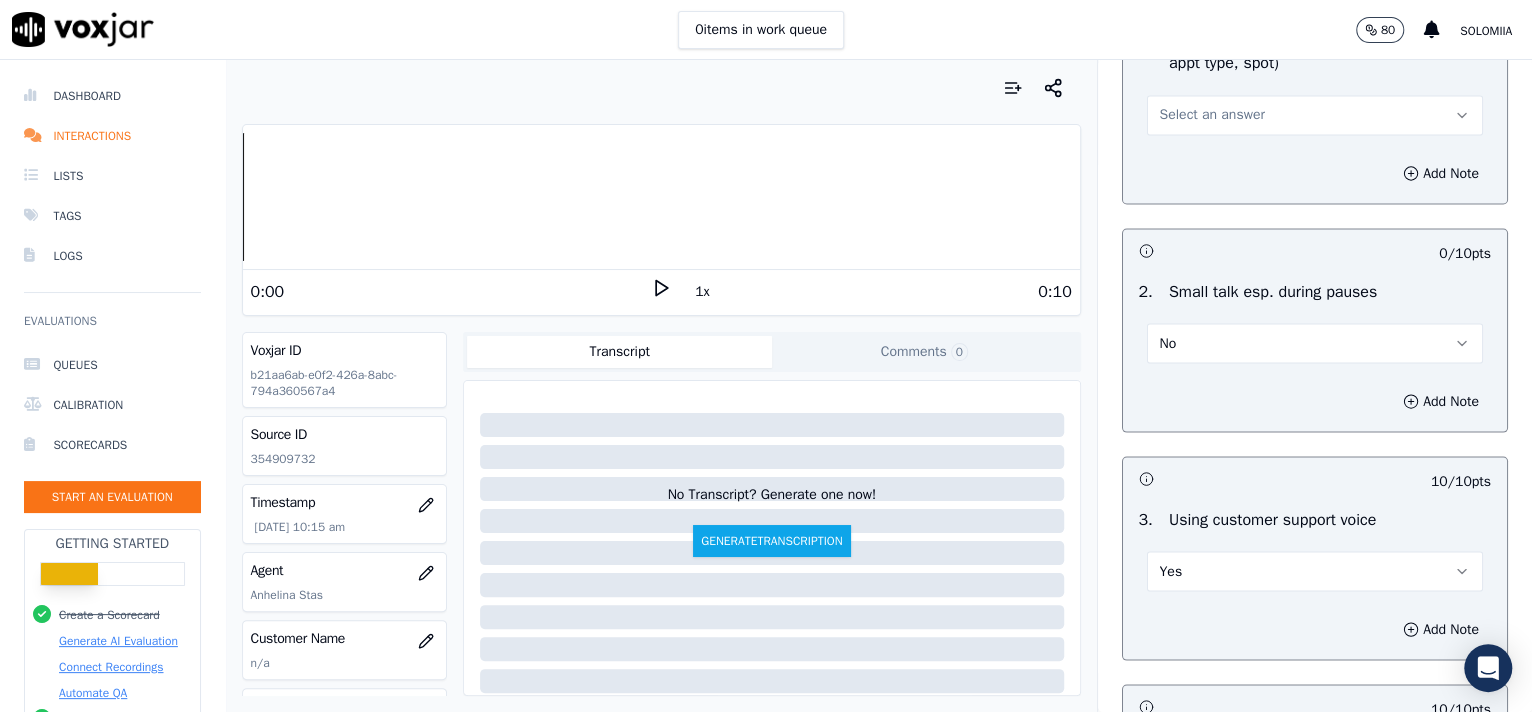 click on "Select an answer" at bounding box center [1212, 115] 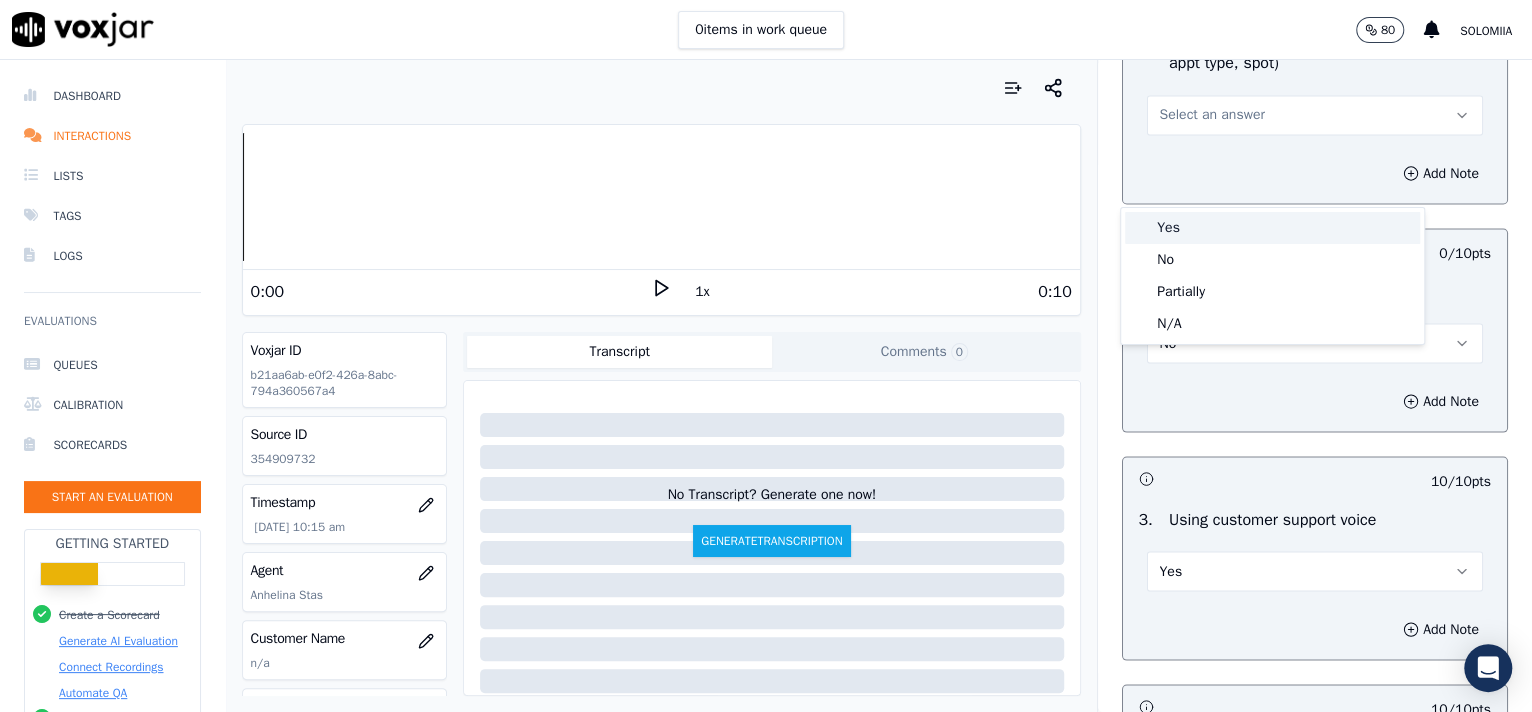 click on "Yes" at bounding box center (1272, 228) 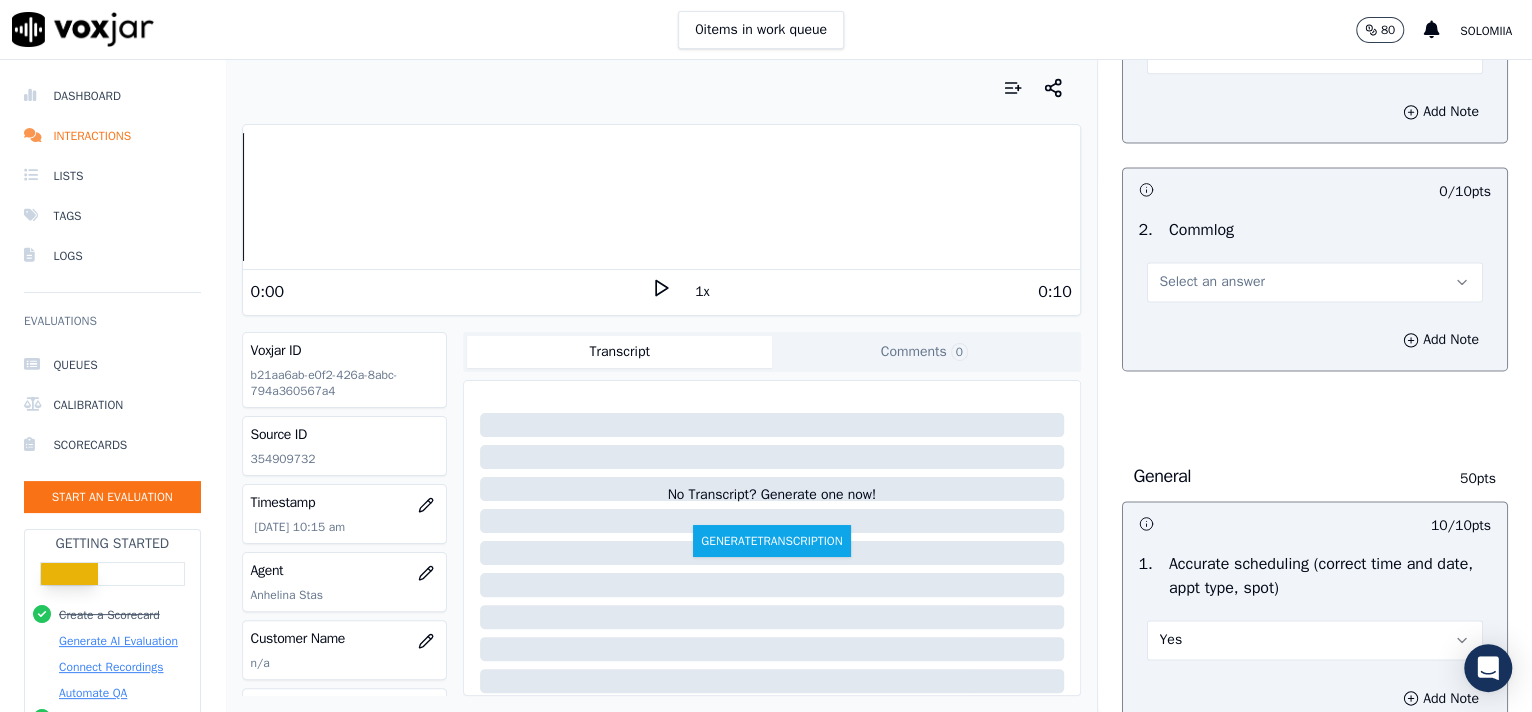 scroll, scrollTop: 1599, scrollLeft: 0, axis: vertical 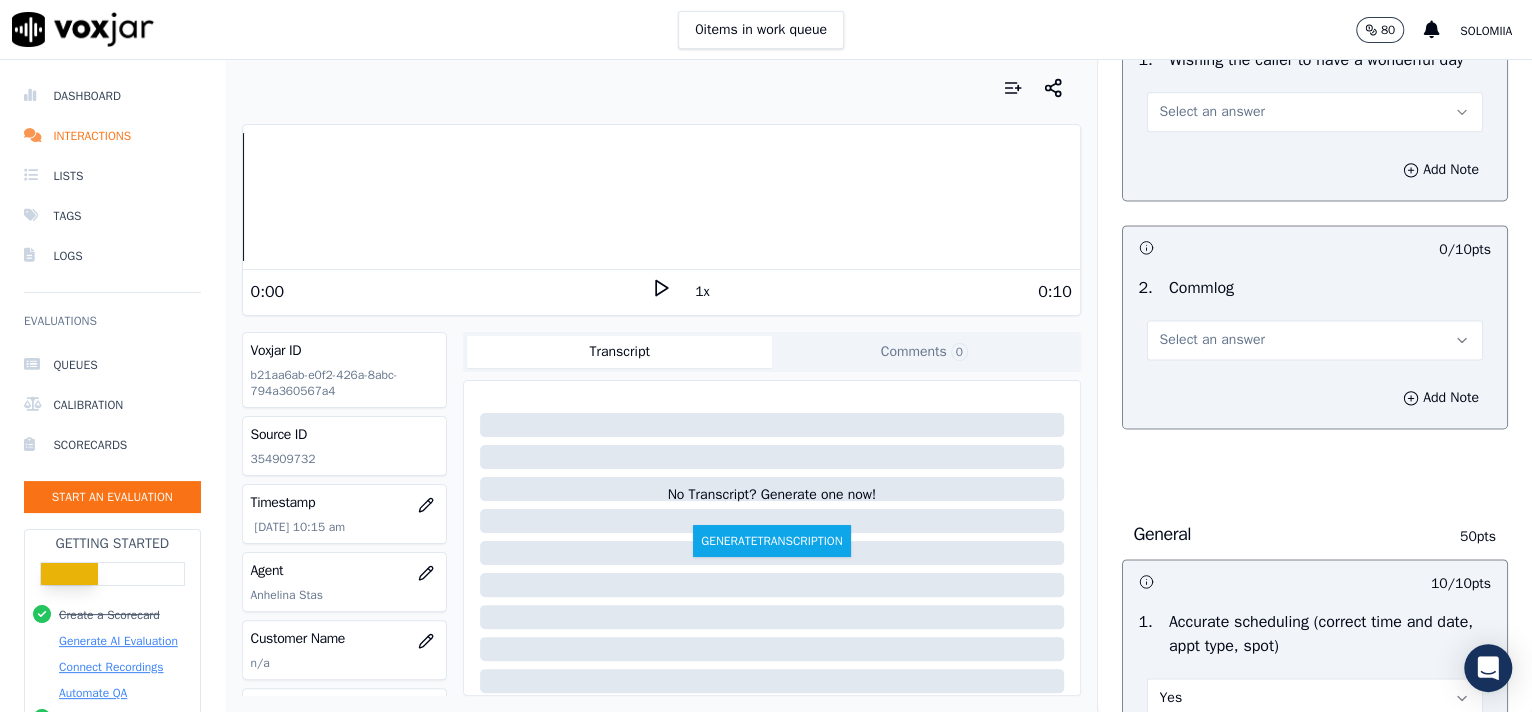 click on "Select an answer" at bounding box center (1315, 340) 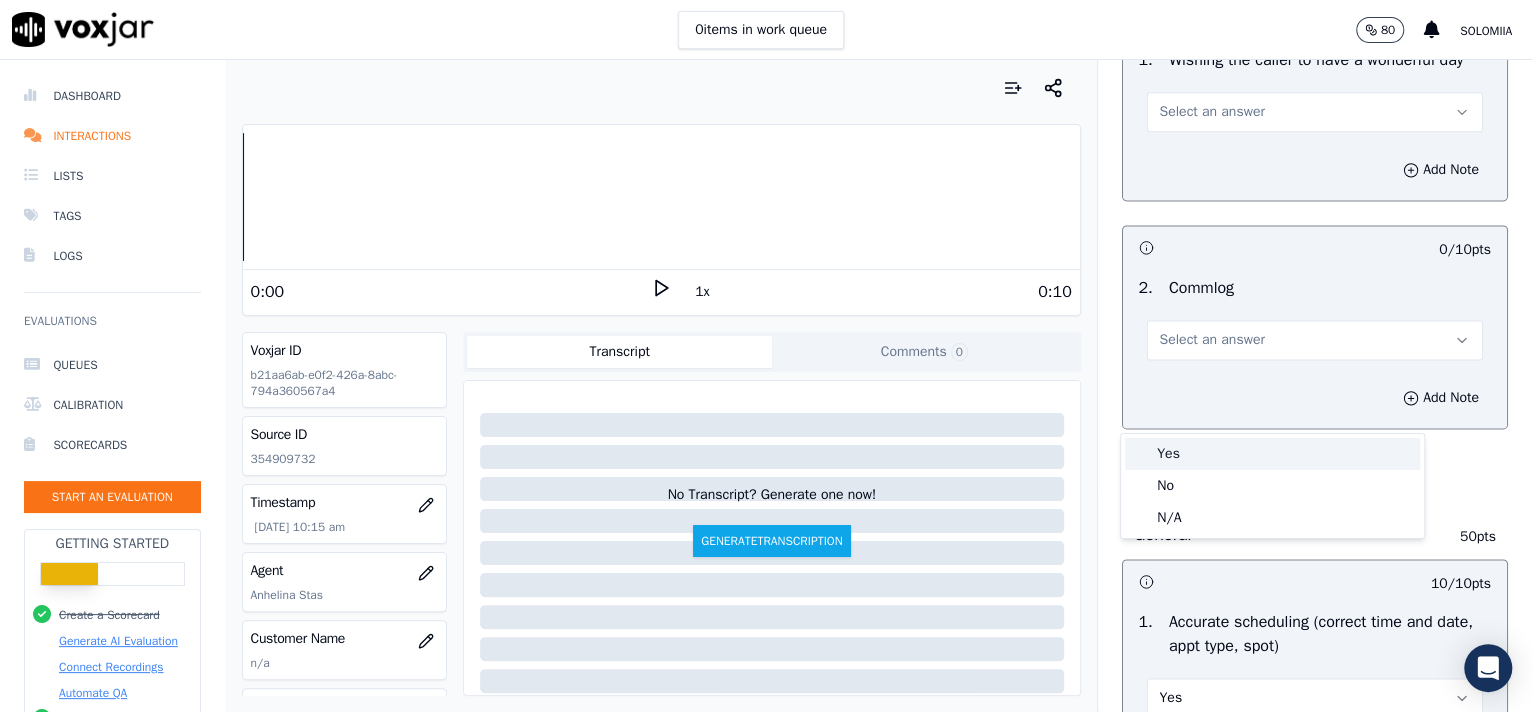 click on "Yes" at bounding box center (1272, 454) 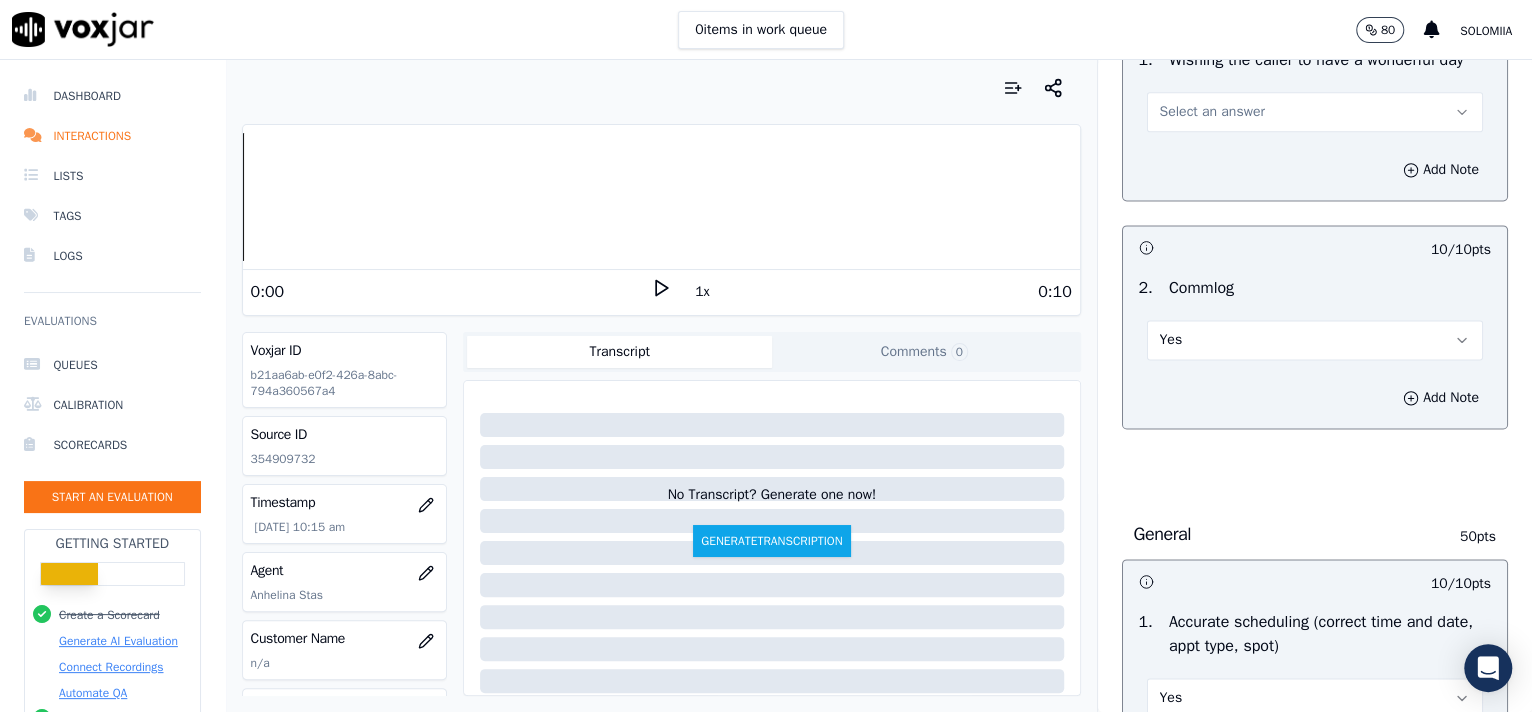 click on "Select an answer" at bounding box center [1212, 112] 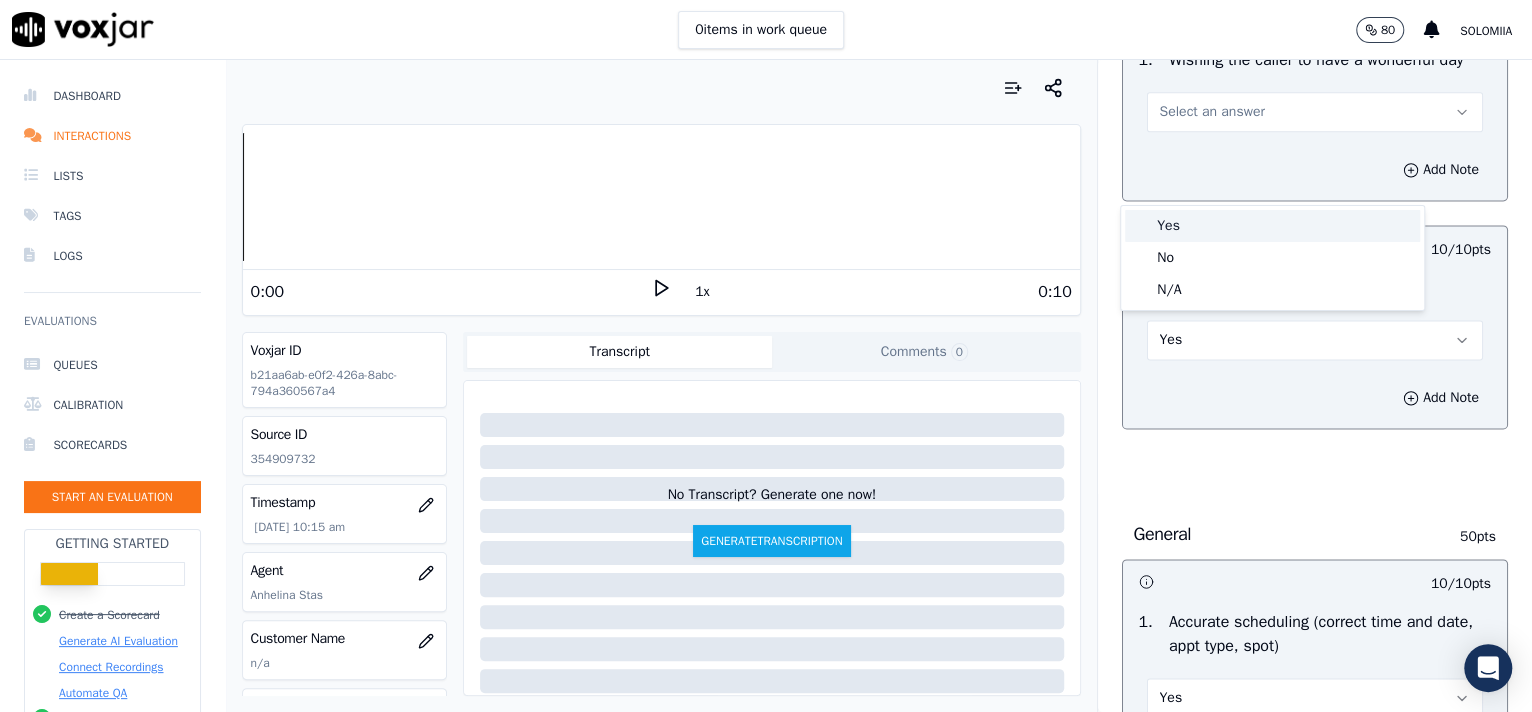 click on "Yes" at bounding box center (1272, 226) 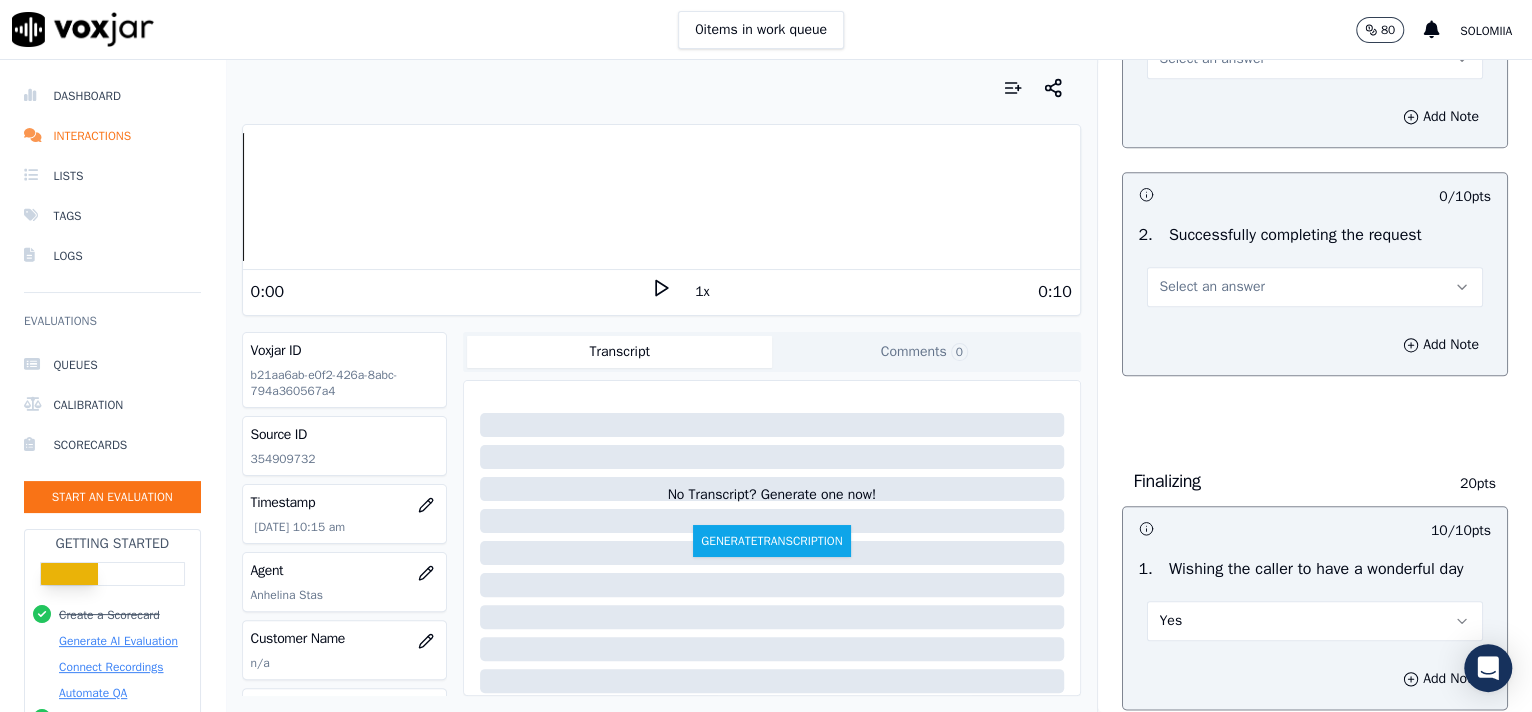 scroll, scrollTop: 985, scrollLeft: 0, axis: vertical 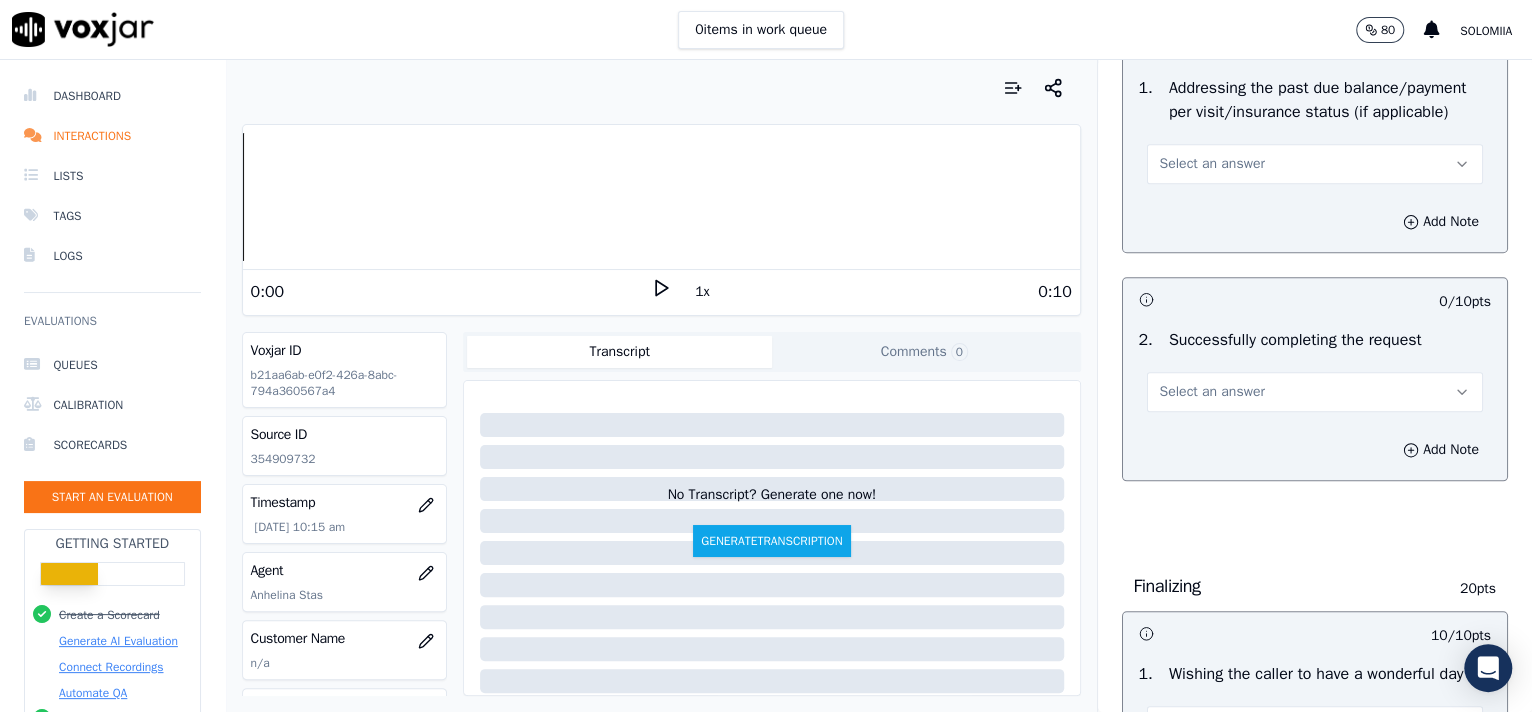 click on "Select an answer" at bounding box center (1212, 392) 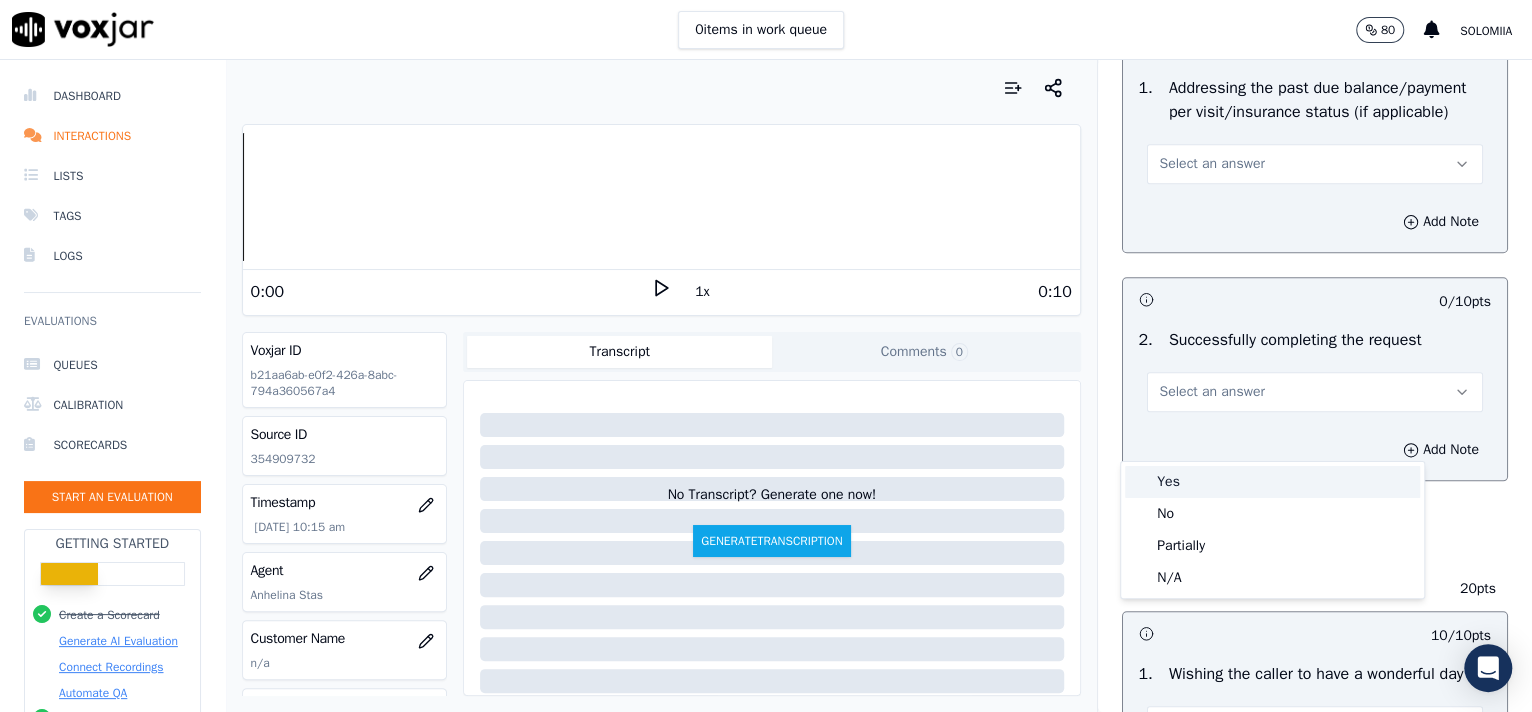 click on "Yes" at bounding box center (1272, 482) 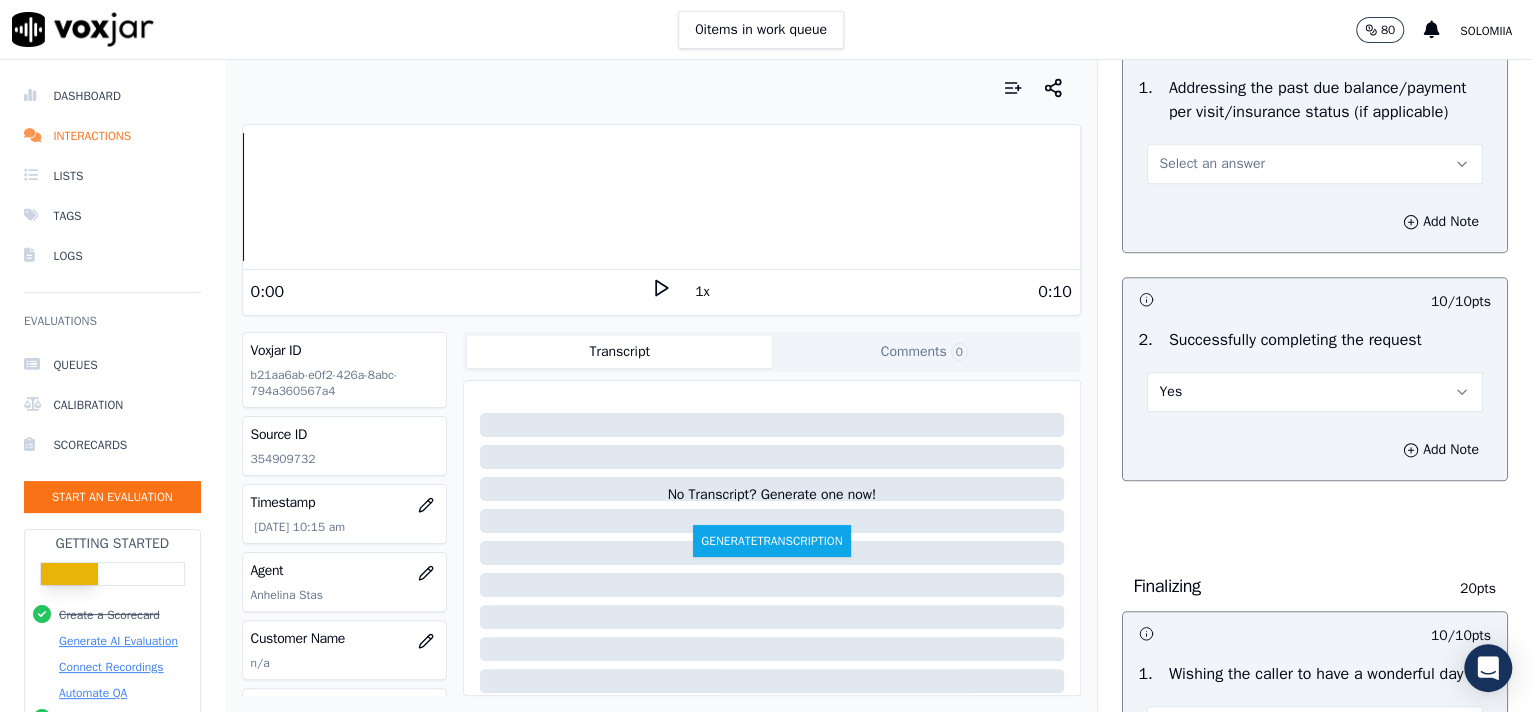 click on "Select an answer" at bounding box center [1315, 154] 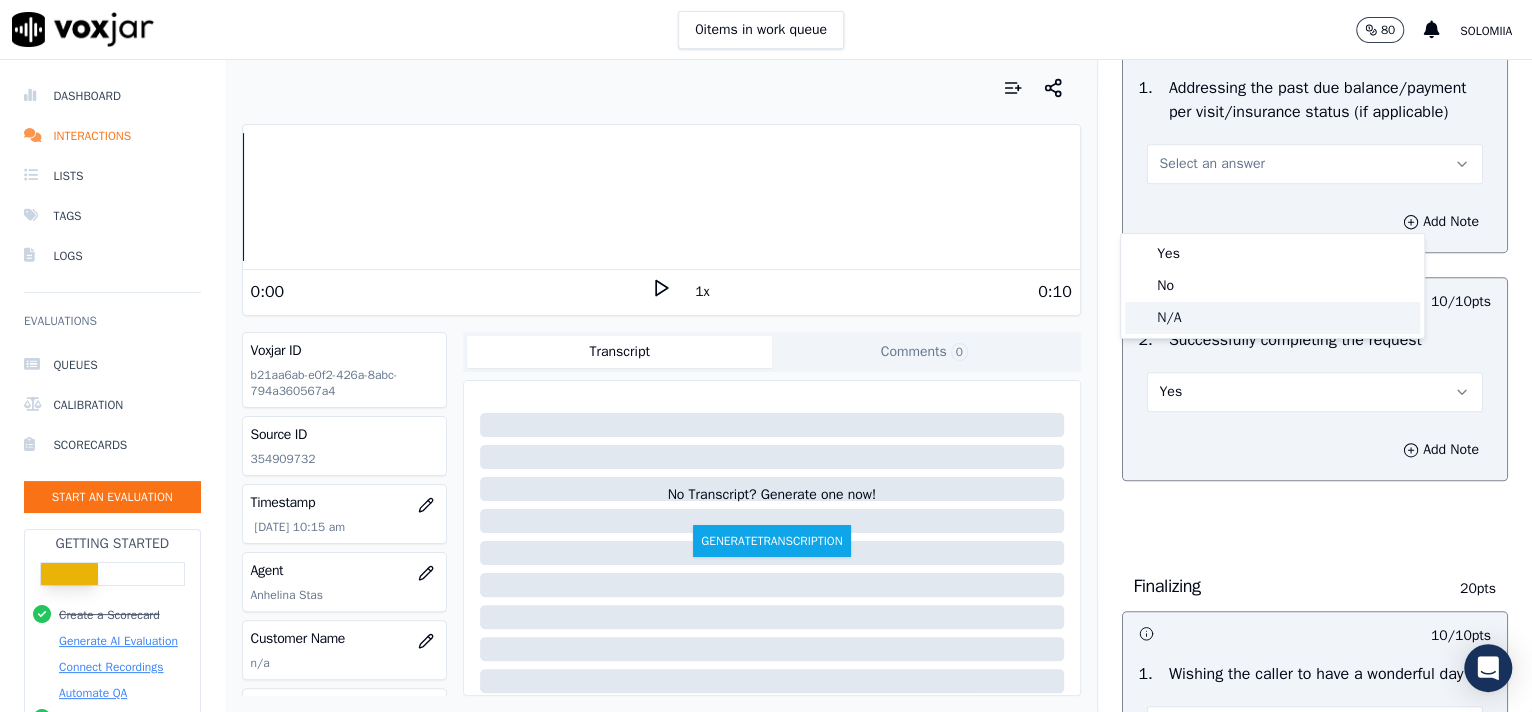click on "N/A" 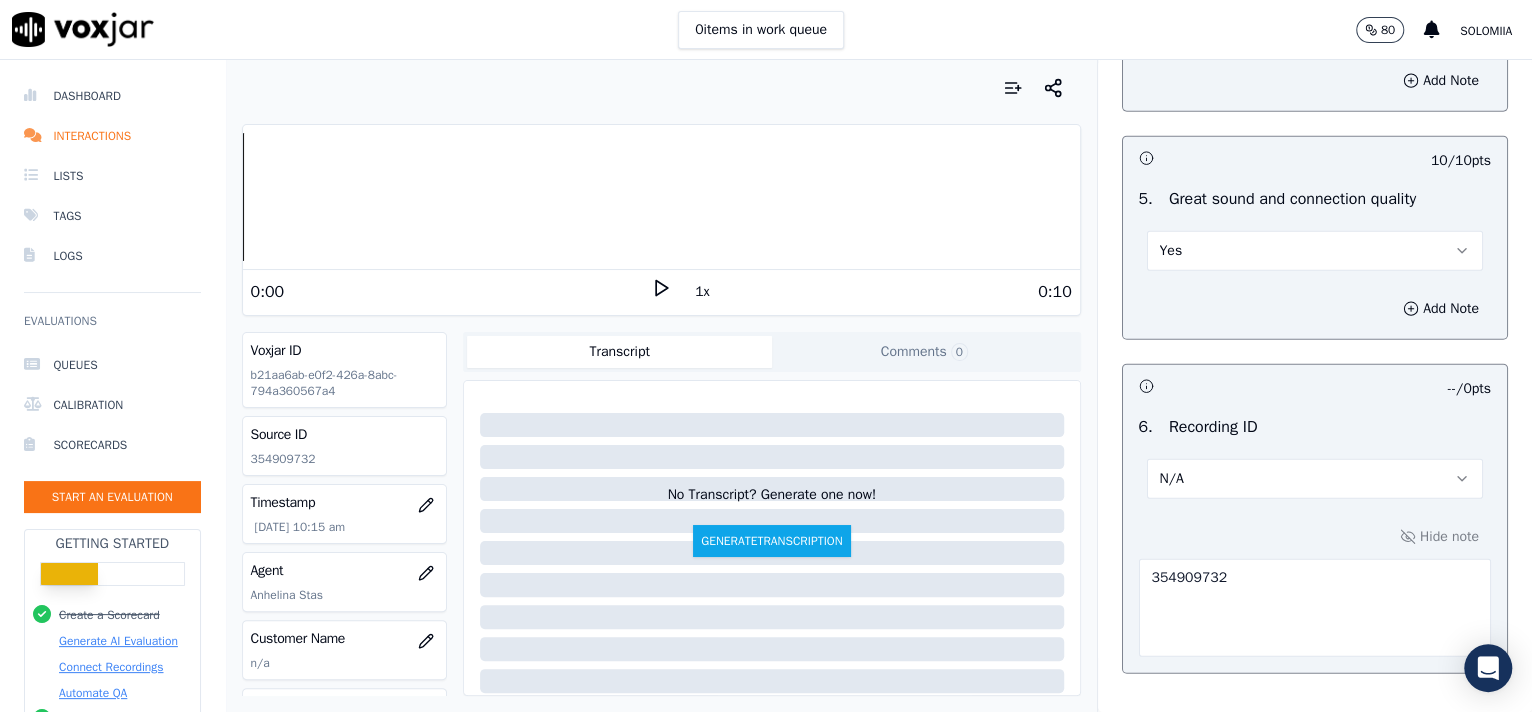 scroll, scrollTop: 3162, scrollLeft: 0, axis: vertical 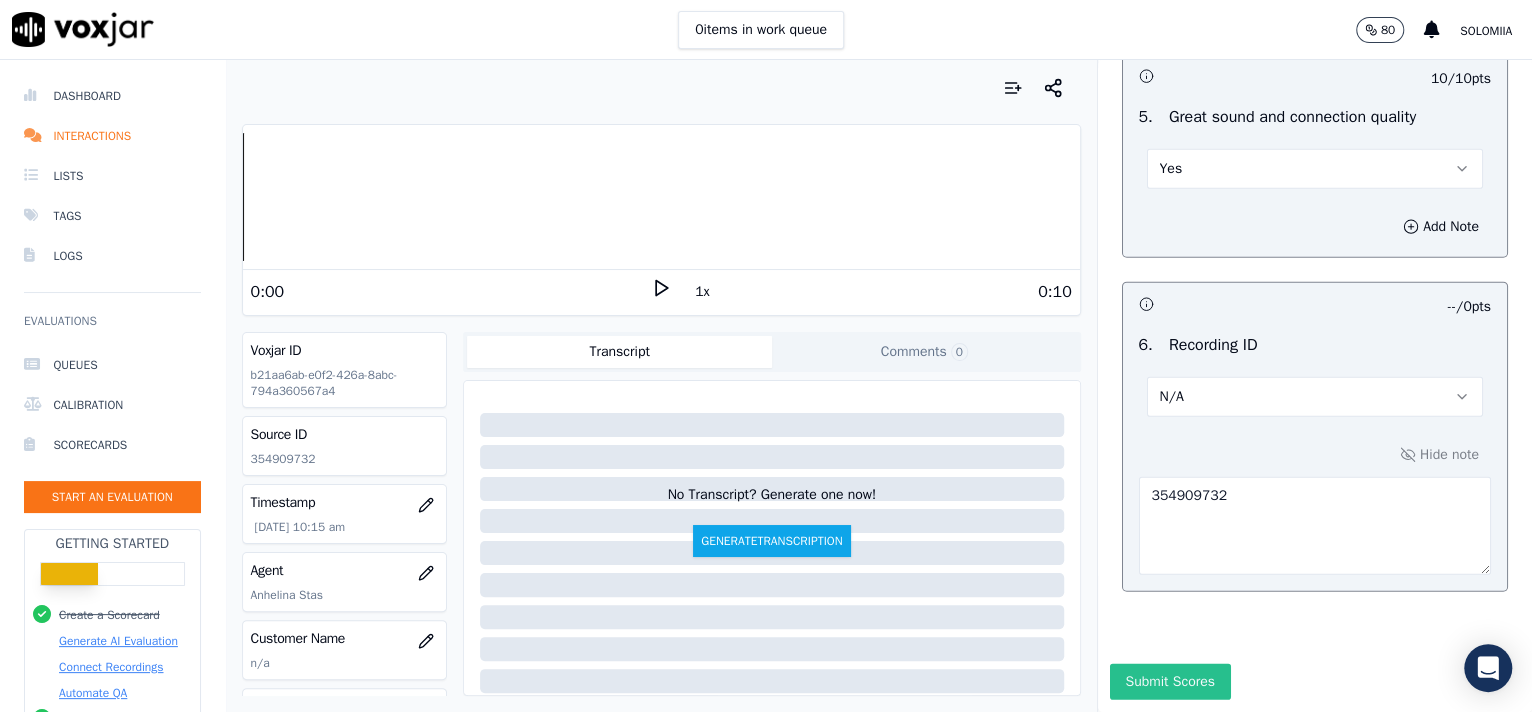 click on "Submit Scores" at bounding box center [1170, 682] 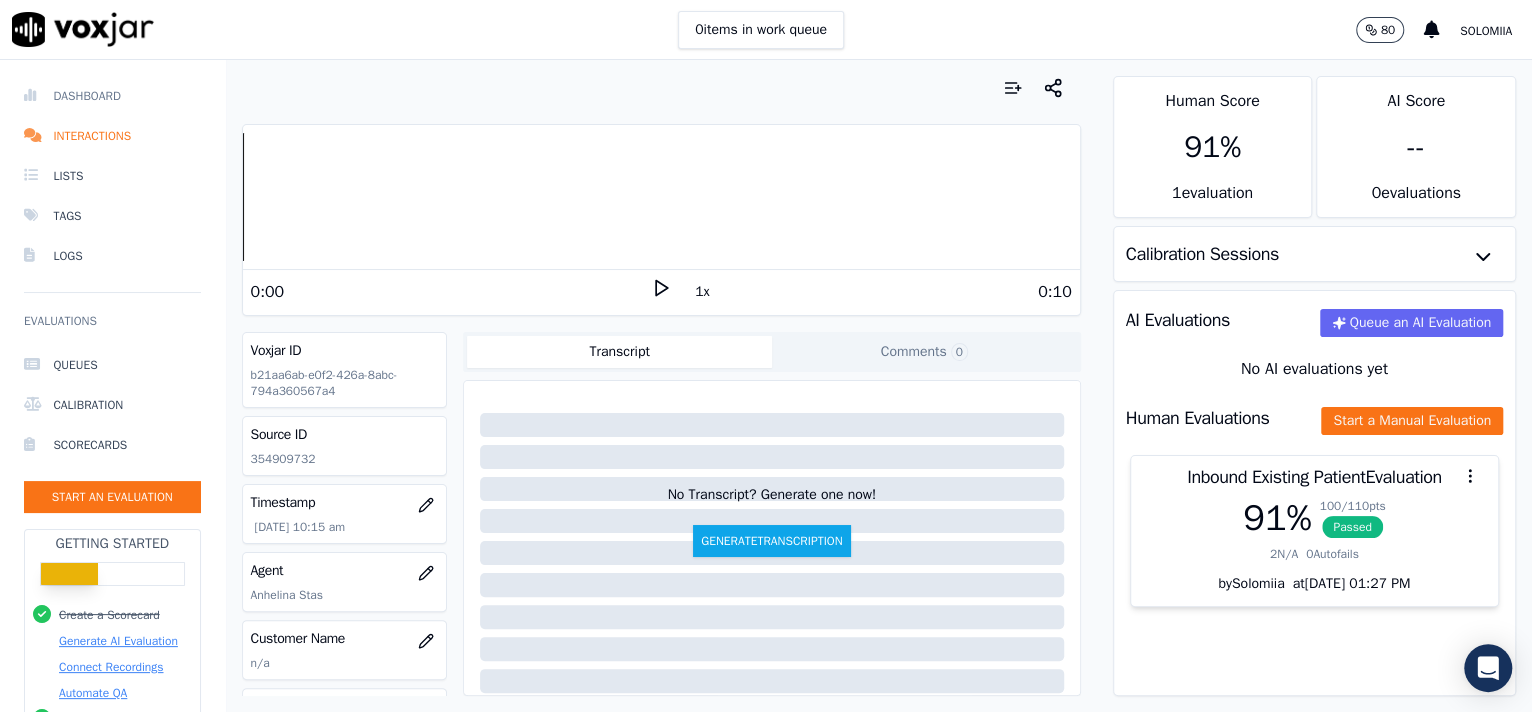 click on "Dashboard" at bounding box center (112, 96) 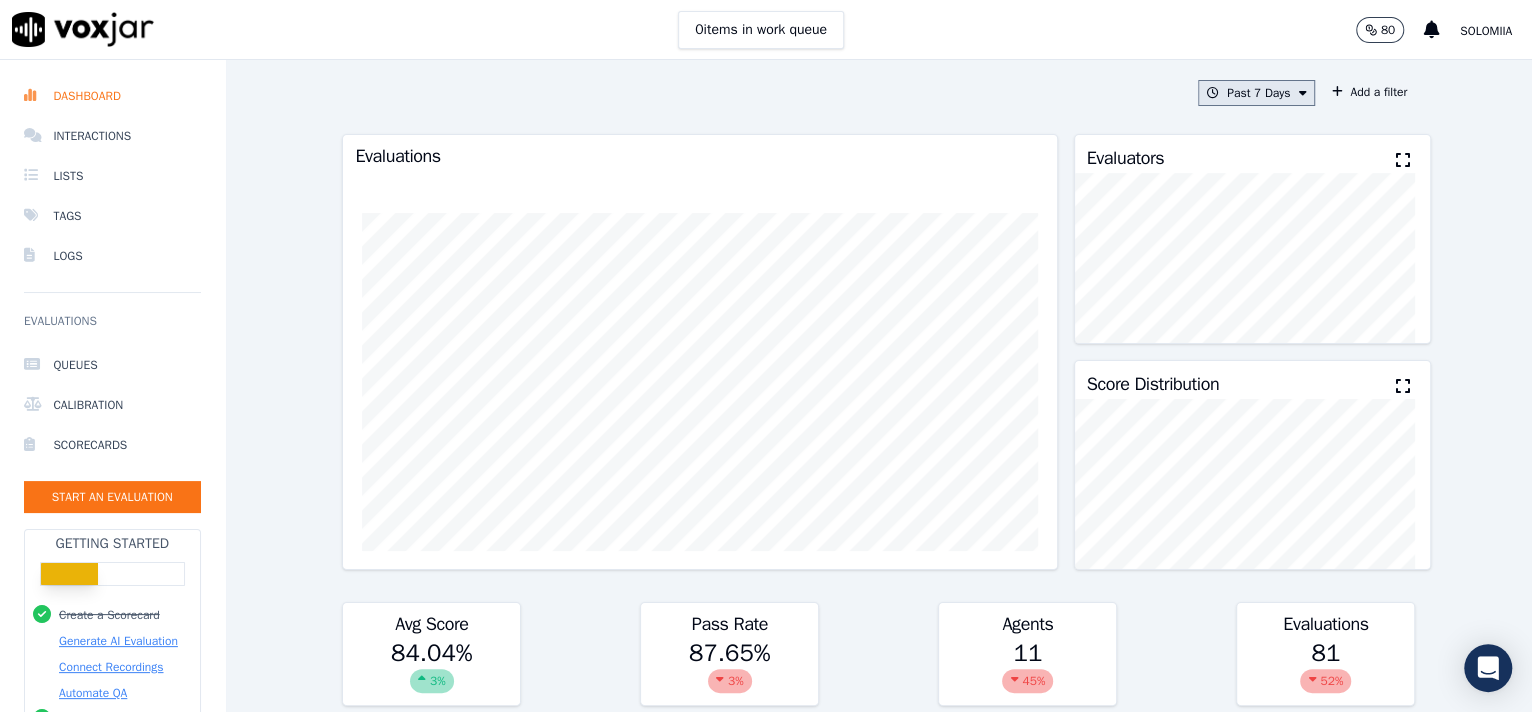 click on "Past 7 Days" at bounding box center [1256, 93] 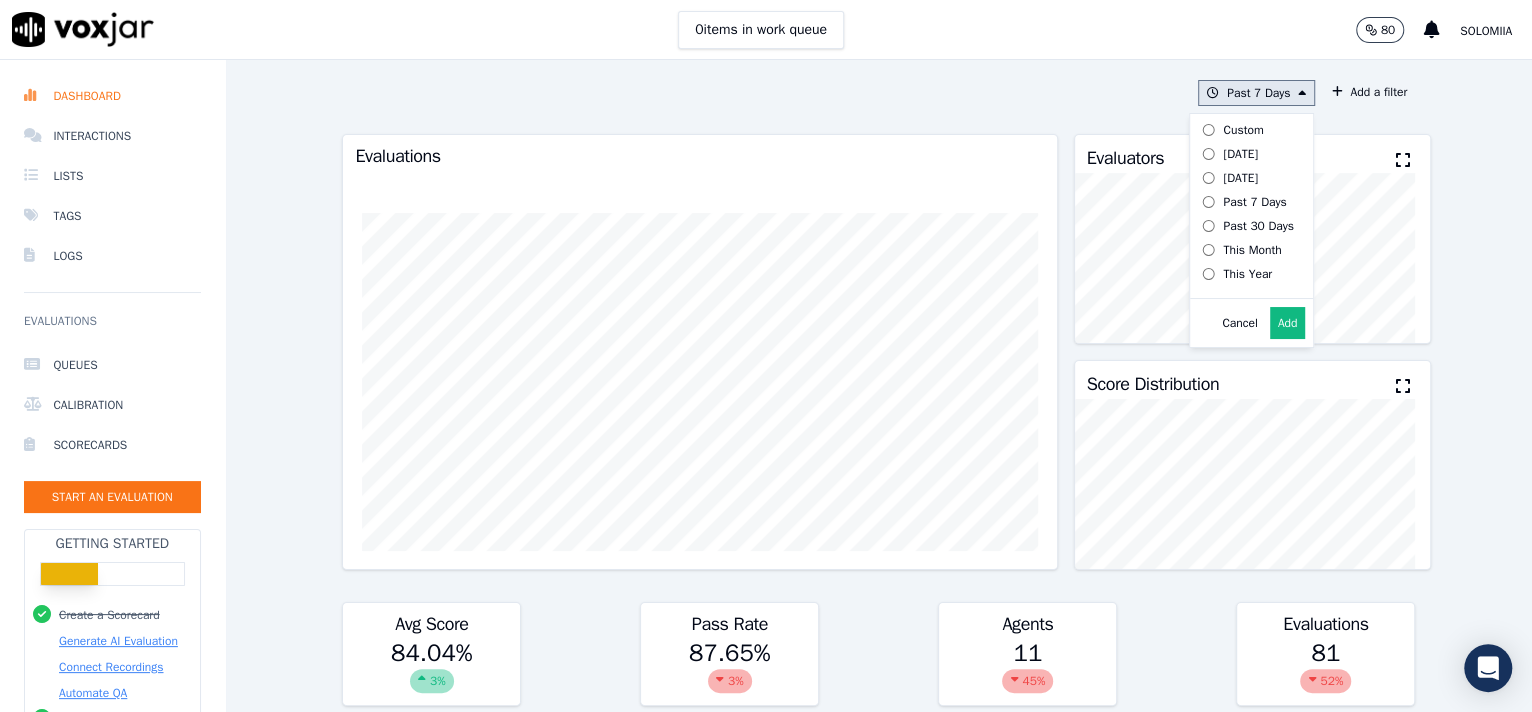 click on "This Year" at bounding box center [1247, 274] 